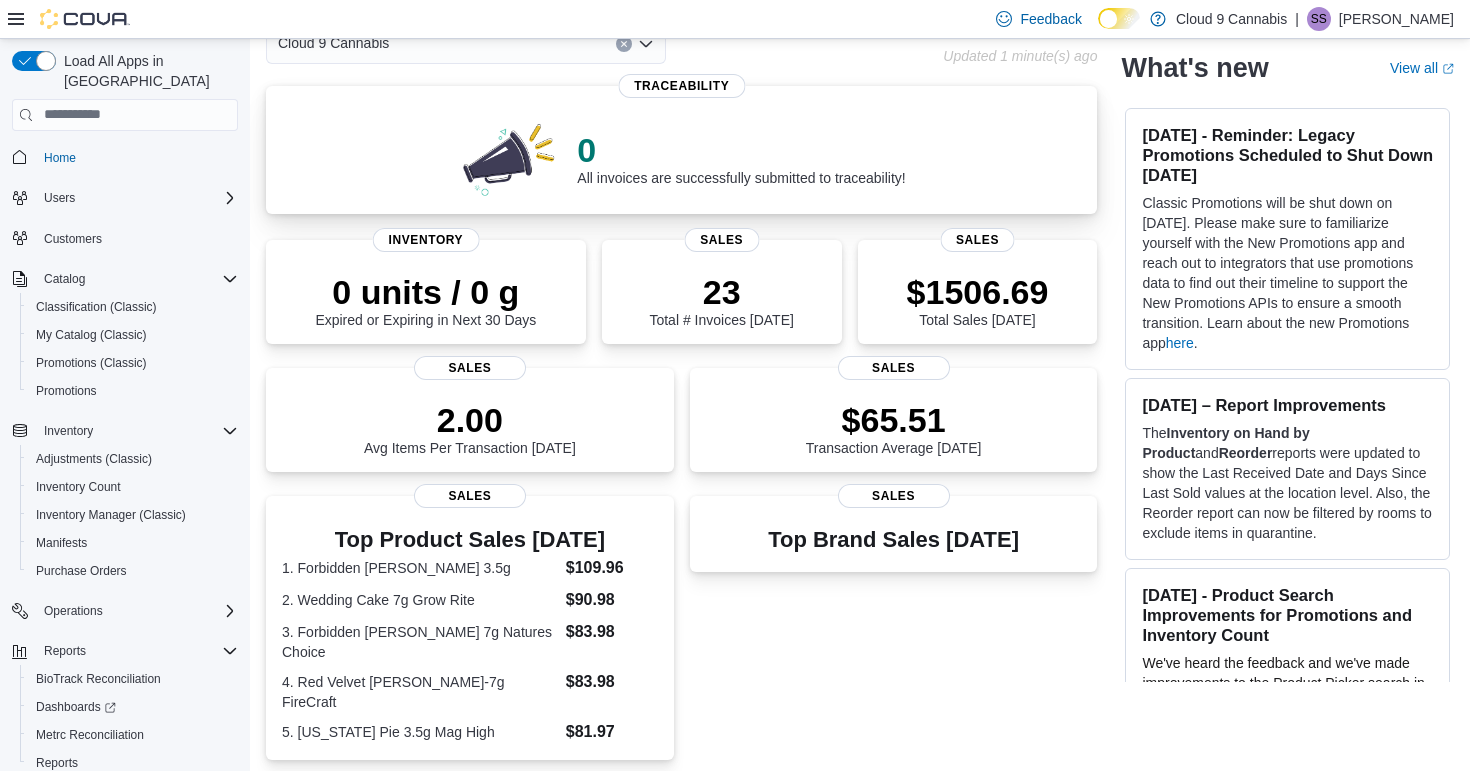 scroll, scrollTop: 123, scrollLeft: 0, axis: vertical 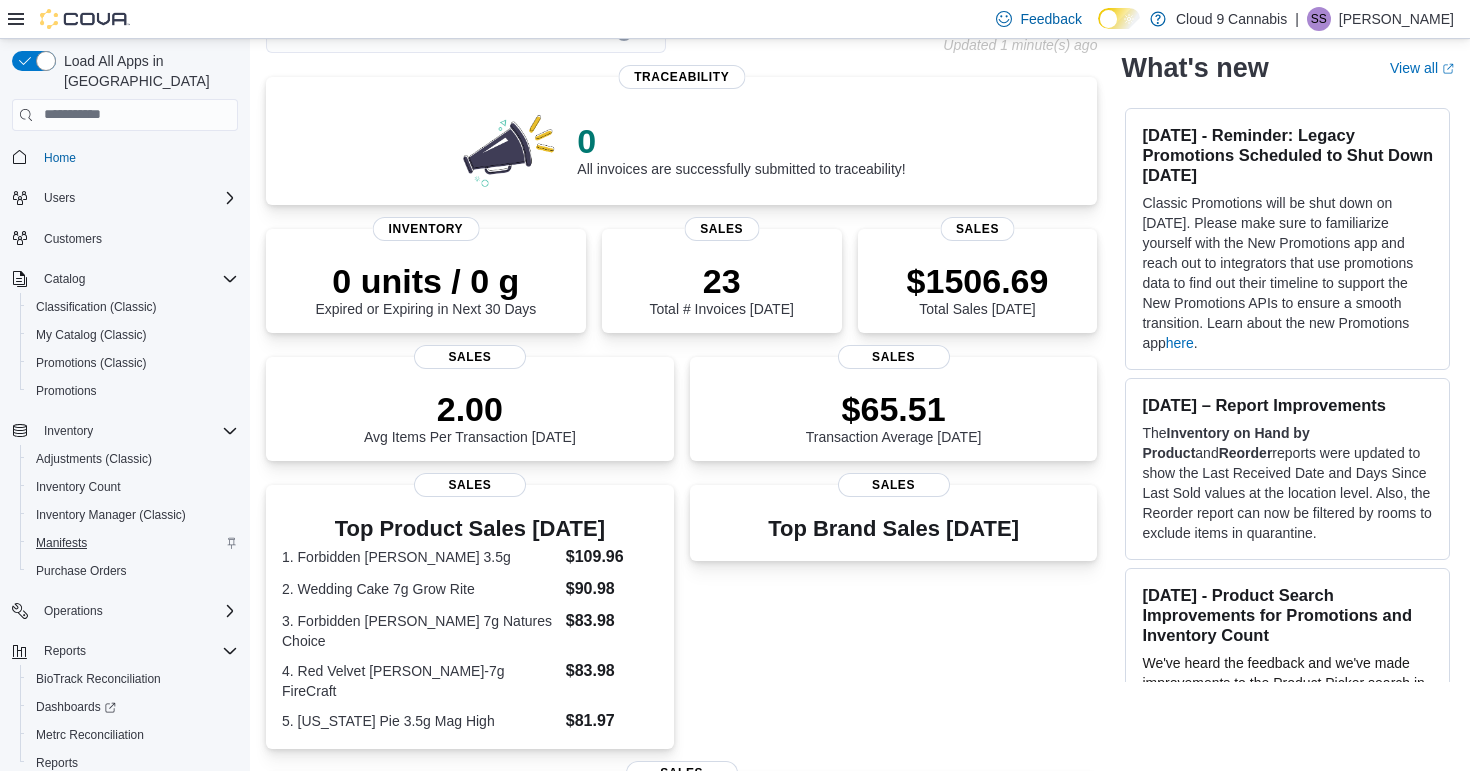 click on "Manifests" at bounding box center [61, 543] 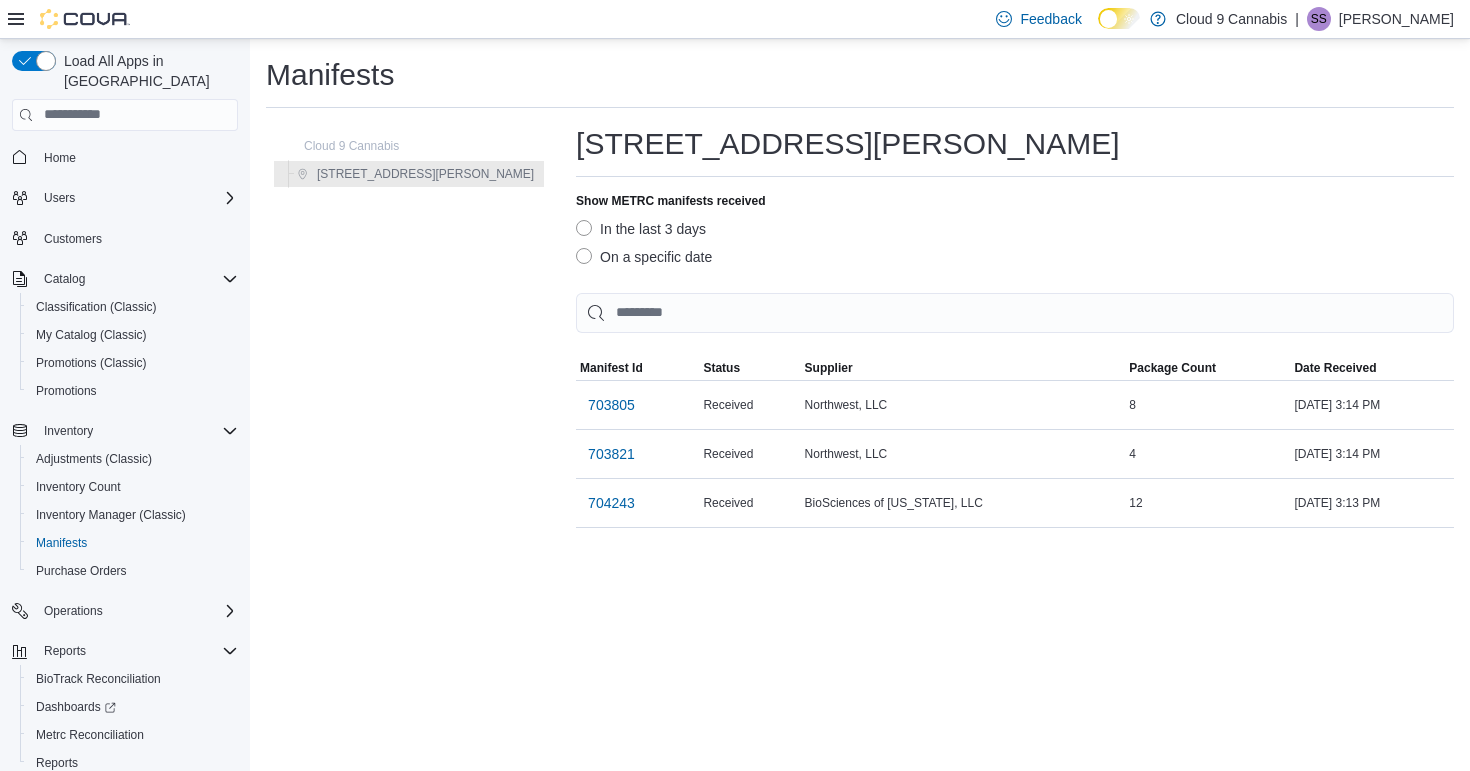 scroll, scrollTop: 0, scrollLeft: 0, axis: both 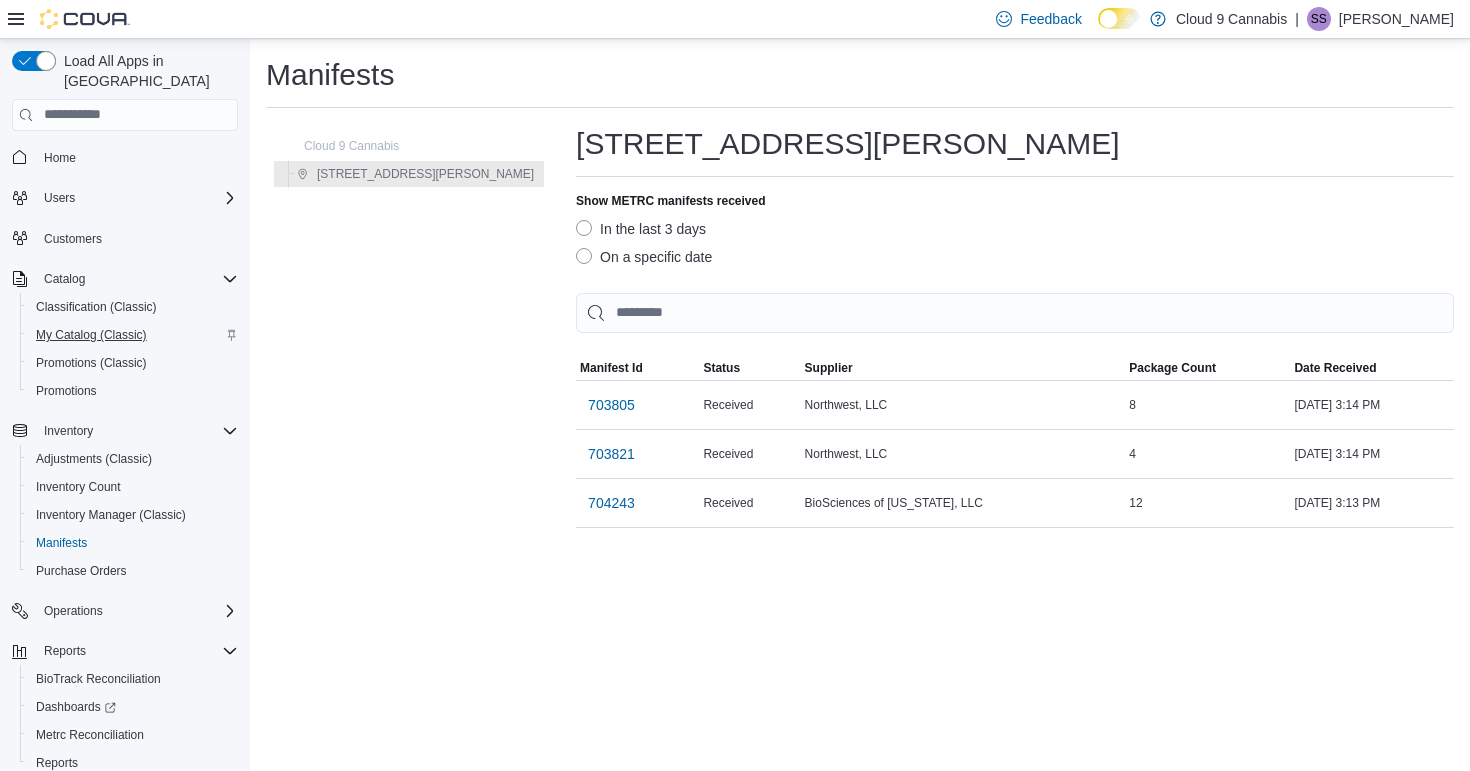 click on "My Catalog (Classic)" at bounding box center (91, 335) 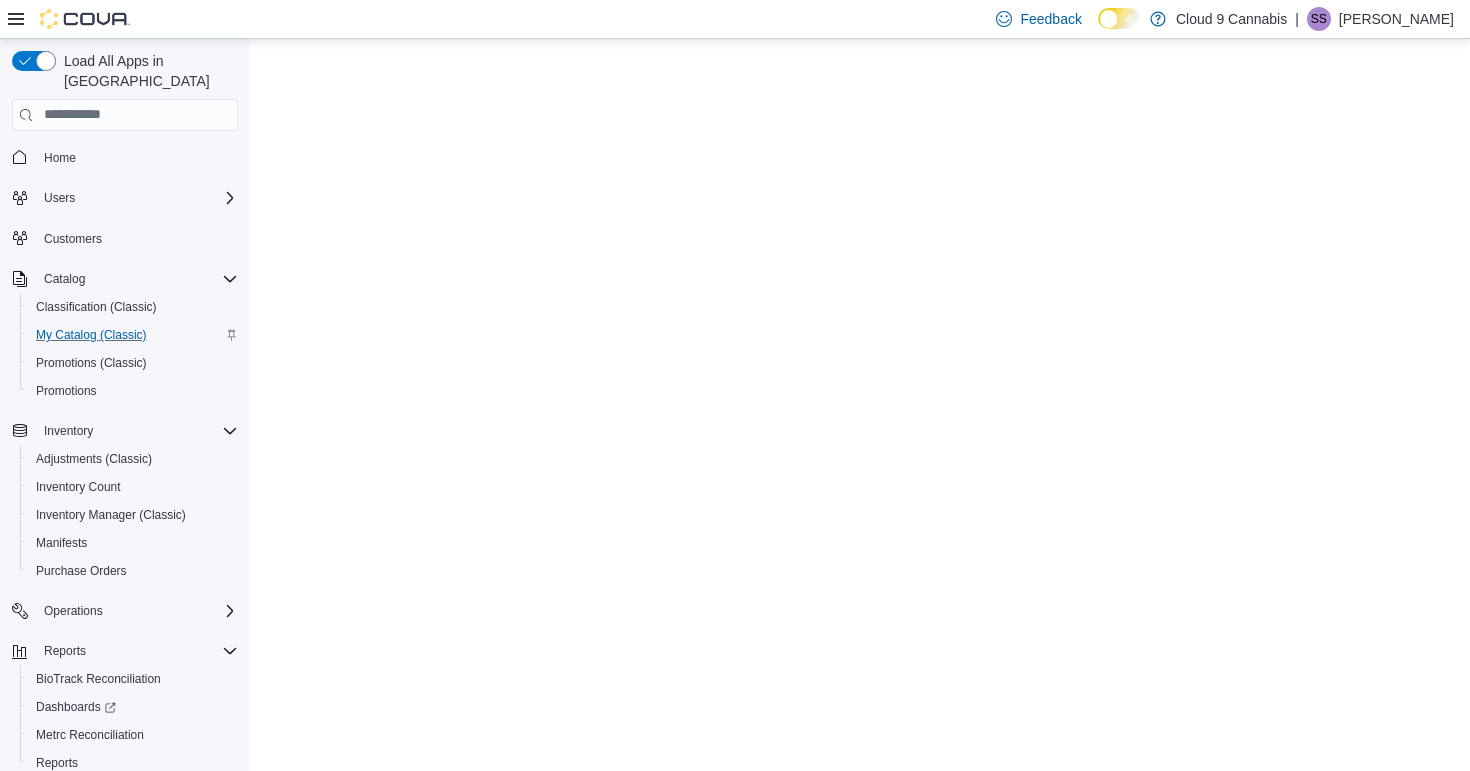 scroll, scrollTop: 0, scrollLeft: 0, axis: both 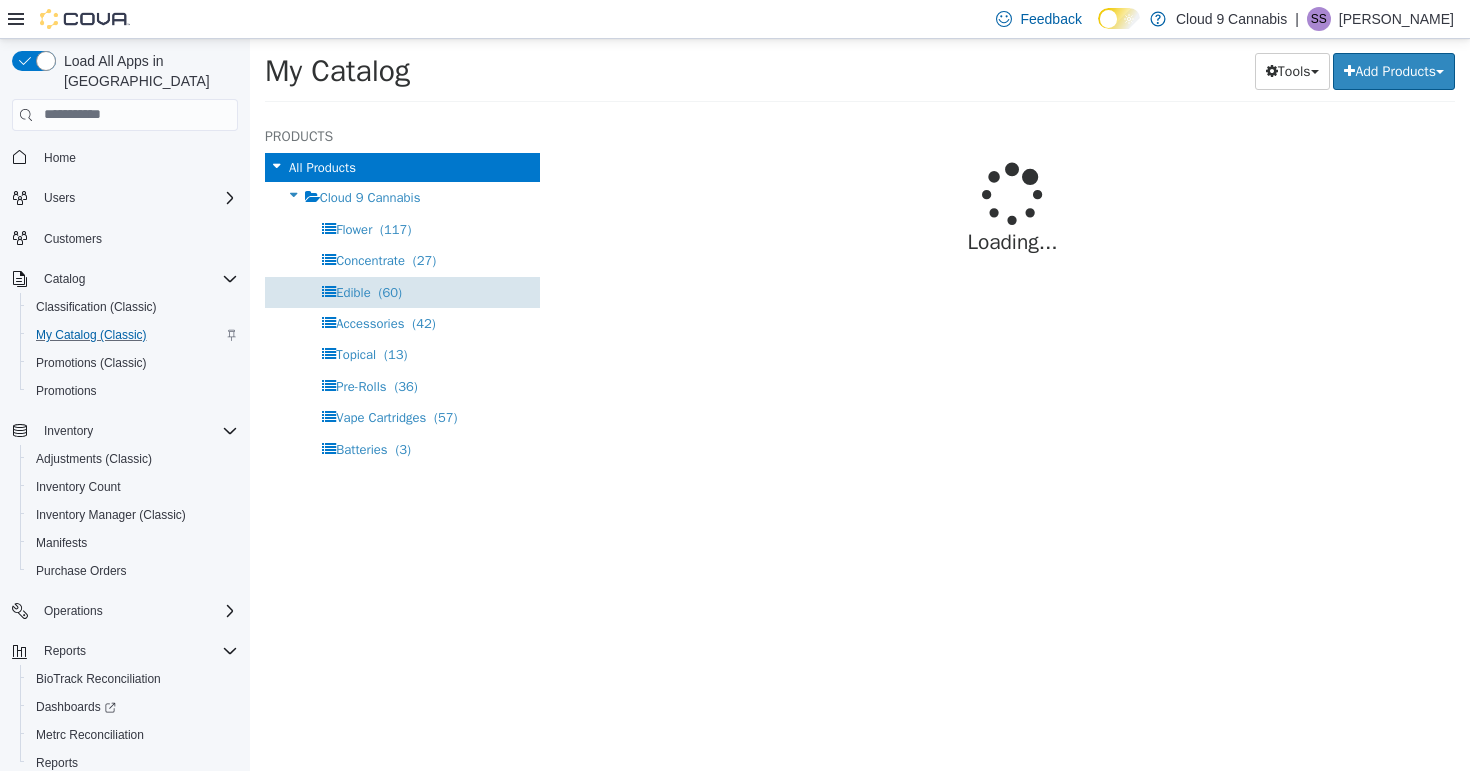 select on "**********" 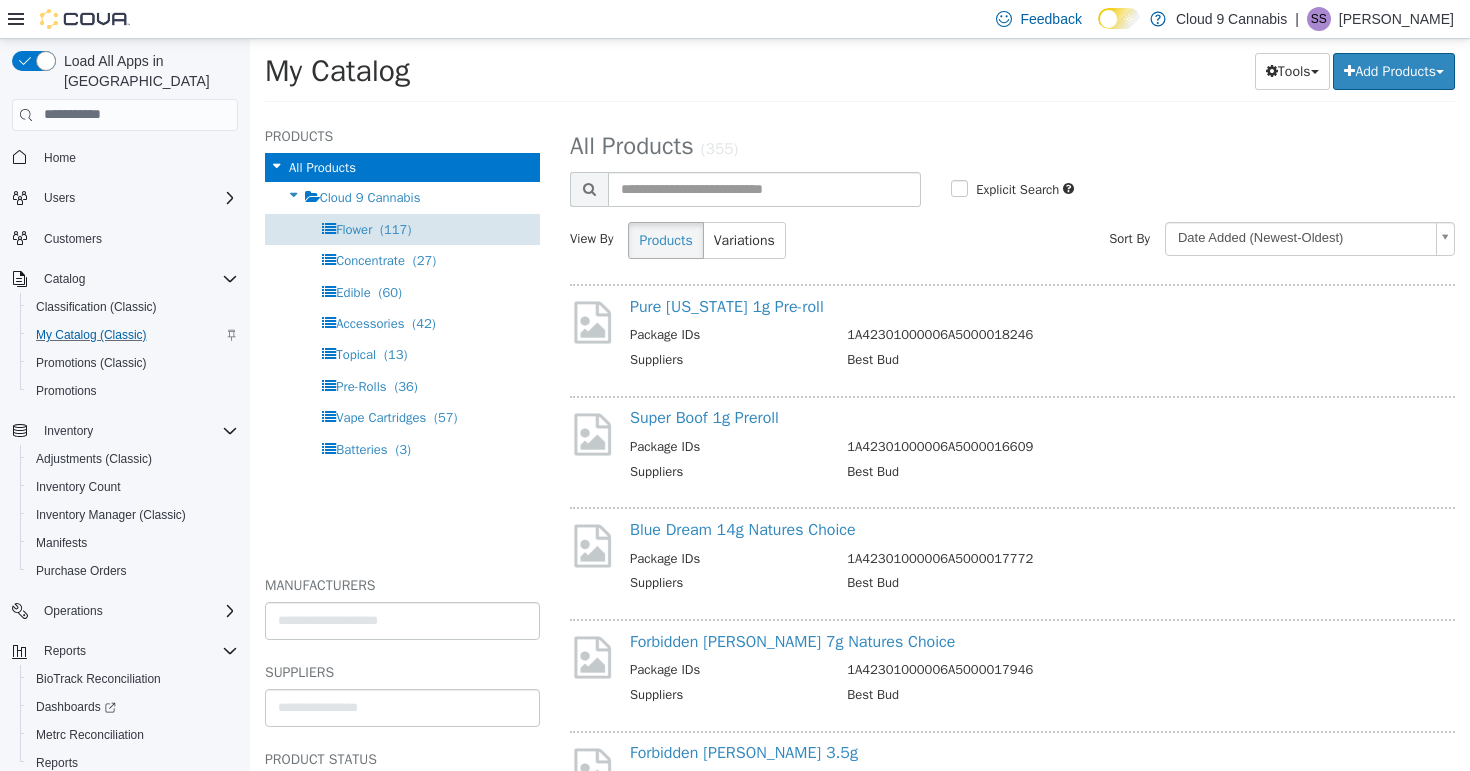 click on "(117)" at bounding box center (395, 228) 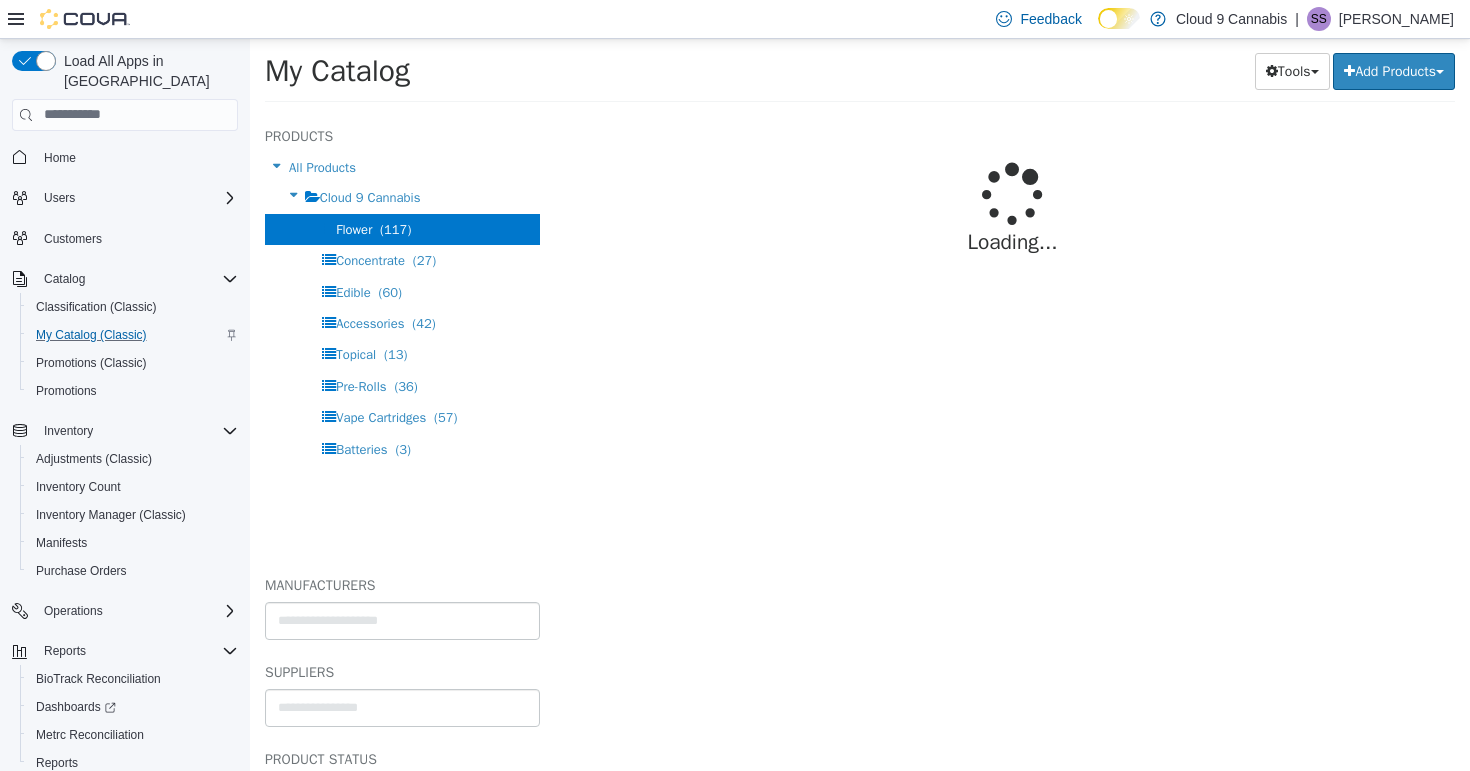 click on "Loading..." at bounding box center (1012, 217) 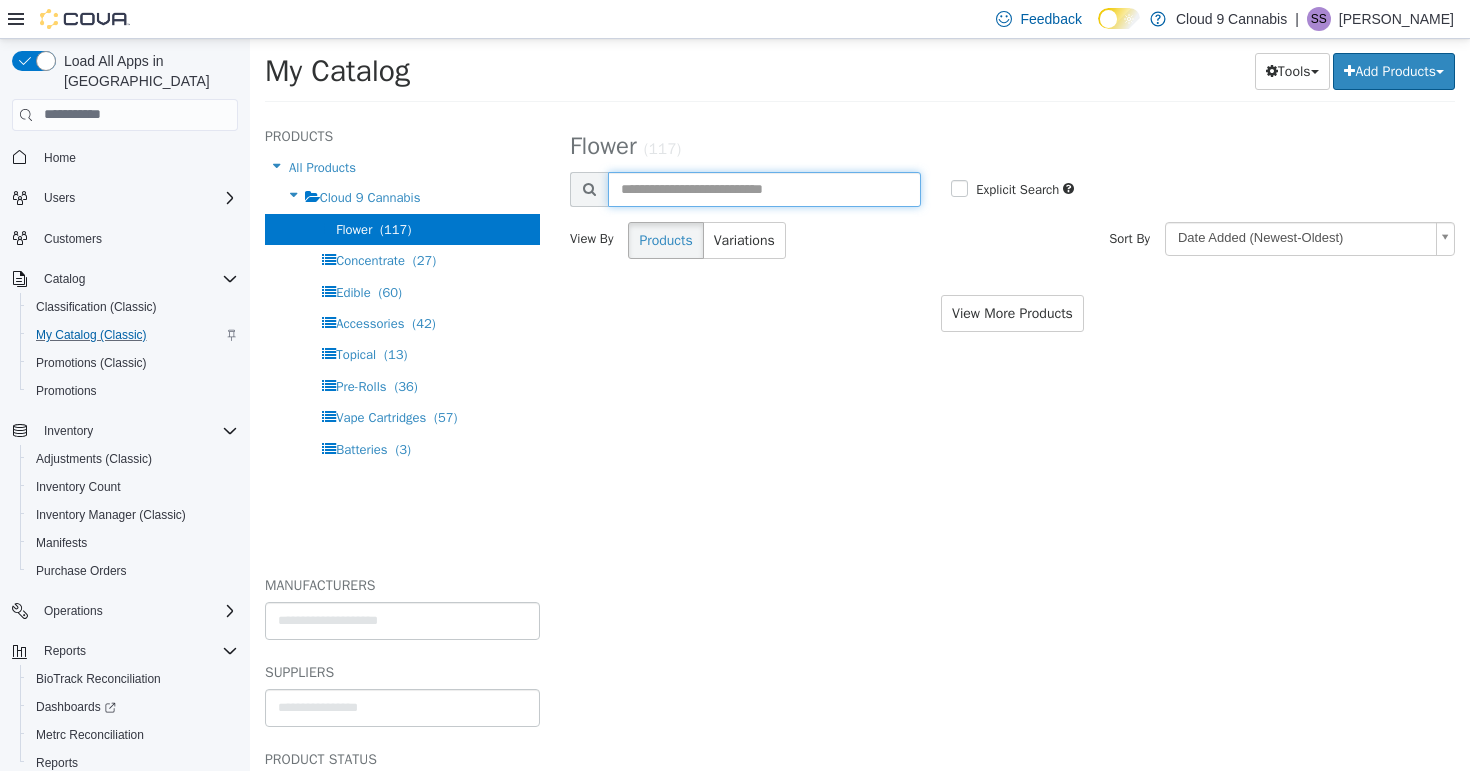 click at bounding box center (764, 188) 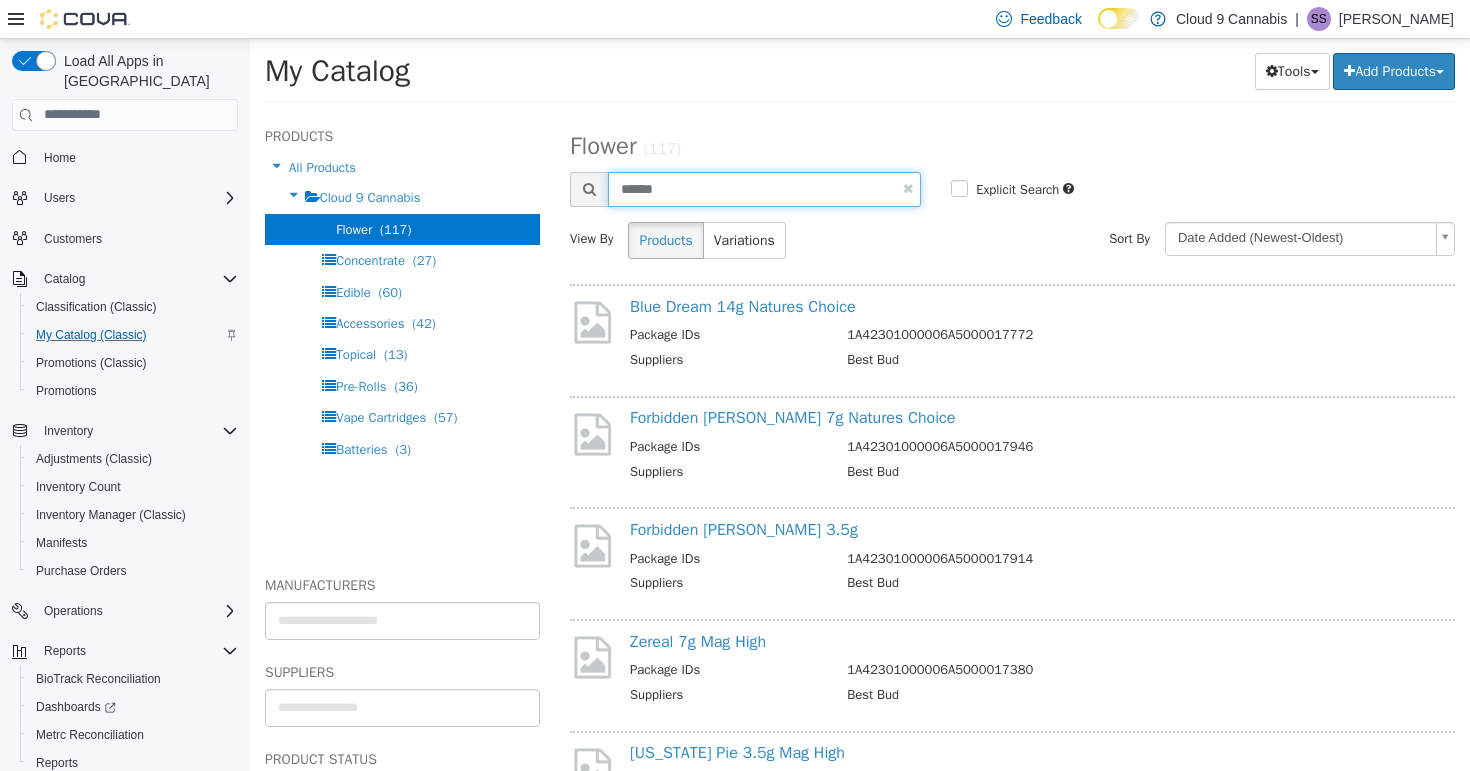 type on "******" 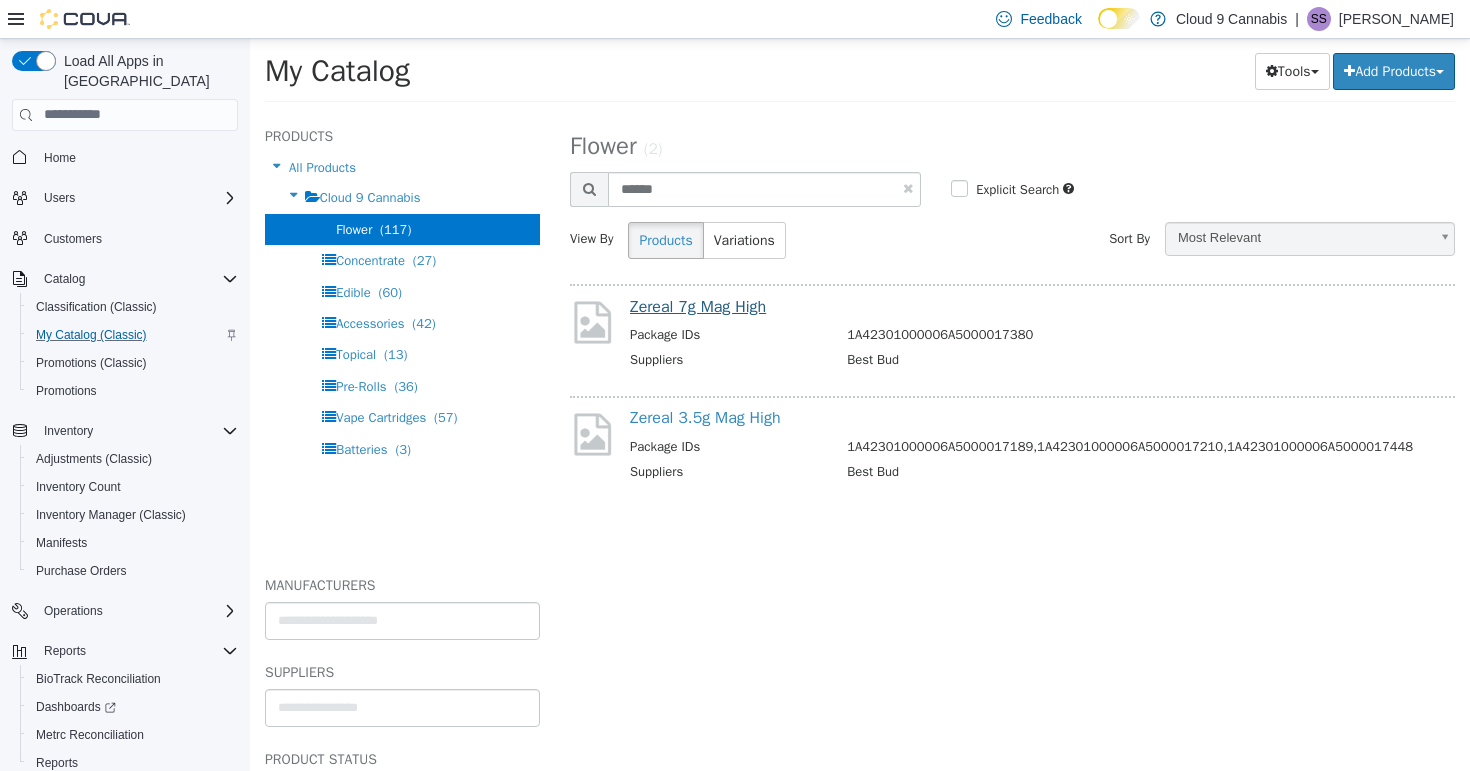 click on "Zereal 7g Mag High" at bounding box center [698, 306] 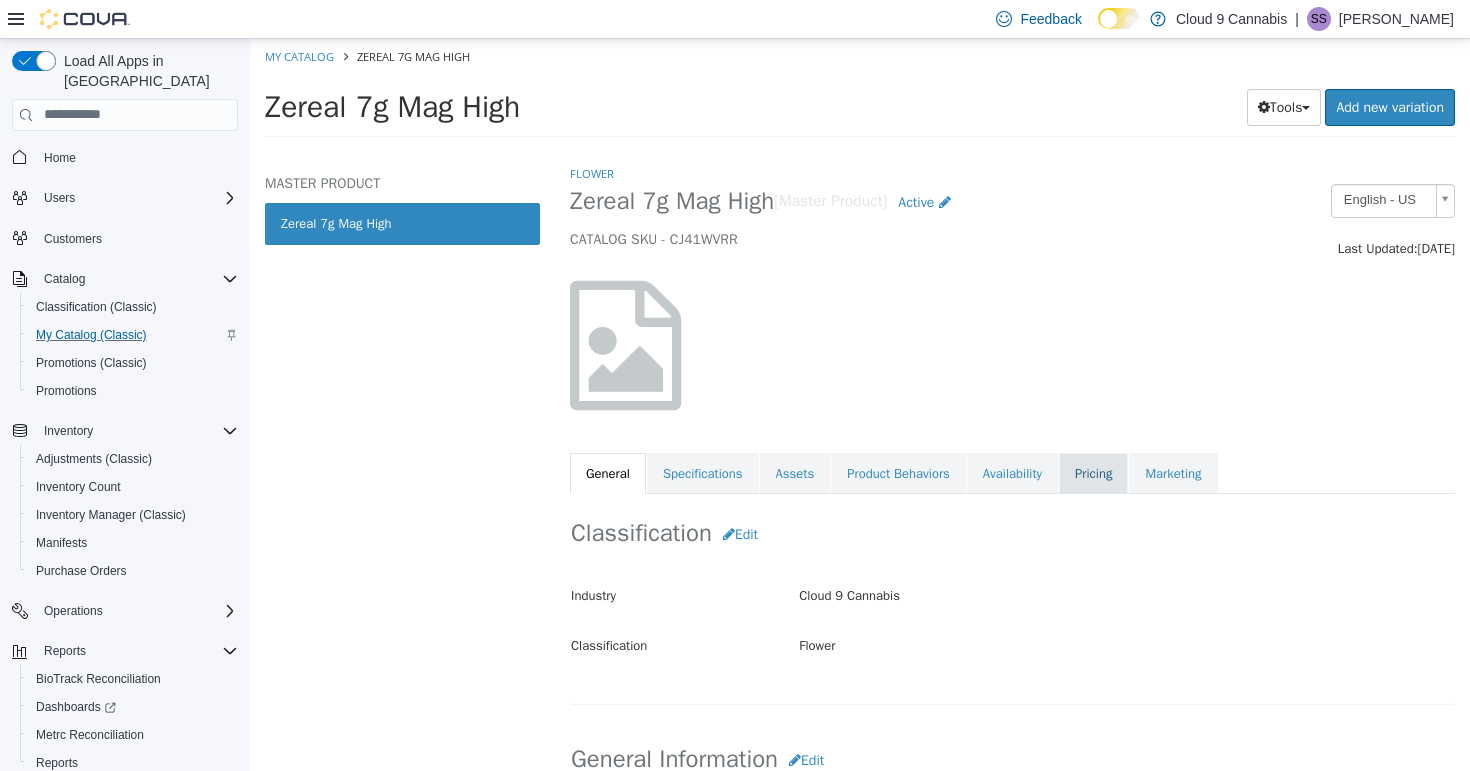 click on "Pricing" at bounding box center [1093, 473] 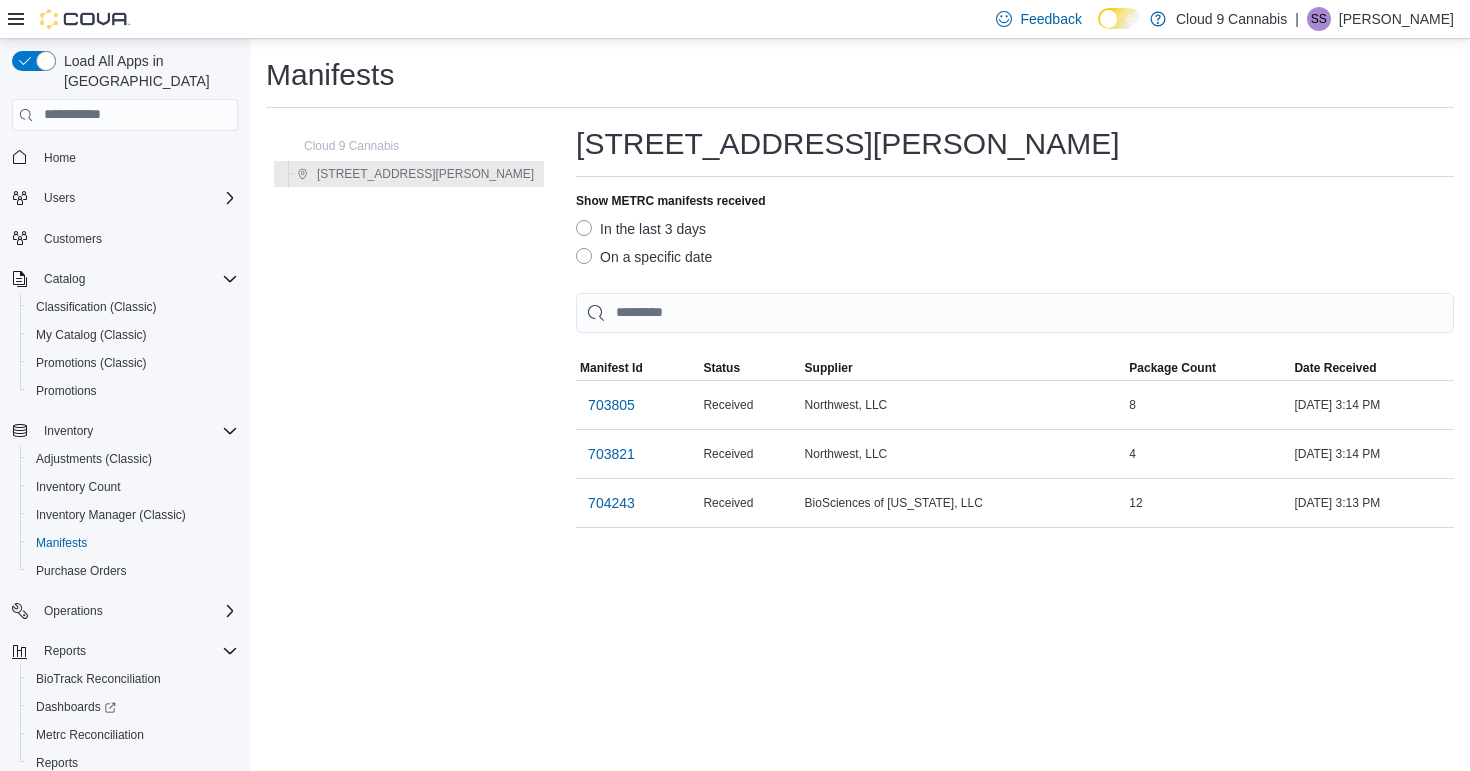 scroll, scrollTop: 0, scrollLeft: 0, axis: both 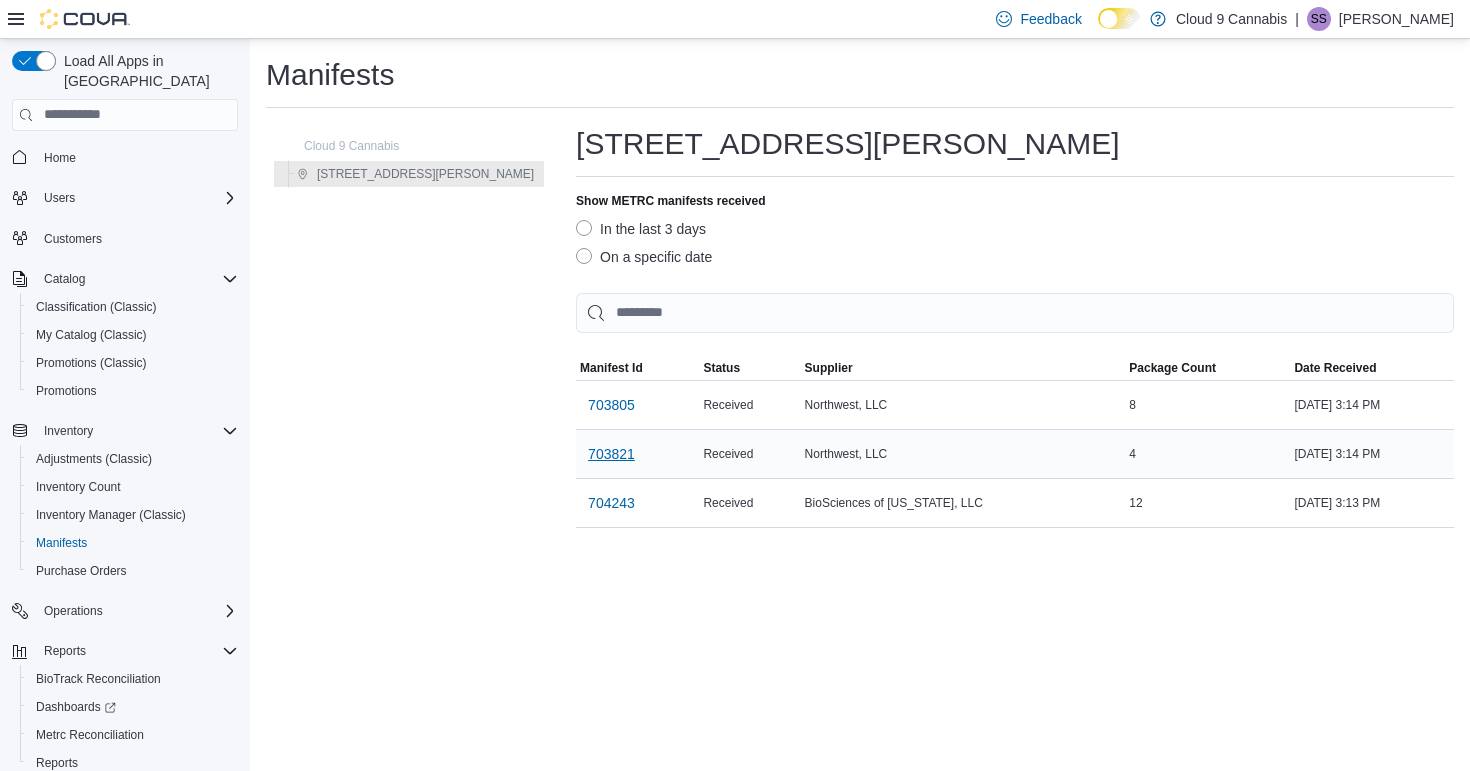 click on "703821" at bounding box center [611, 454] 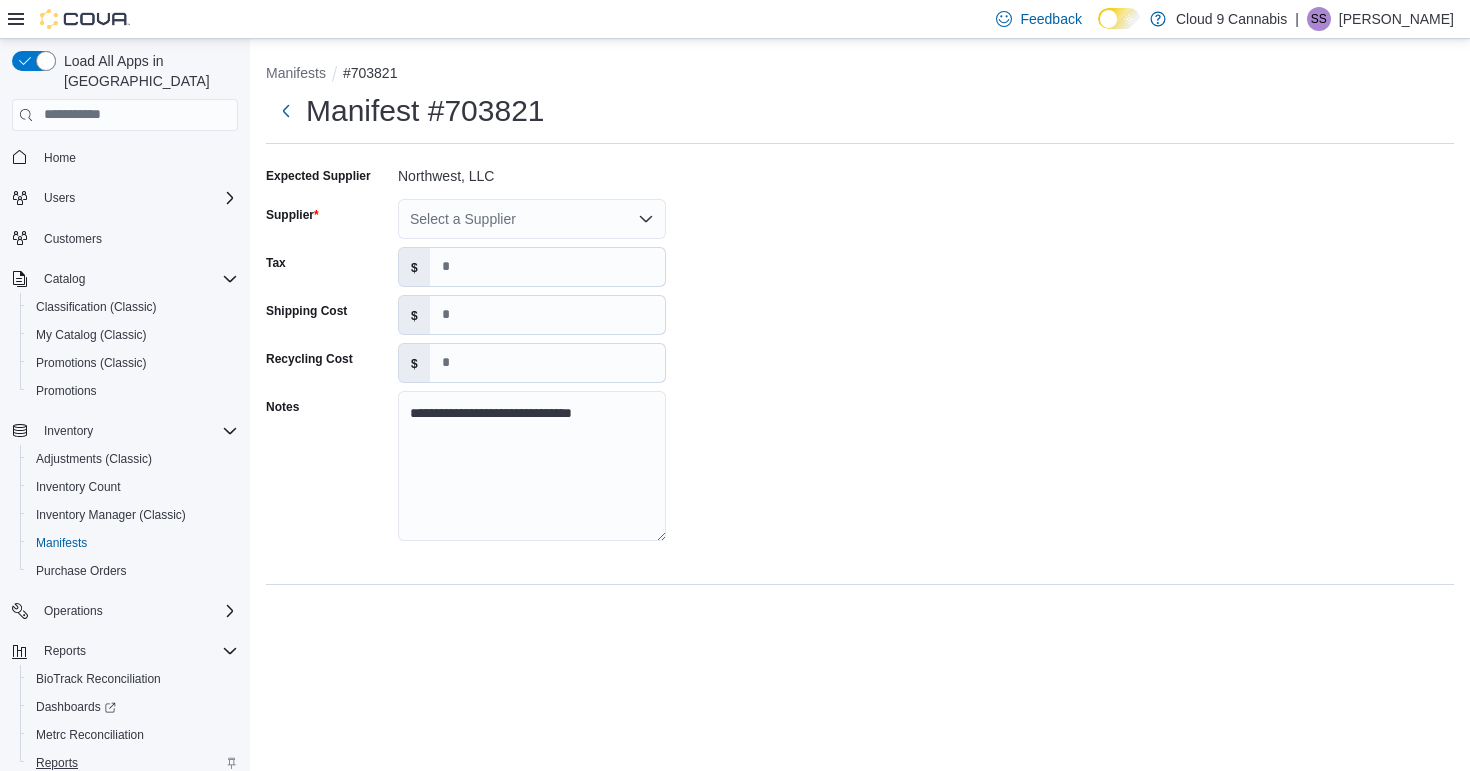click on "Reports" at bounding box center [57, 763] 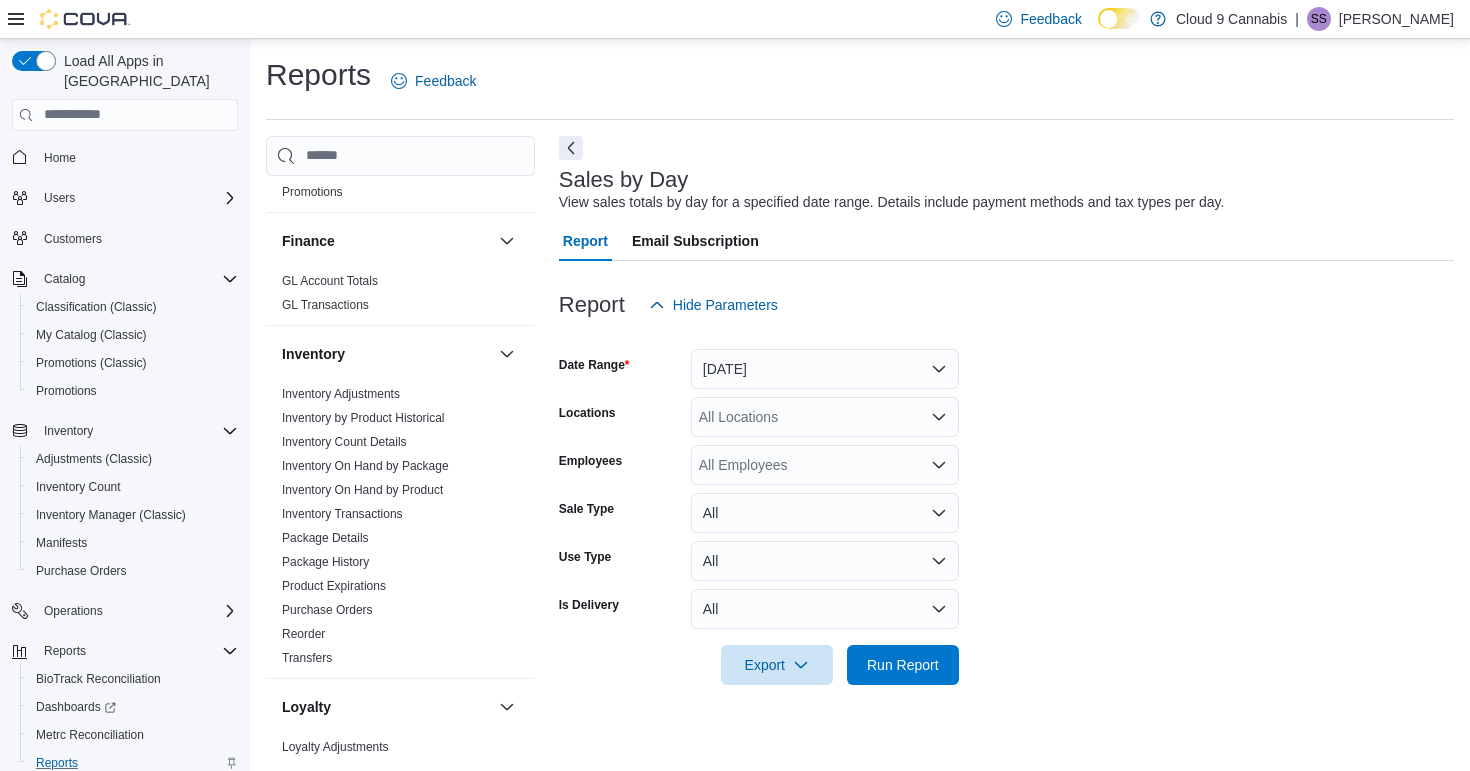 scroll, scrollTop: 469, scrollLeft: 0, axis: vertical 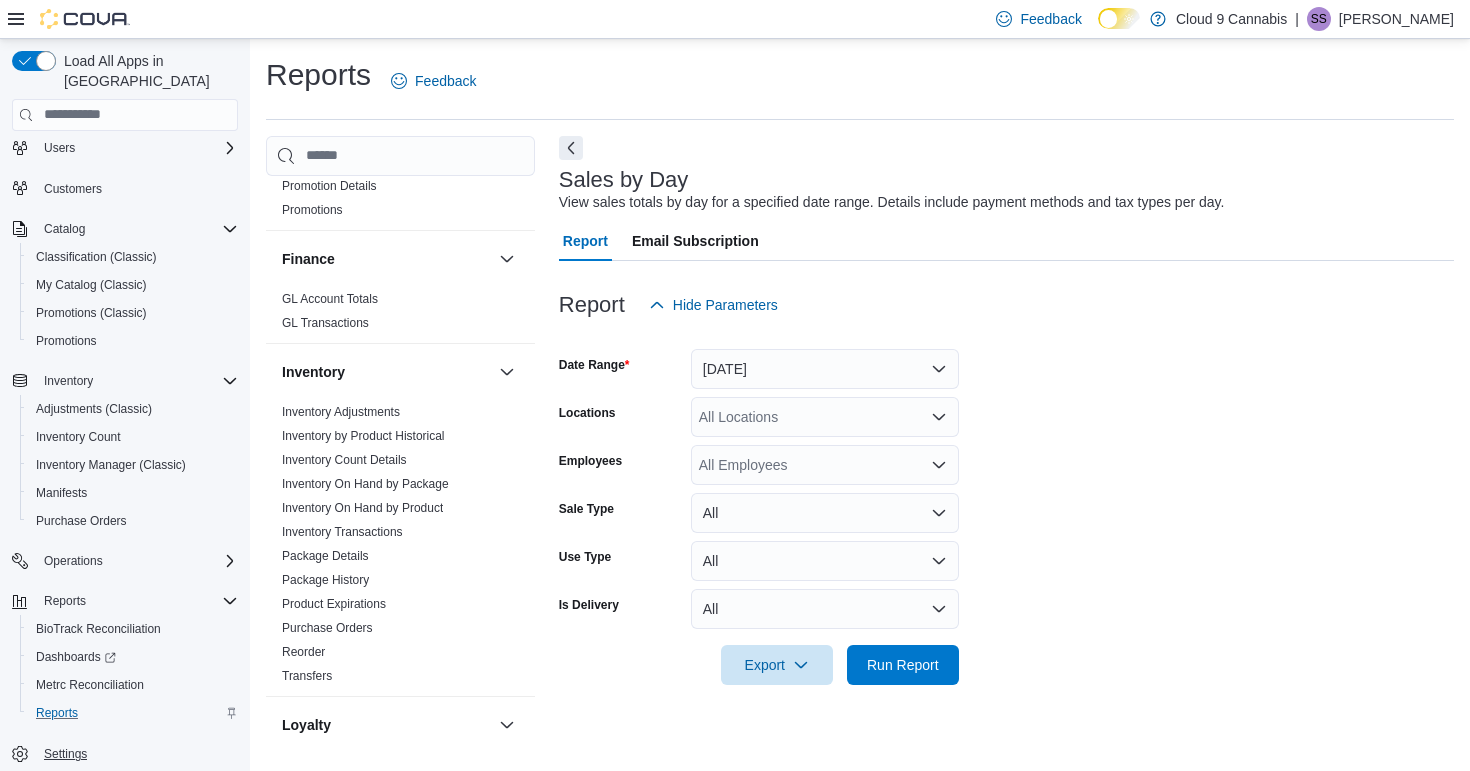 click on "Settings" at bounding box center [65, 754] 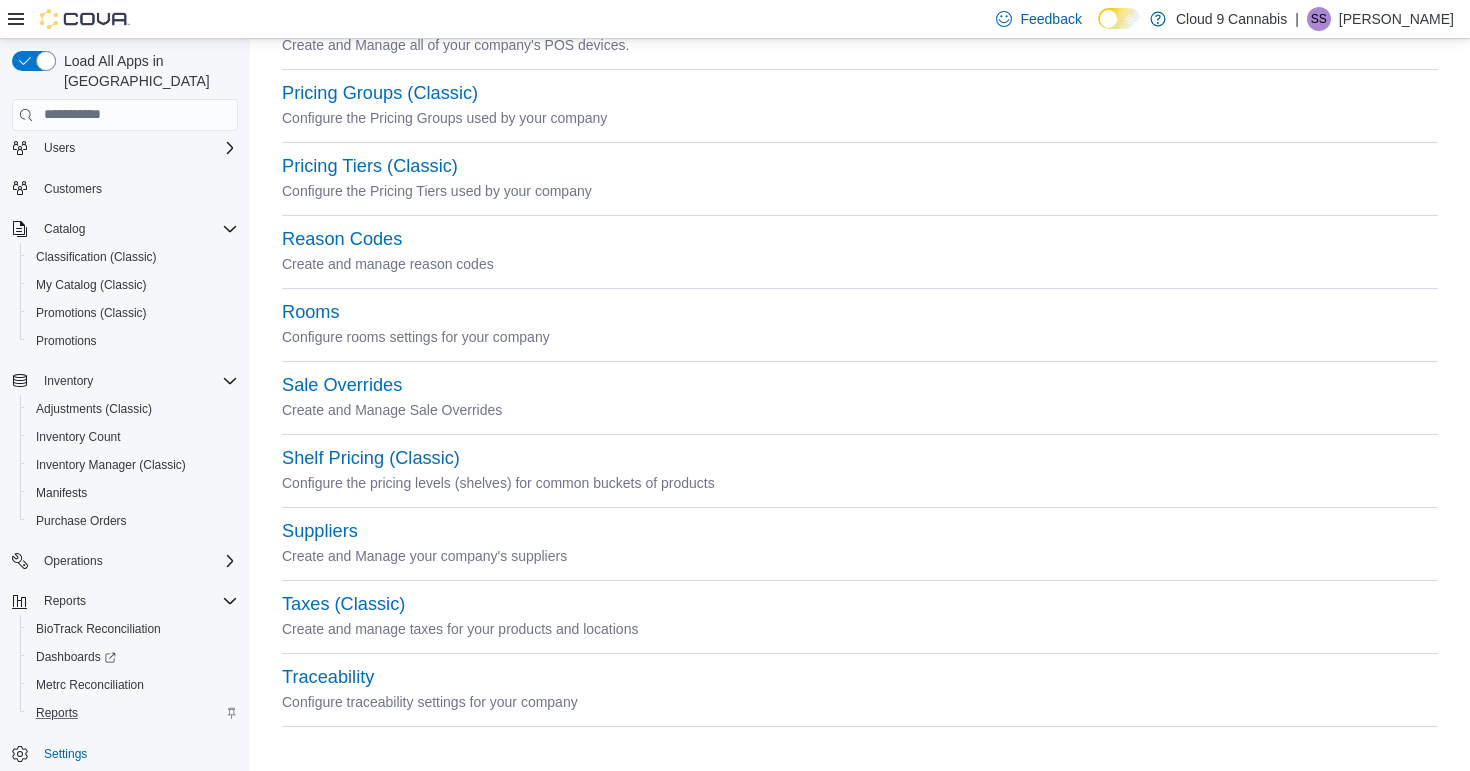 scroll, scrollTop: 860, scrollLeft: 0, axis: vertical 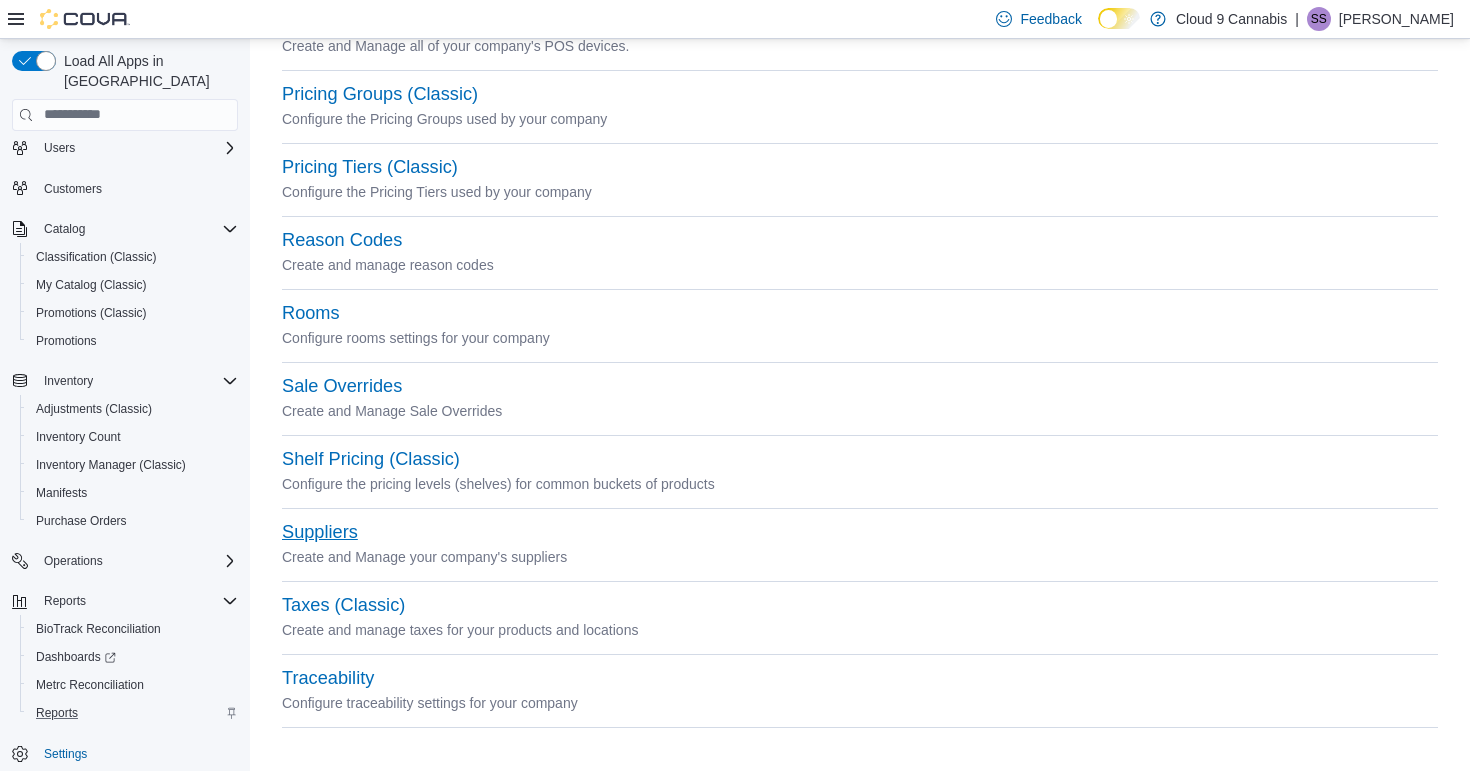 click on "Suppliers" at bounding box center (320, 532) 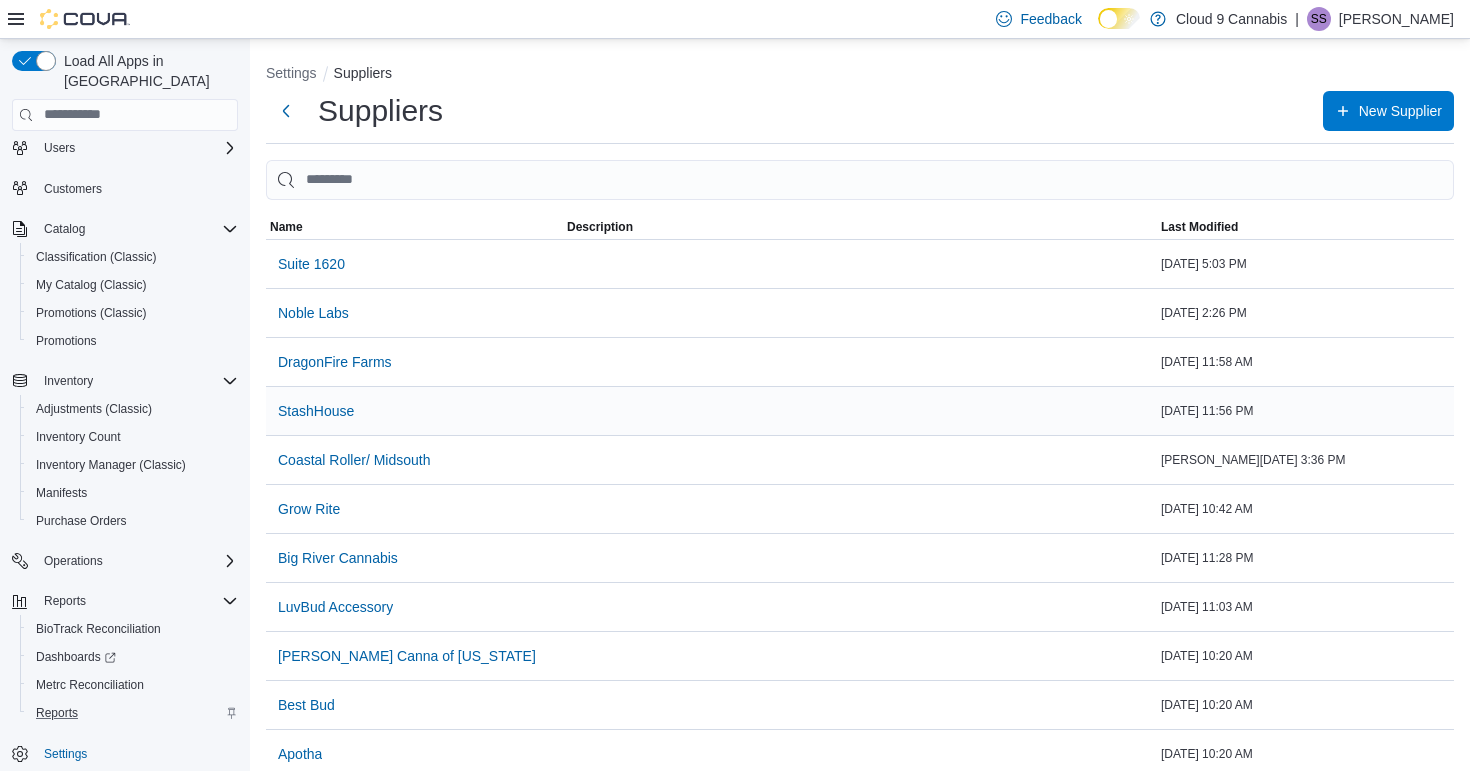 scroll, scrollTop: 0, scrollLeft: 0, axis: both 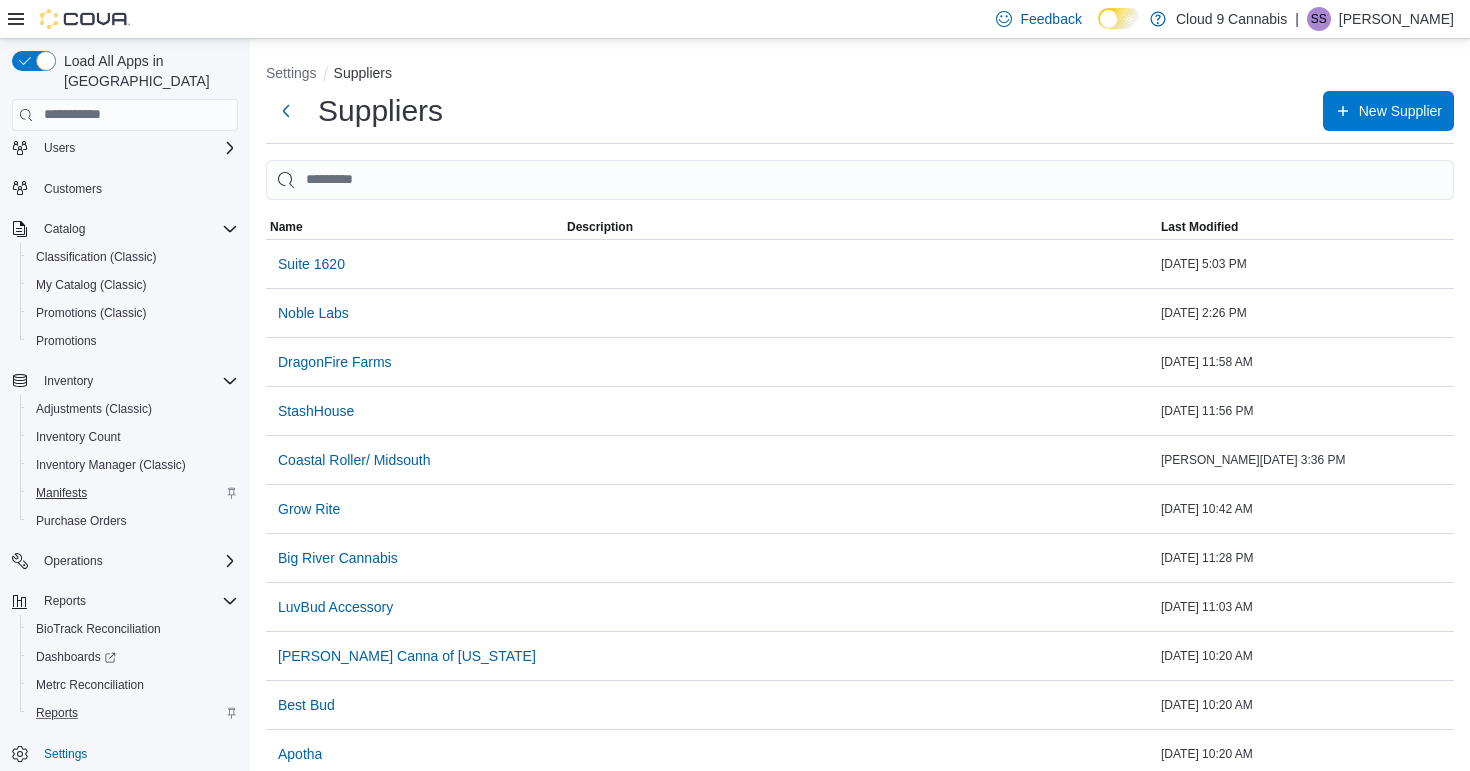 click on "Manifests" at bounding box center [61, 493] 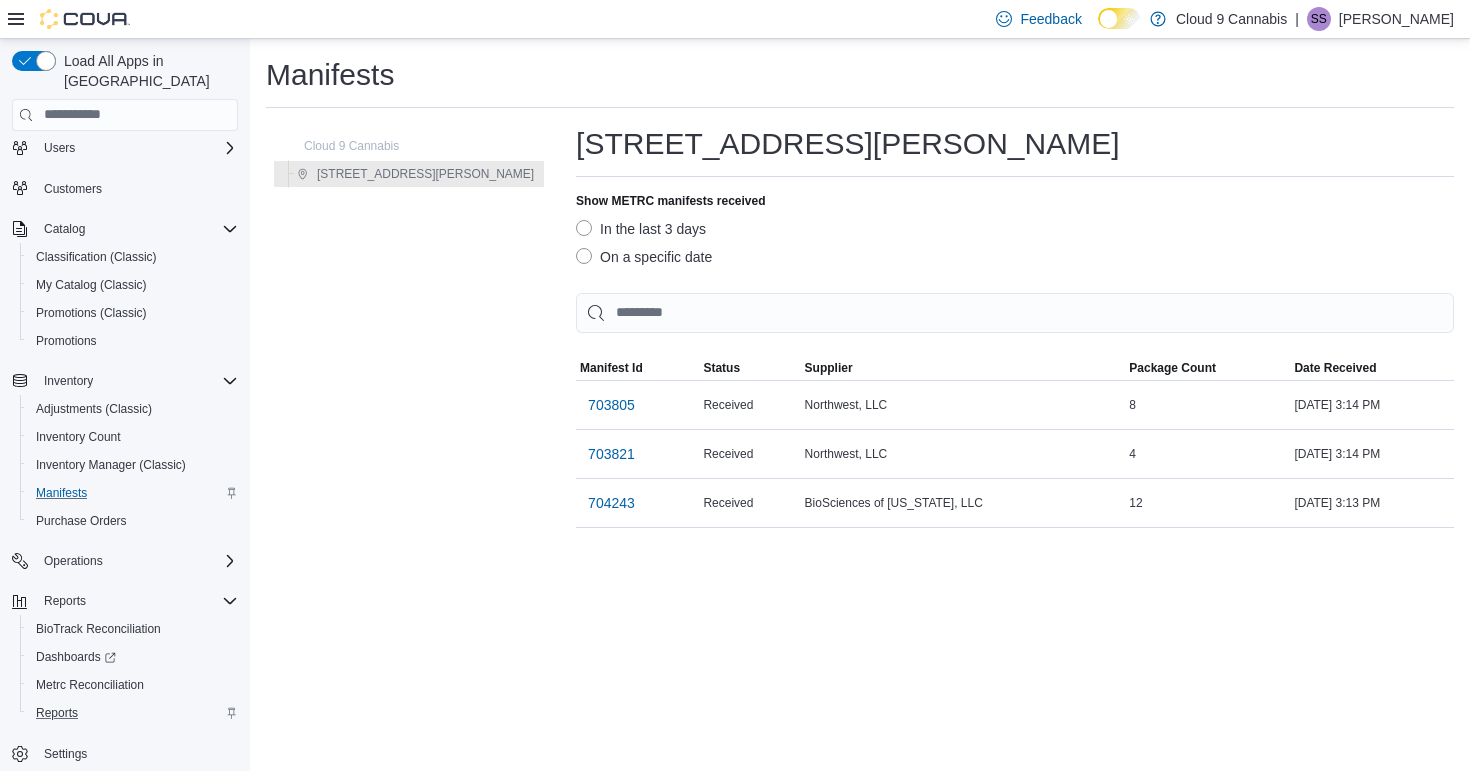 click on "704243" at bounding box center [611, 503] 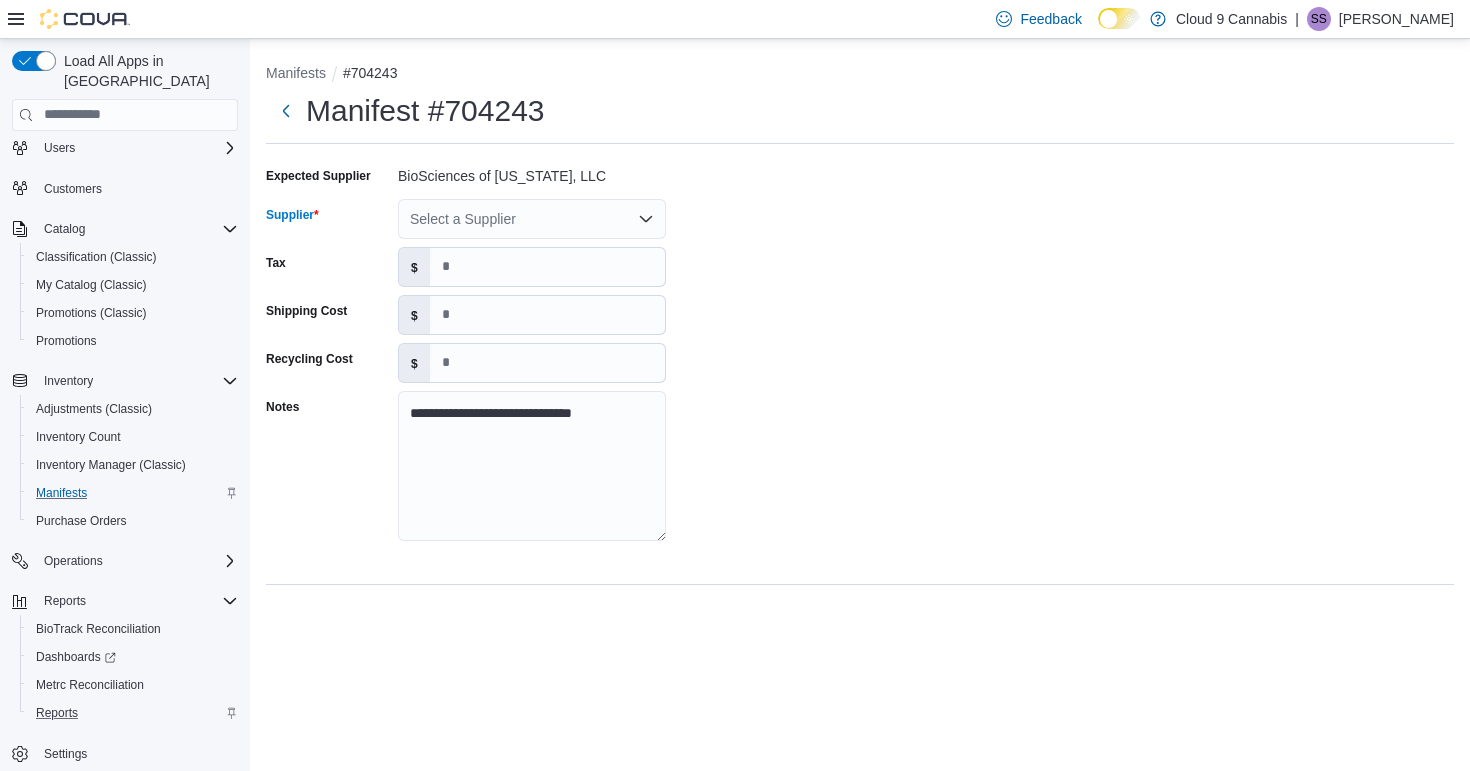 click on "Select a Supplier" at bounding box center (532, 219) 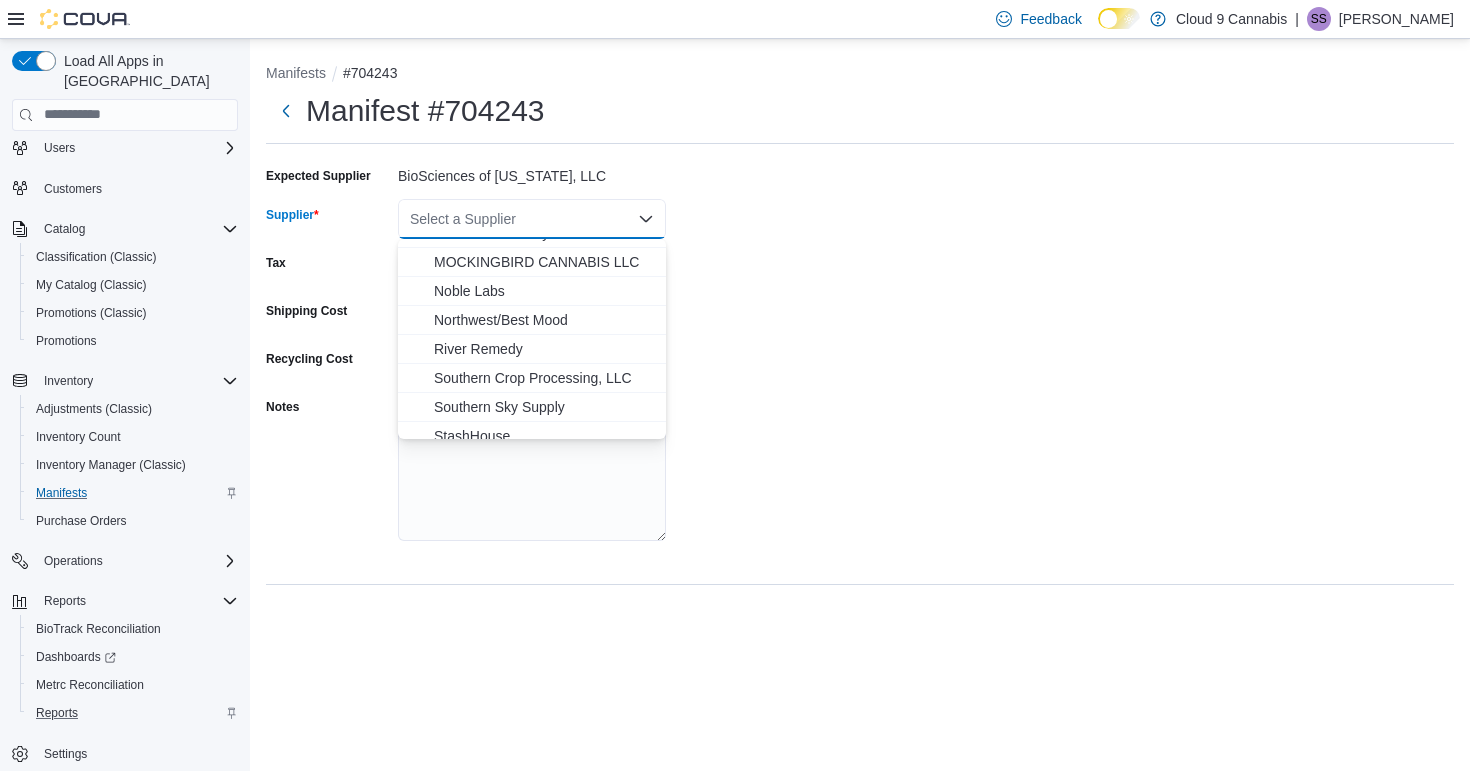 scroll, scrollTop: 296, scrollLeft: 0, axis: vertical 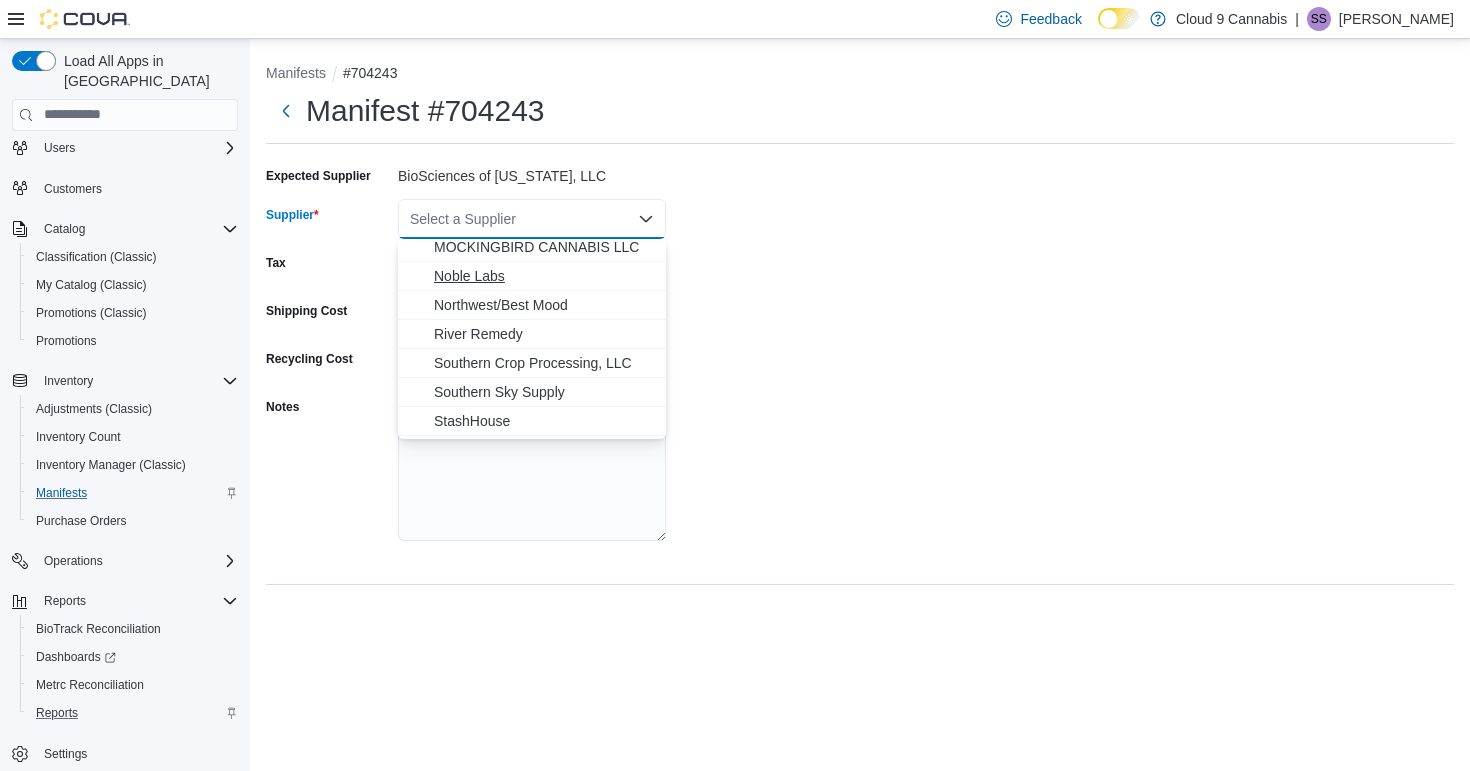 click on "Noble Labs" at bounding box center (544, 276) 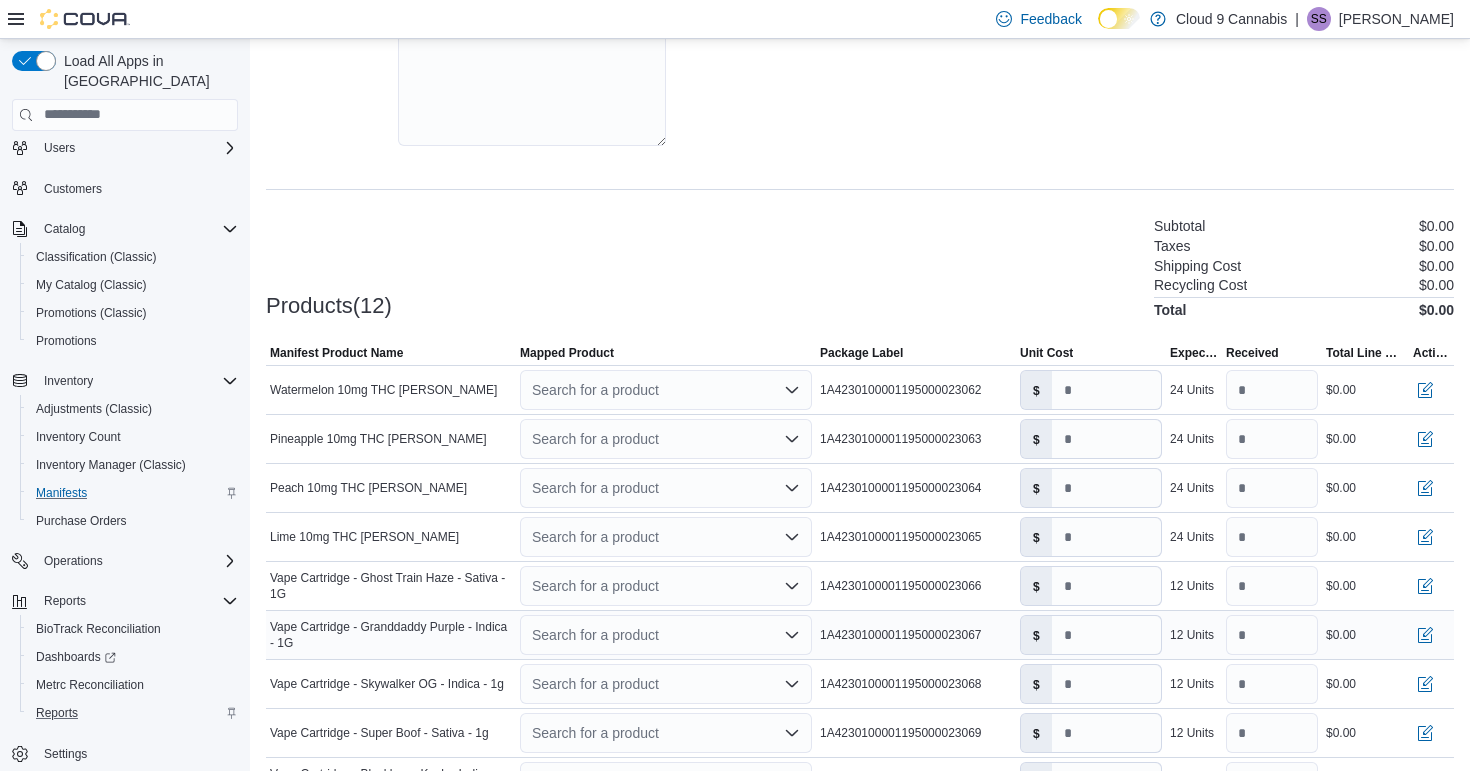 scroll, scrollTop: 411, scrollLeft: 0, axis: vertical 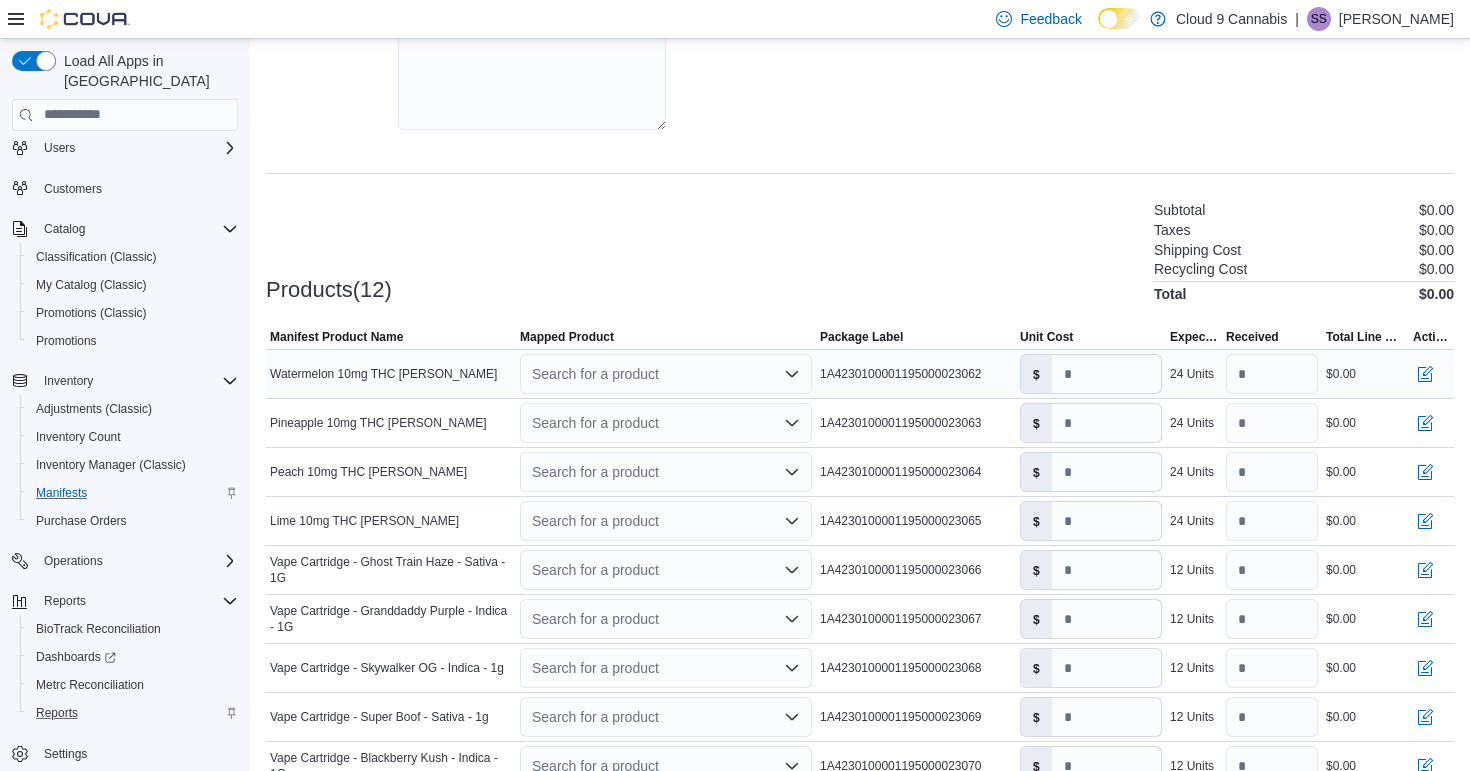 click on "Search for a product" at bounding box center [666, 374] 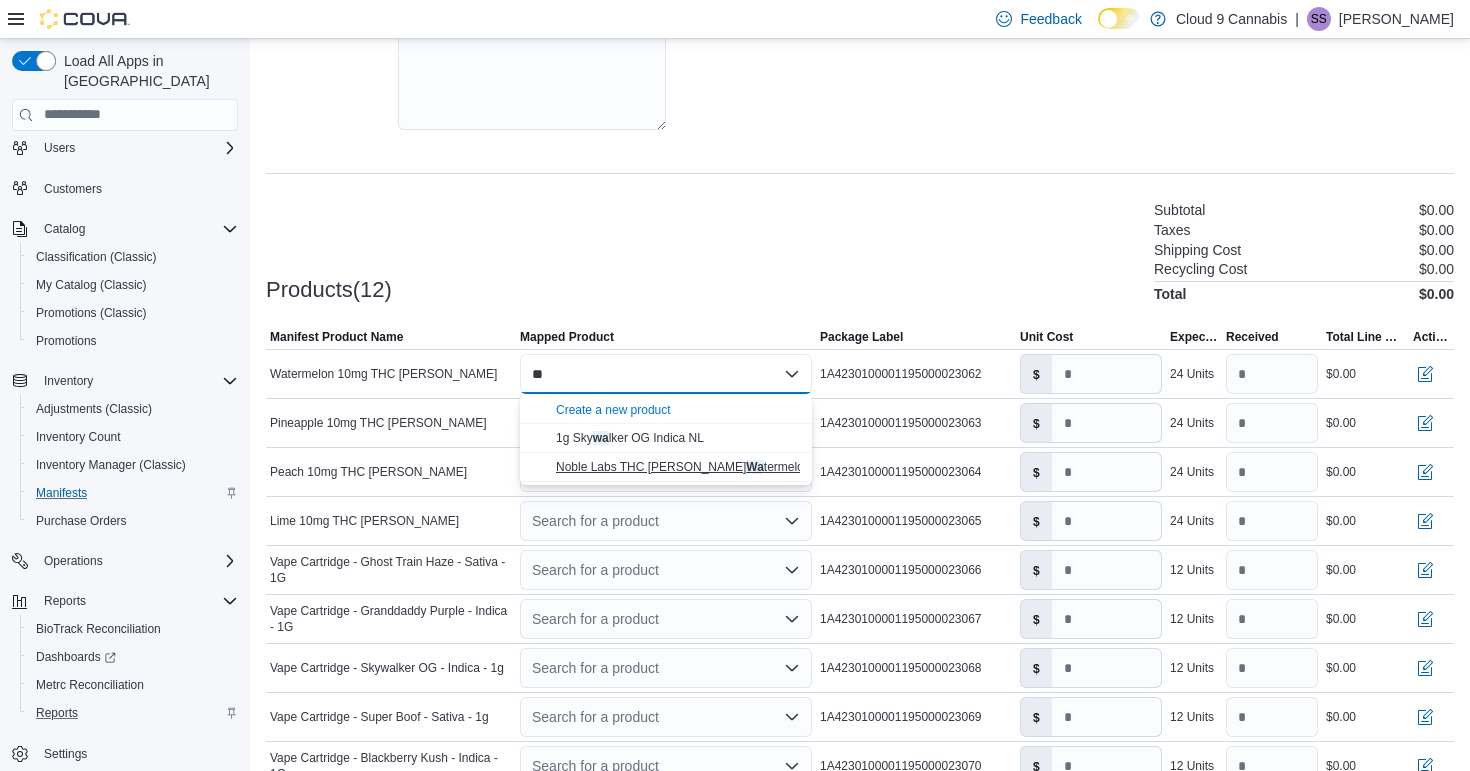 type on "**" 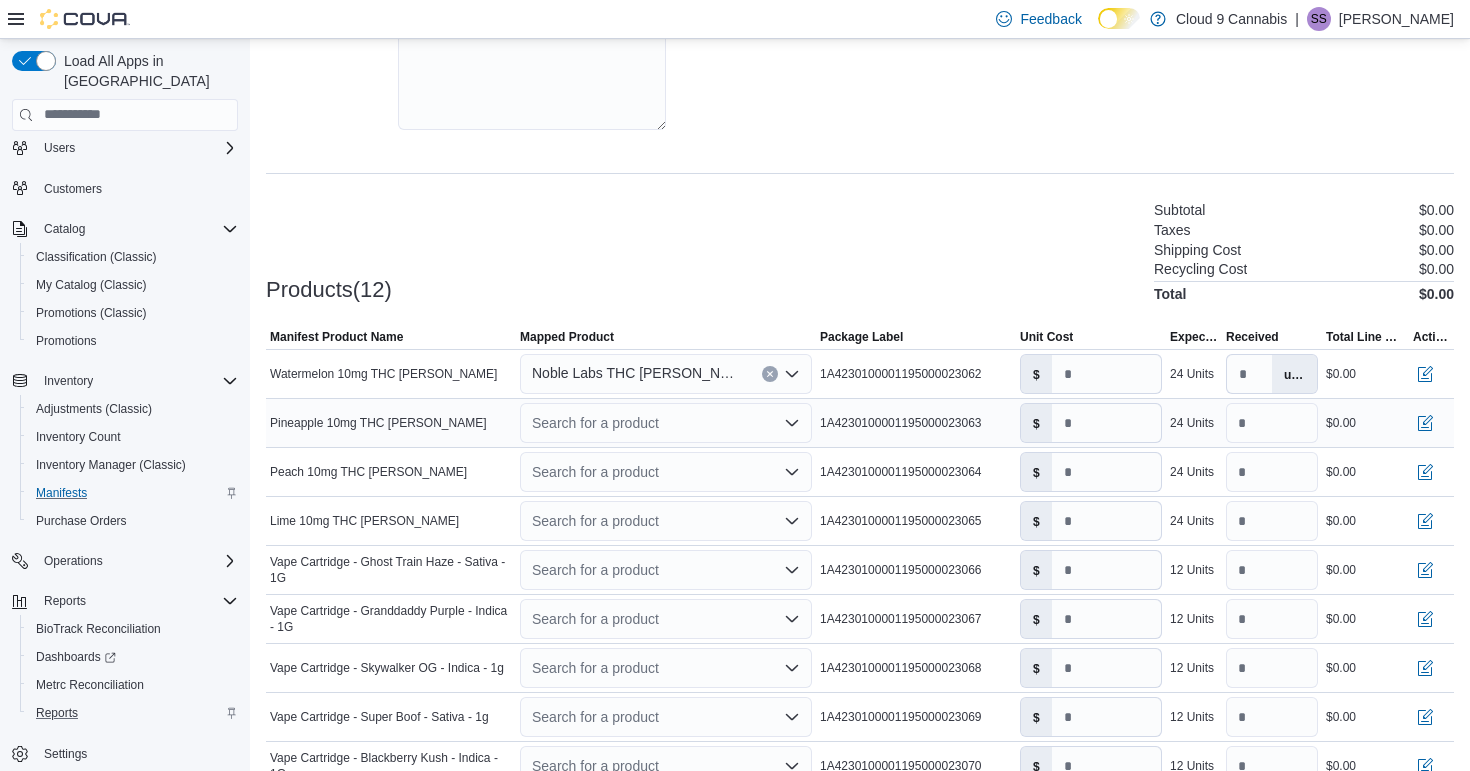 click on "Search for a product" at bounding box center (666, 423) 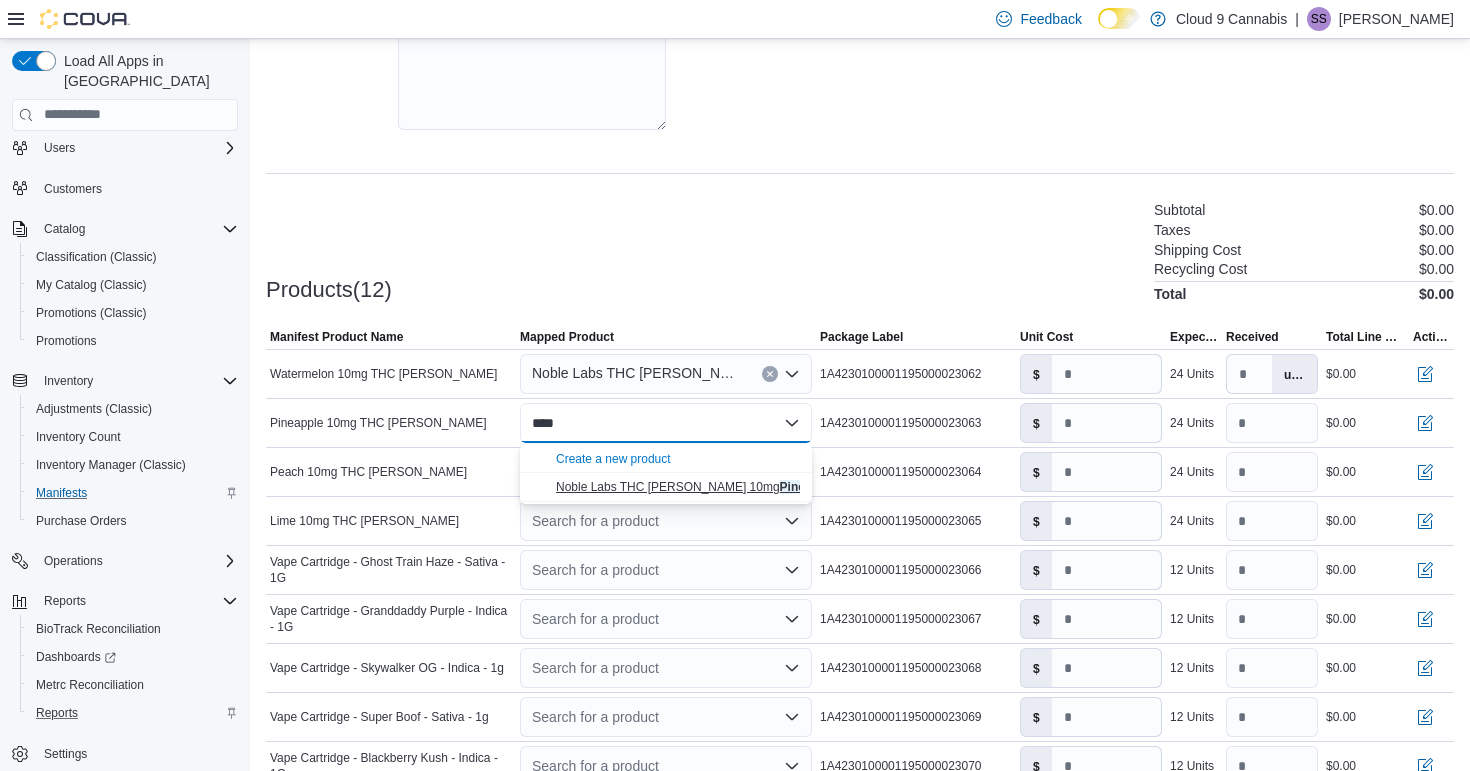 type on "****" 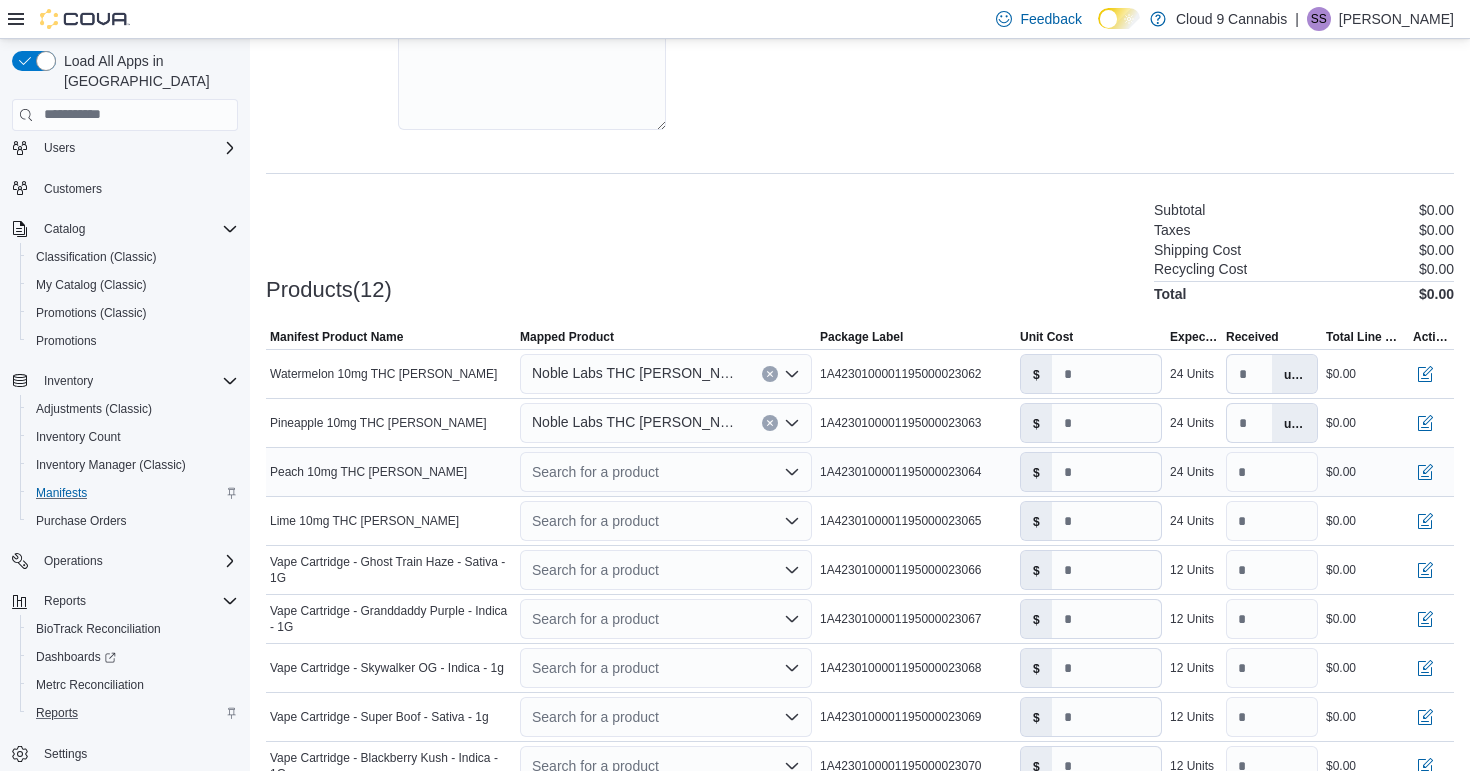click on "Search for a product" at bounding box center [666, 472] 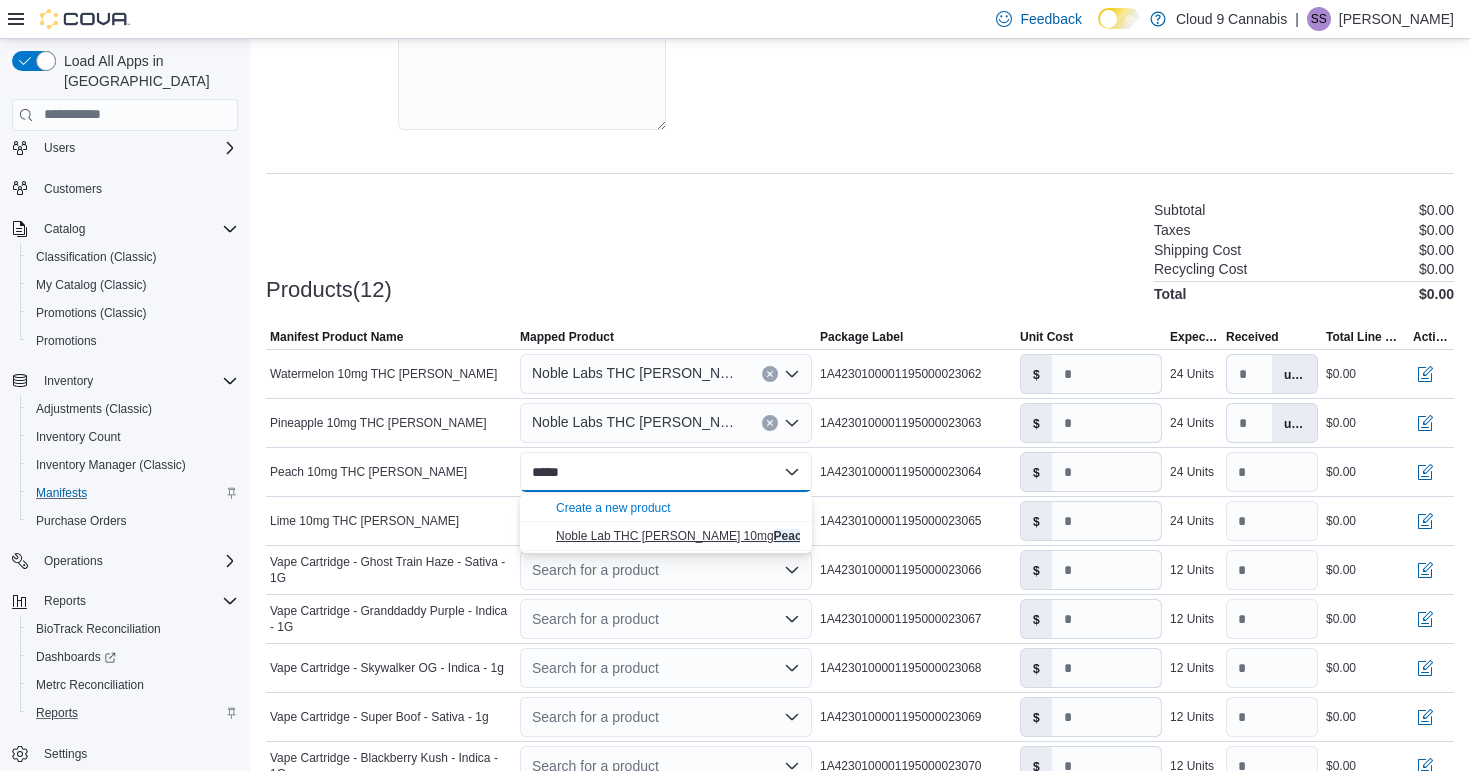 type on "*****" 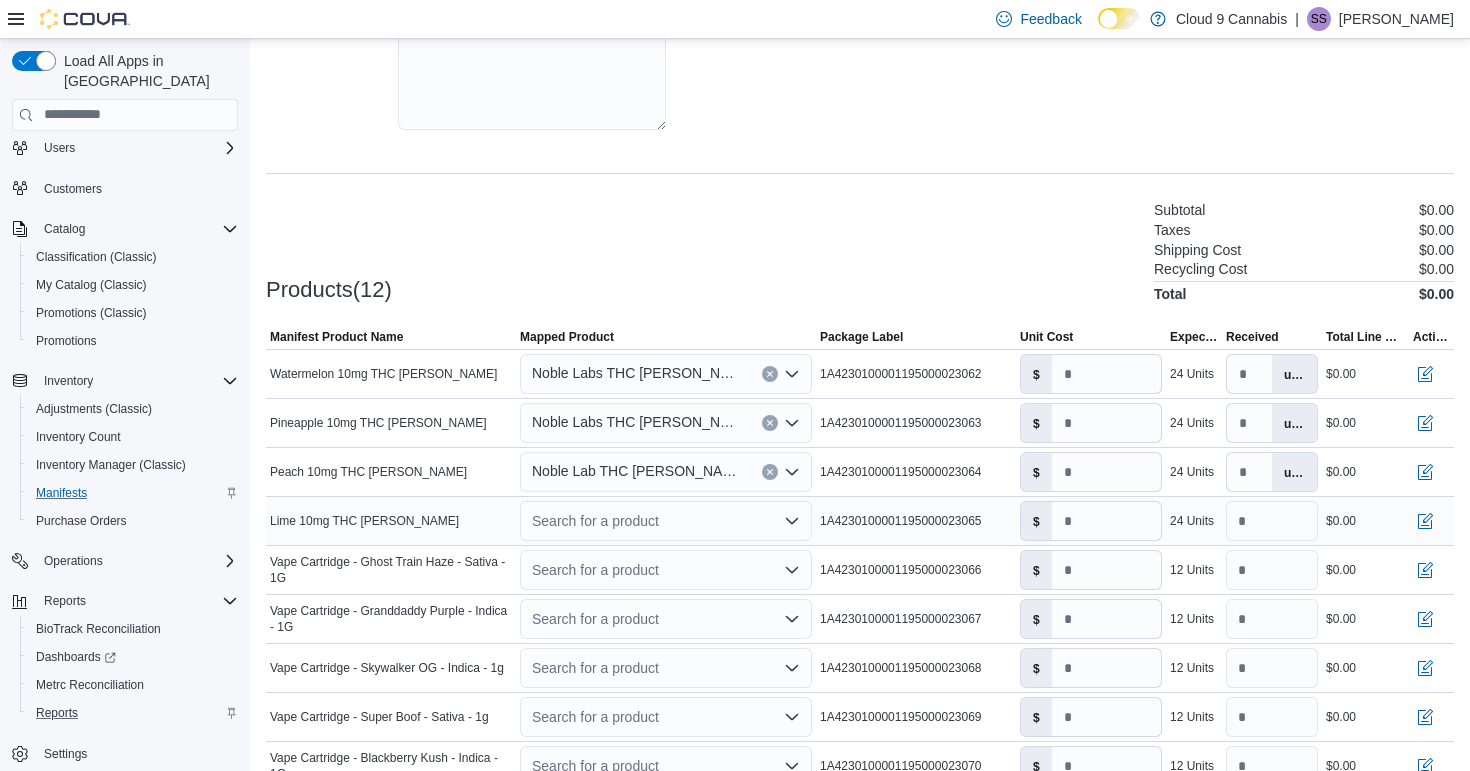 click on "Search for a product" at bounding box center (666, 521) 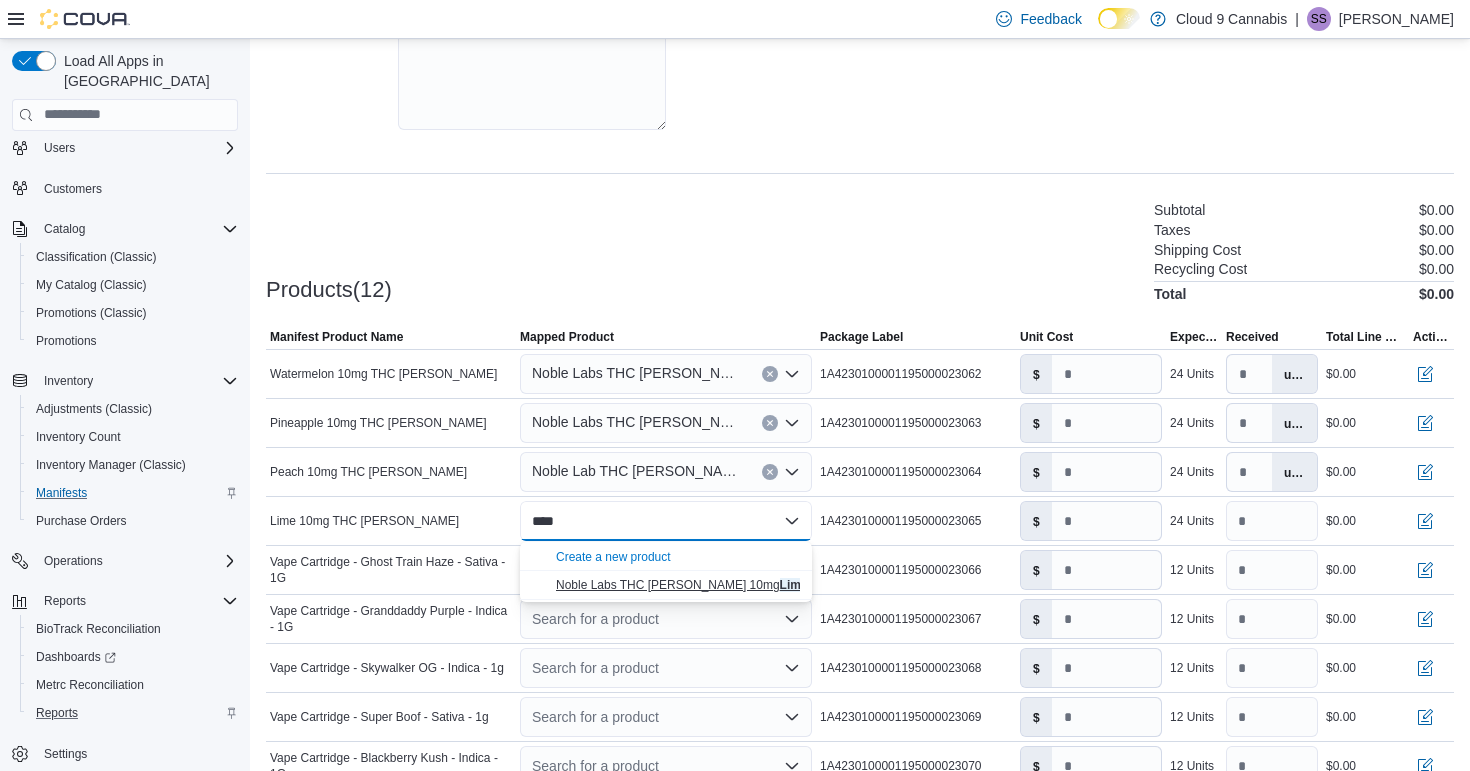 type on "****" 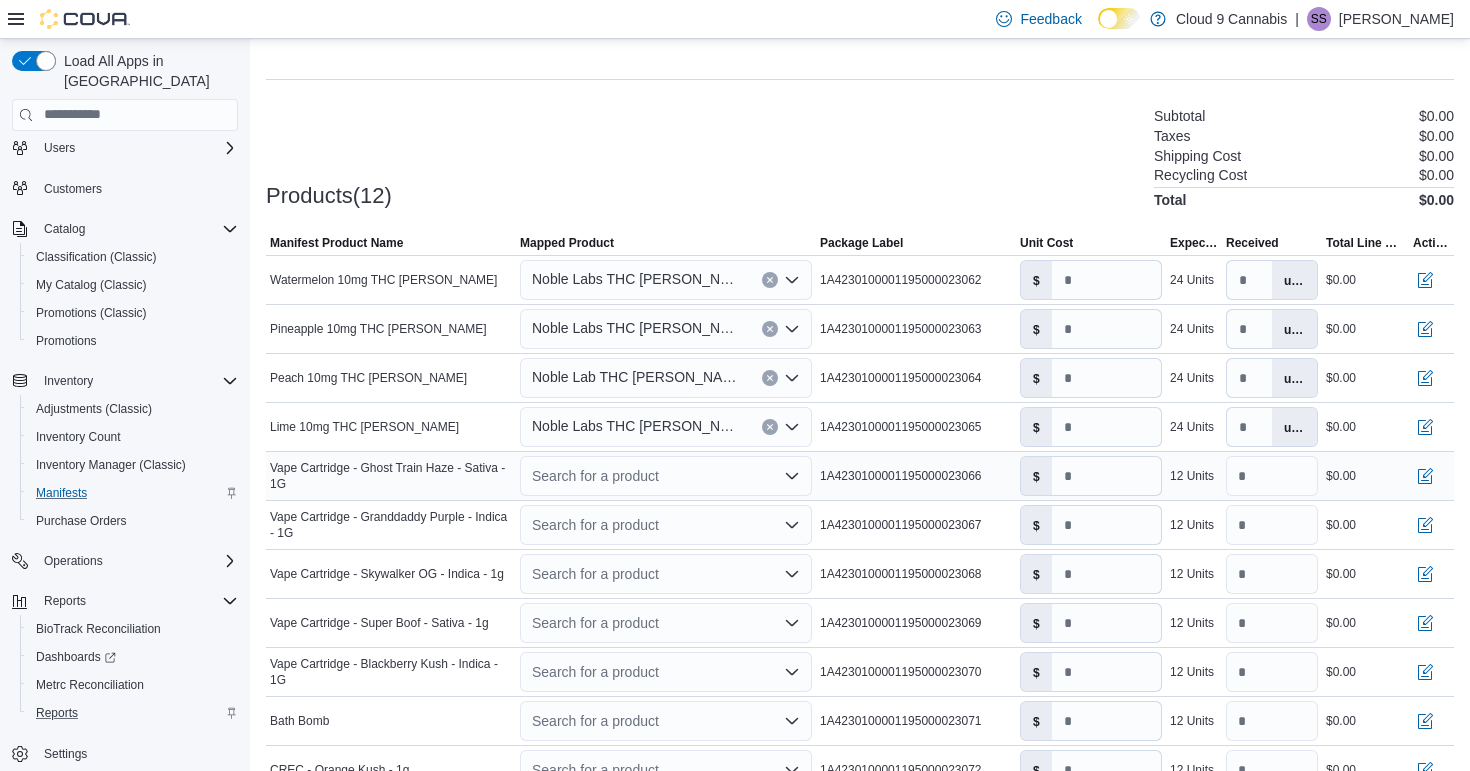 scroll, scrollTop: 561, scrollLeft: 0, axis: vertical 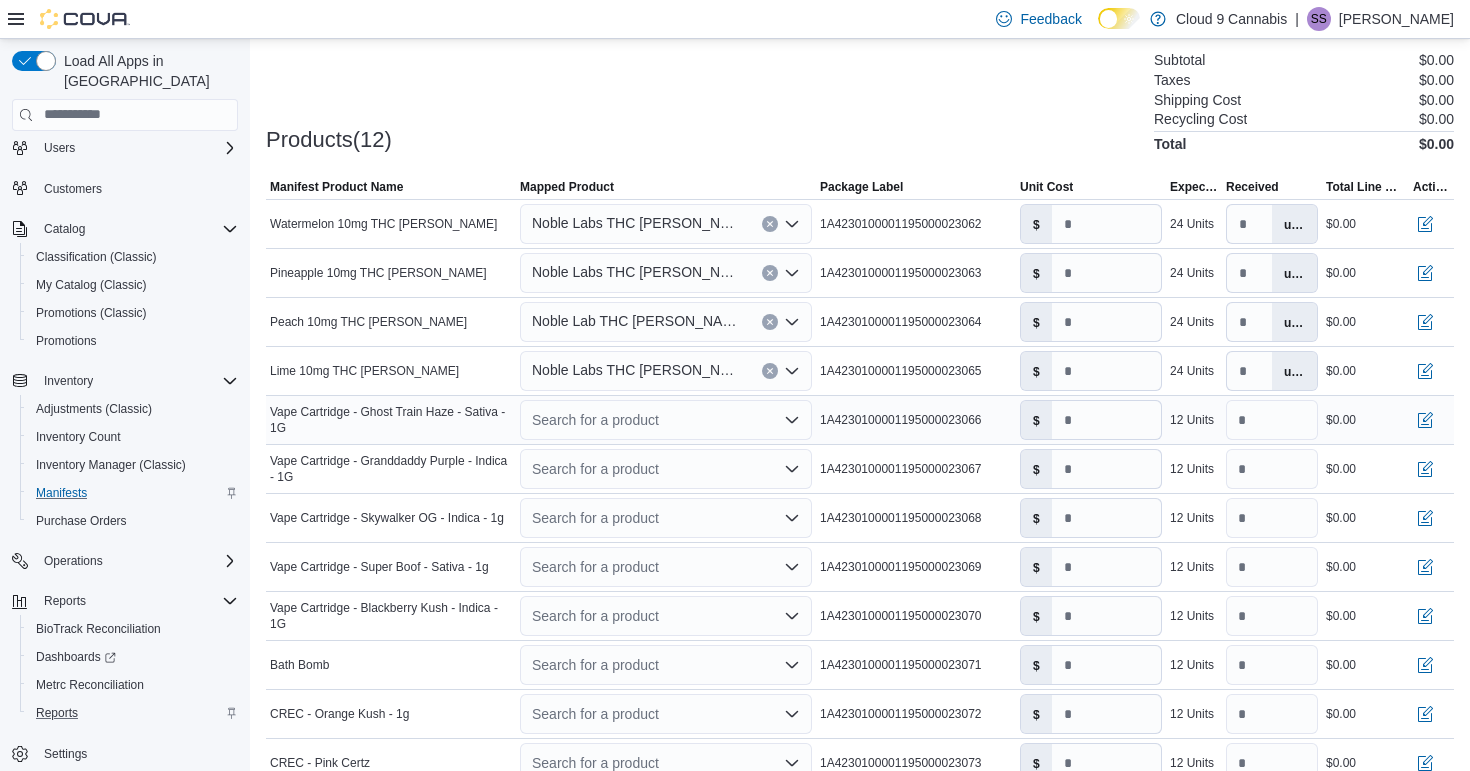 click on "Search for a product" at bounding box center (666, 420) 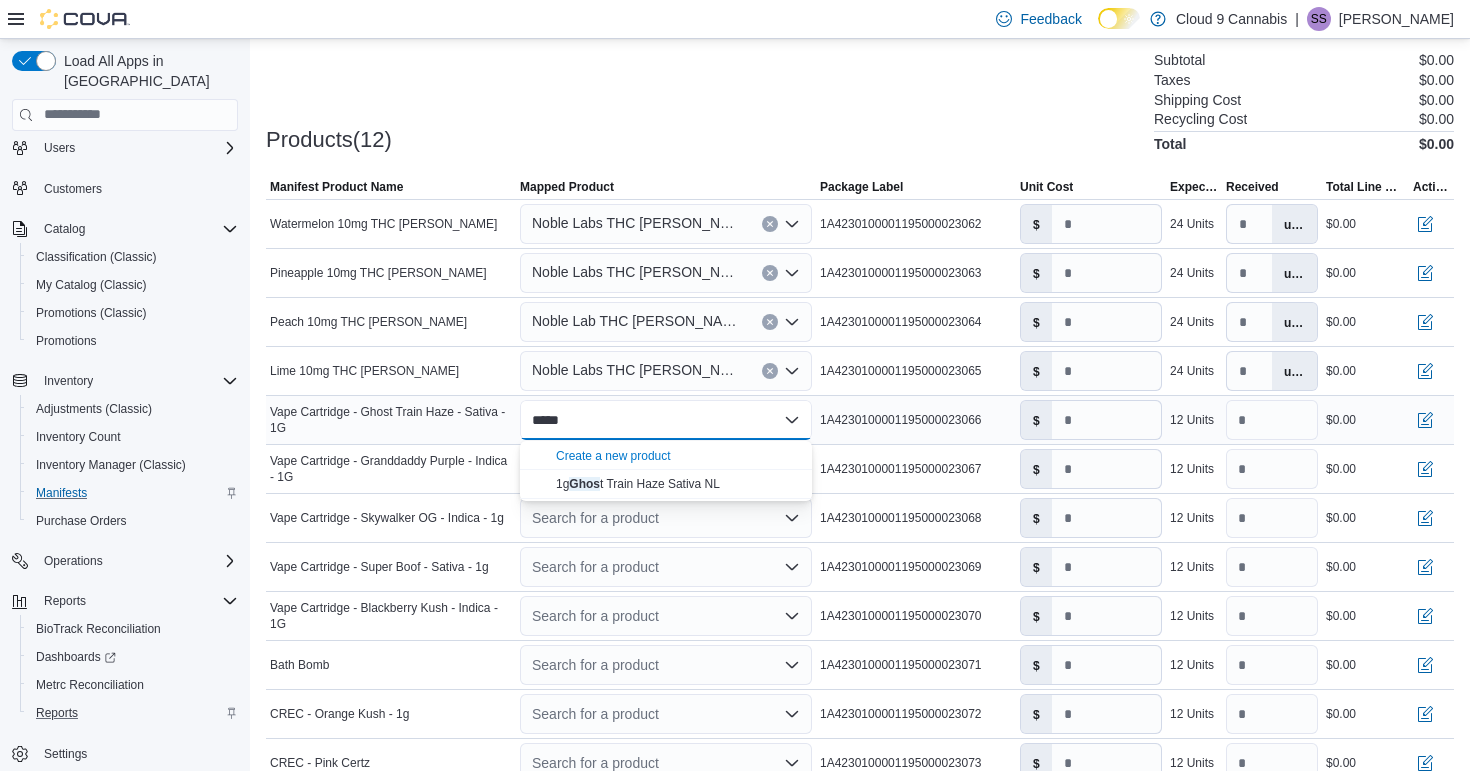 type on "*****" 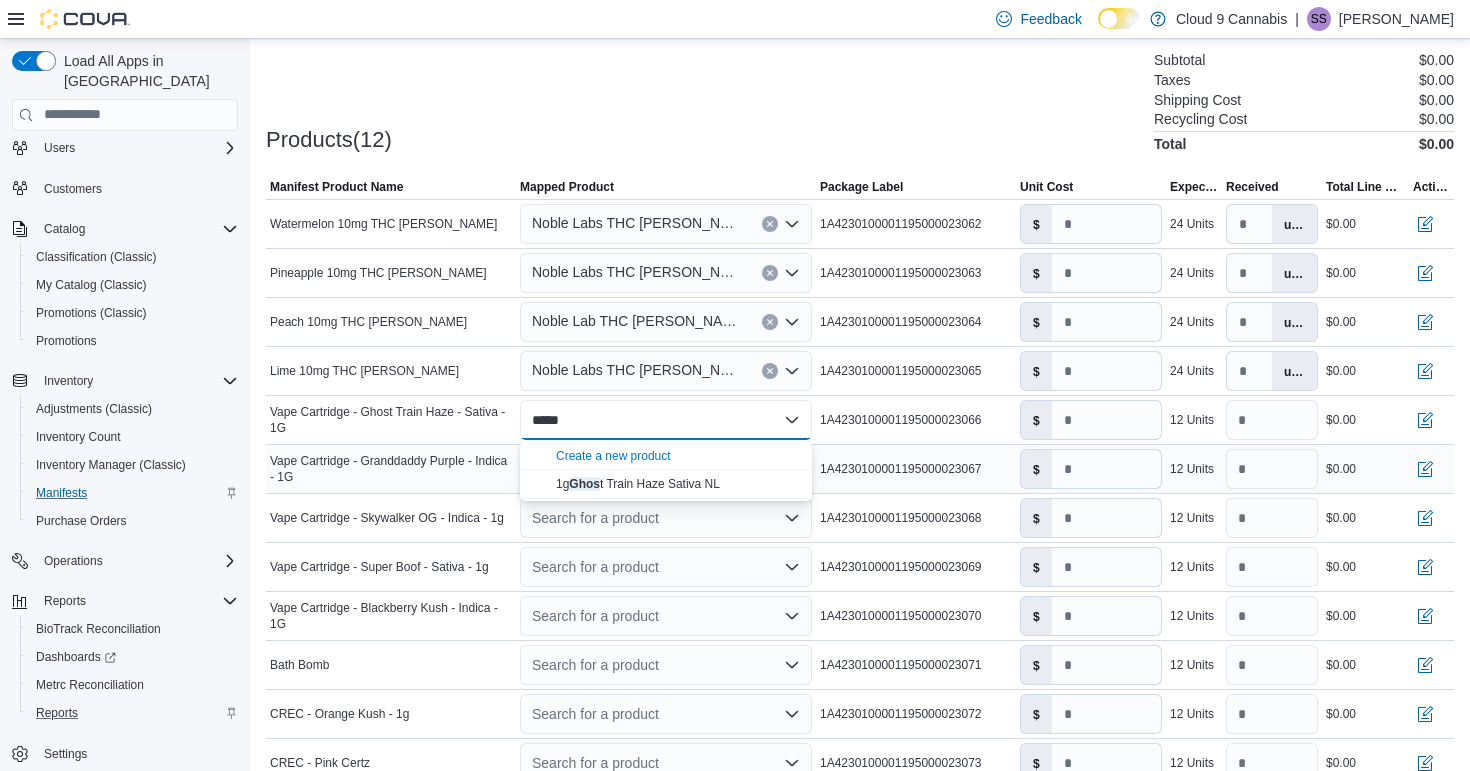 drag, startPoint x: 595, startPoint y: 435, endPoint x: 668, endPoint y: 482, distance: 86.821655 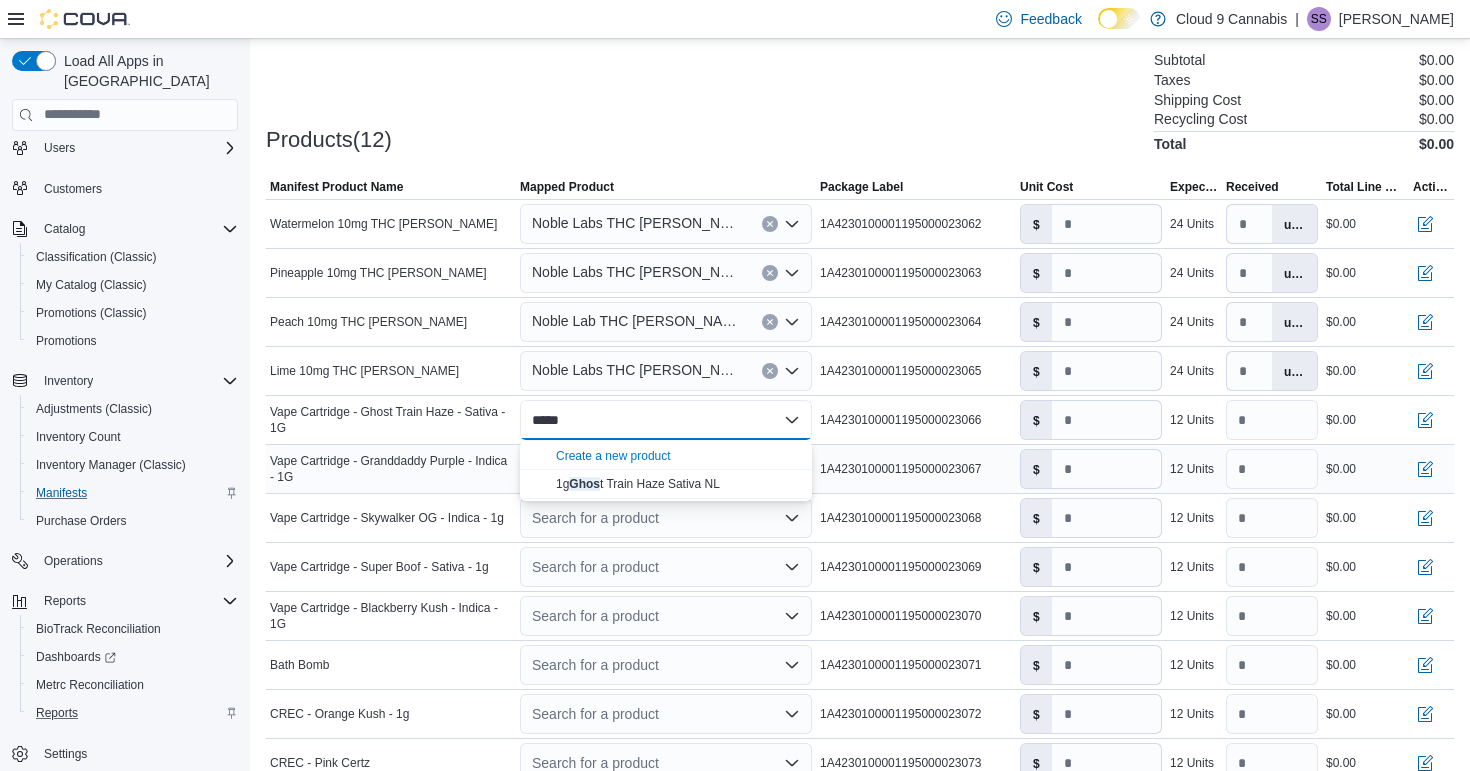 click on "Search for a product" at bounding box center (666, 469) 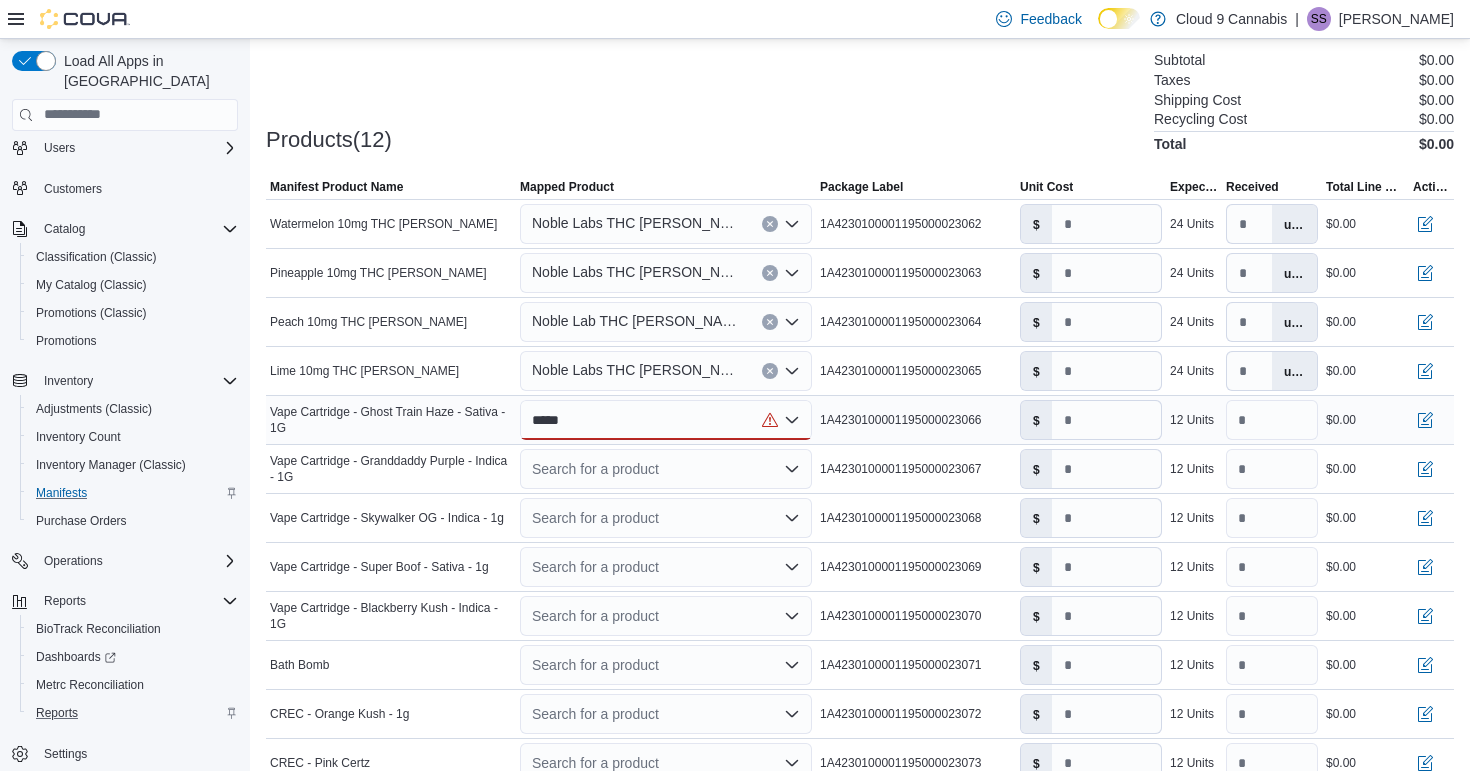 click on "*****" at bounding box center (666, 420) 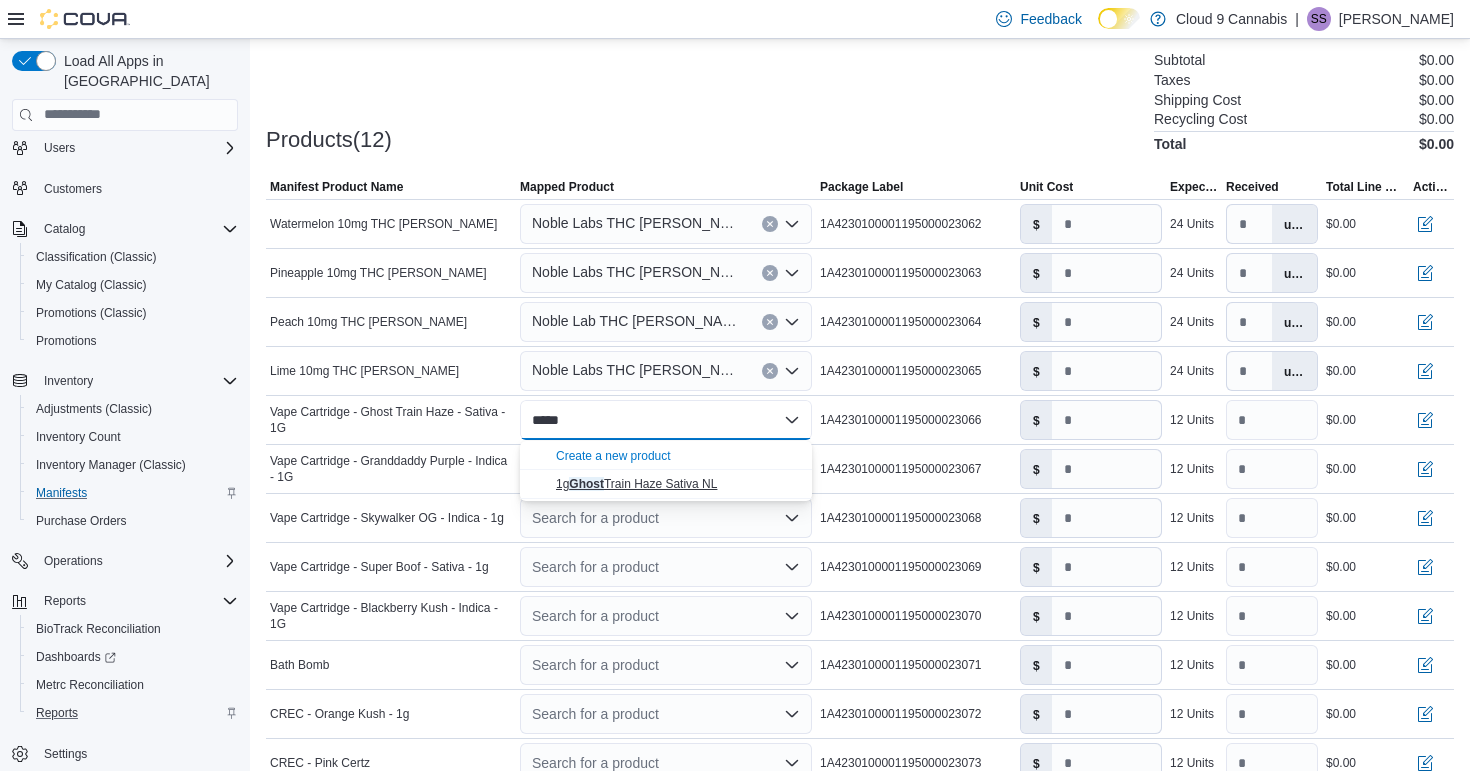 drag, startPoint x: 614, startPoint y: 415, endPoint x: 642, endPoint y: 482, distance: 72.615425 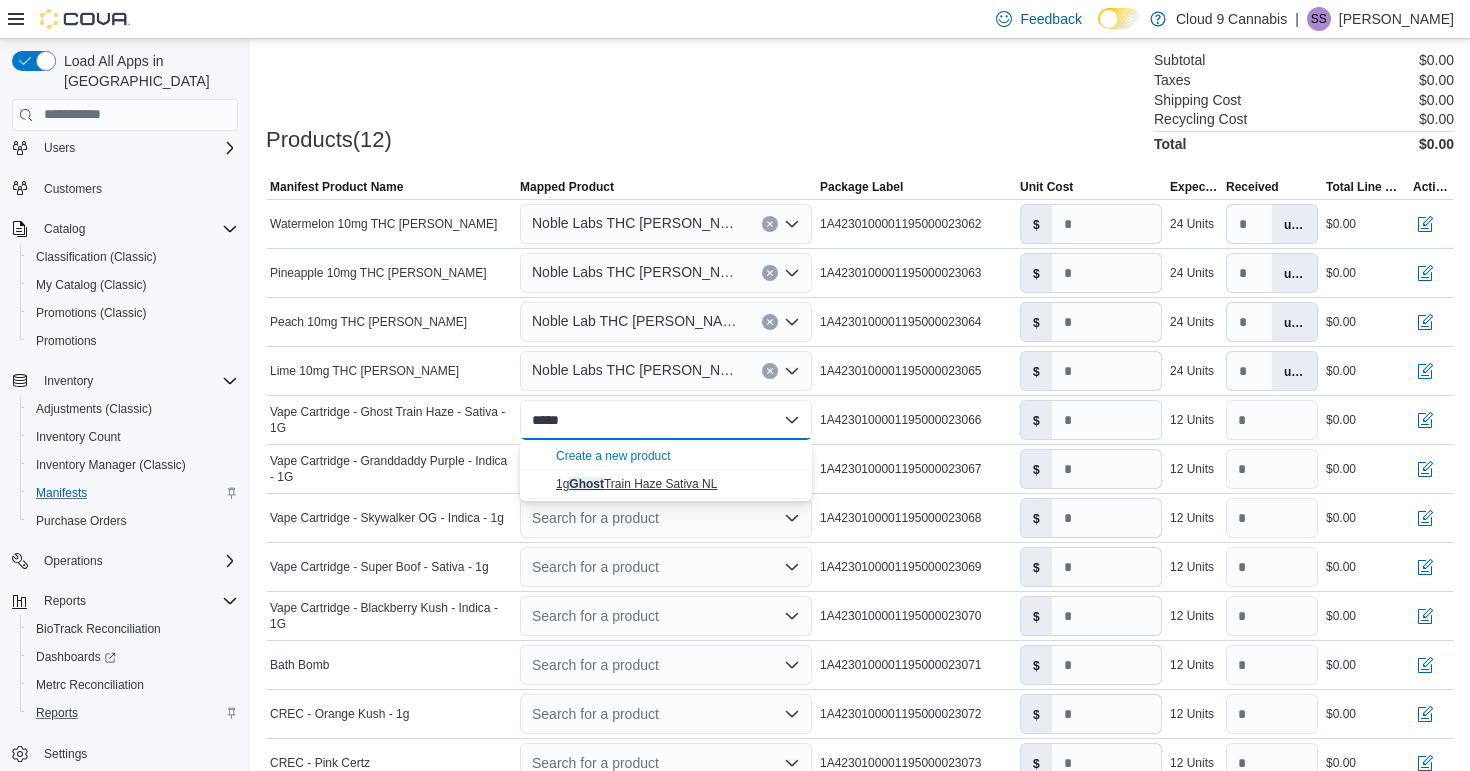 click on "1g  Ghost  Train Haze Sativa NL" at bounding box center (636, 484) 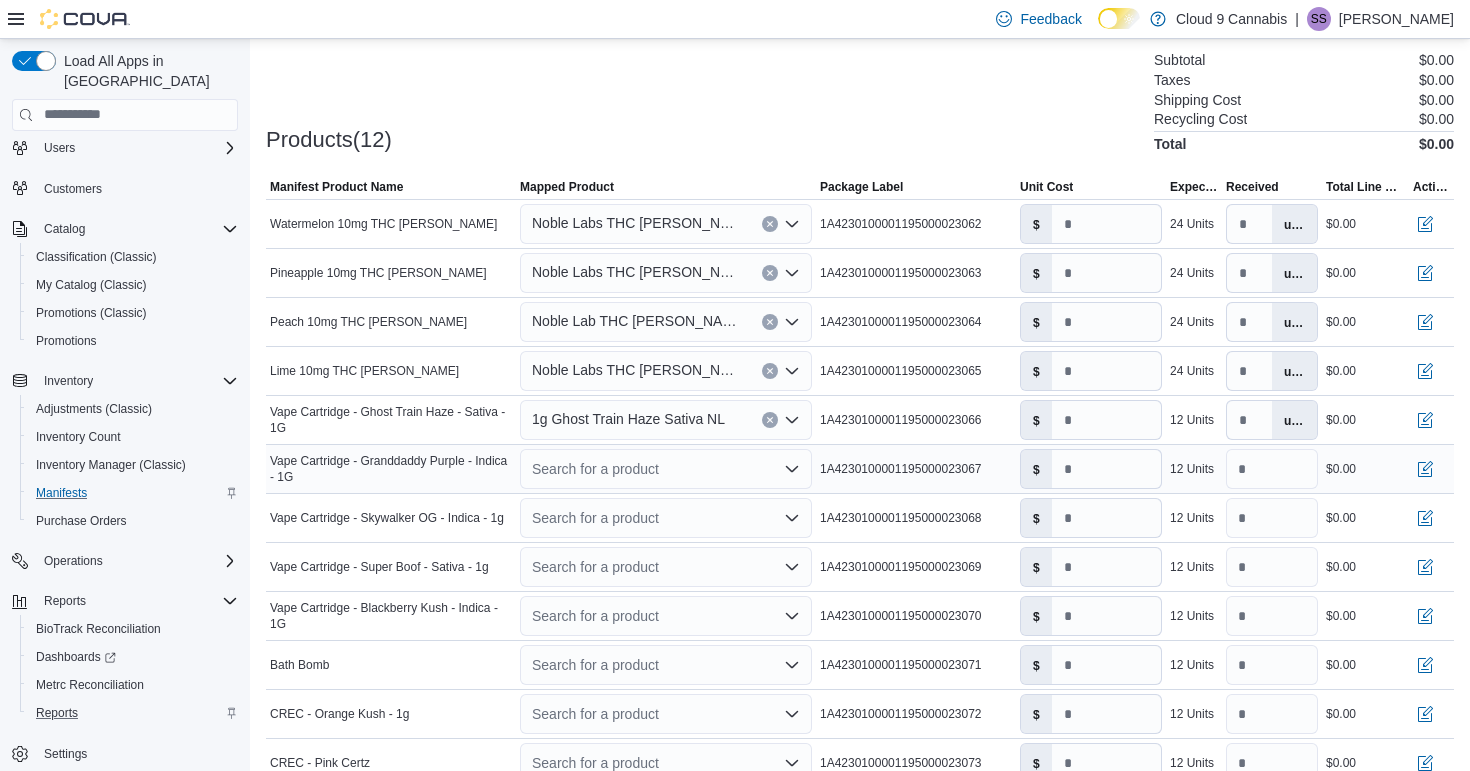 click on "Search for a product" at bounding box center (666, 469) 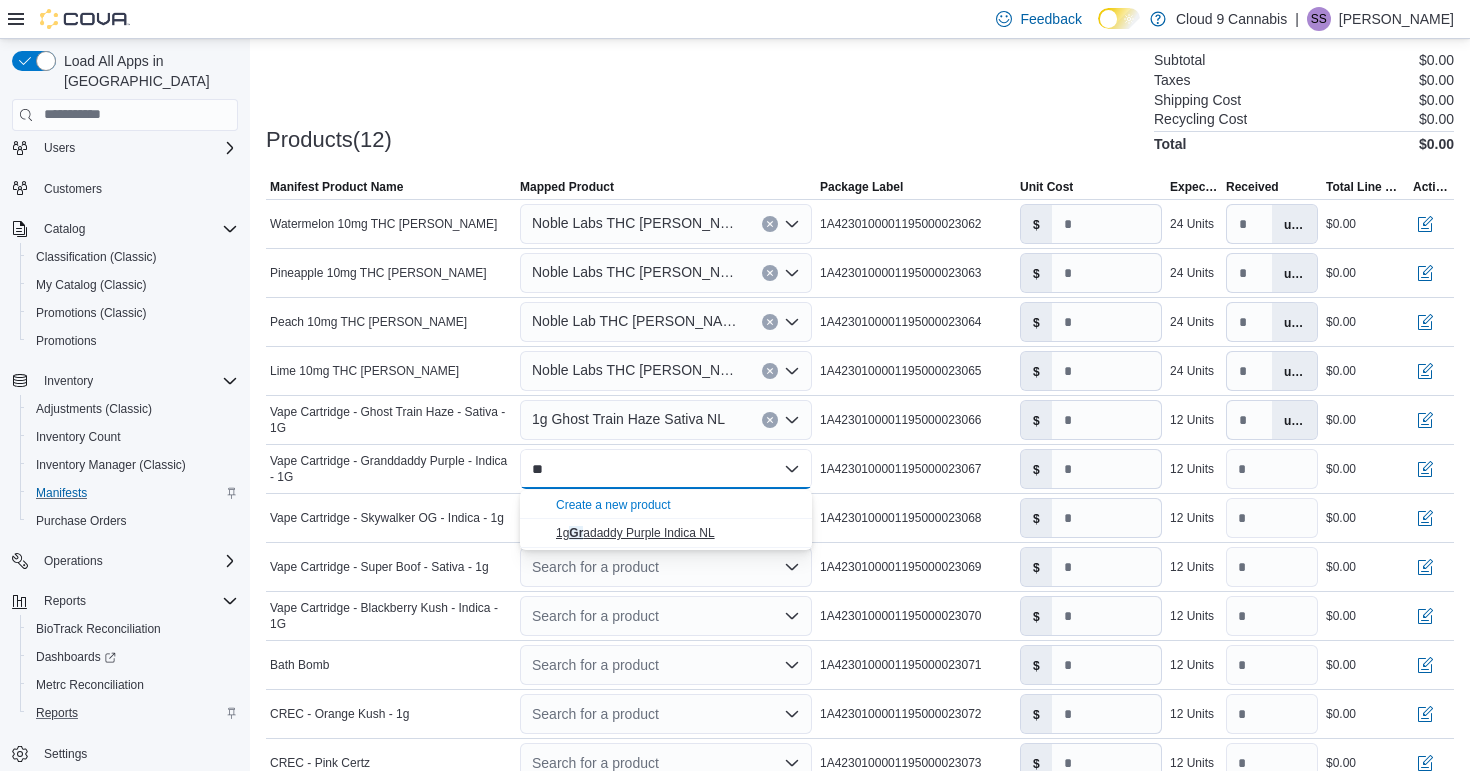 type on "**" 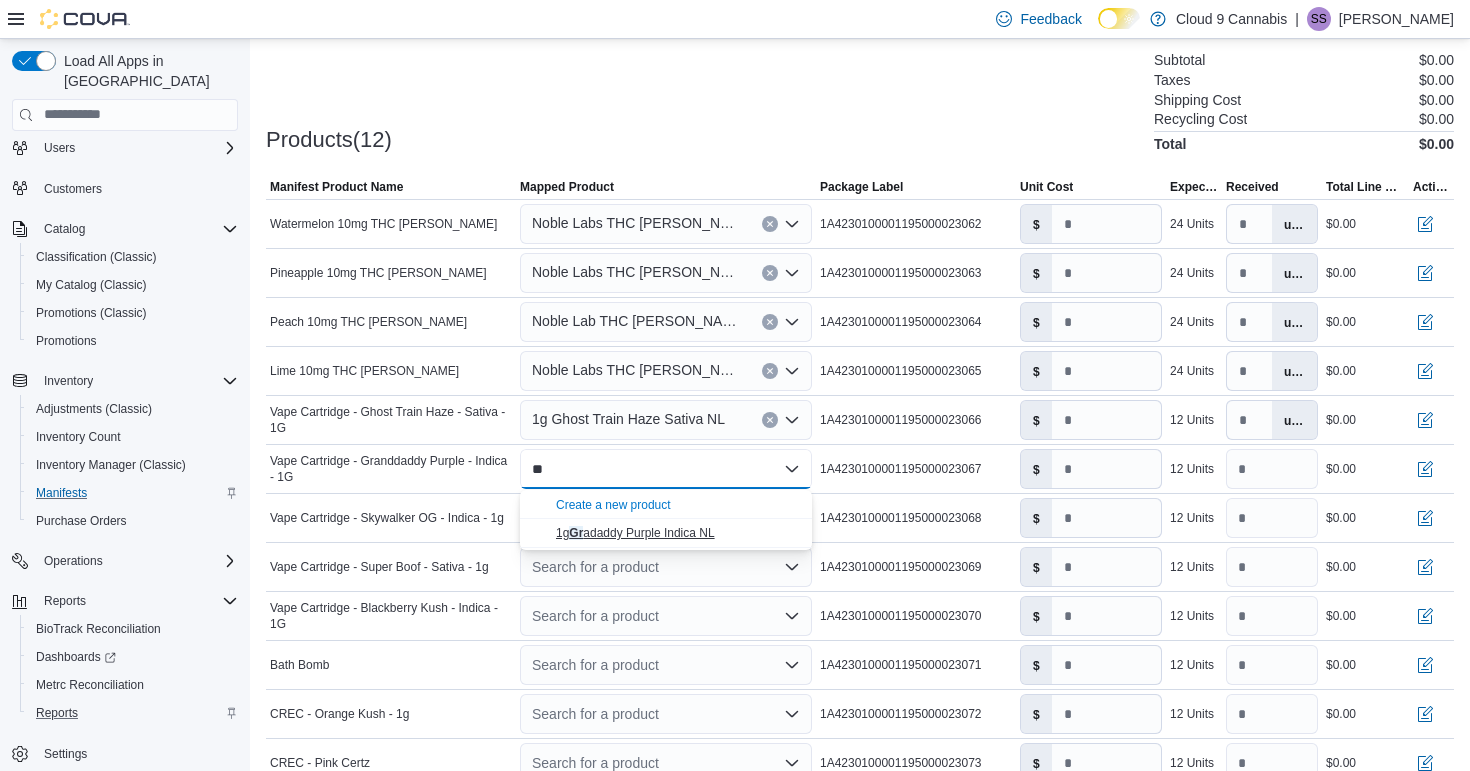 click on "1g  Gr adaddy Purple Indica NL" at bounding box center (635, 533) 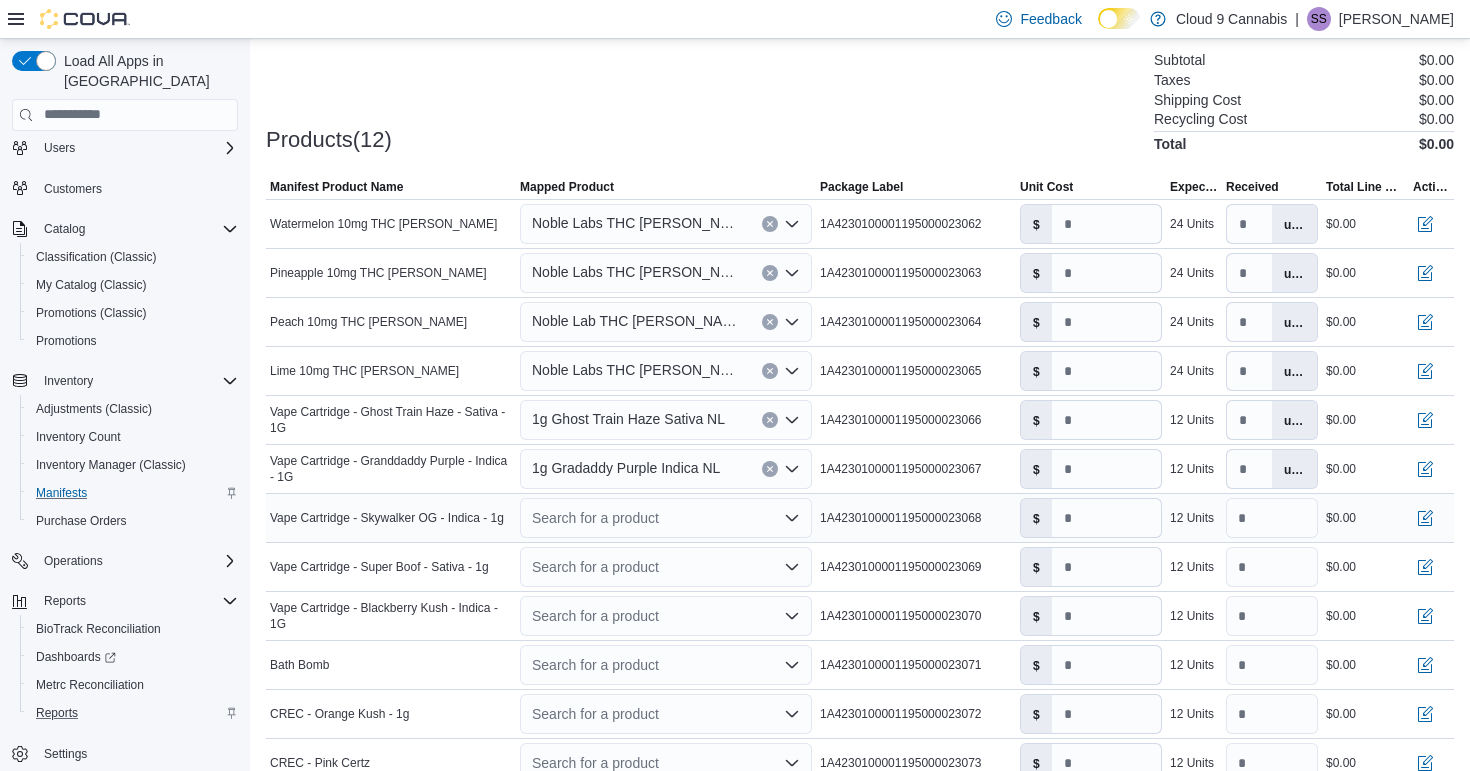 click on "Search for a product" at bounding box center [666, 518] 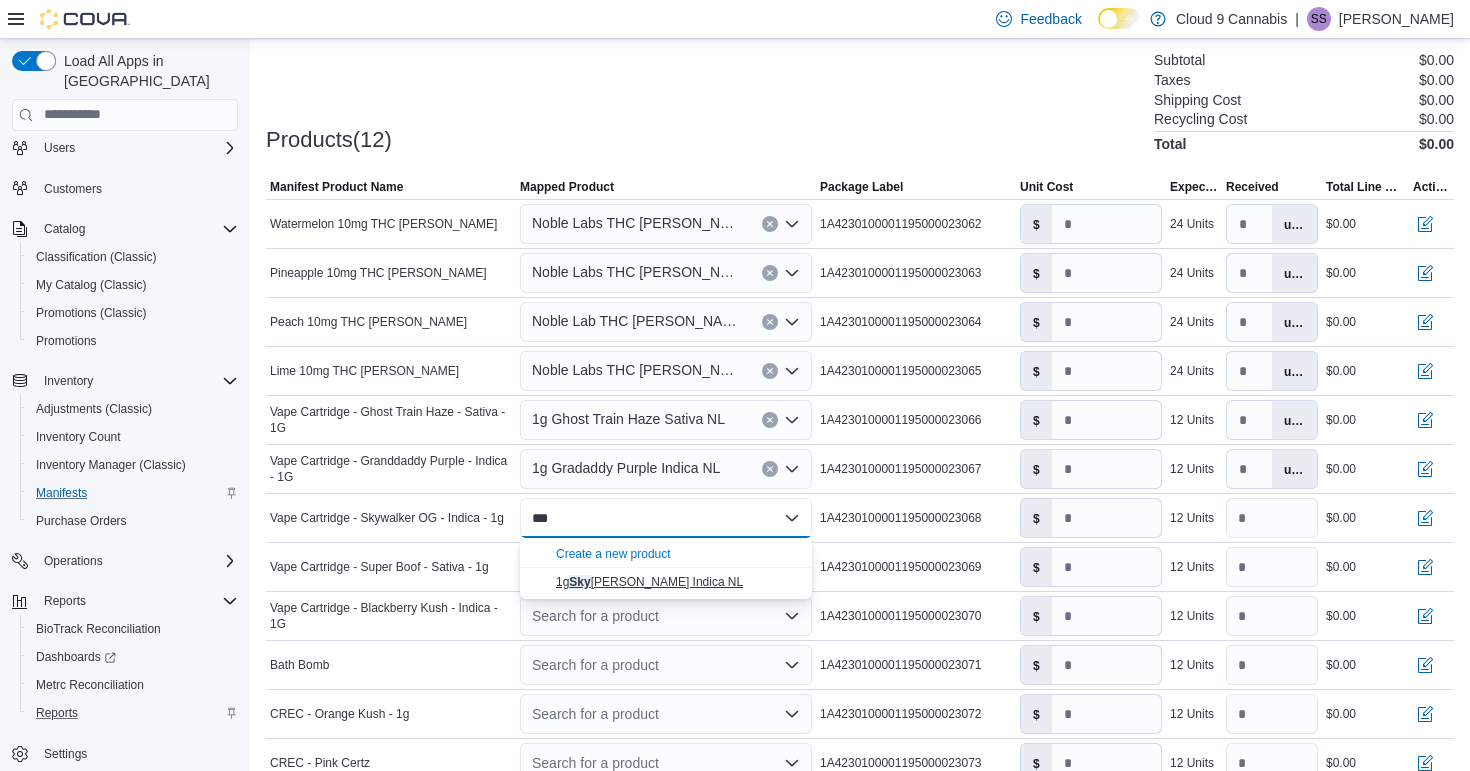 type on "***" 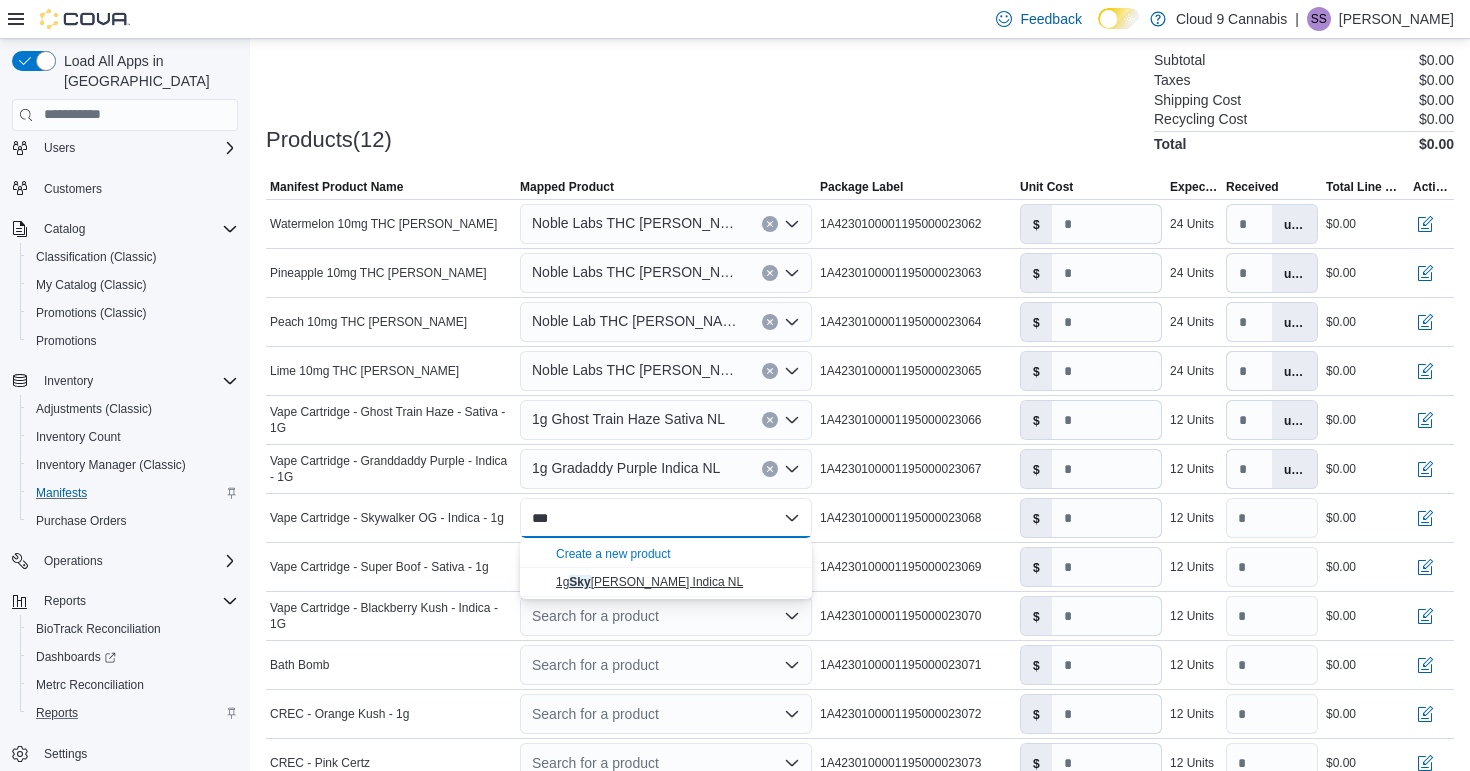 click on "1g  Sky [PERSON_NAME] Indica NL" at bounding box center [649, 582] 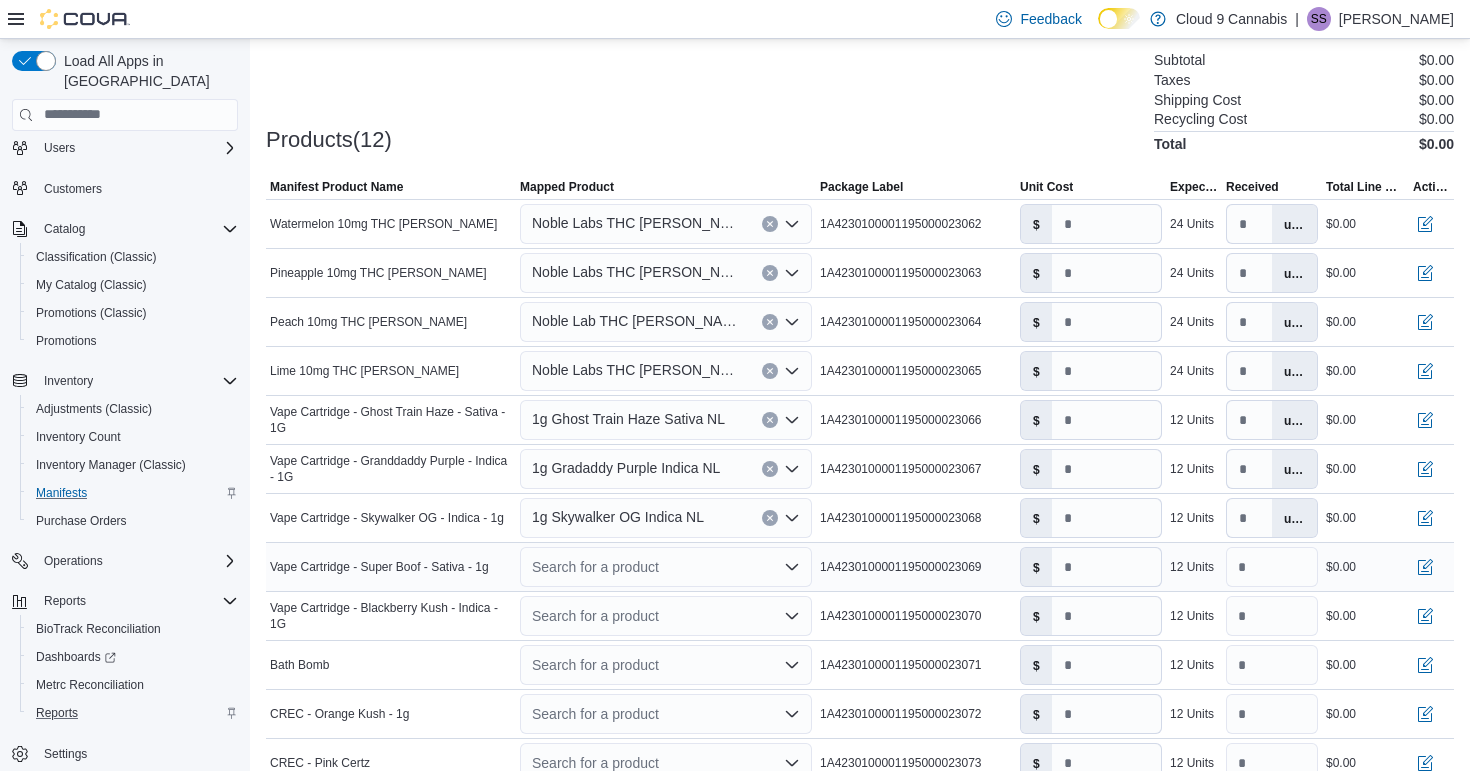 click on "Search for a product" at bounding box center (666, 567) 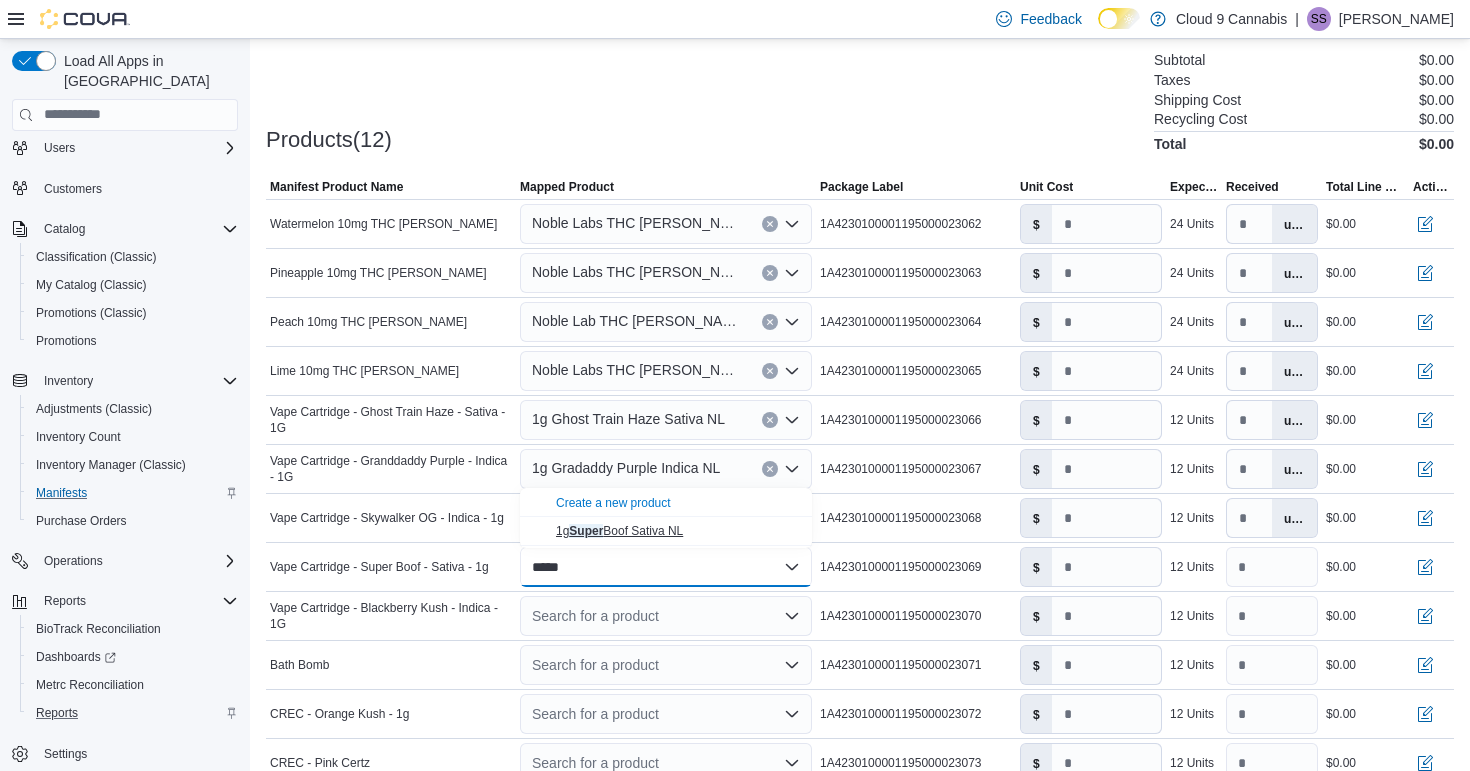 type on "*****" 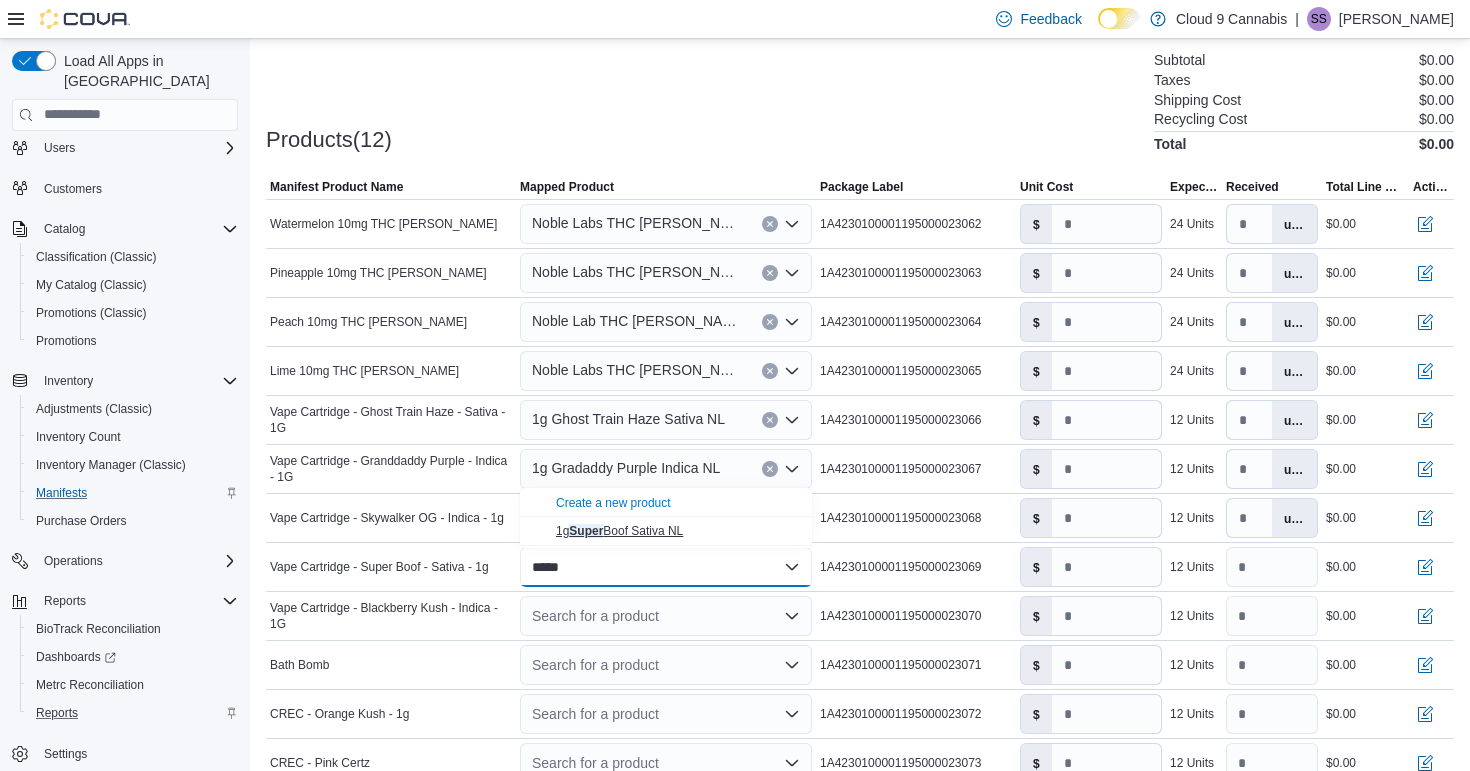 click on "1g  Super  Boof Sativa NL" at bounding box center [619, 531] 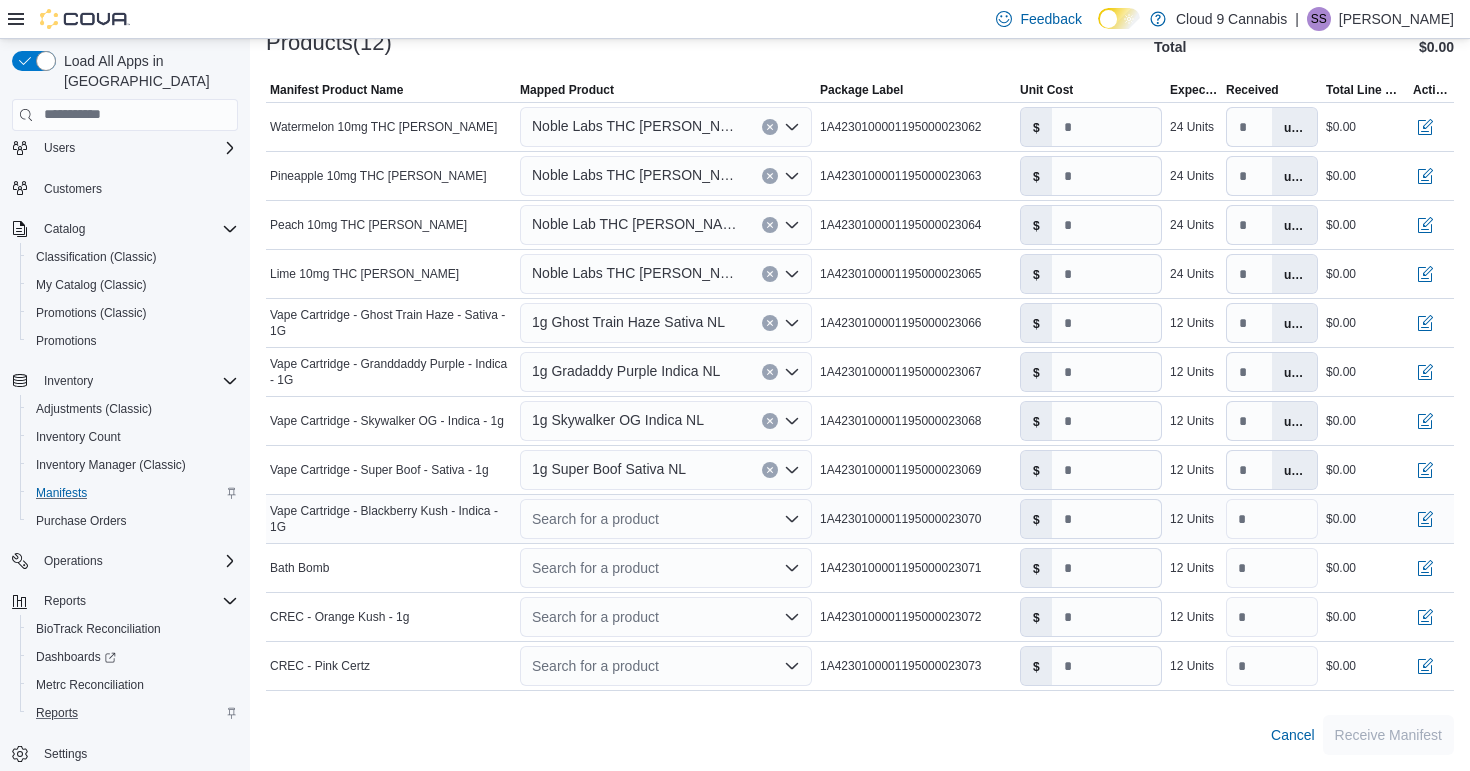 scroll, scrollTop: 659, scrollLeft: 0, axis: vertical 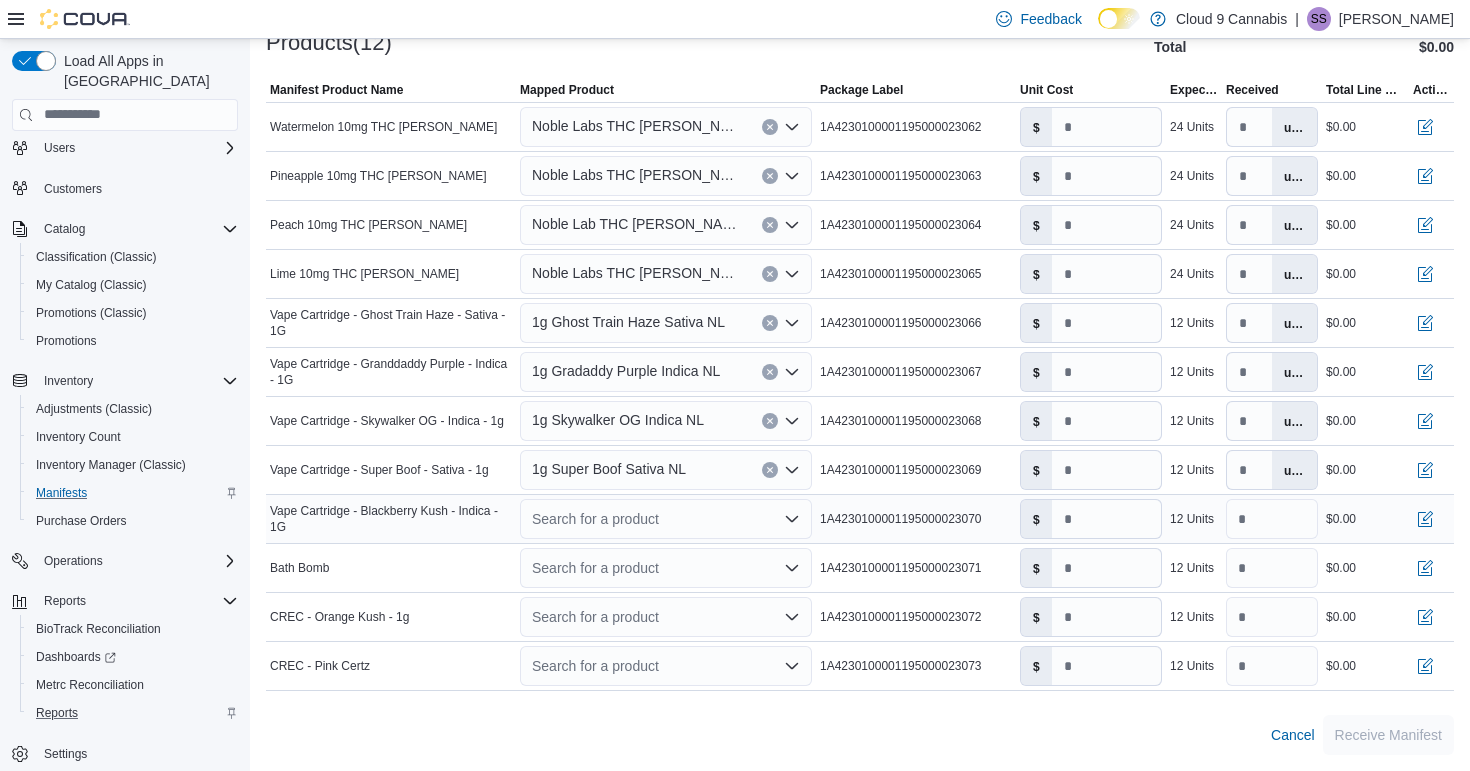 click on "Search for a product" at bounding box center (666, 519) 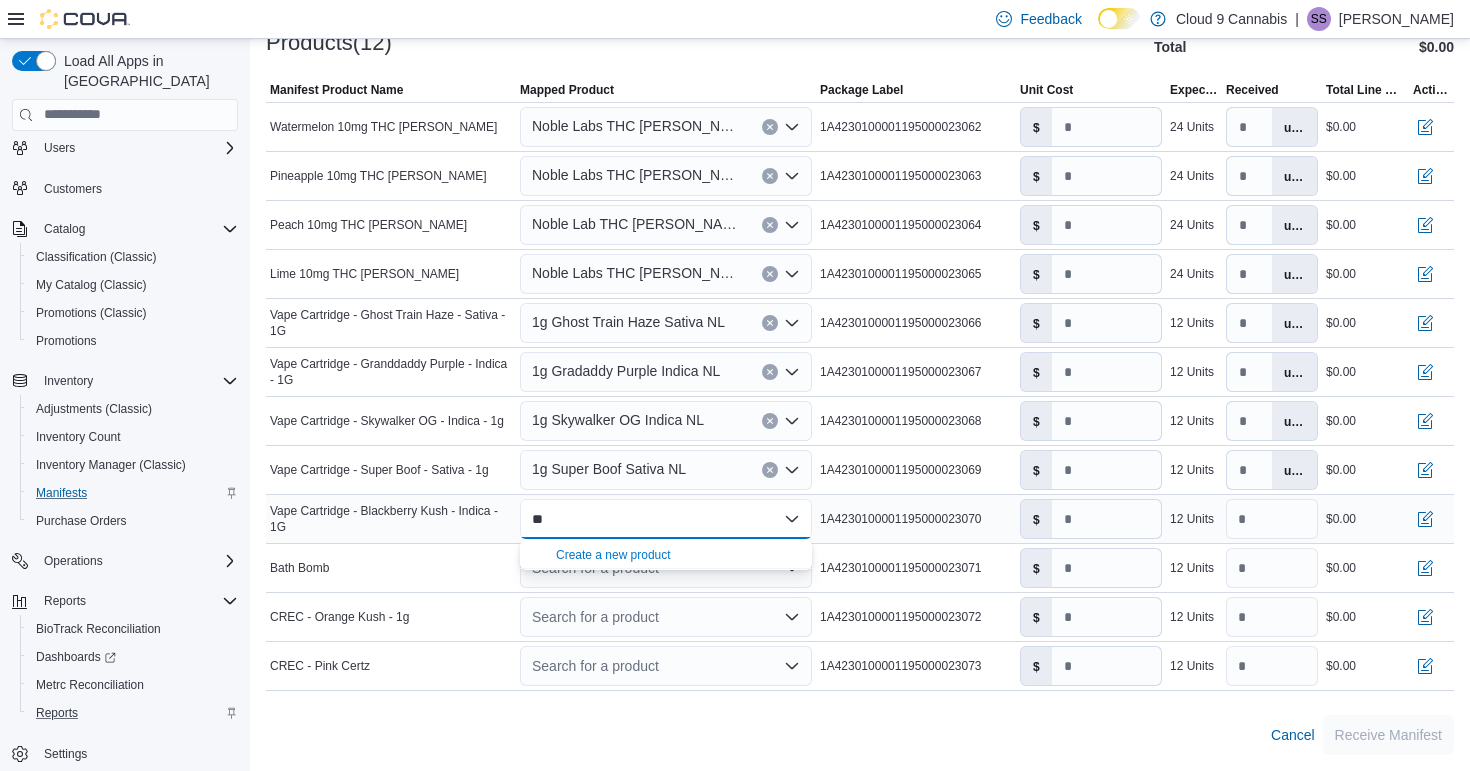 type on "*" 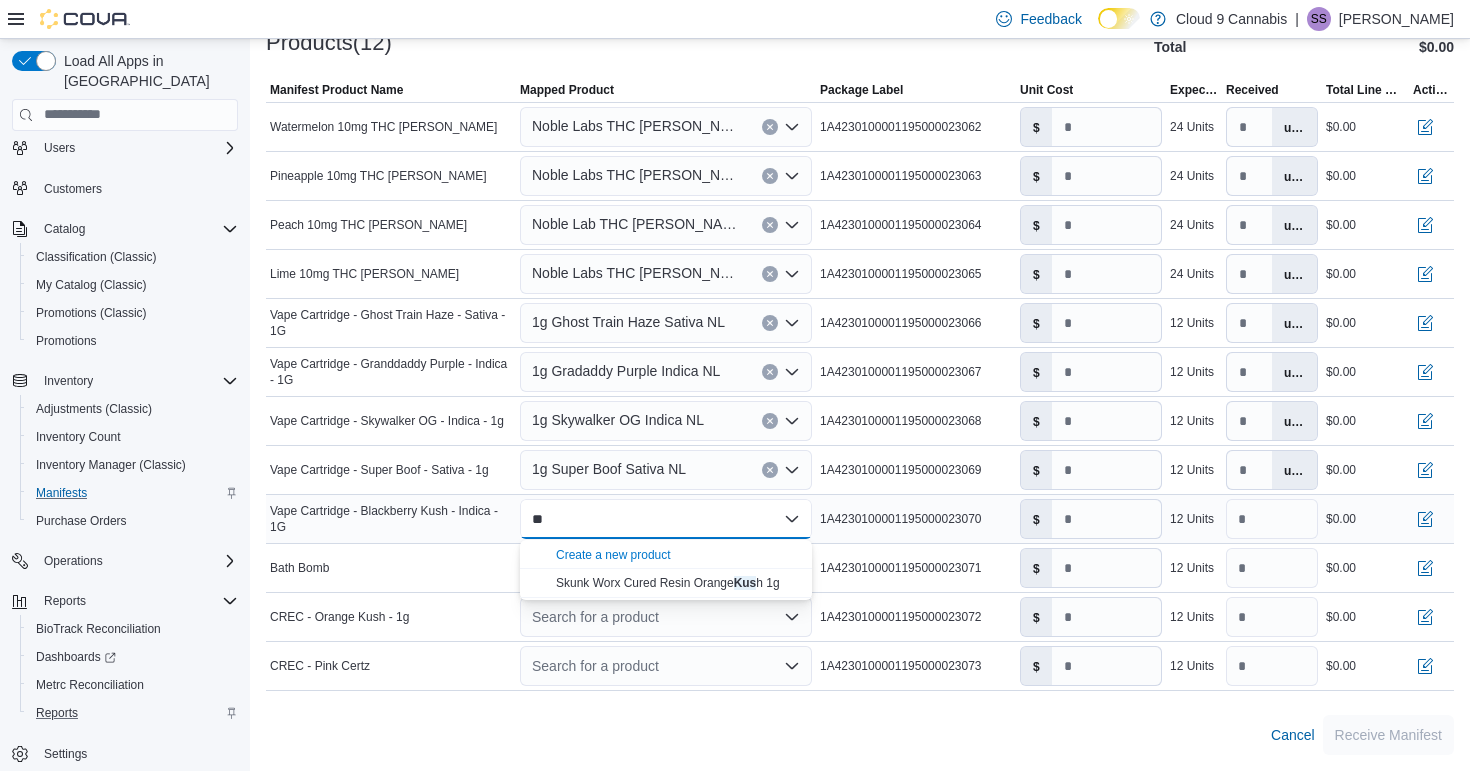 type on "*" 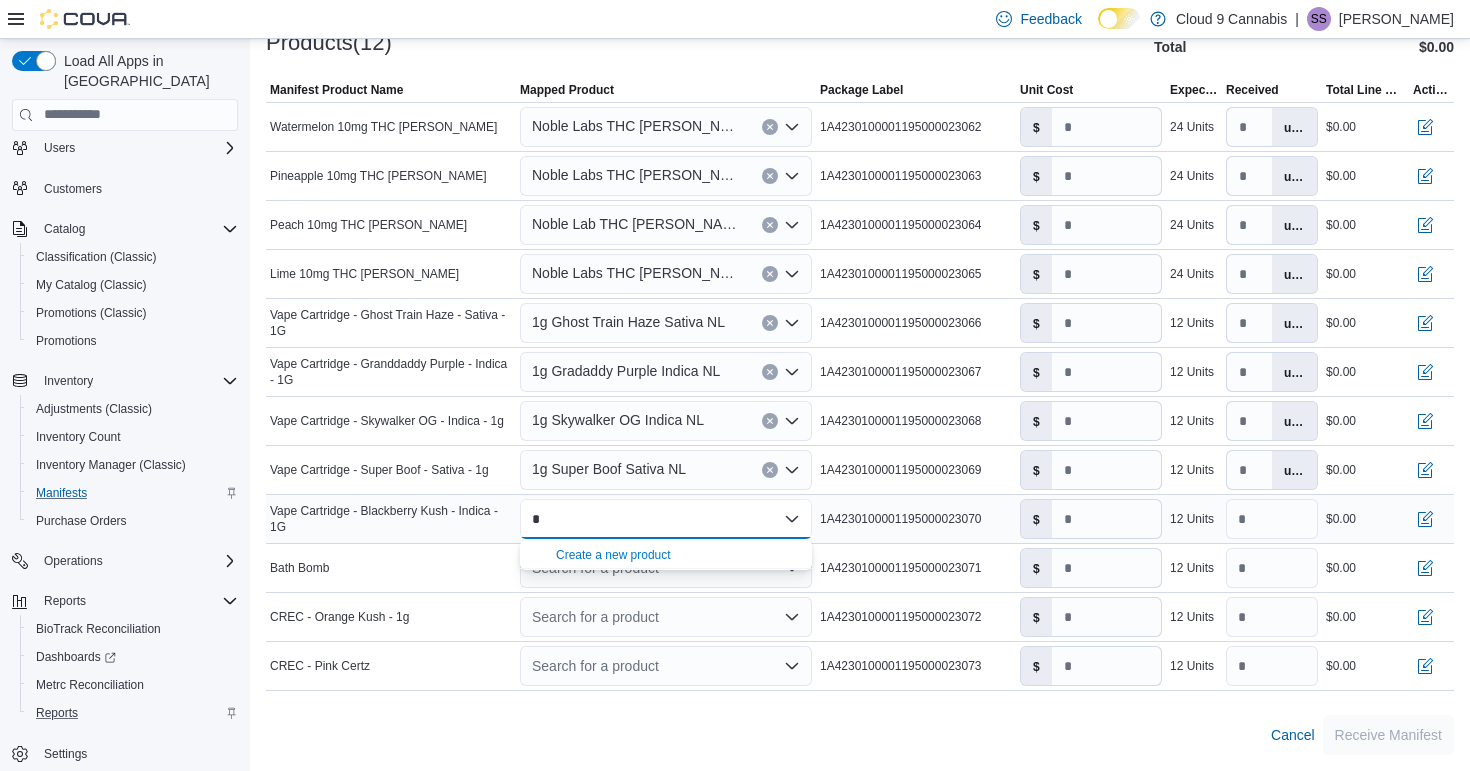 type 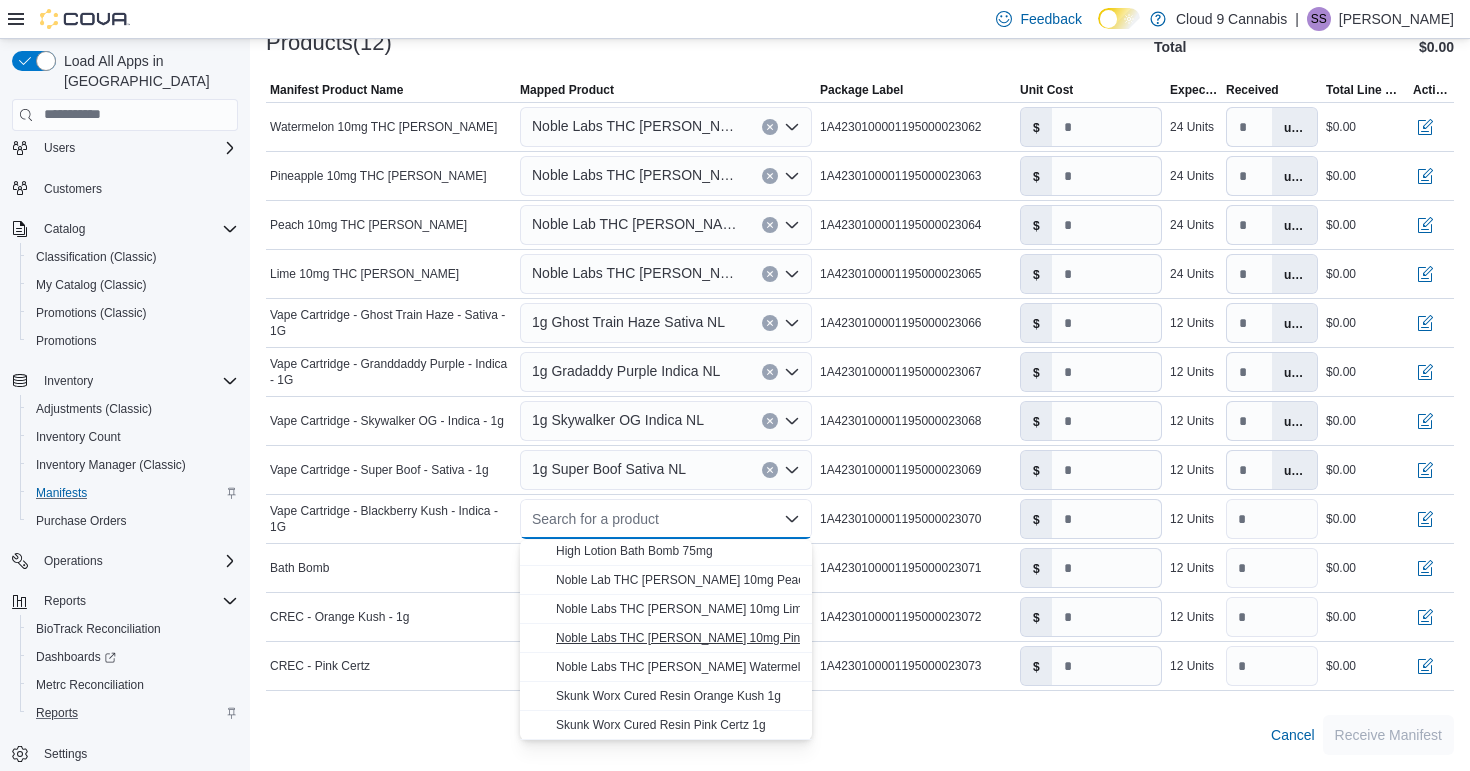 scroll, scrollTop: 148, scrollLeft: 0, axis: vertical 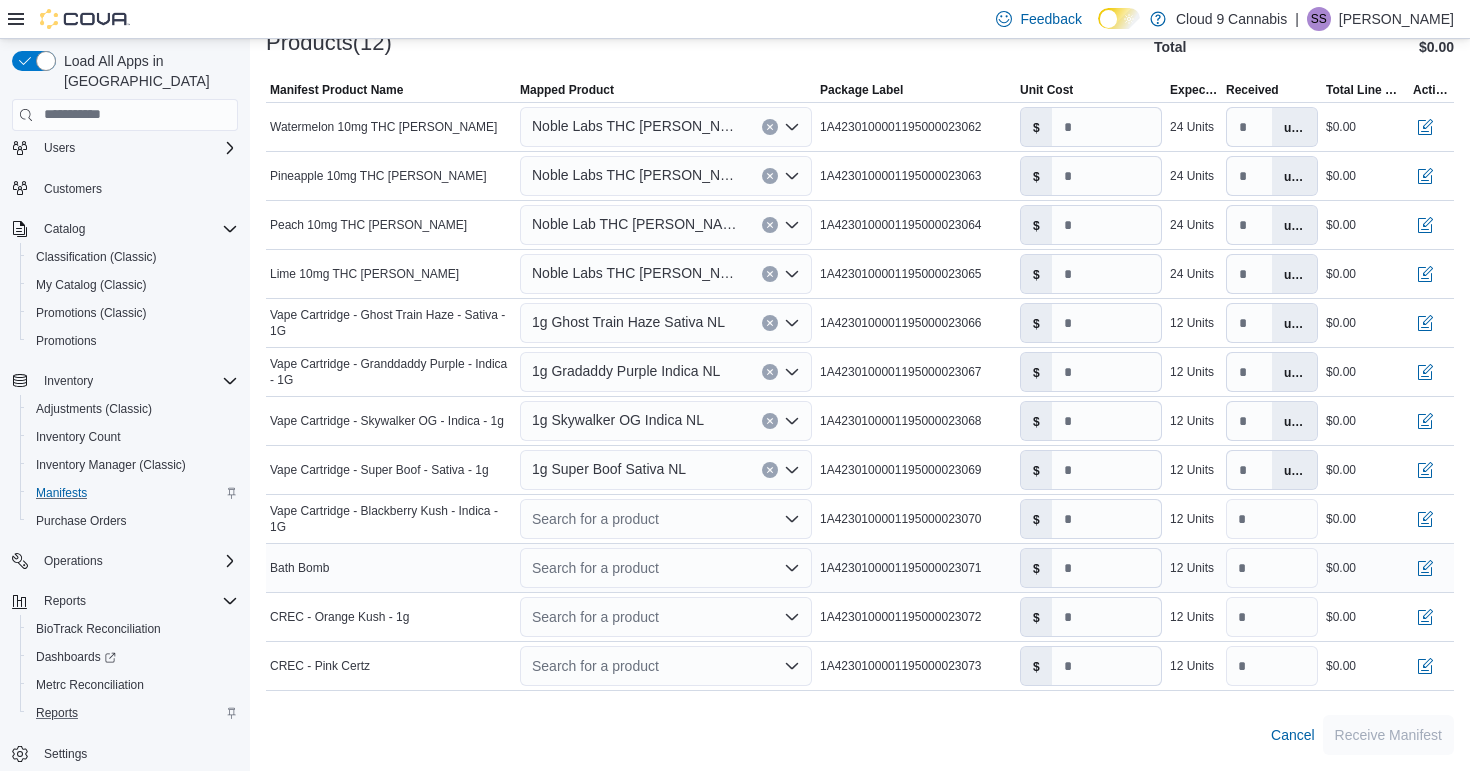 click on "Search for a product" at bounding box center (666, 568) 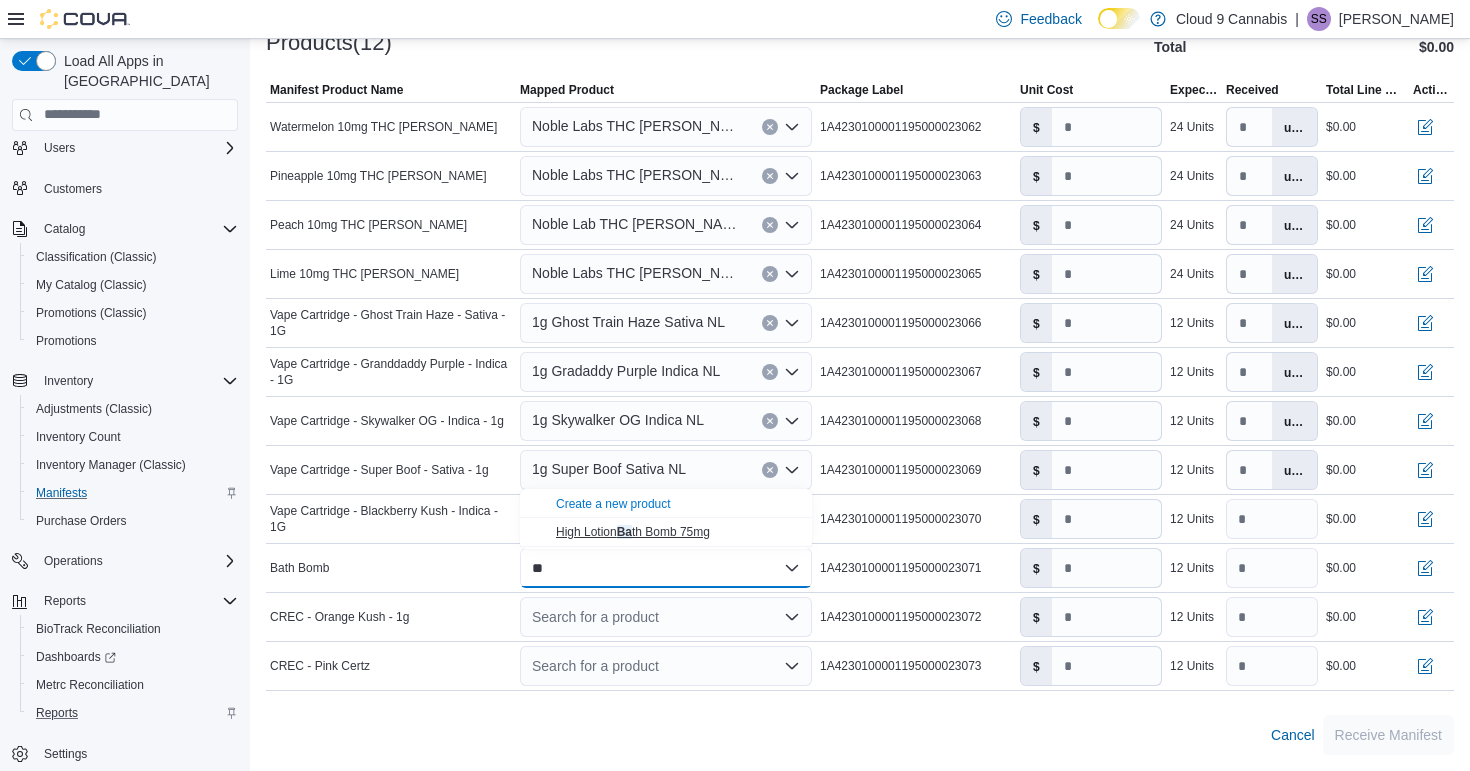 type on "**" 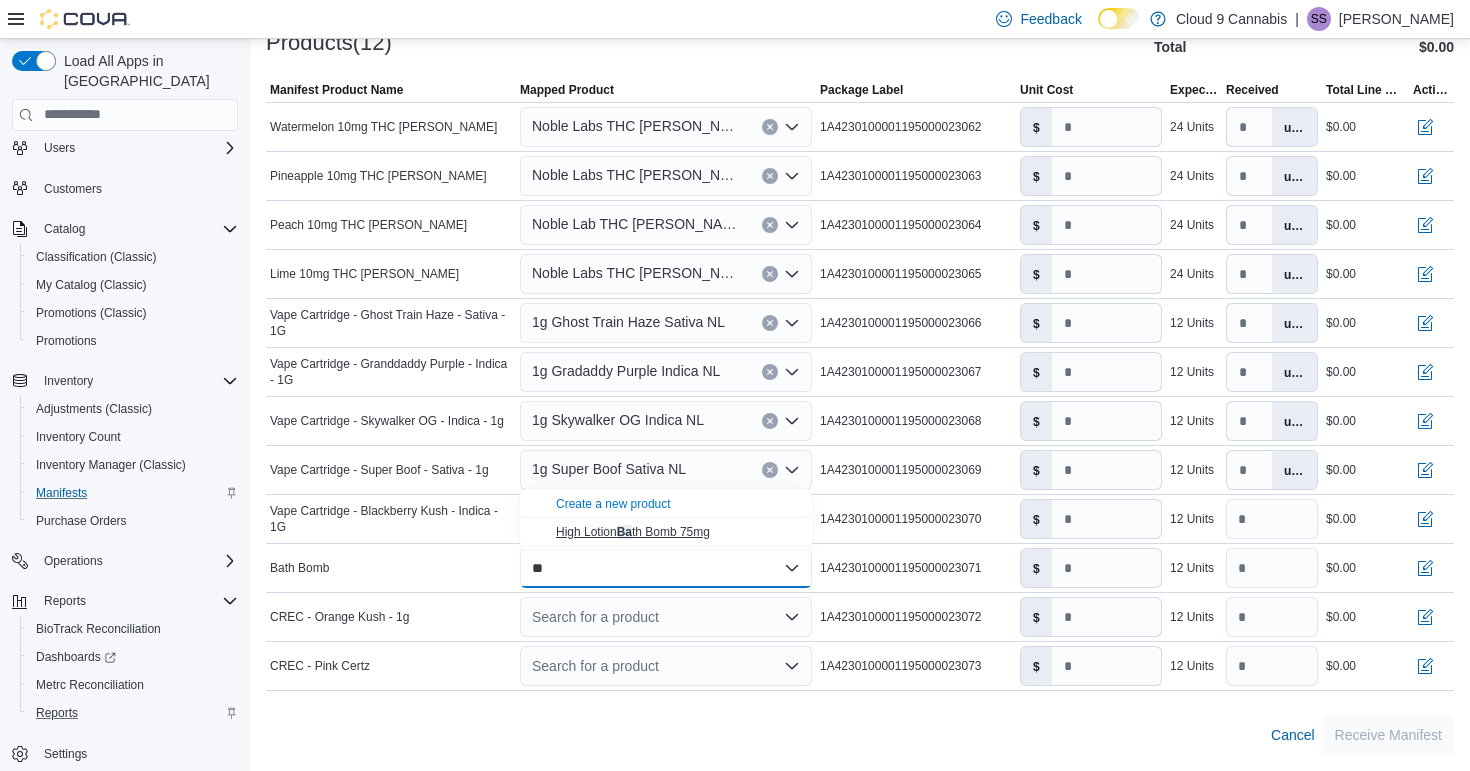 click on "Ba" at bounding box center (624, 532) 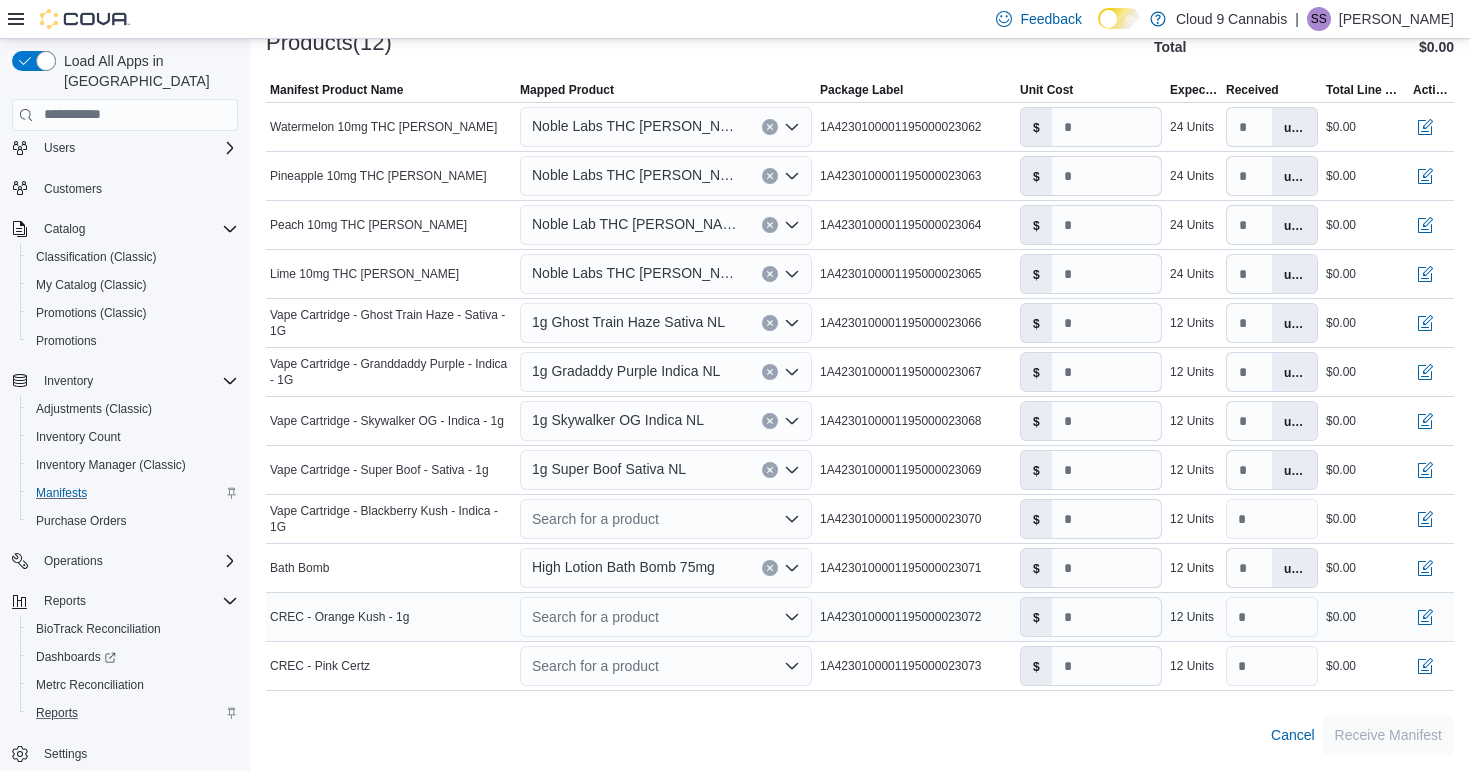 click on "Search for a product" at bounding box center [666, 617] 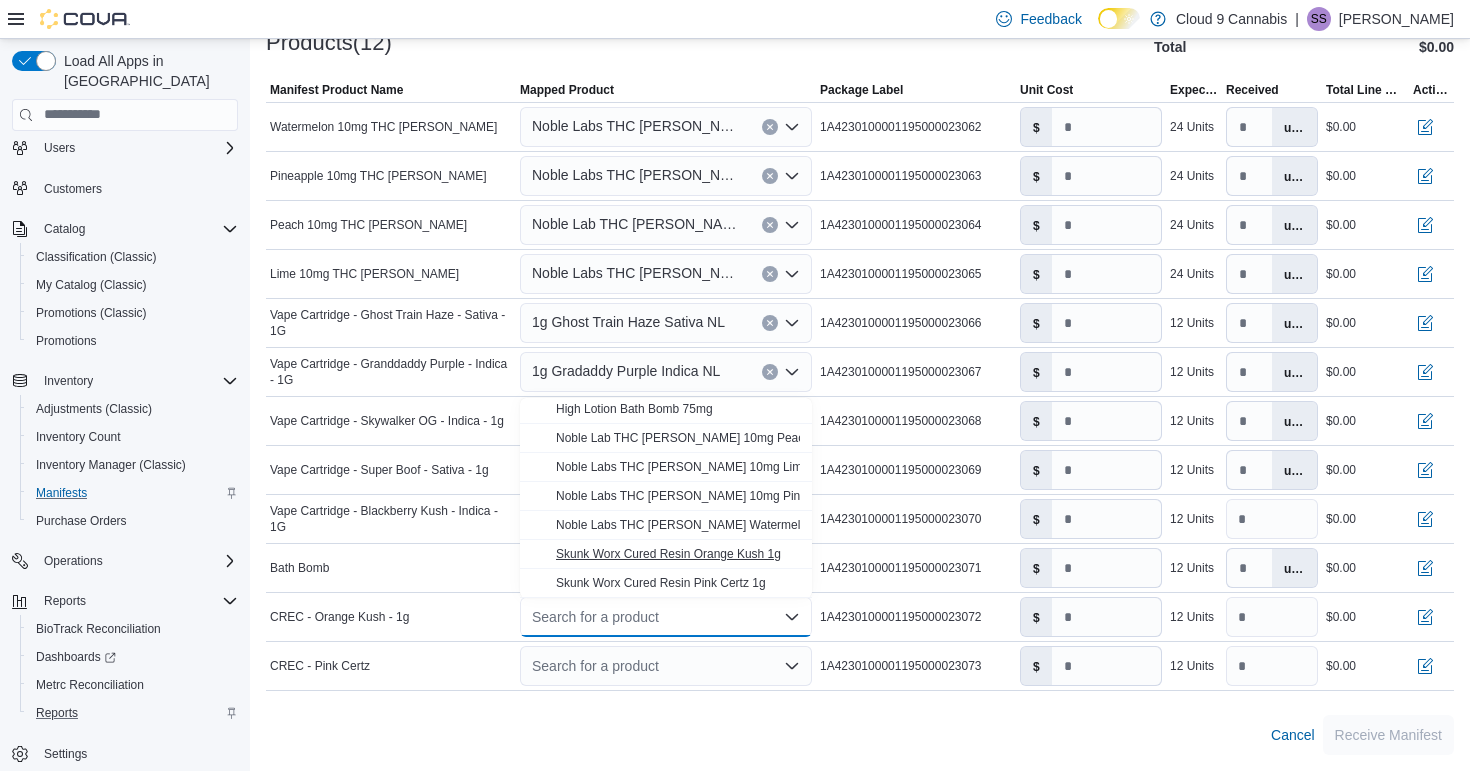 scroll, scrollTop: 148, scrollLeft: 0, axis: vertical 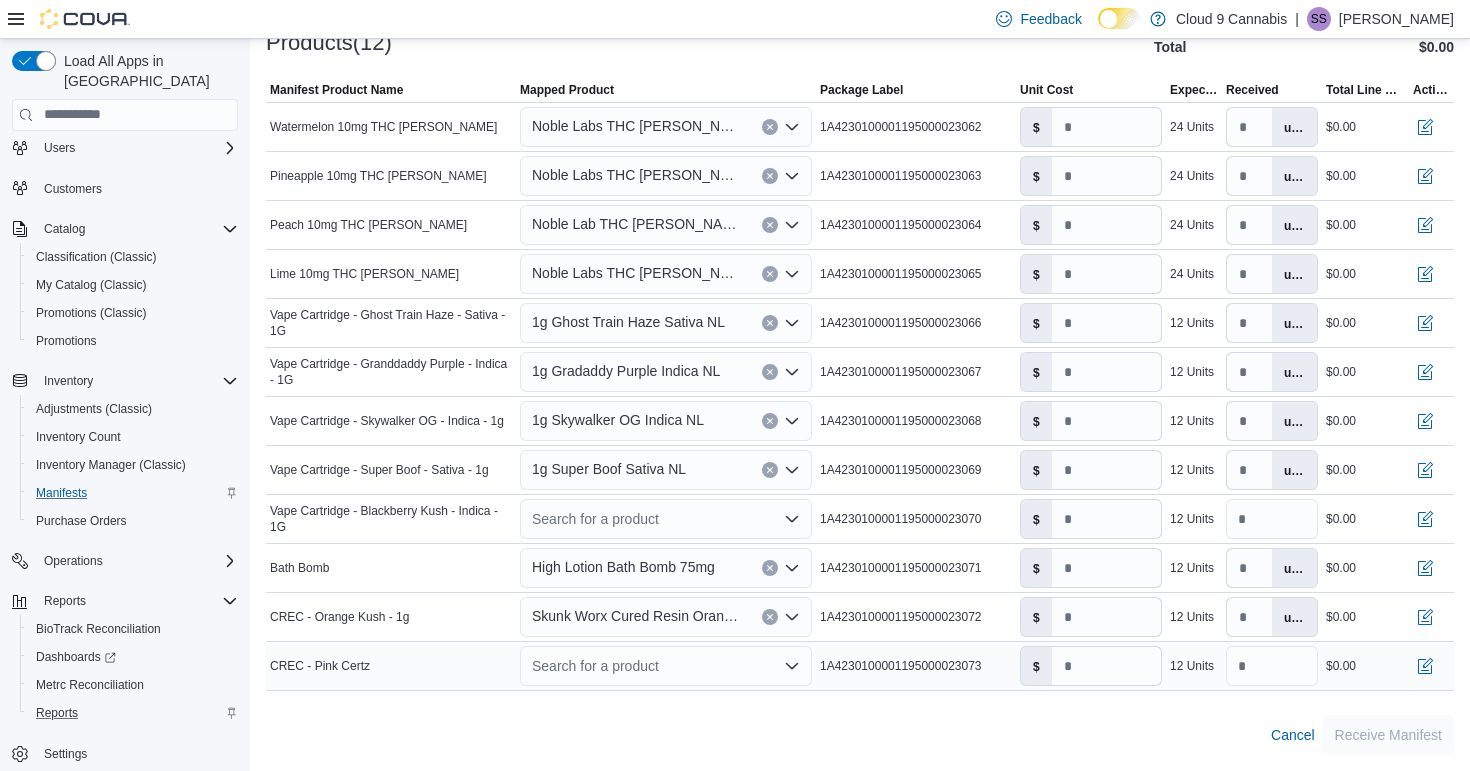 click on "Search for a product" at bounding box center [666, 666] 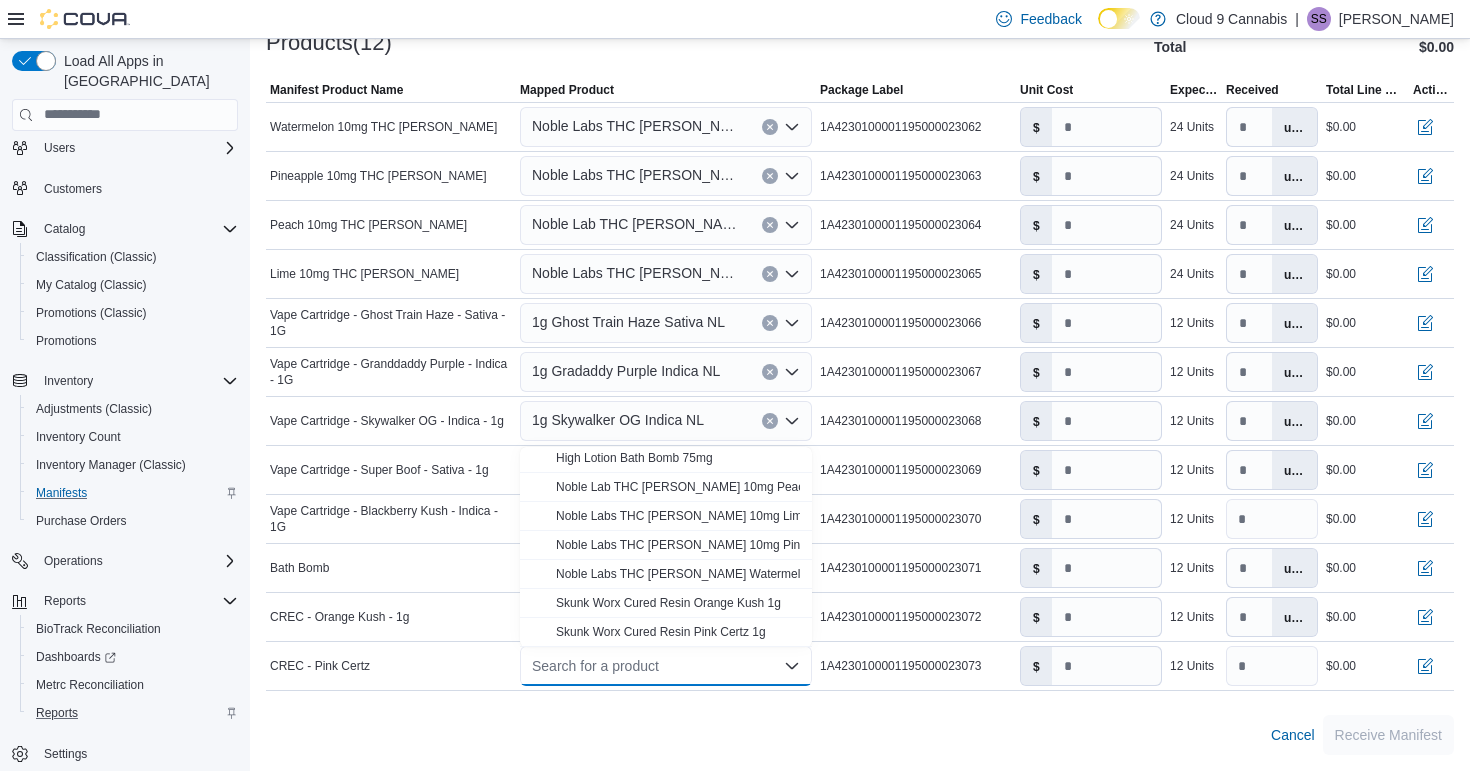 scroll, scrollTop: 148, scrollLeft: 0, axis: vertical 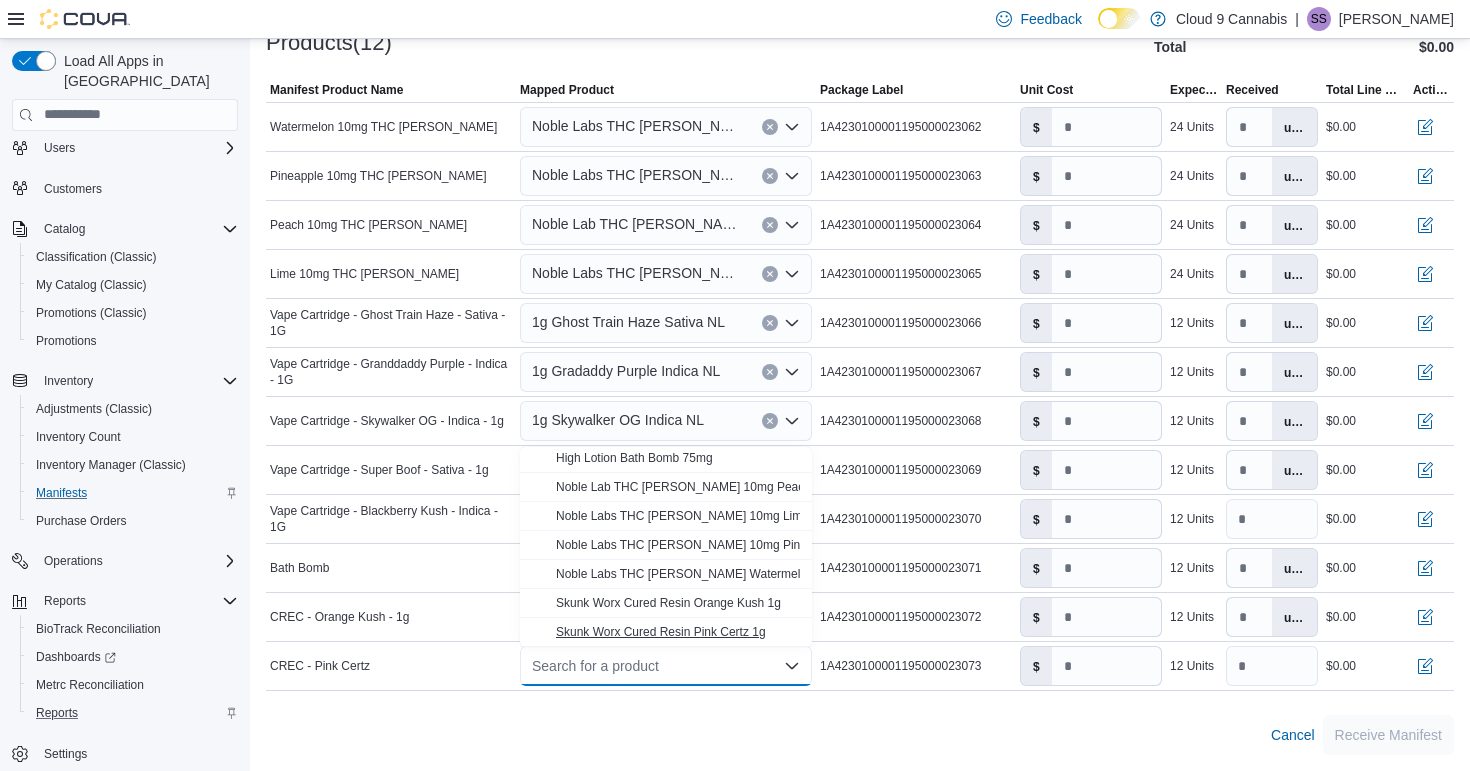 click on "Skunk Worx Cured Resin Pink Certz 1g" at bounding box center [661, 632] 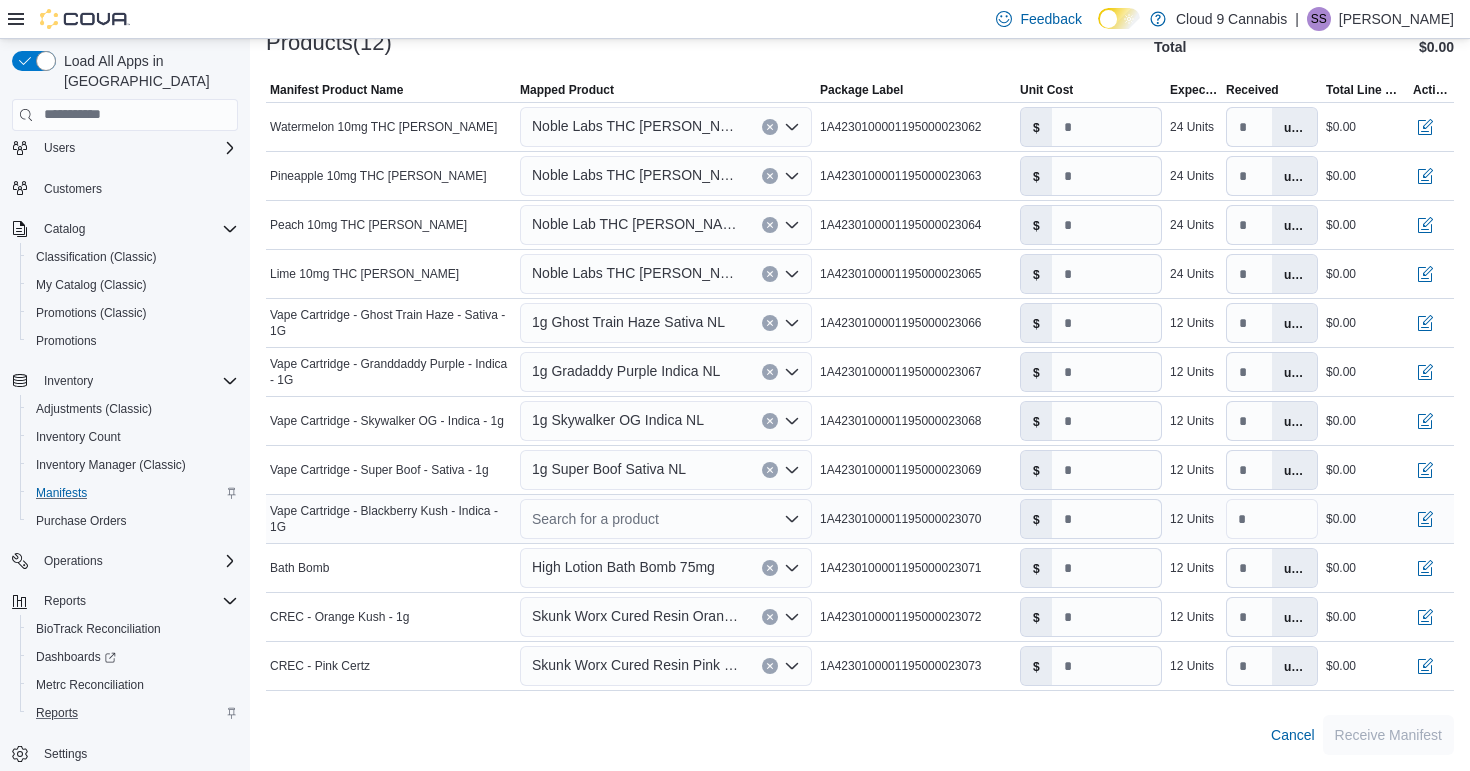 click on "Search for a product" at bounding box center [666, 519] 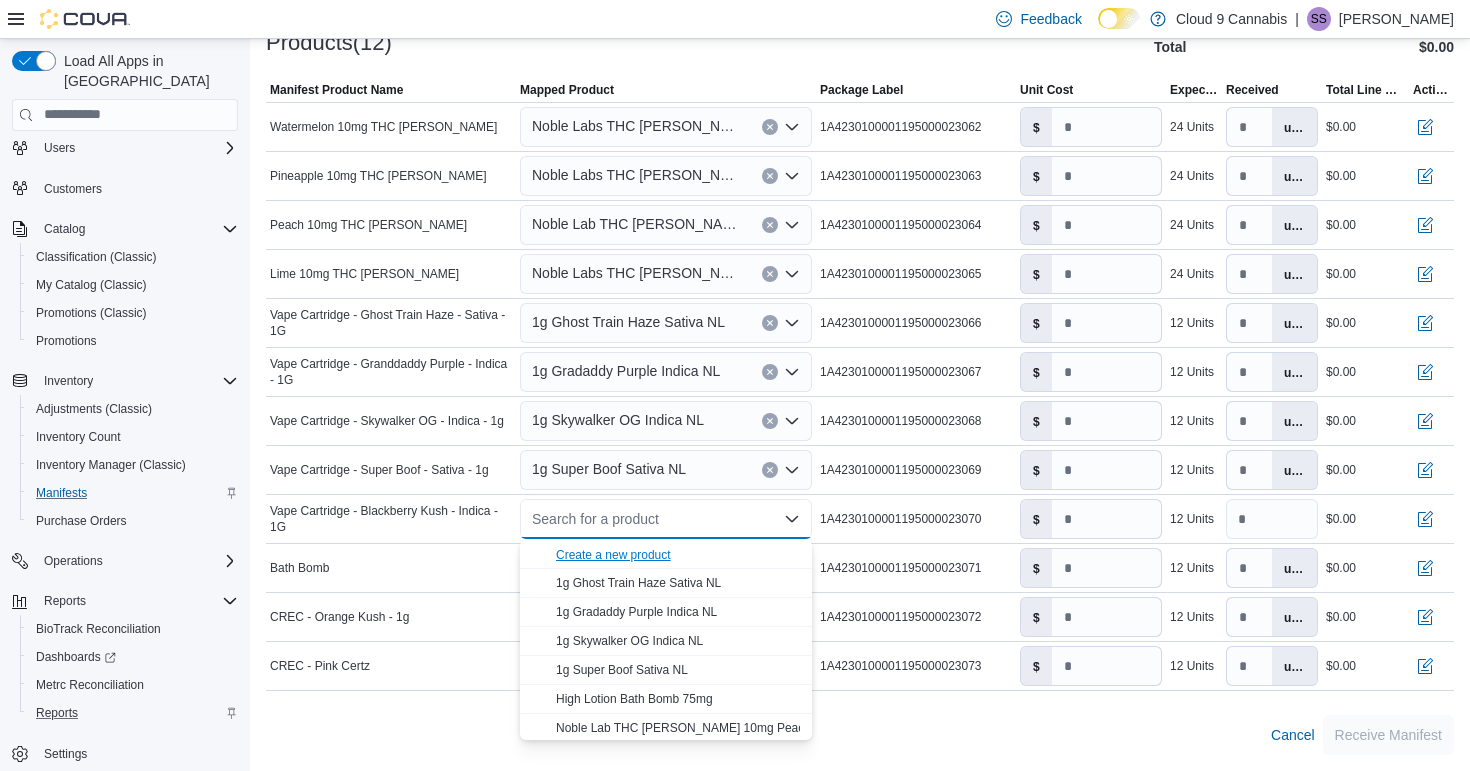 click on "Create a new product" at bounding box center (613, 555) 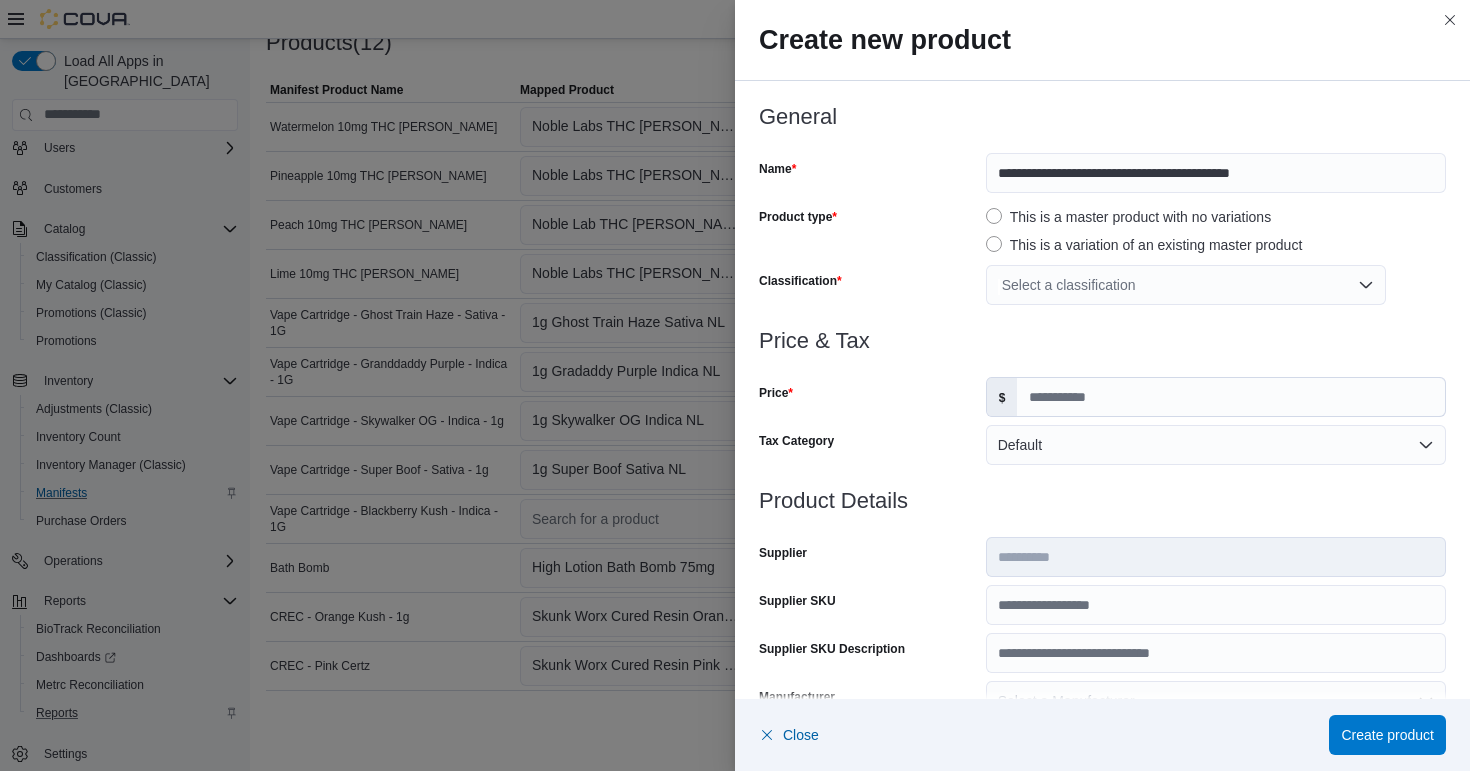 click on "Select a classification" at bounding box center [1186, 285] 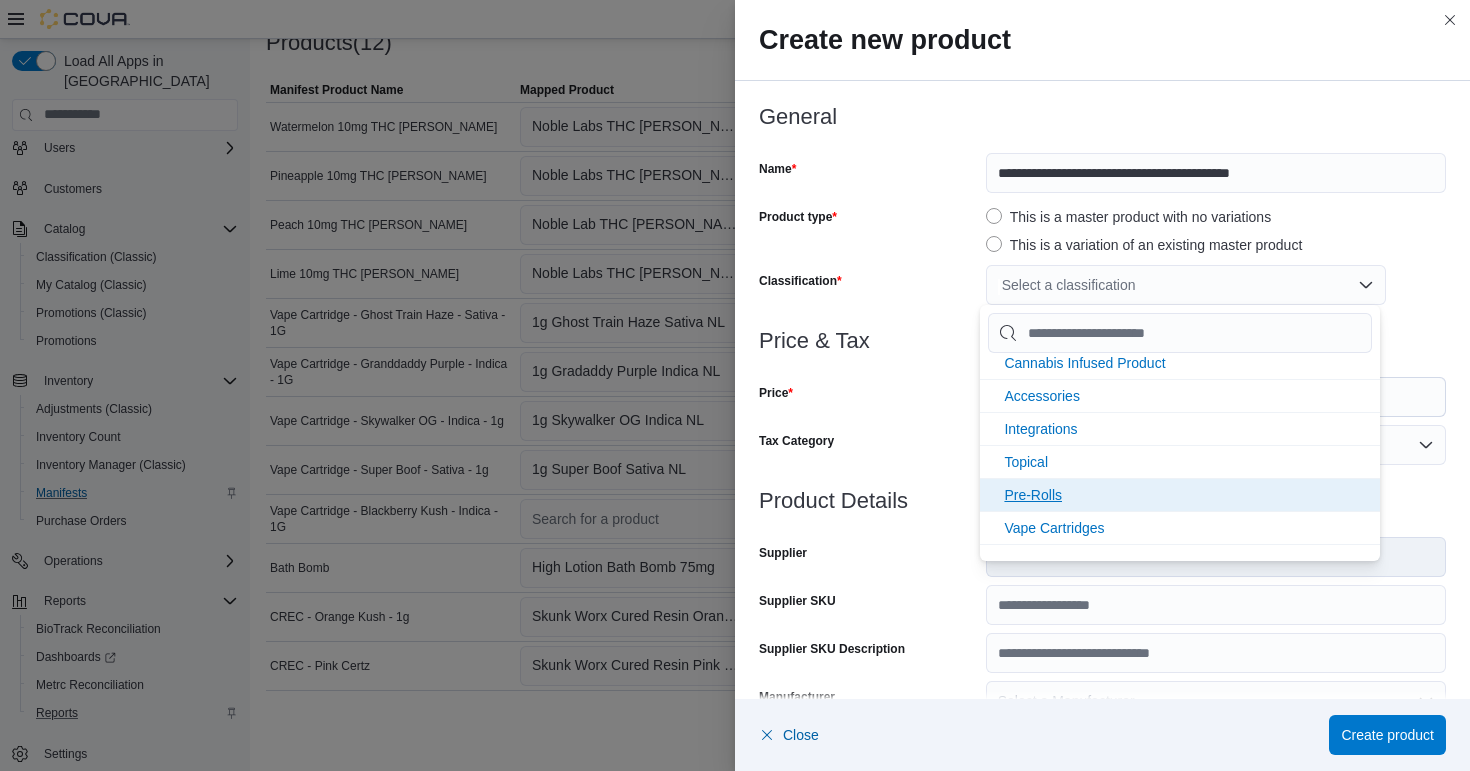 scroll, scrollTop: 127, scrollLeft: 0, axis: vertical 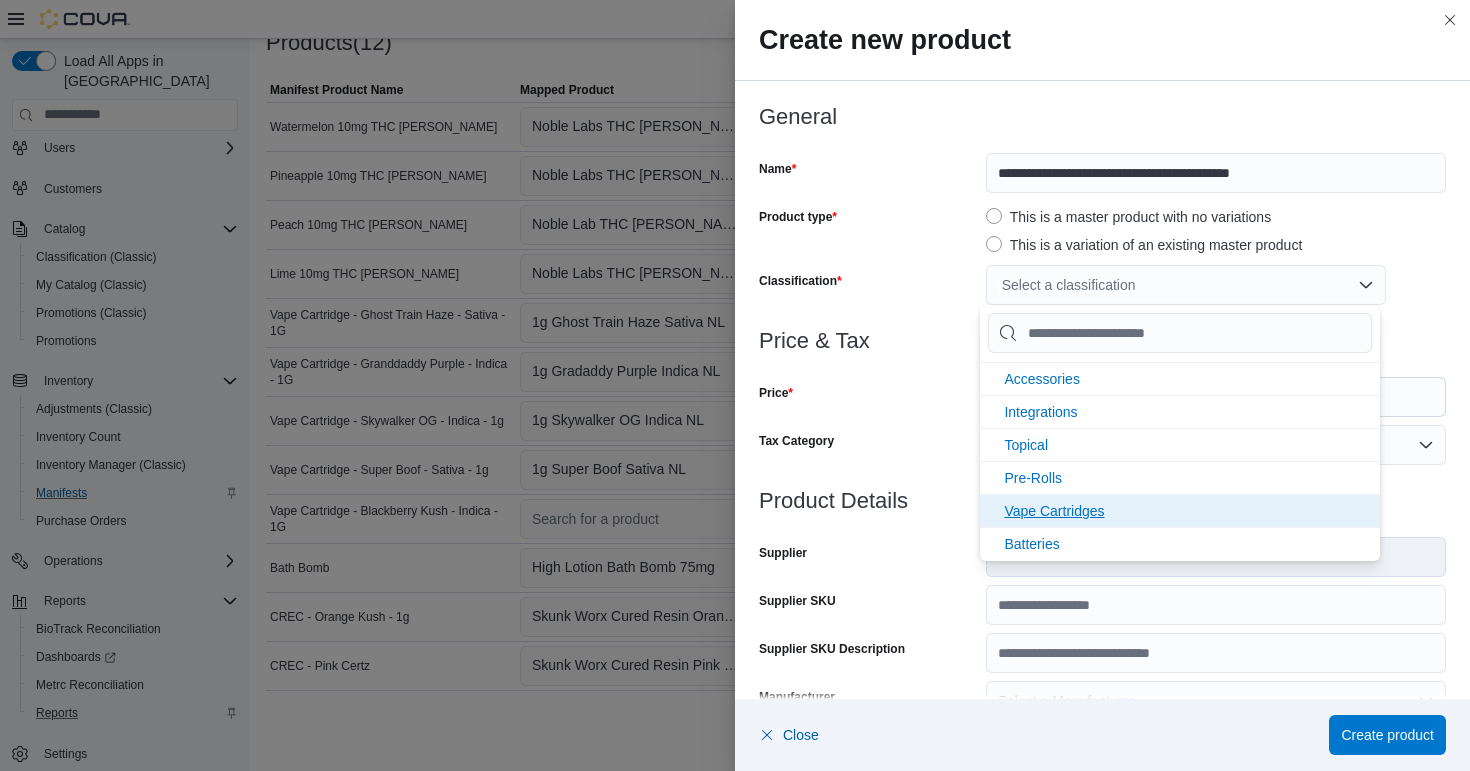 click on "Vape Cartridges" at bounding box center (1054, 511) 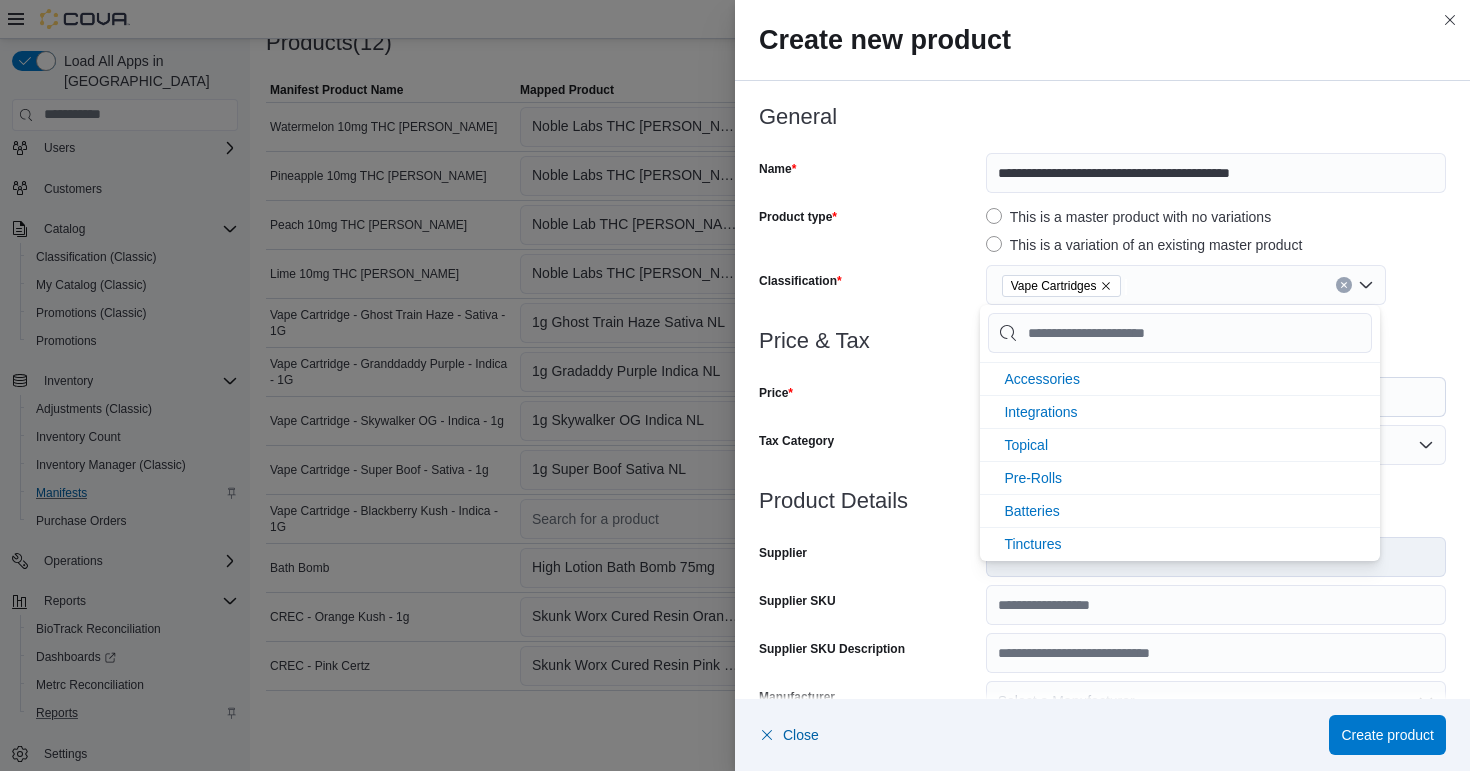 click on "Price & Tax Price $ Tax Category Default" at bounding box center [1102, 409] 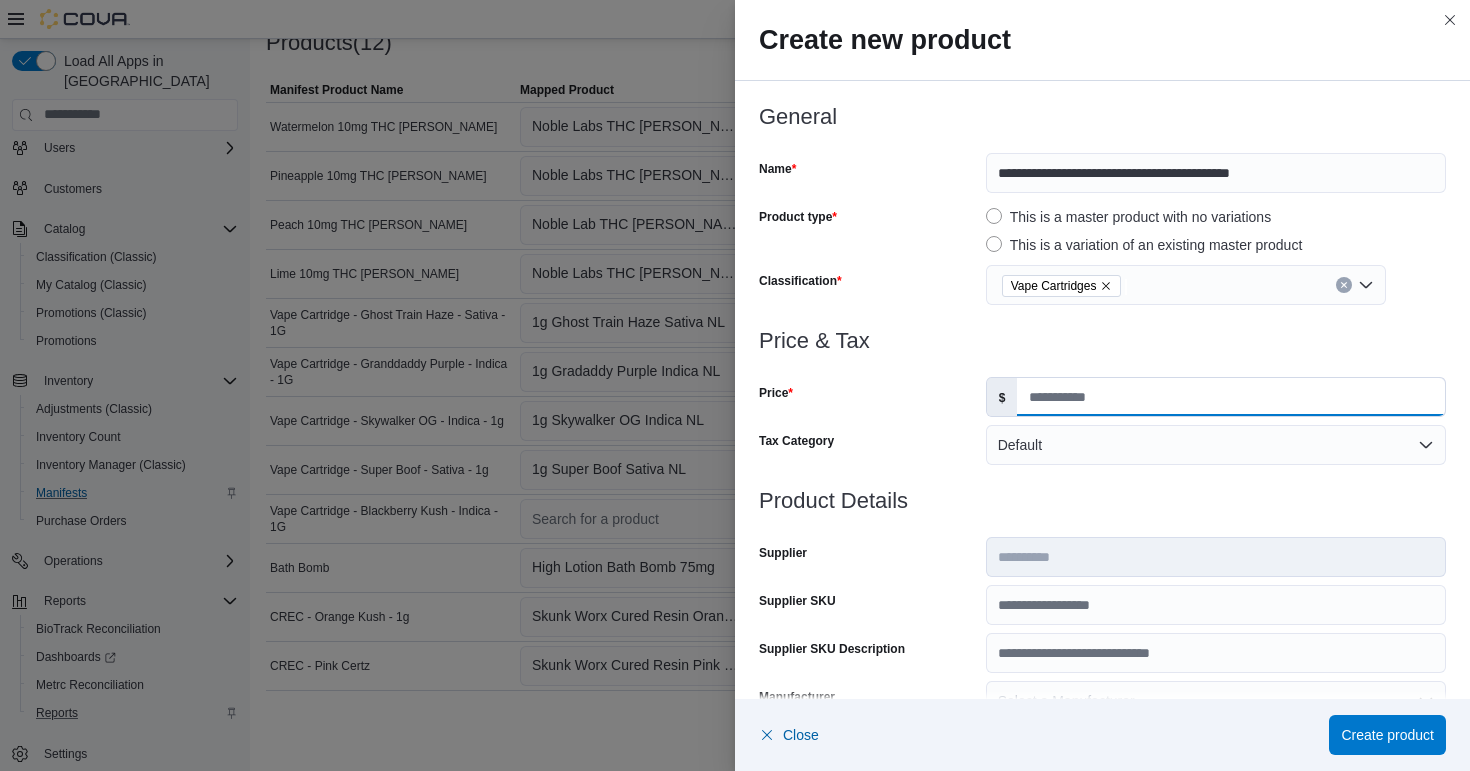 click on "Price" at bounding box center (1231, 397) 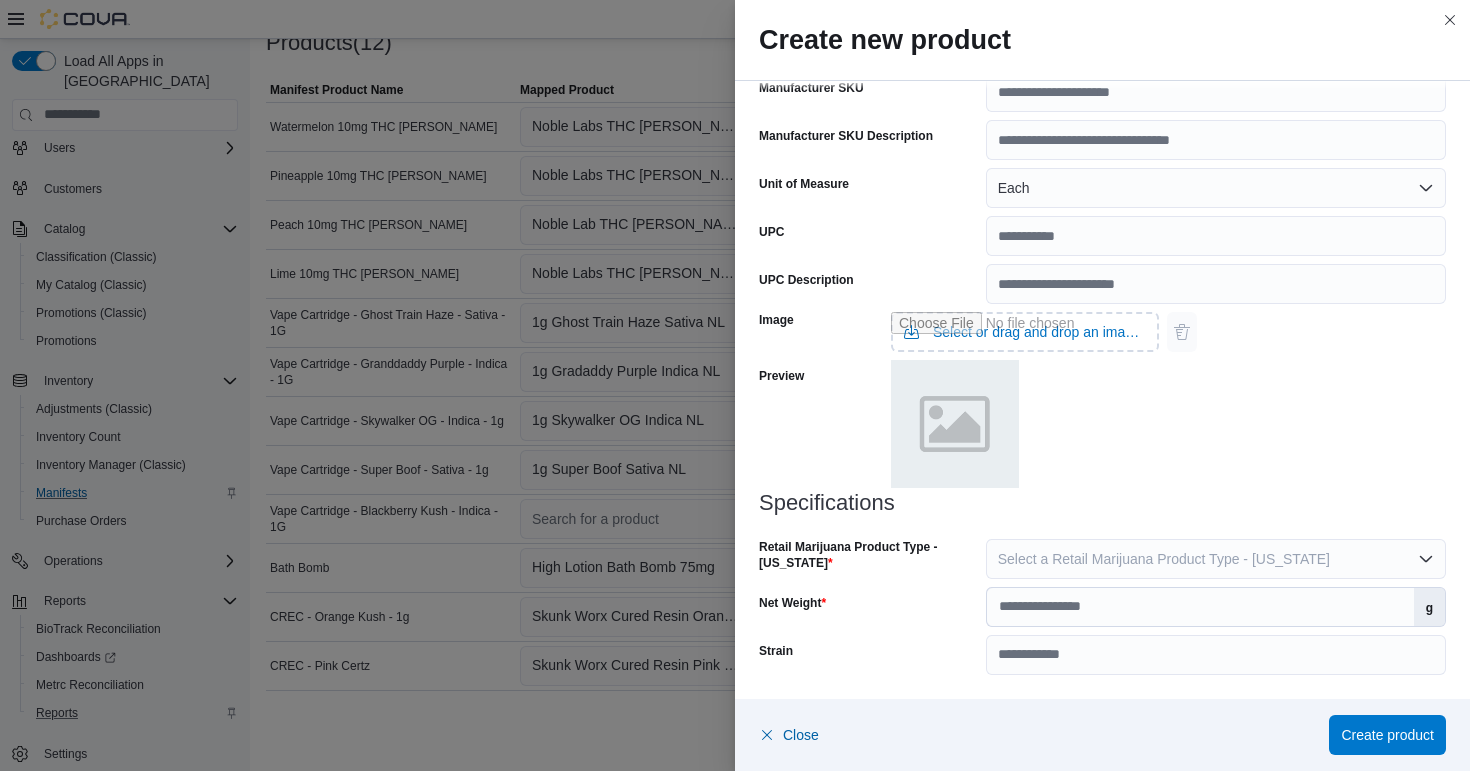 scroll, scrollTop: 656, scrollLeft: 0, axis: vertical 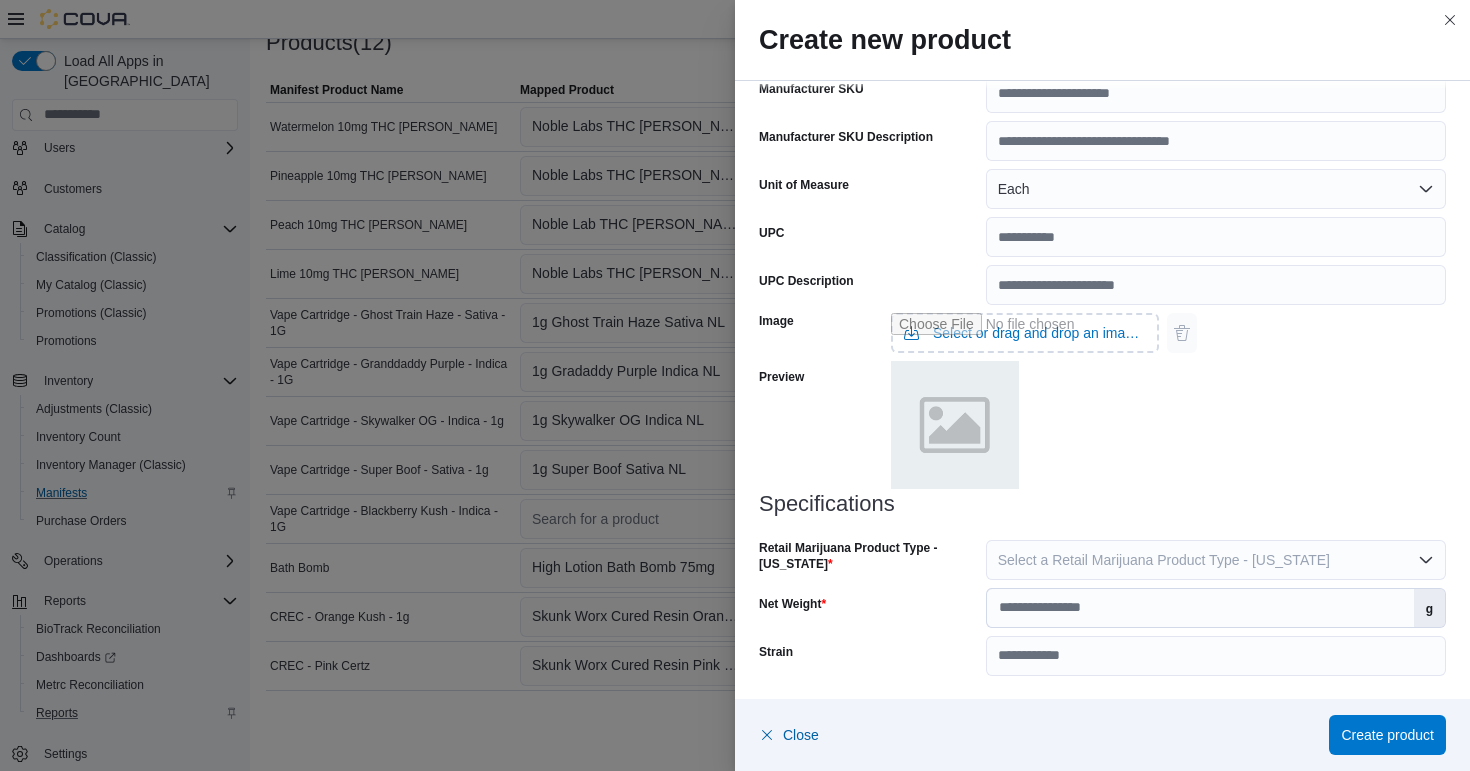 type on "*****" 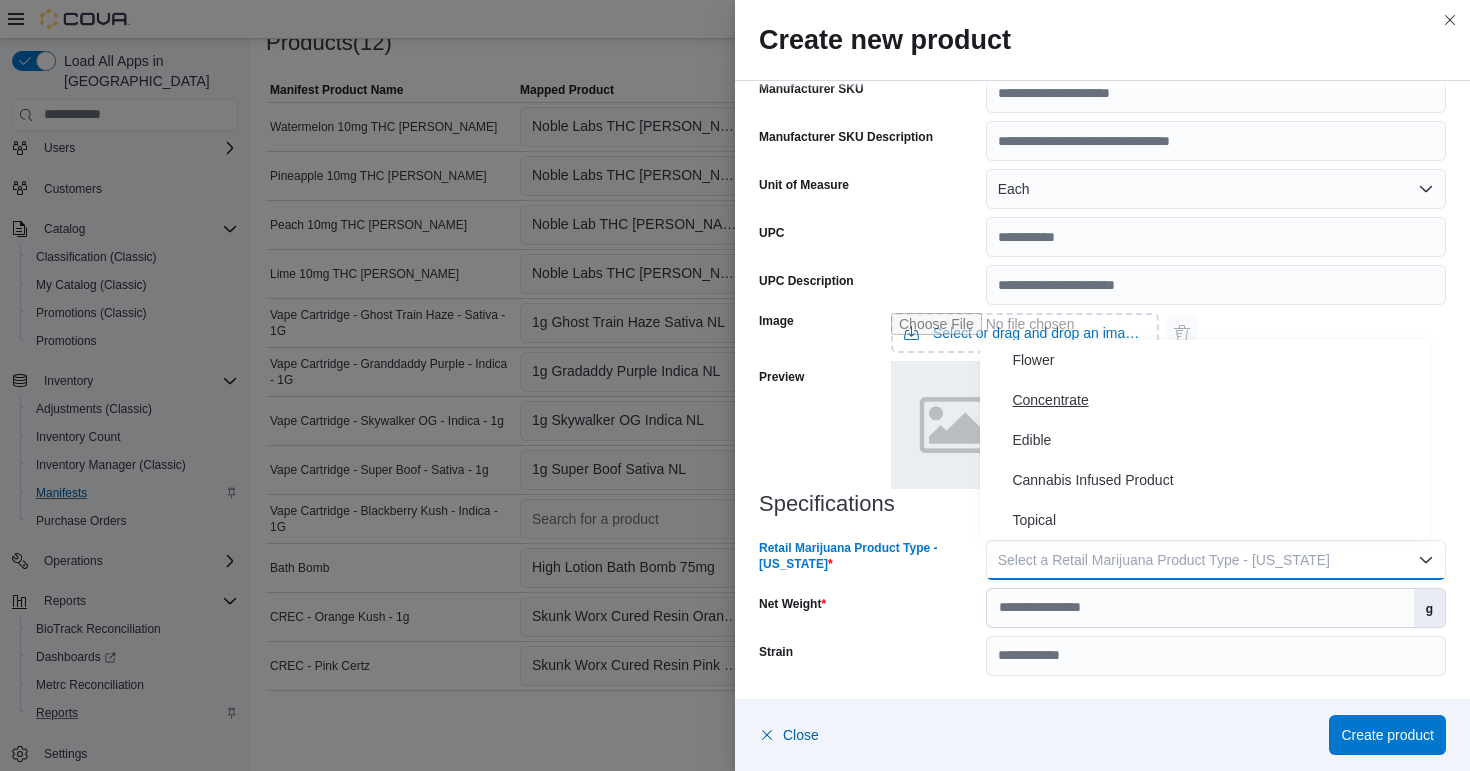 click on "Concentrate" at bounding box center (1217, 400) 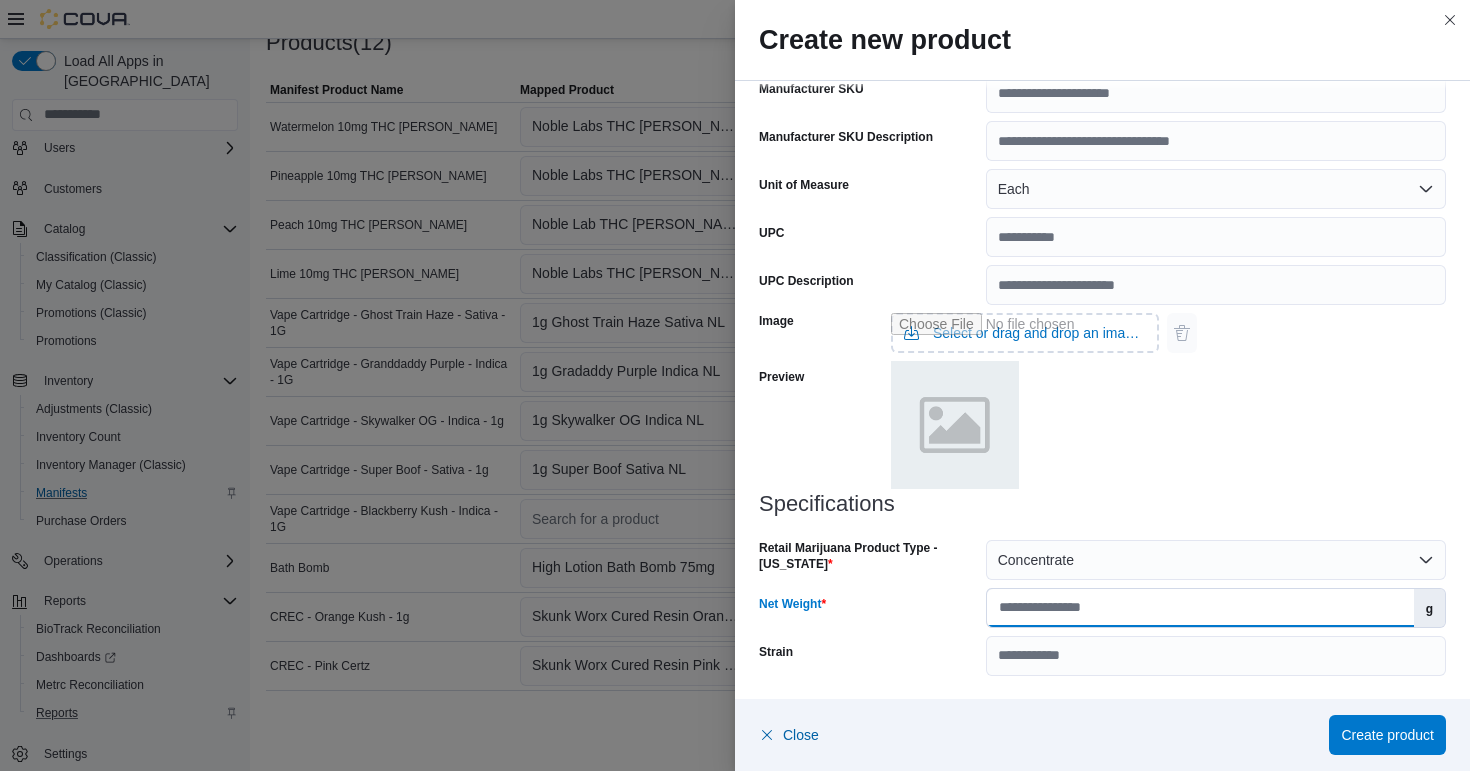 click on "Net Weight" at bounding box center [1200, 608] 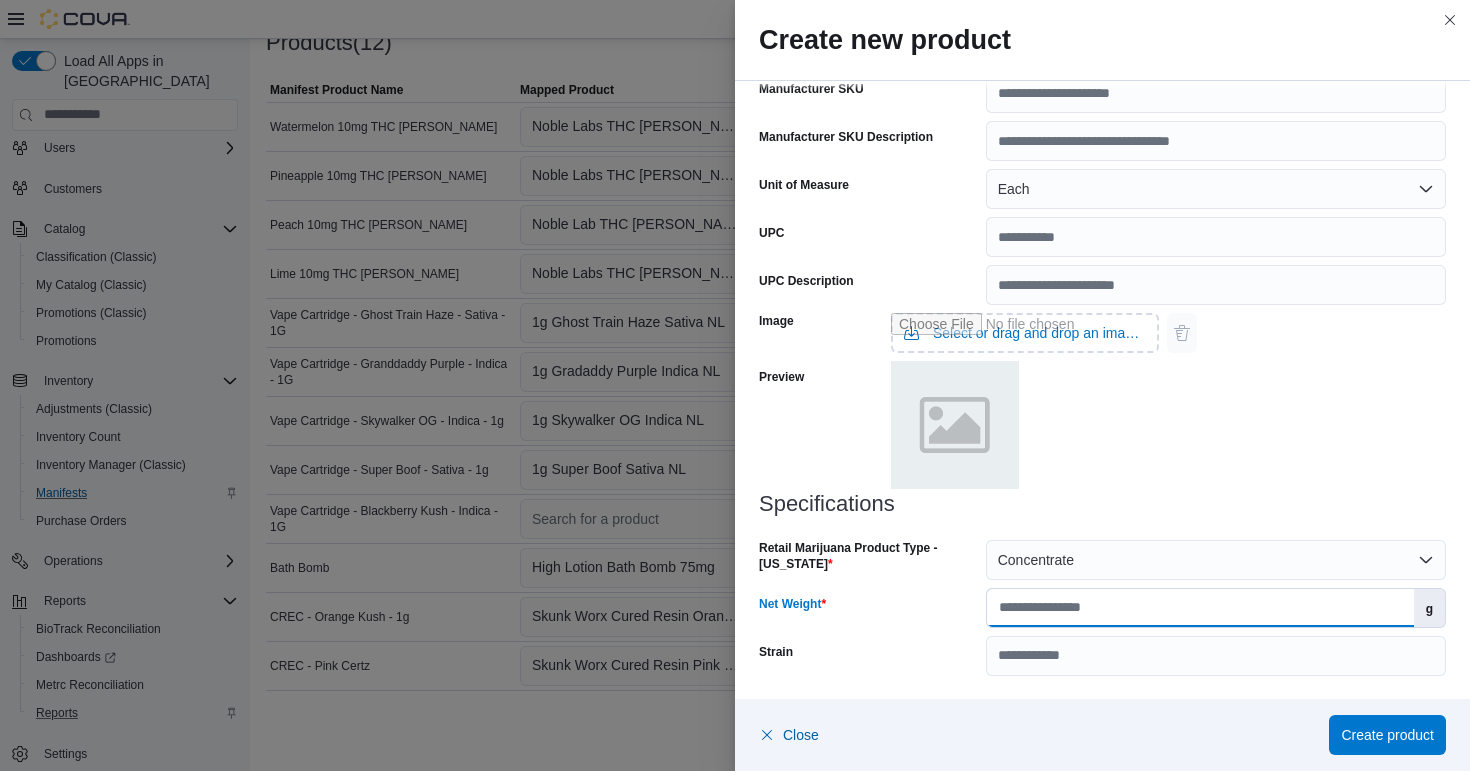 type on "*" 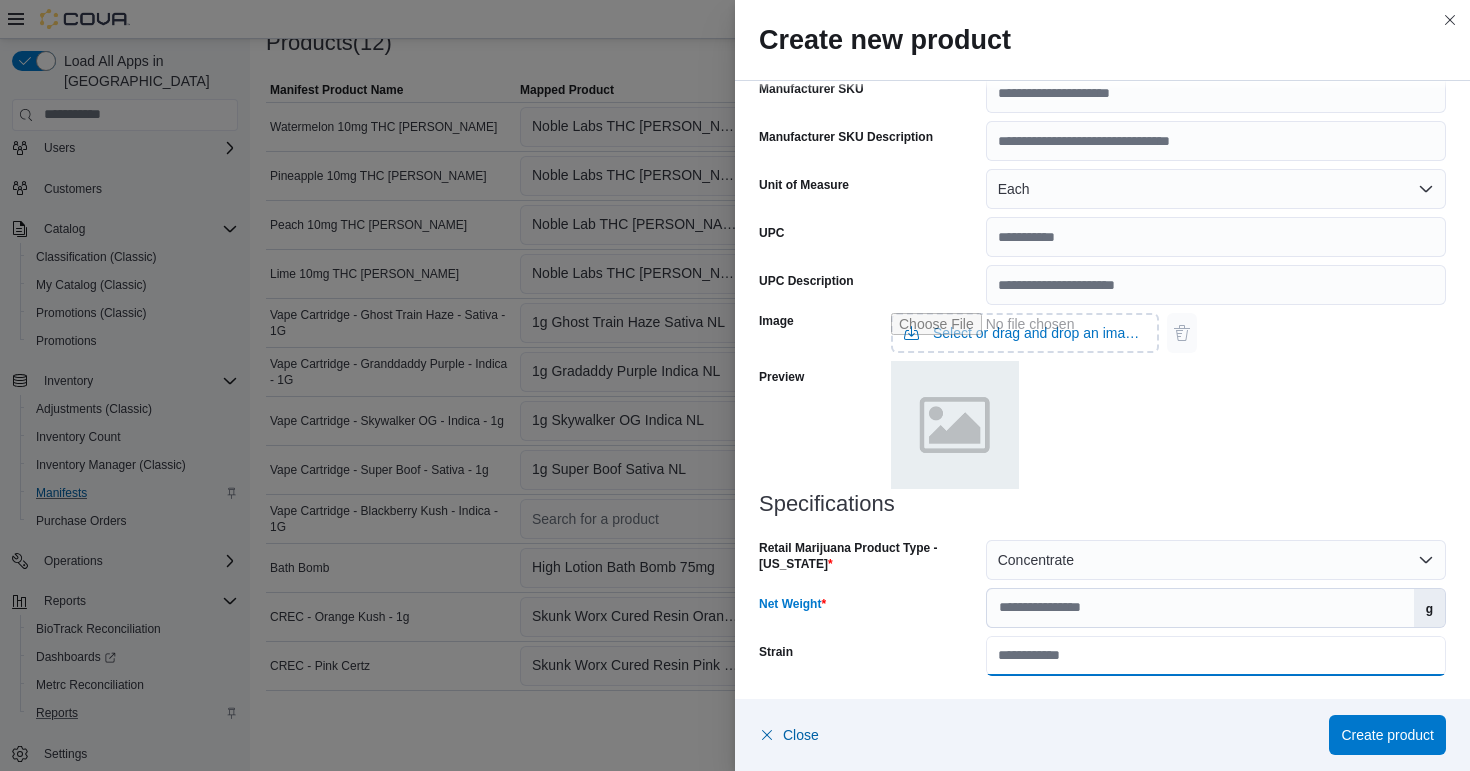 click on "Strain" at bounding box center (1216, 656) 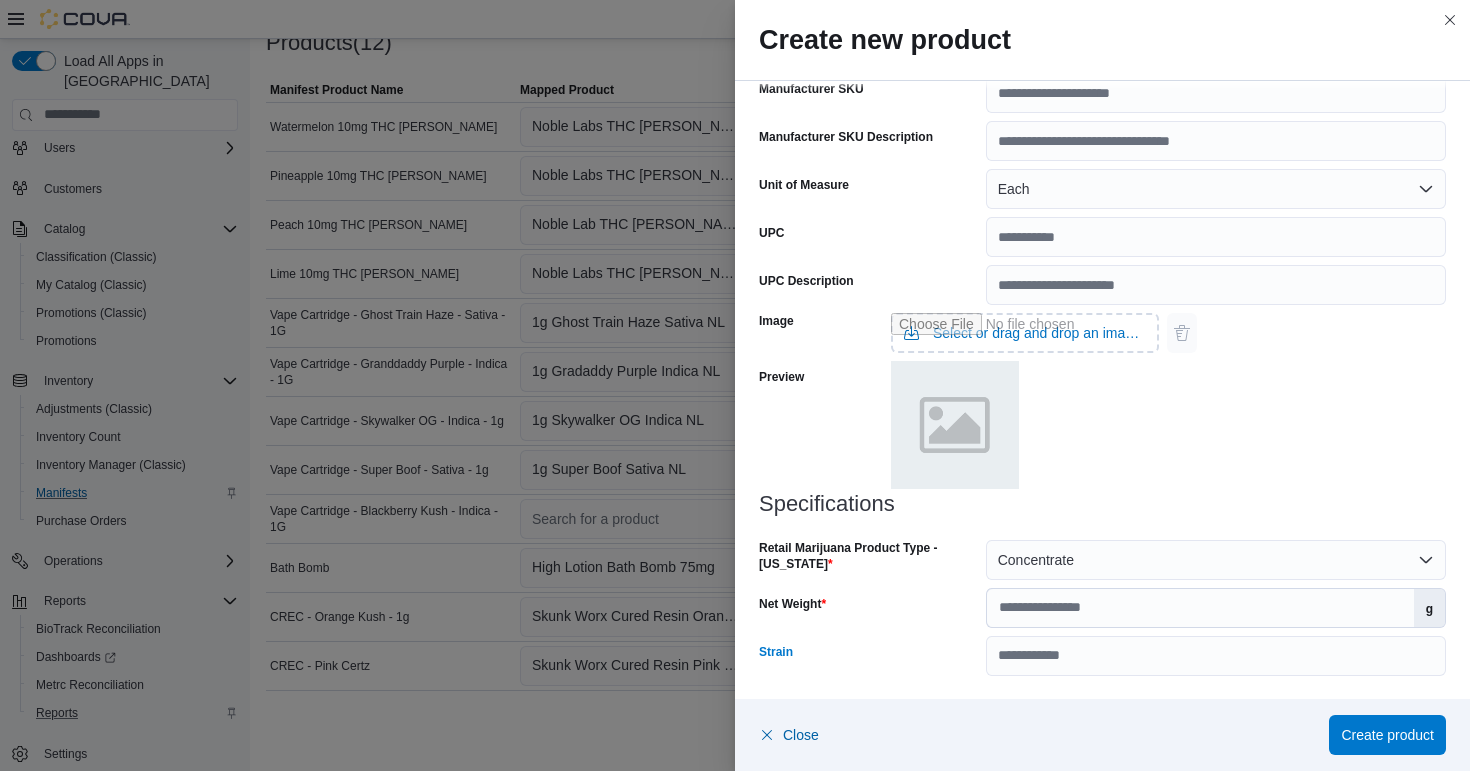 click at bounding box center (1025, 426) 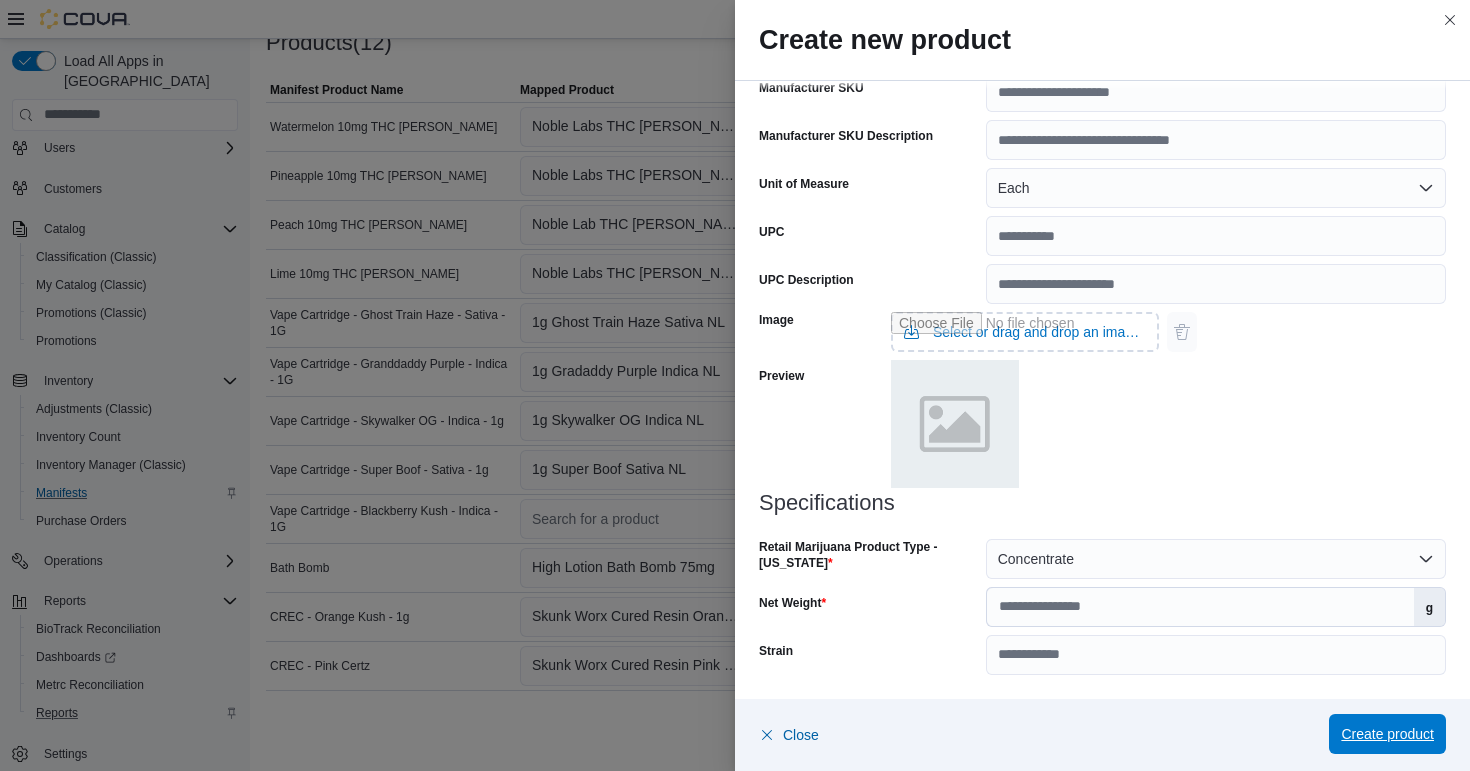 scroll, scrollTop: 656, scrollLeft: 0, axis: vertical 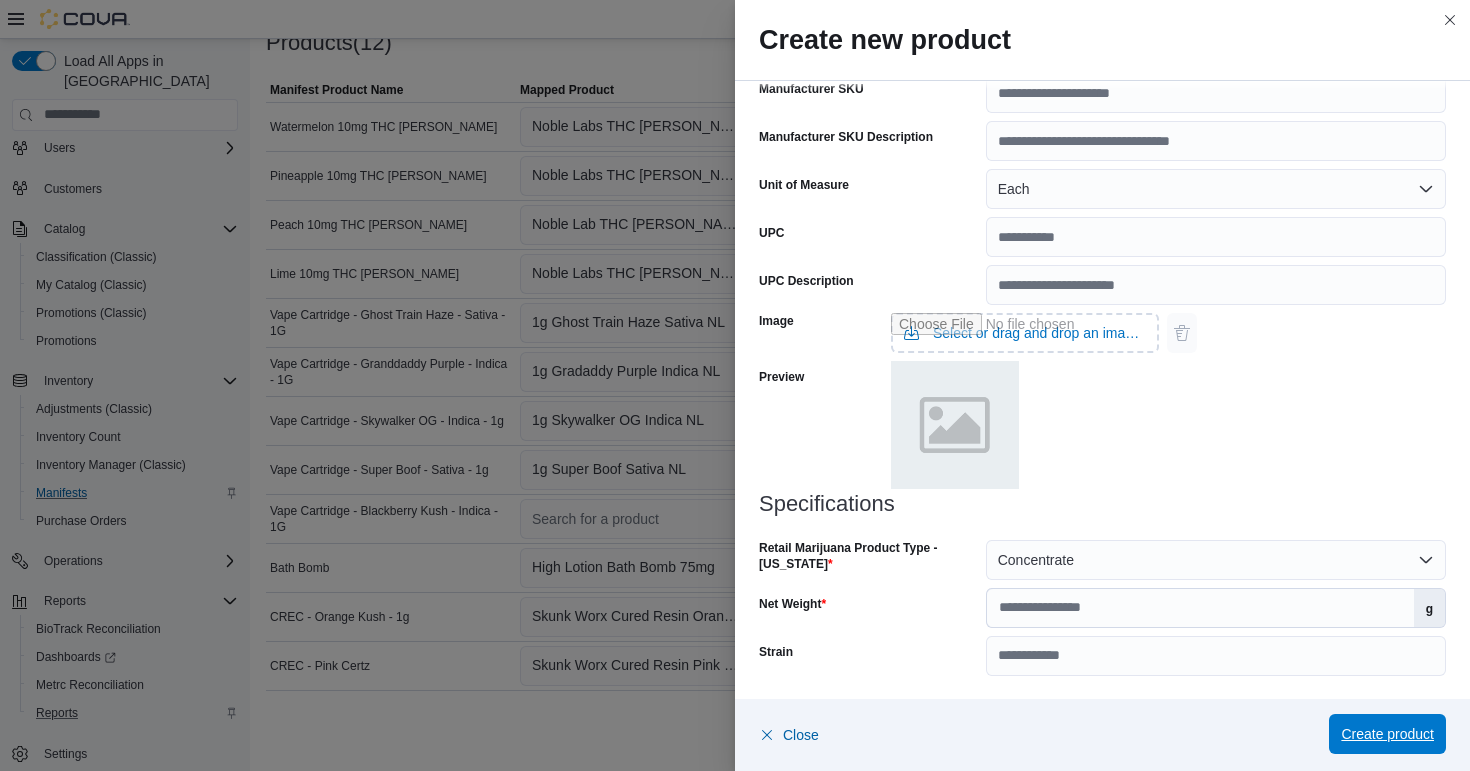 click on "Create product" at bounding box center (1387, 734) 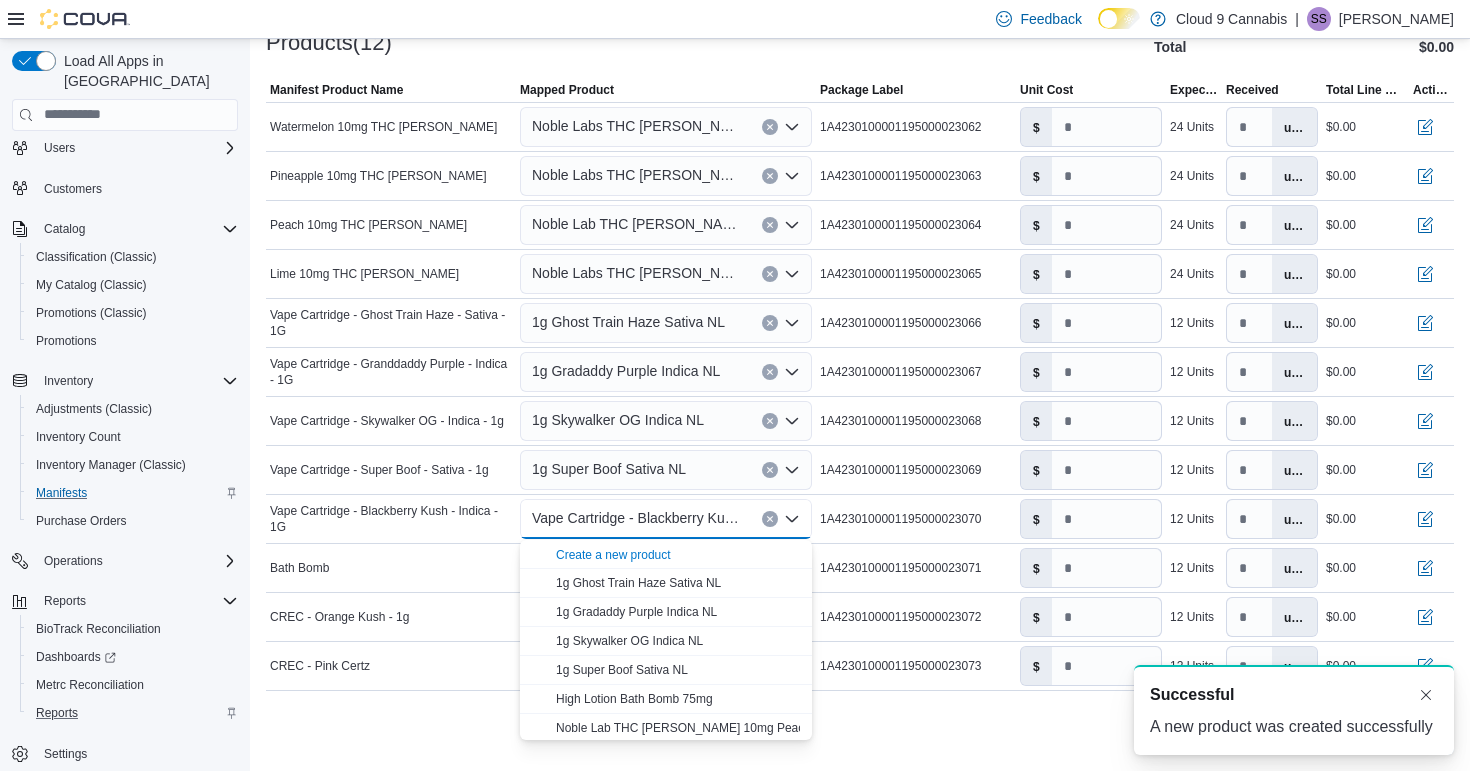 scroll, scrollTop: 0, scrollLeft: 0, axis: both 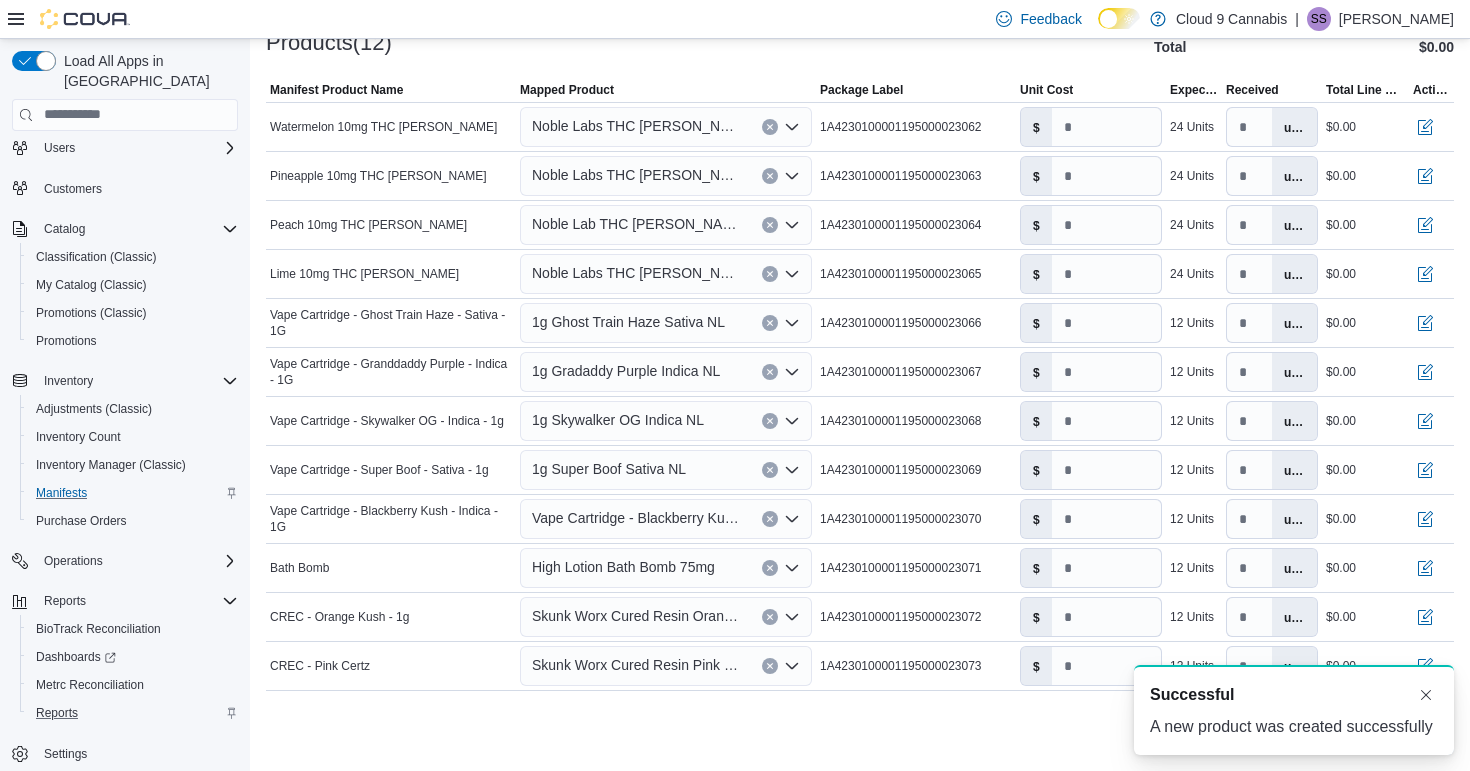 click on "Cancel Receive Manifest" at bounding box center (860, 735) 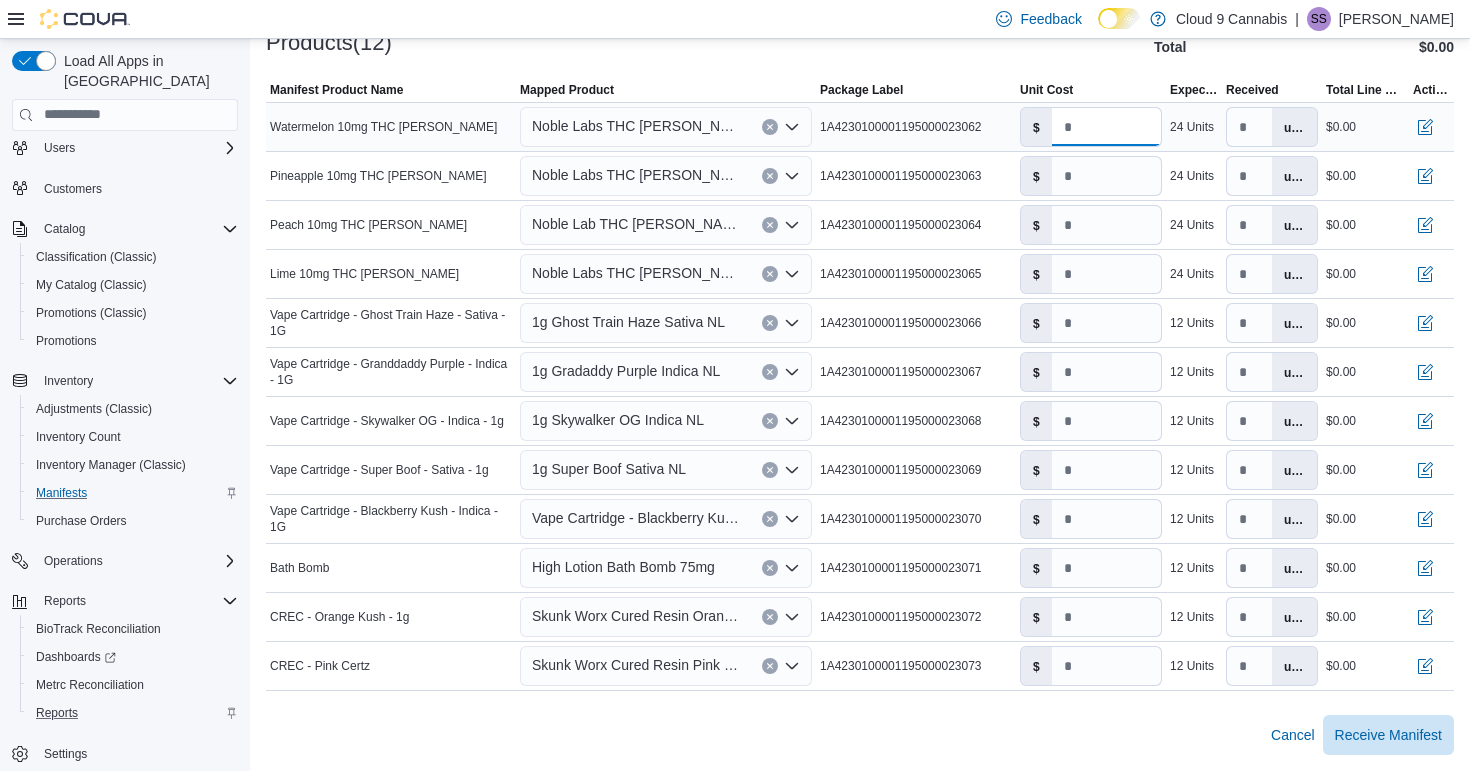 click on "*" at bounding box center (1106, 127) 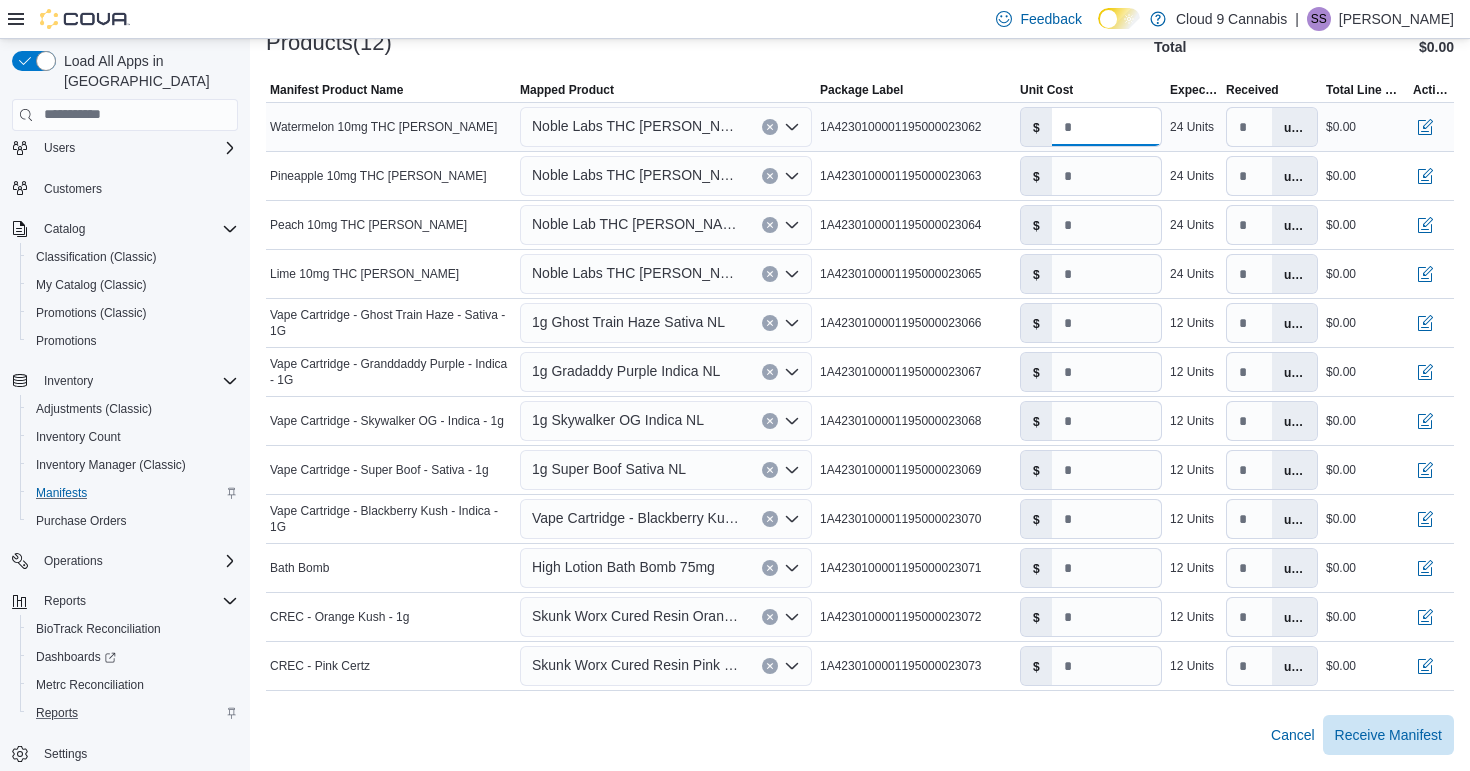 type on "*" 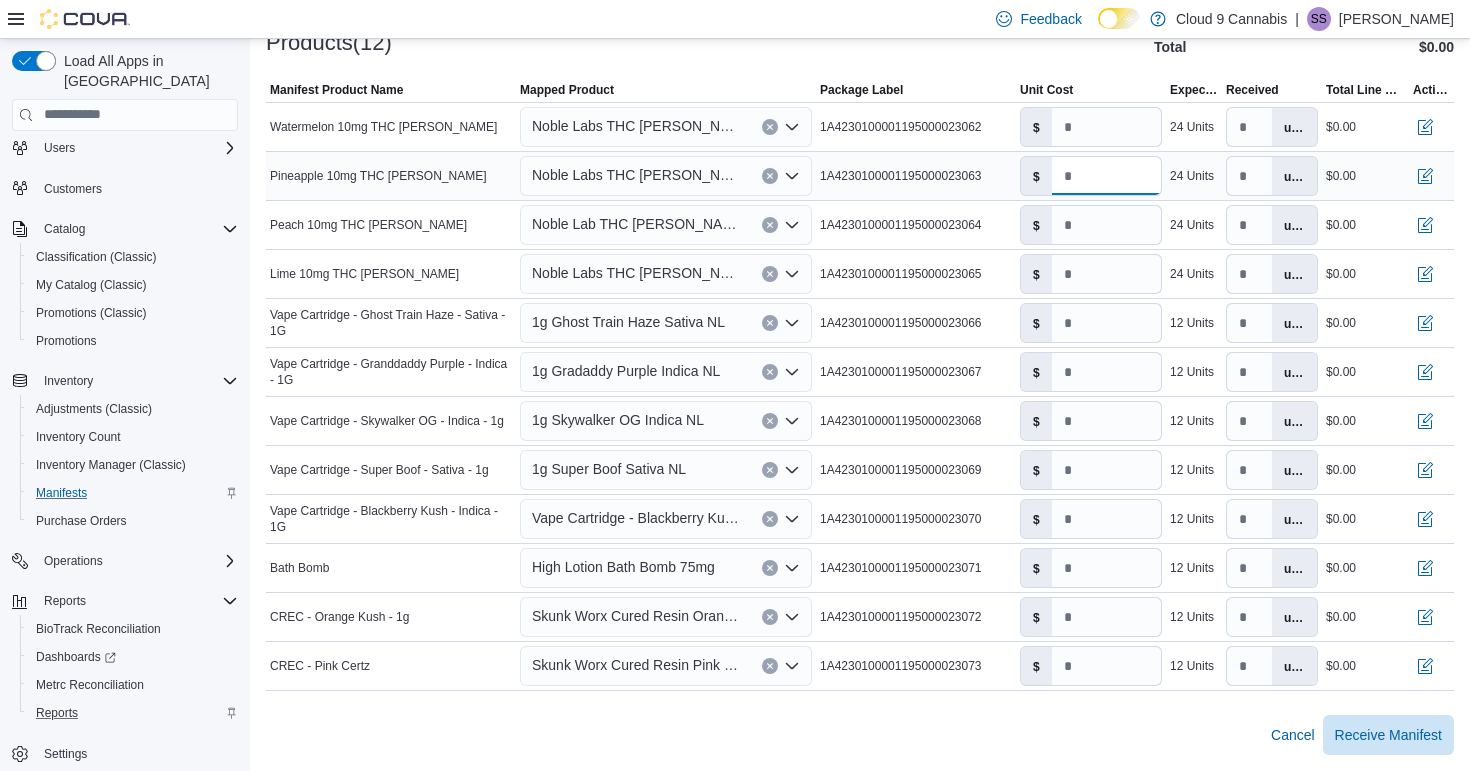 click on "*" at bounding box center (1106, 176) 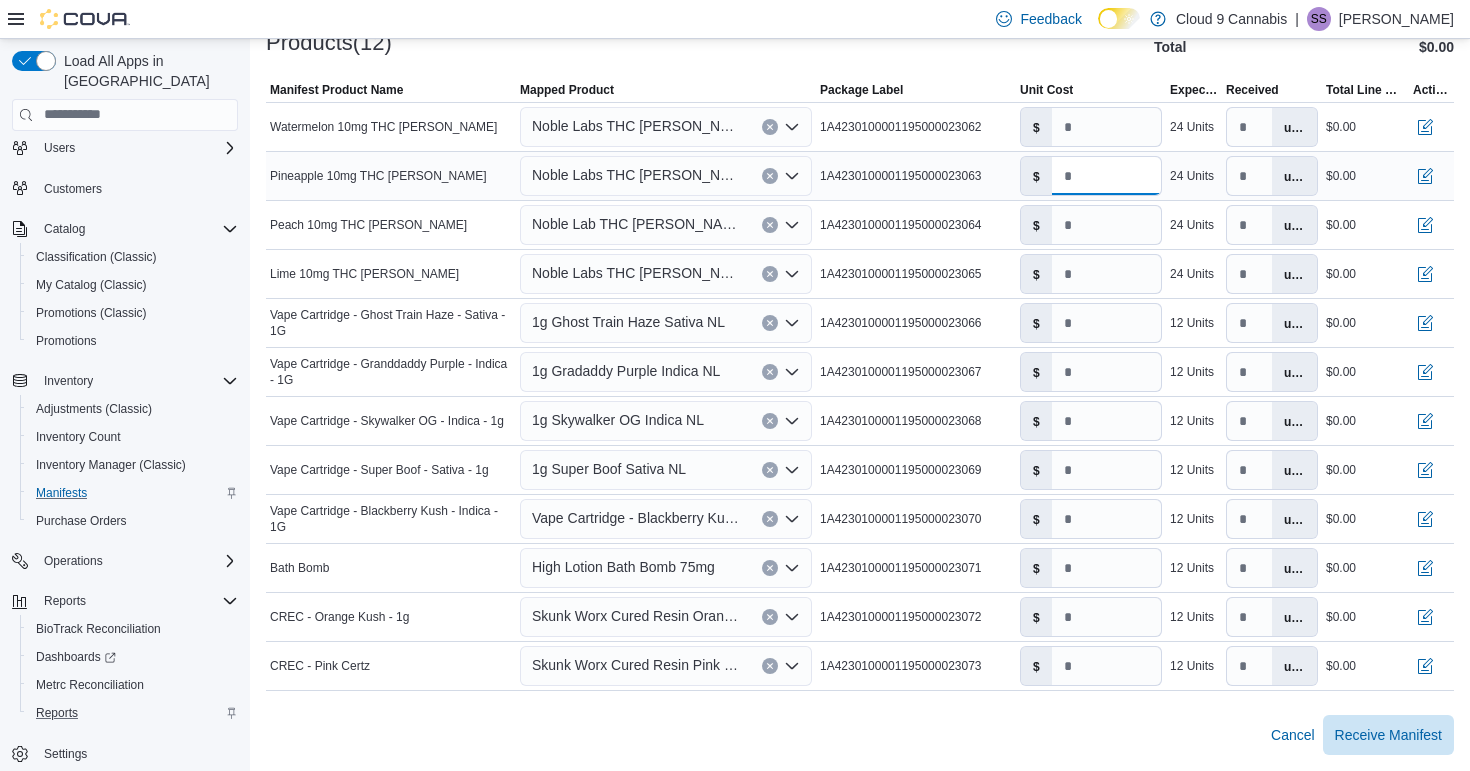 type on "*" 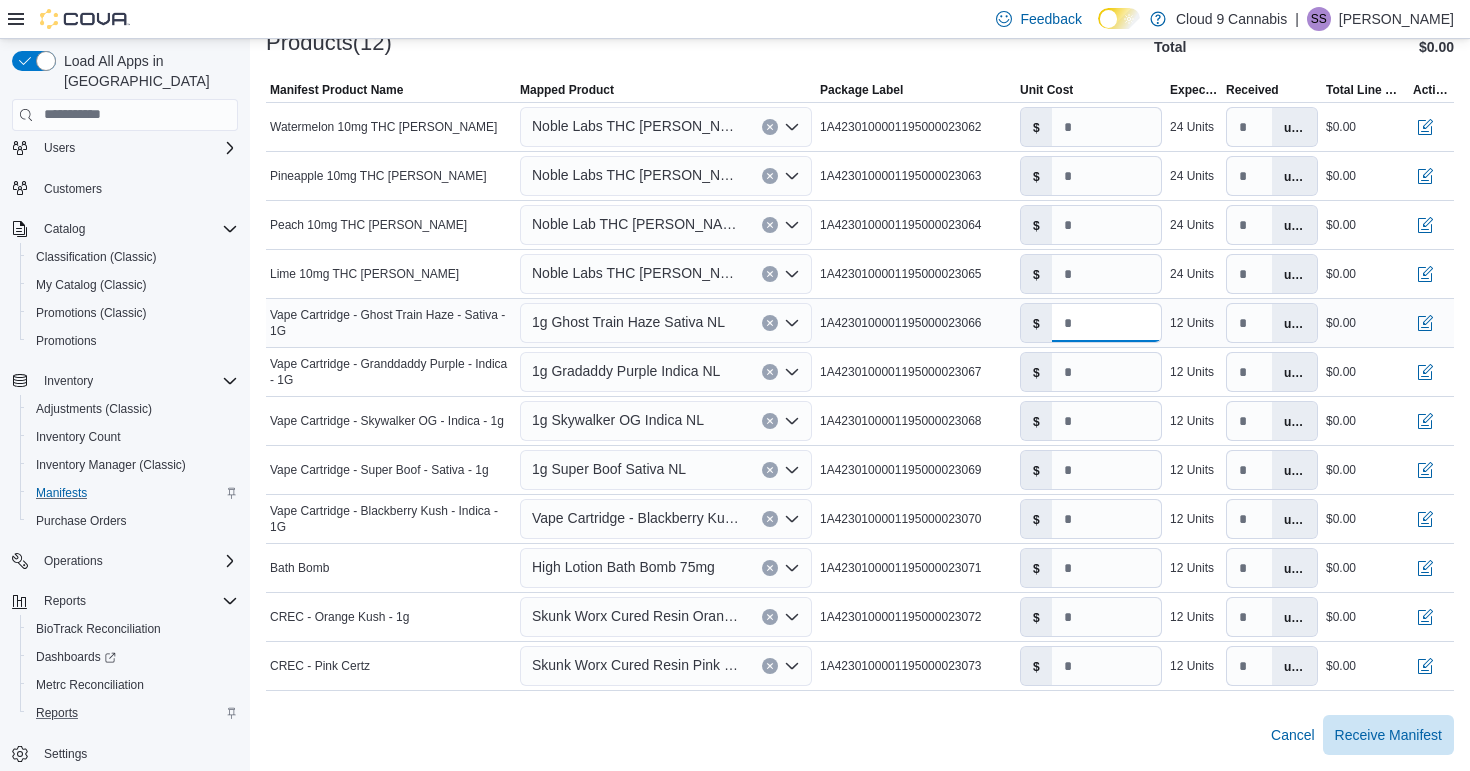 click on "*" at bounding box center [1106, 323] 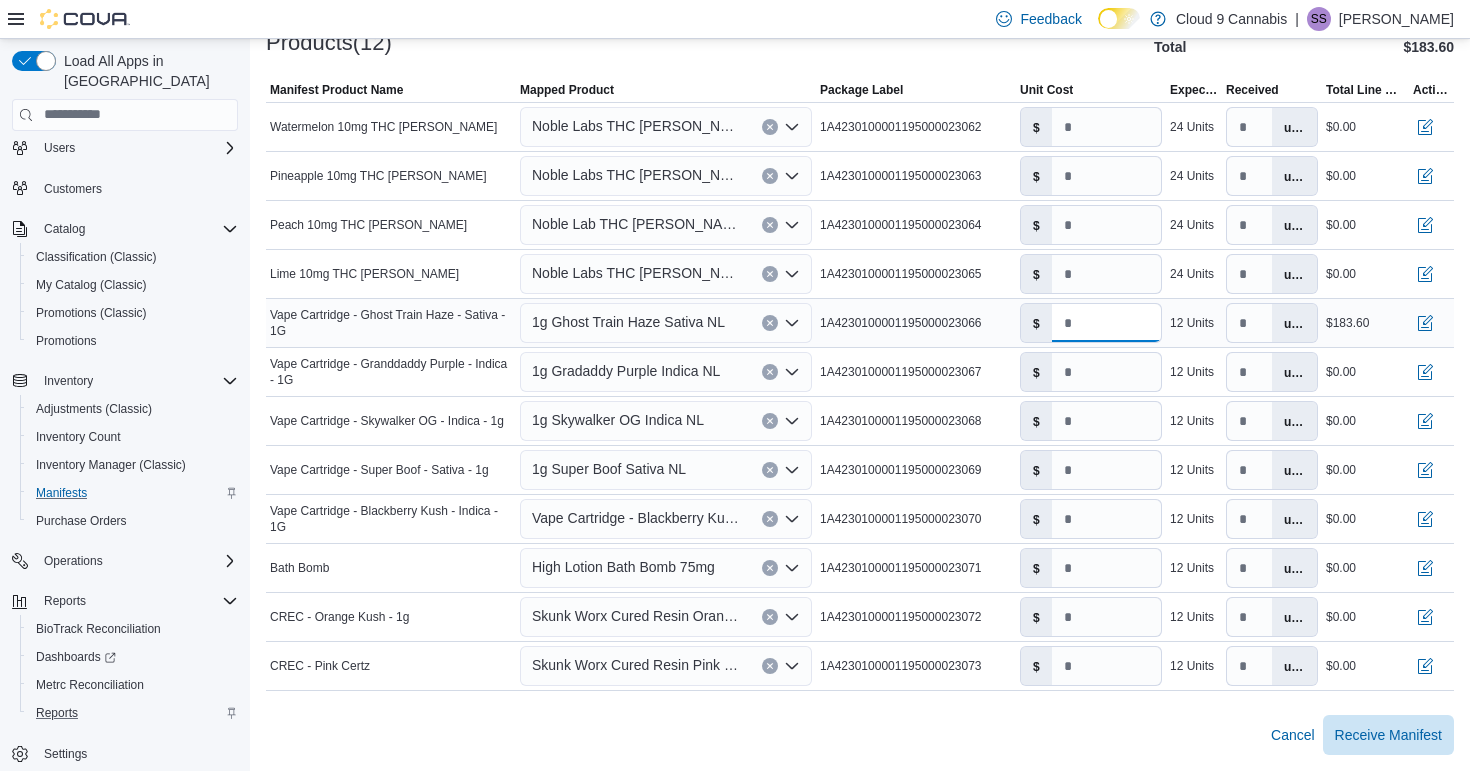 type on "****" 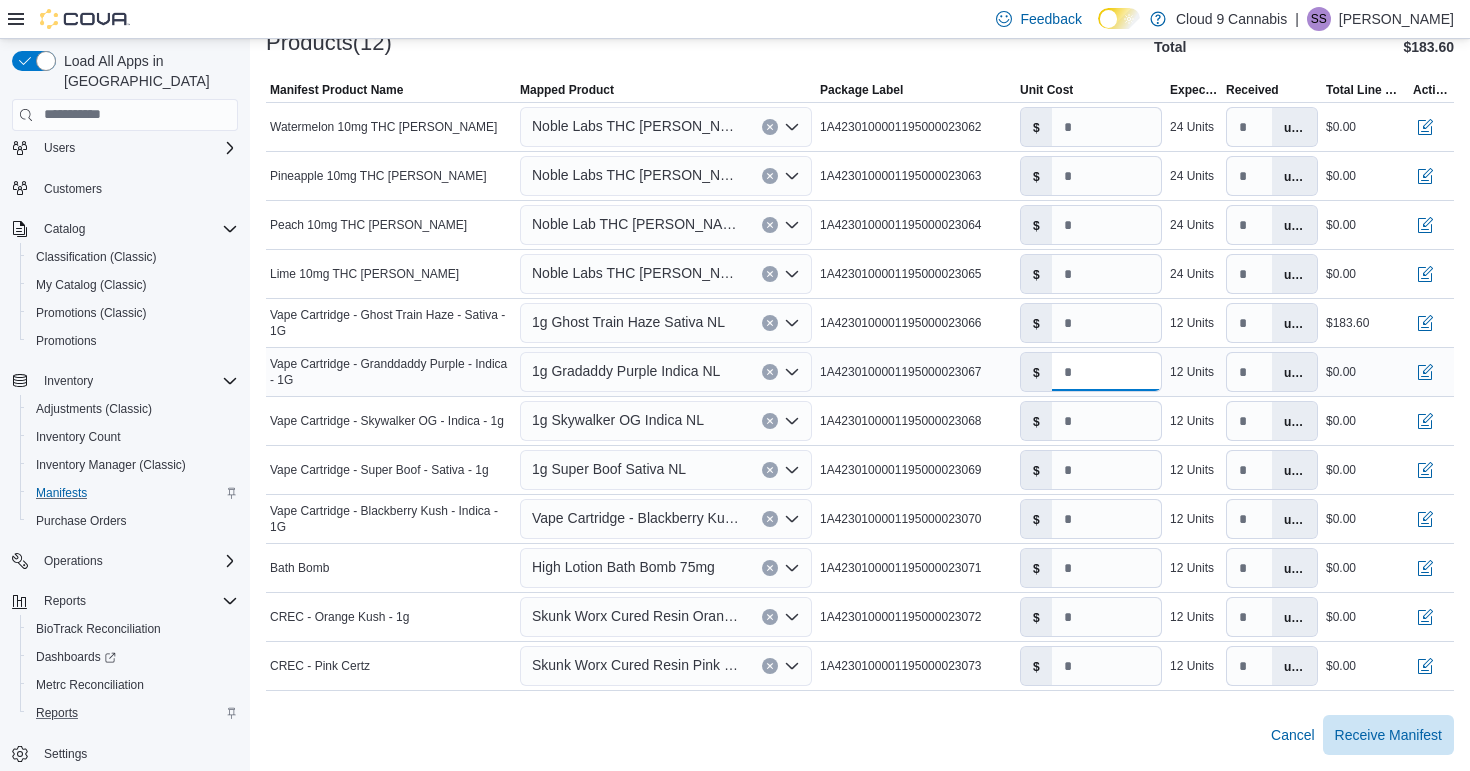 click on "*" at bounding box center [1106, 372] 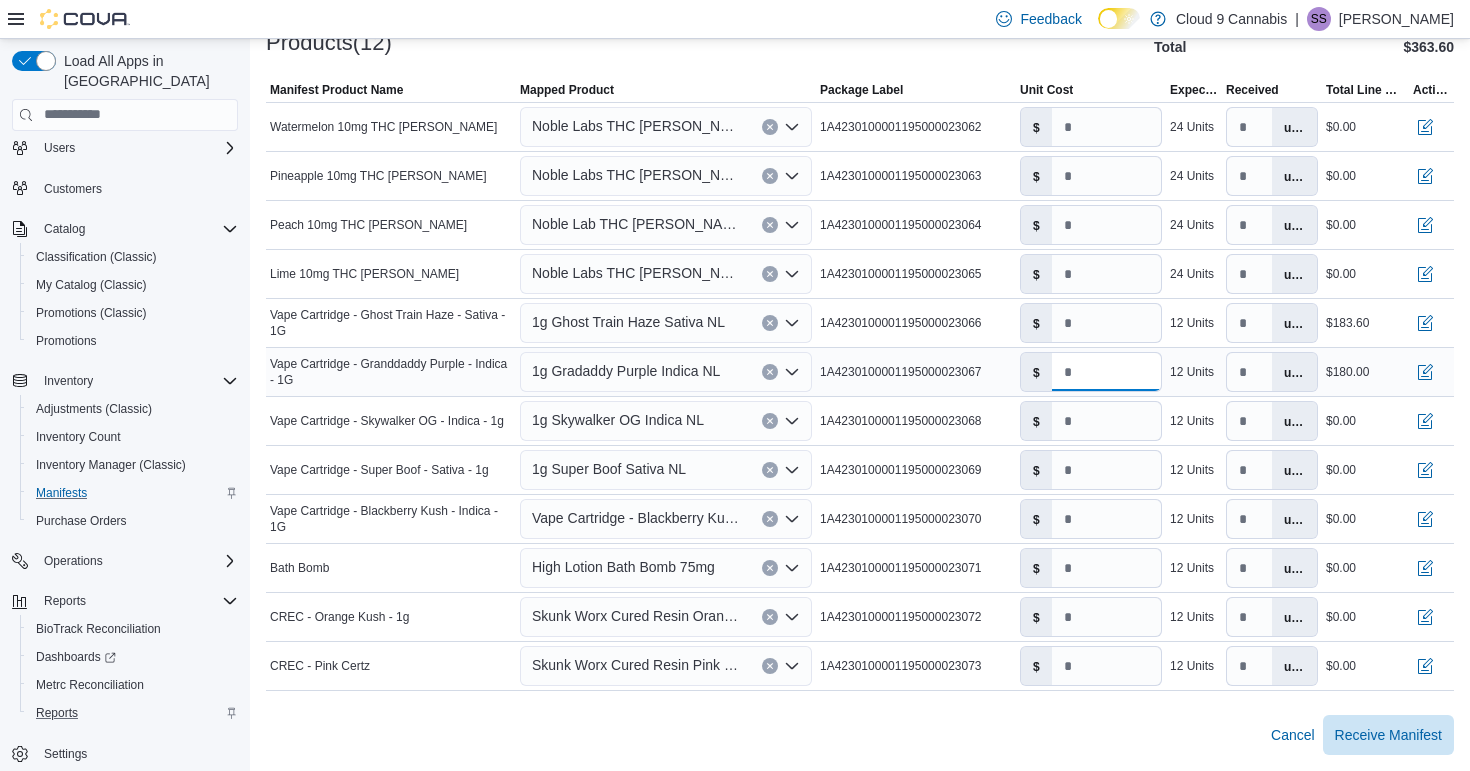 type on "****" 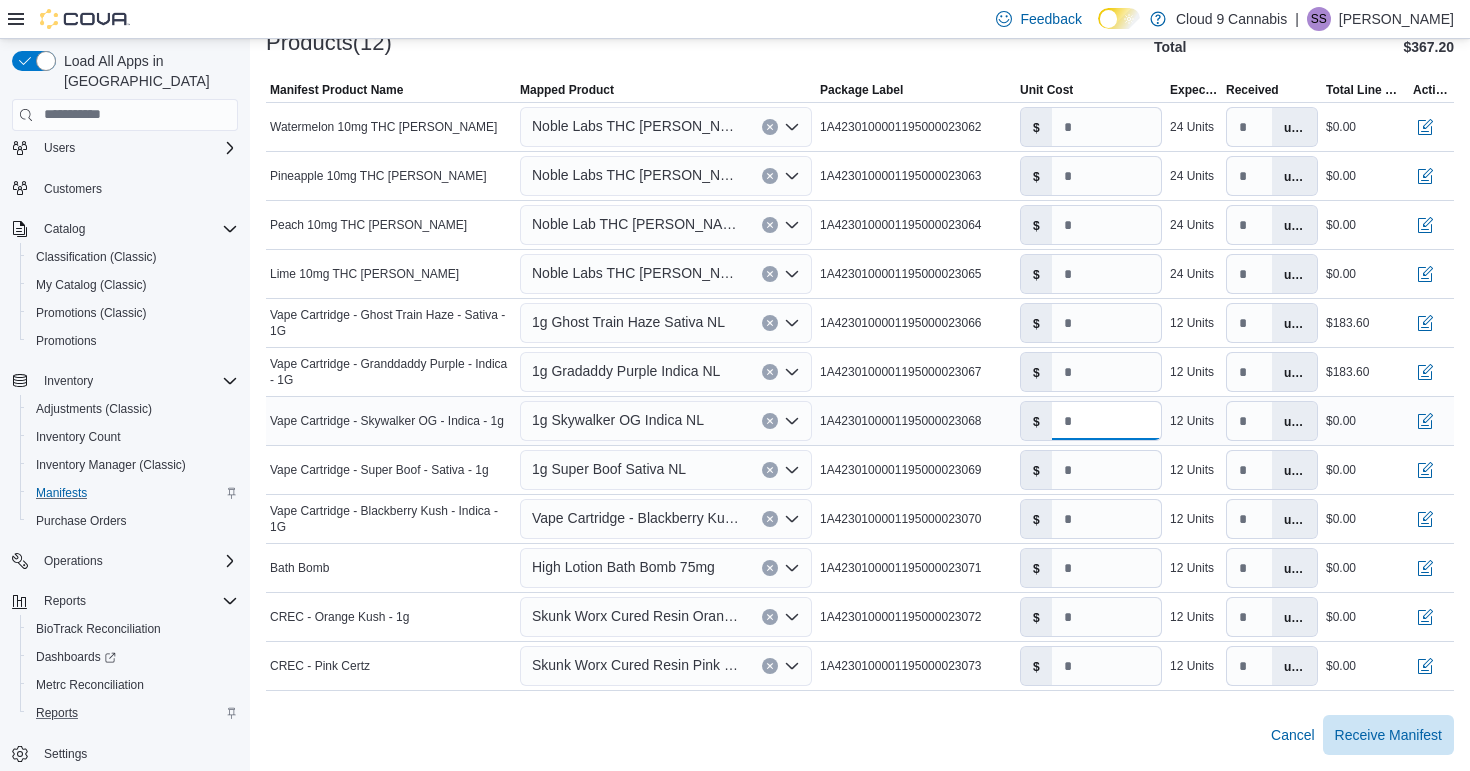 click on "*" at bounding box center (1106, 421) 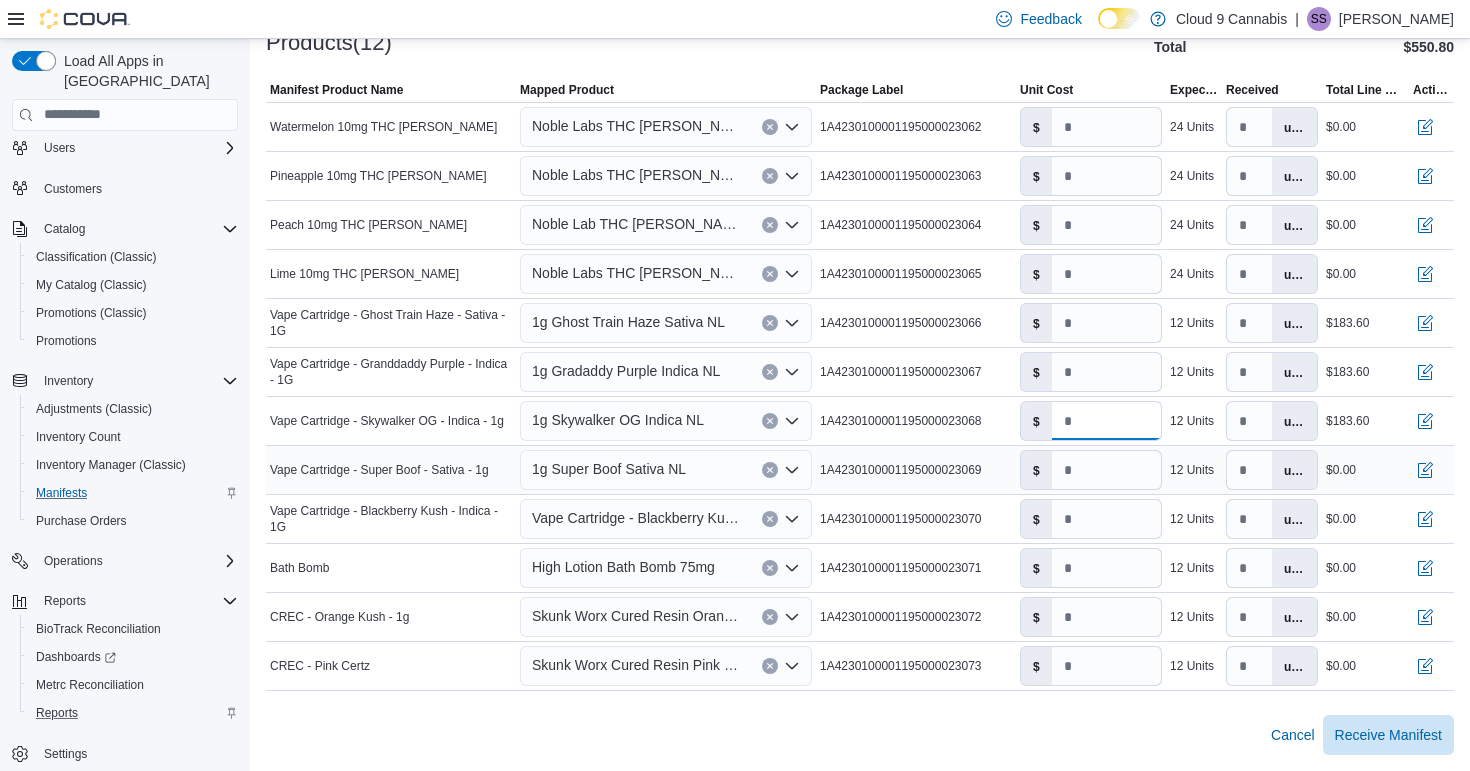 type on "****" 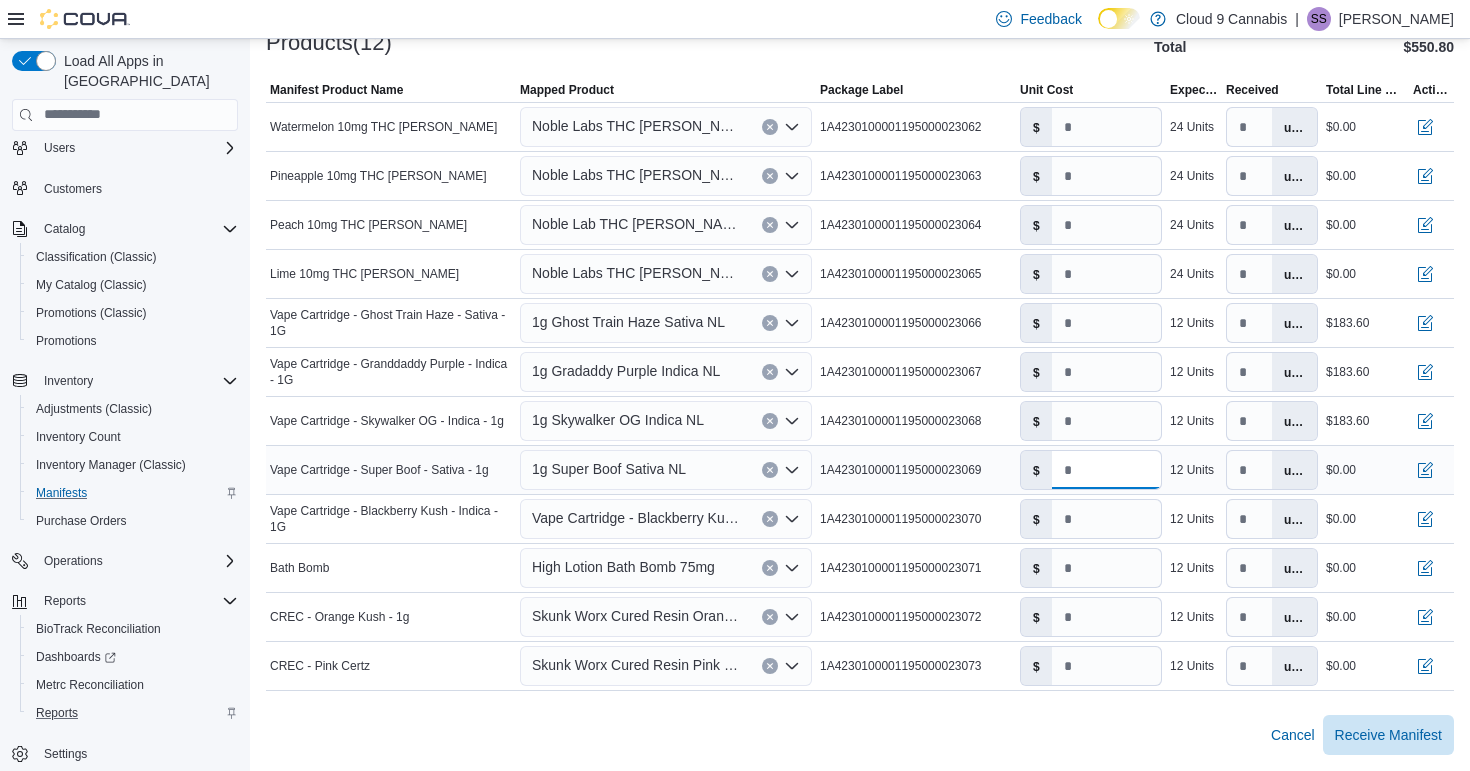 click on "*" at bounding box center (1106, 470) 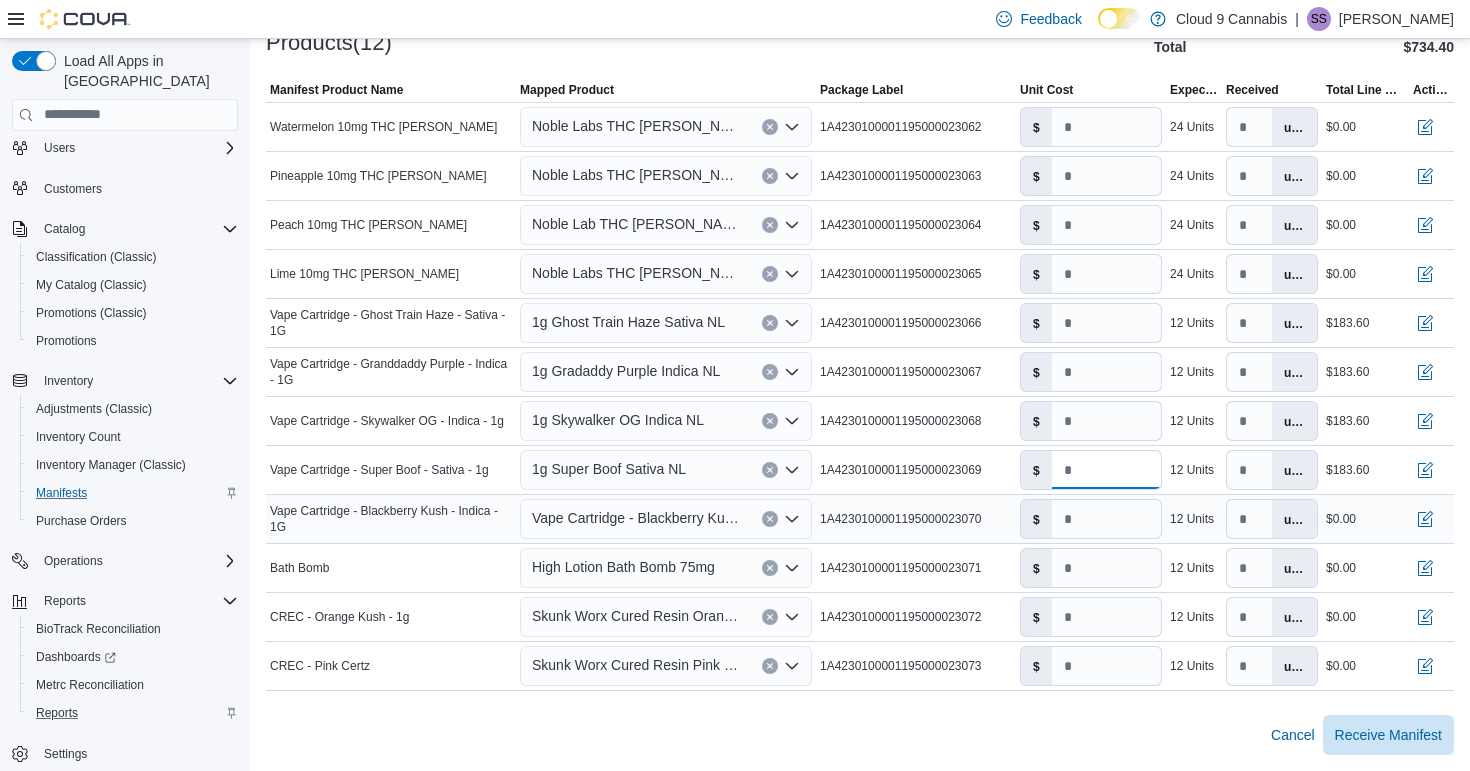 type on "****" 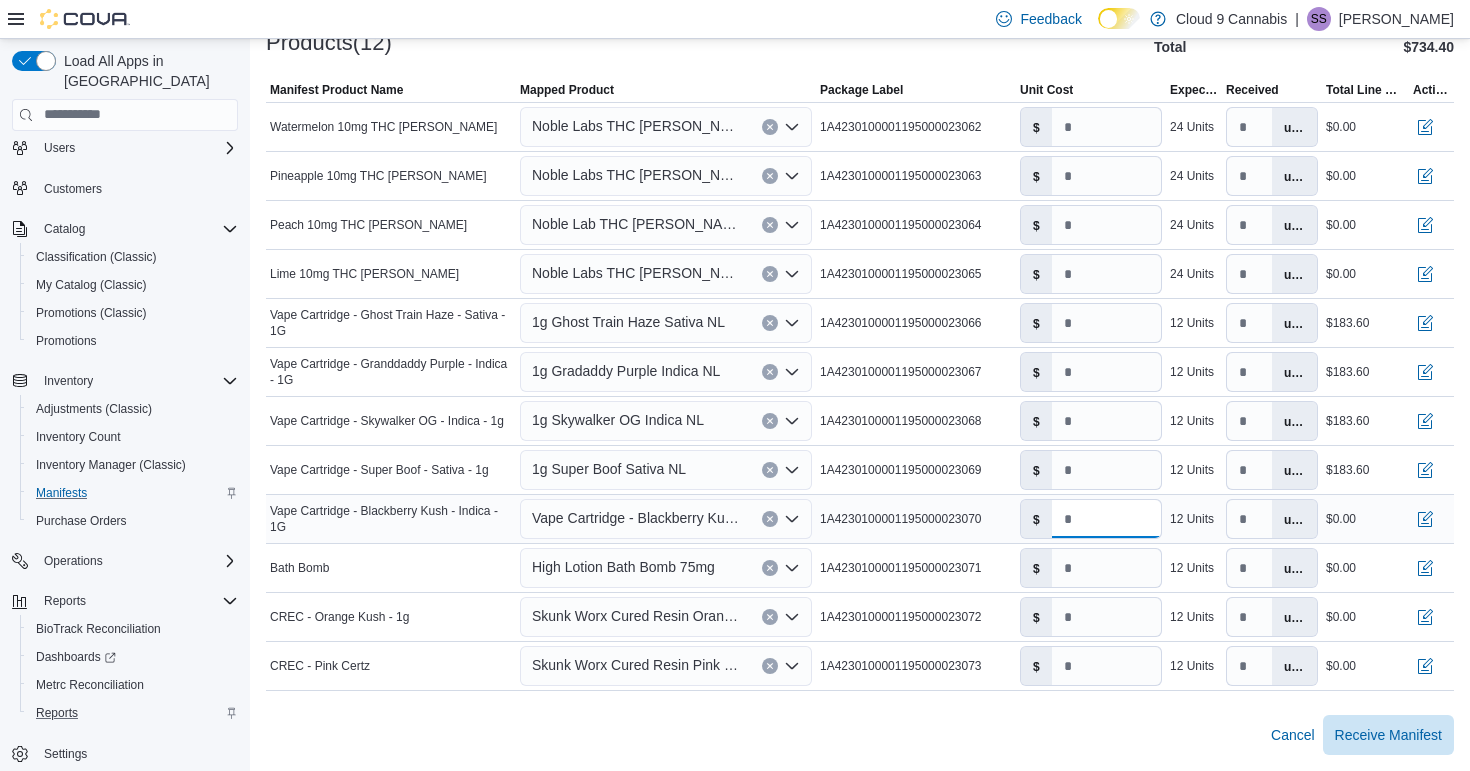 click on "*" at bounding box center [1106, 519] 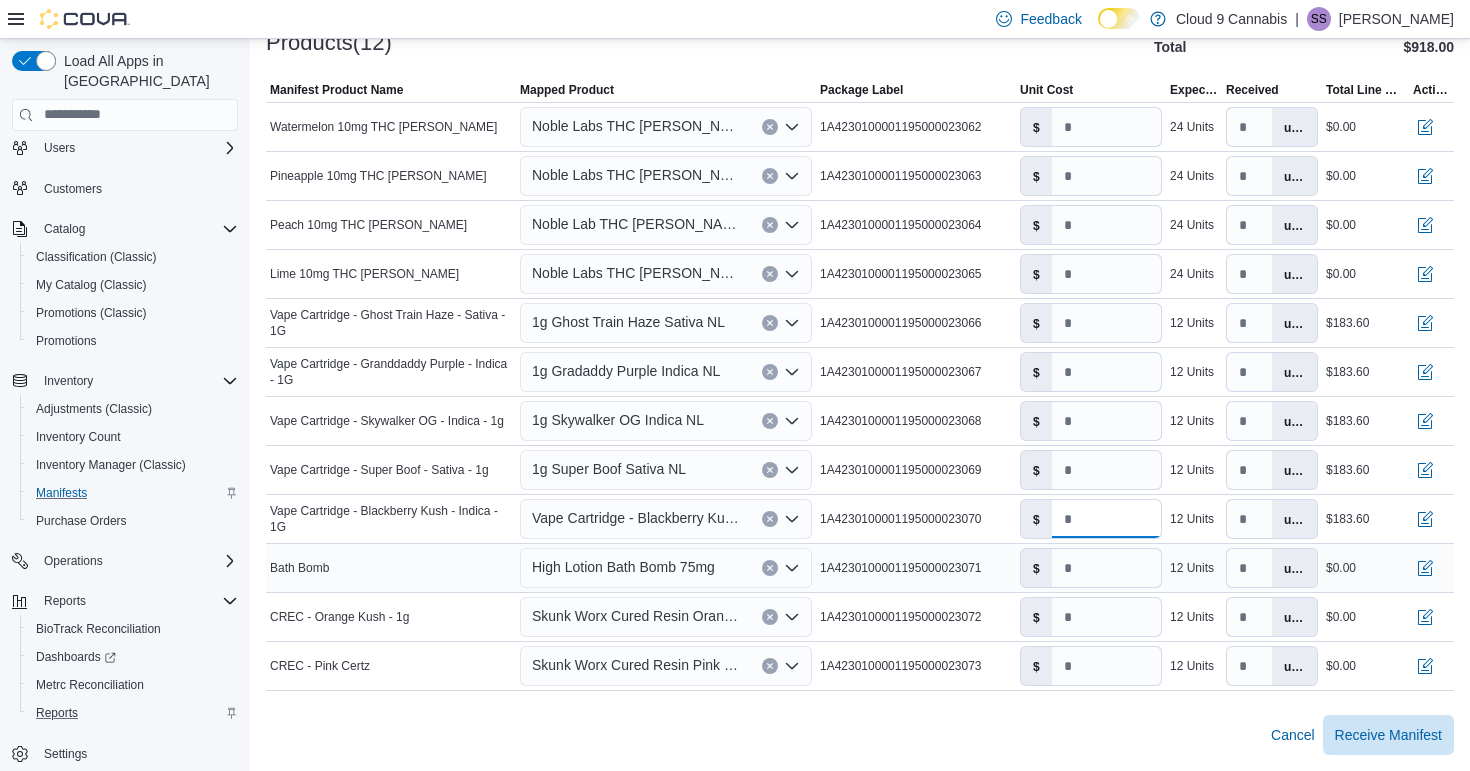 type on "****" 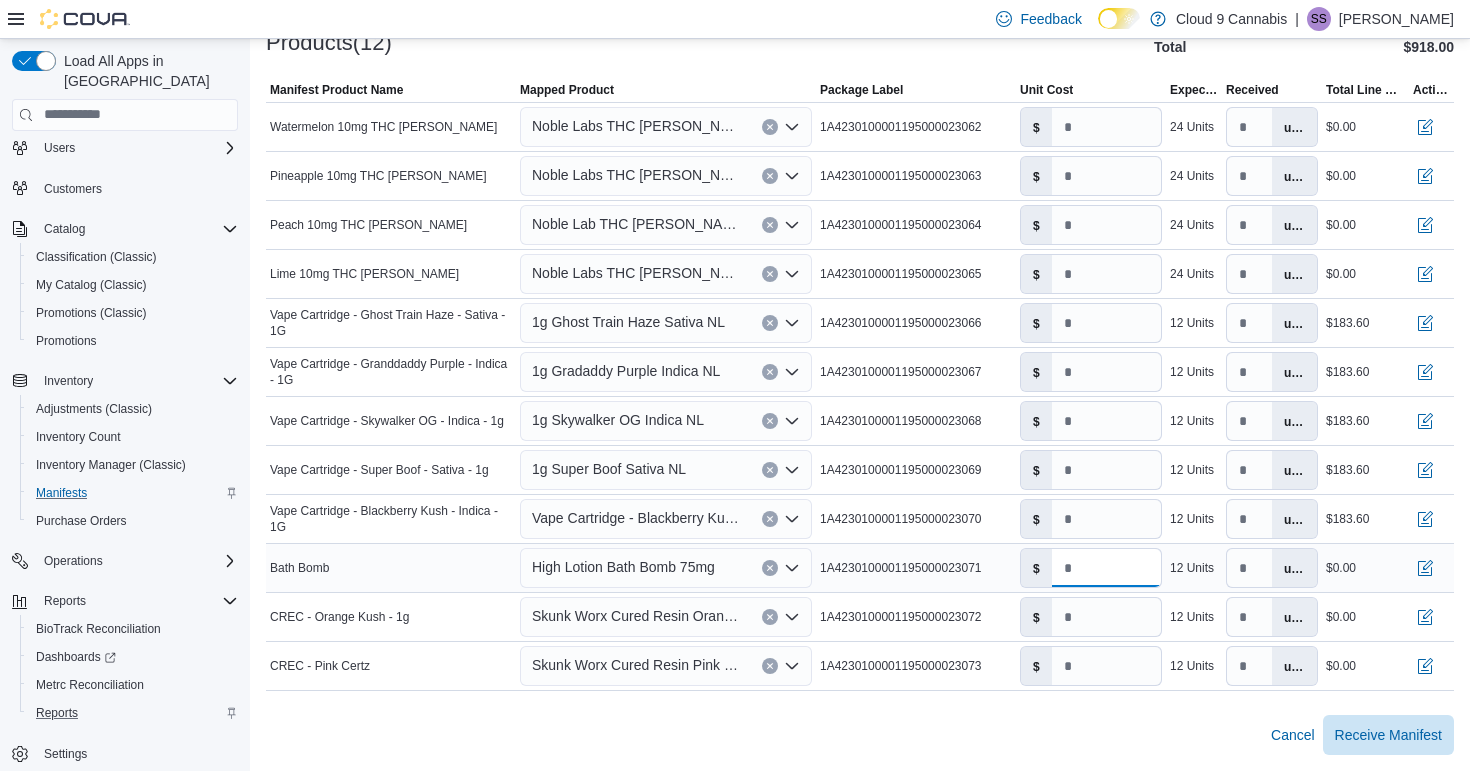 click on "*" at bounding box center (1106, 568) 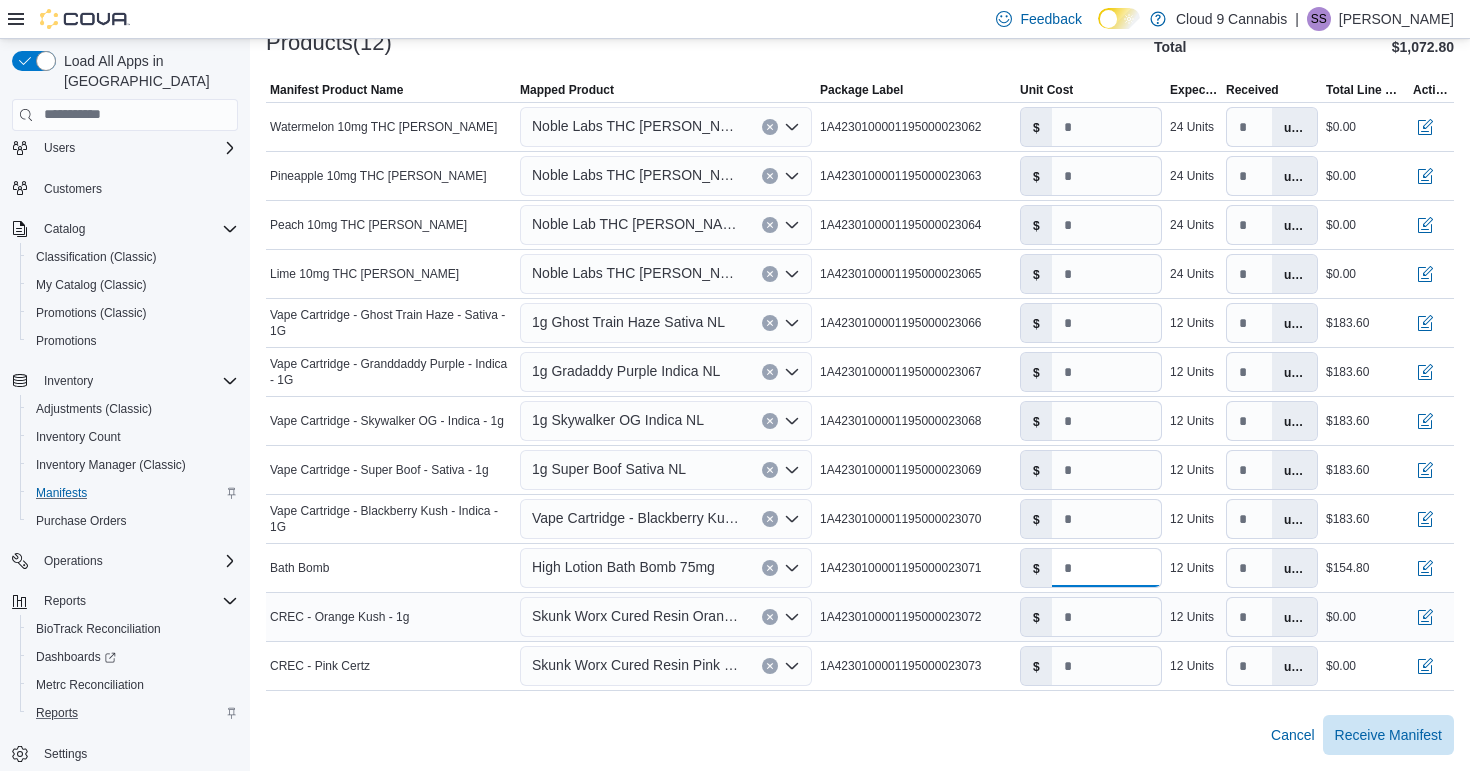 type on "****" 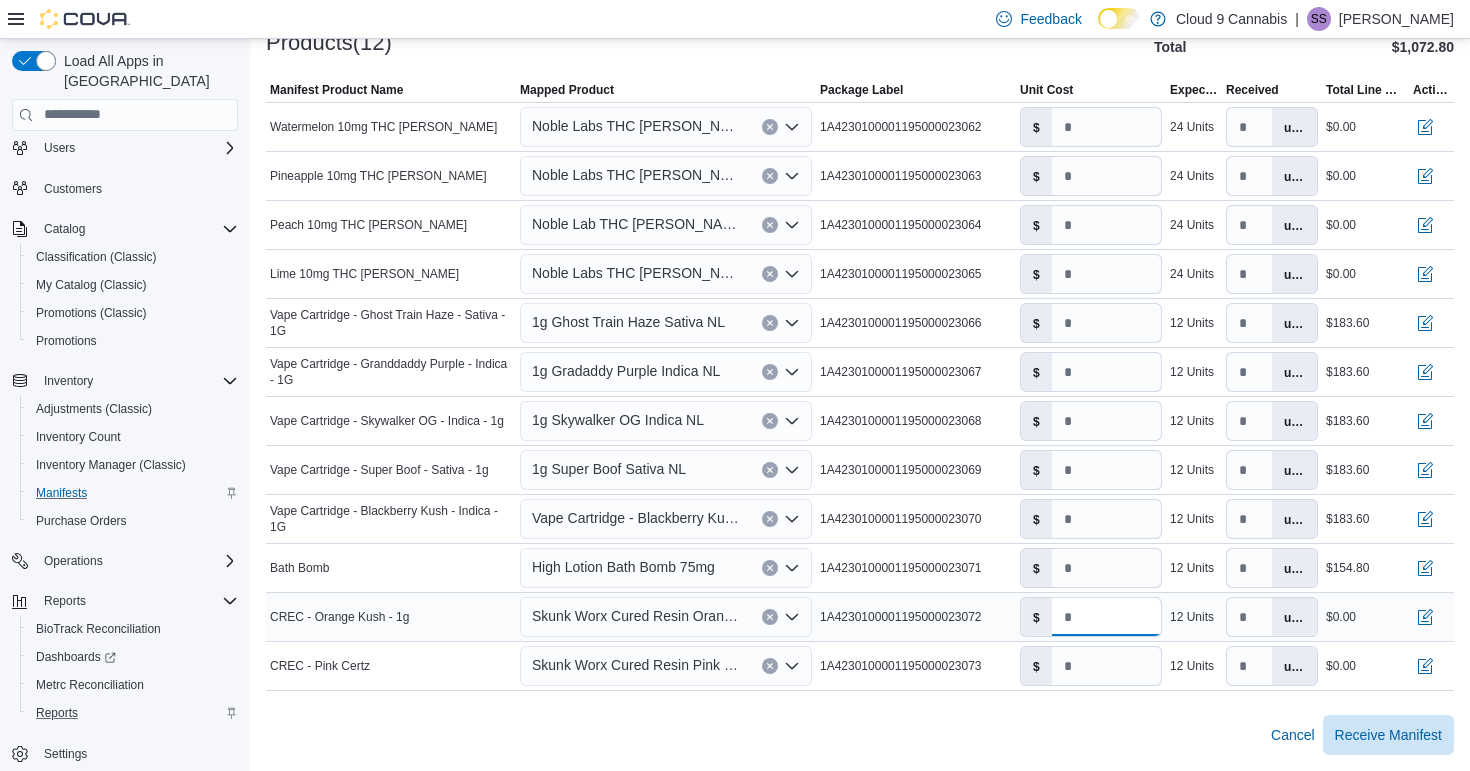 click on "*" at bounding box center (1106, 617) 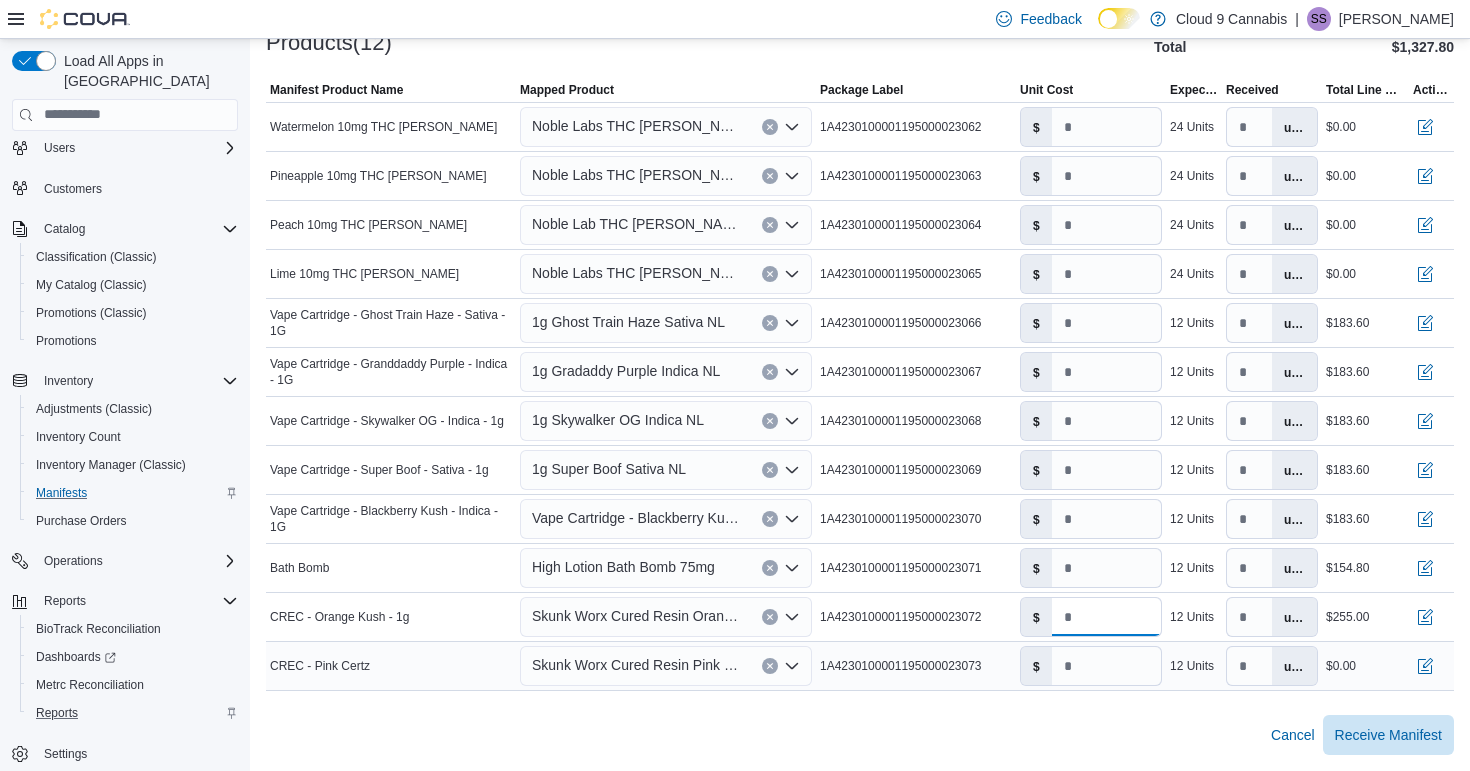 type on "*****" 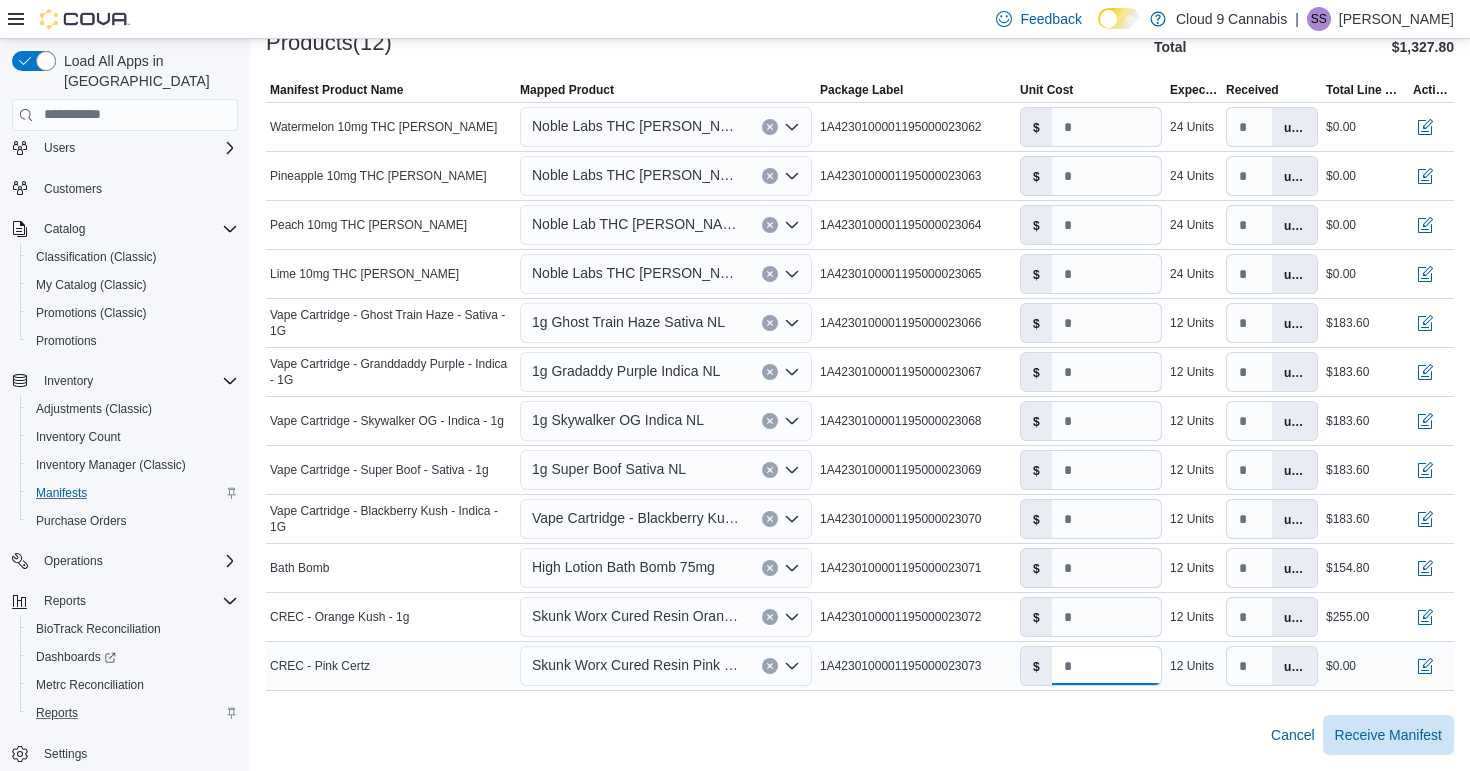 click on "*" at bounding box center (1106, 666) 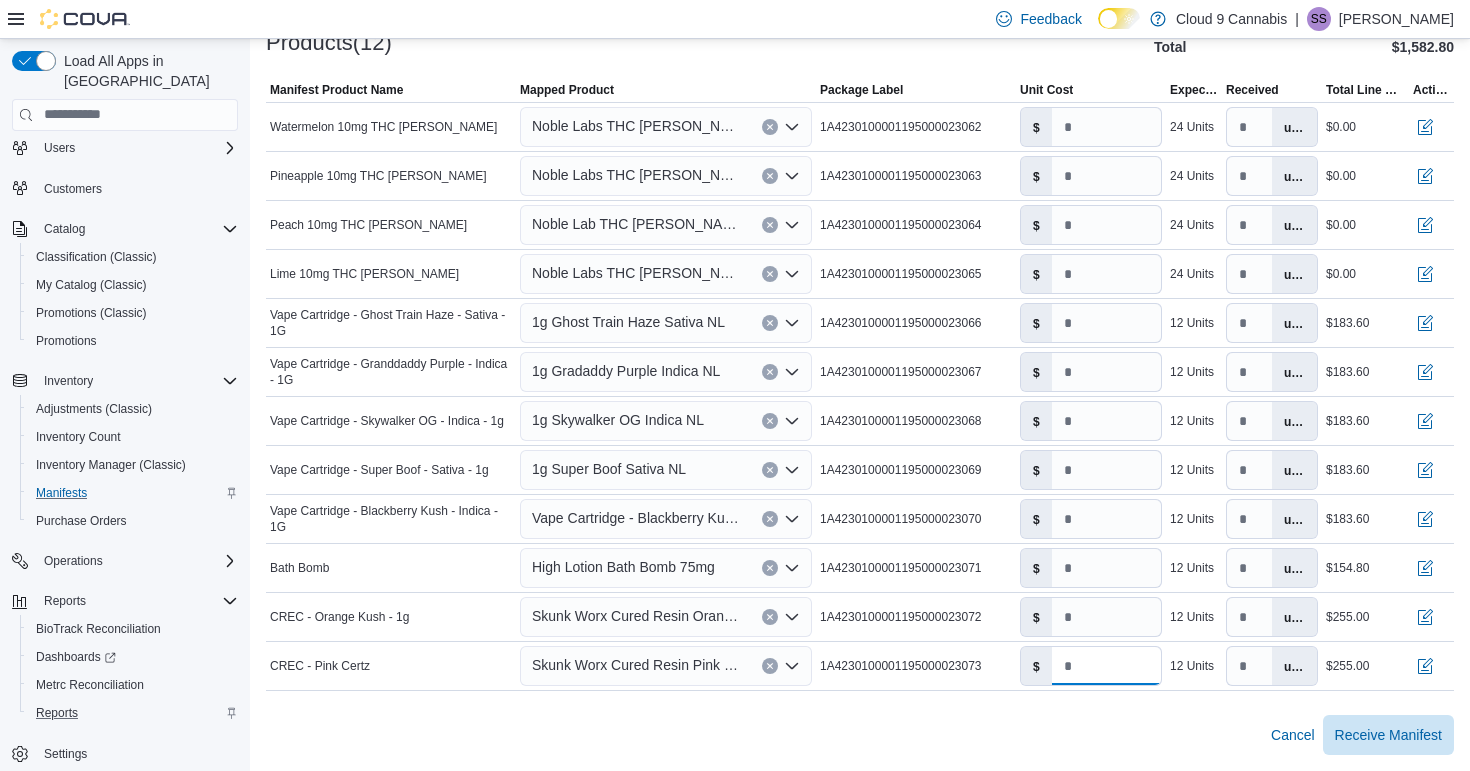 type on "*****" 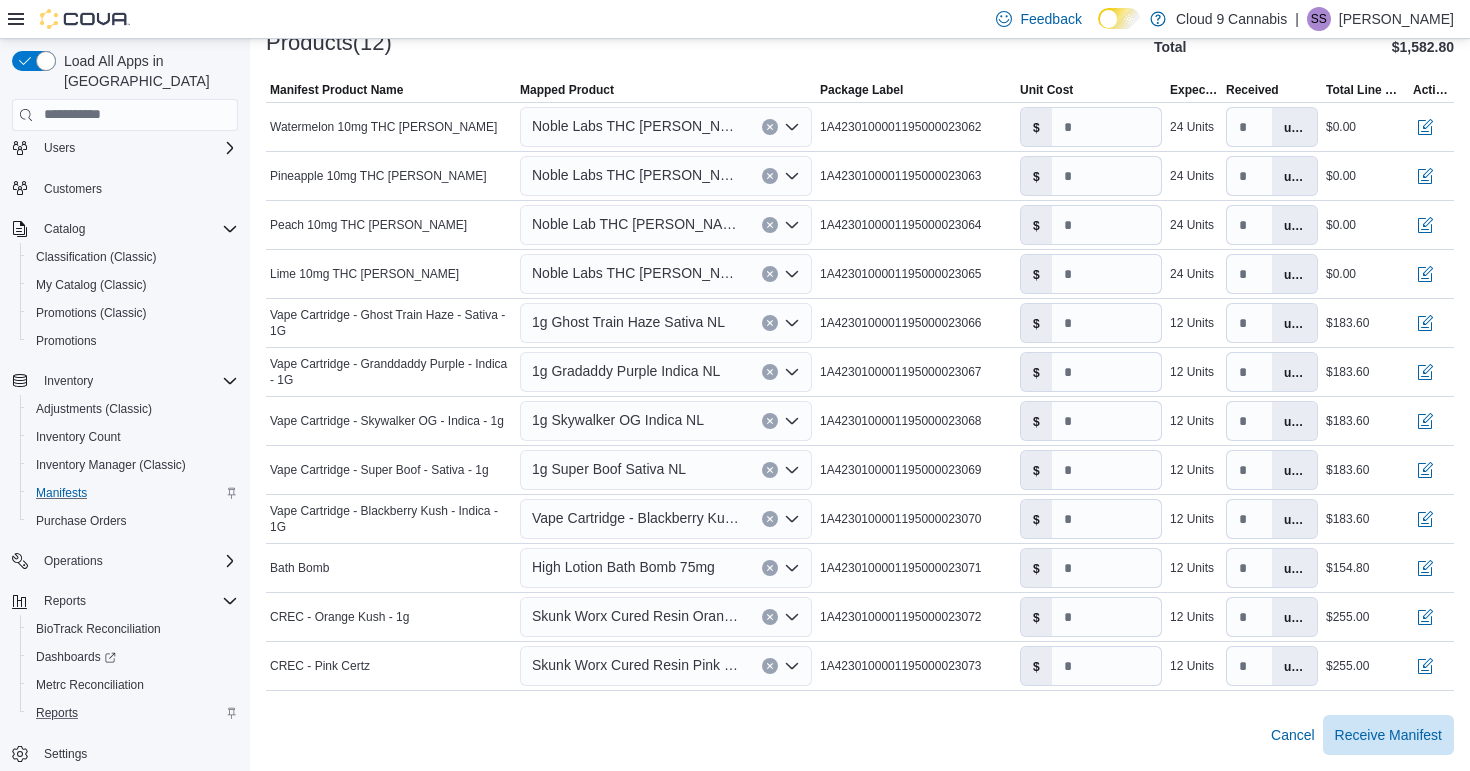 click on "Cancel Receive Manifest" at bounding box center [860, 735] 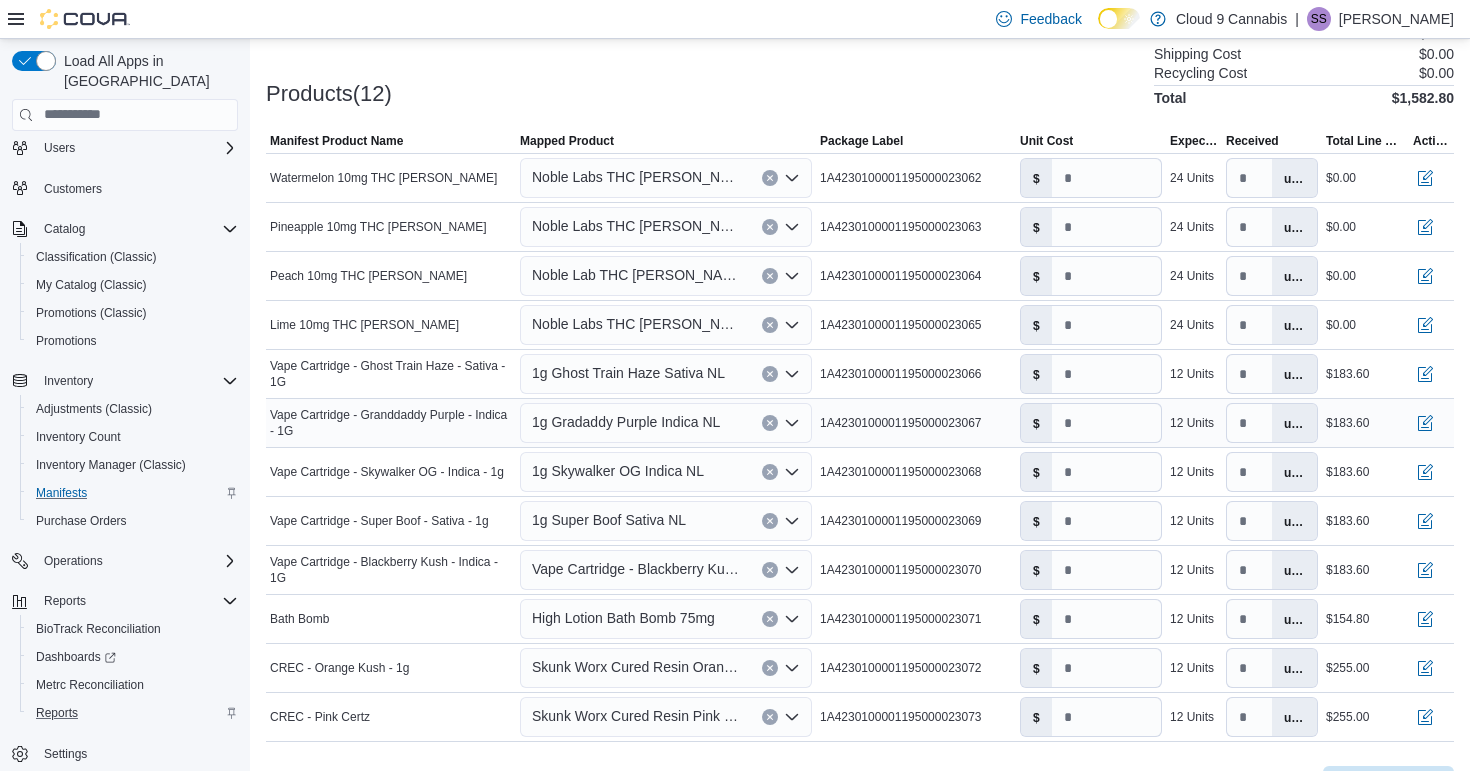scroll, scrollTop: 611, scrollLeft: 0, axis: vertical 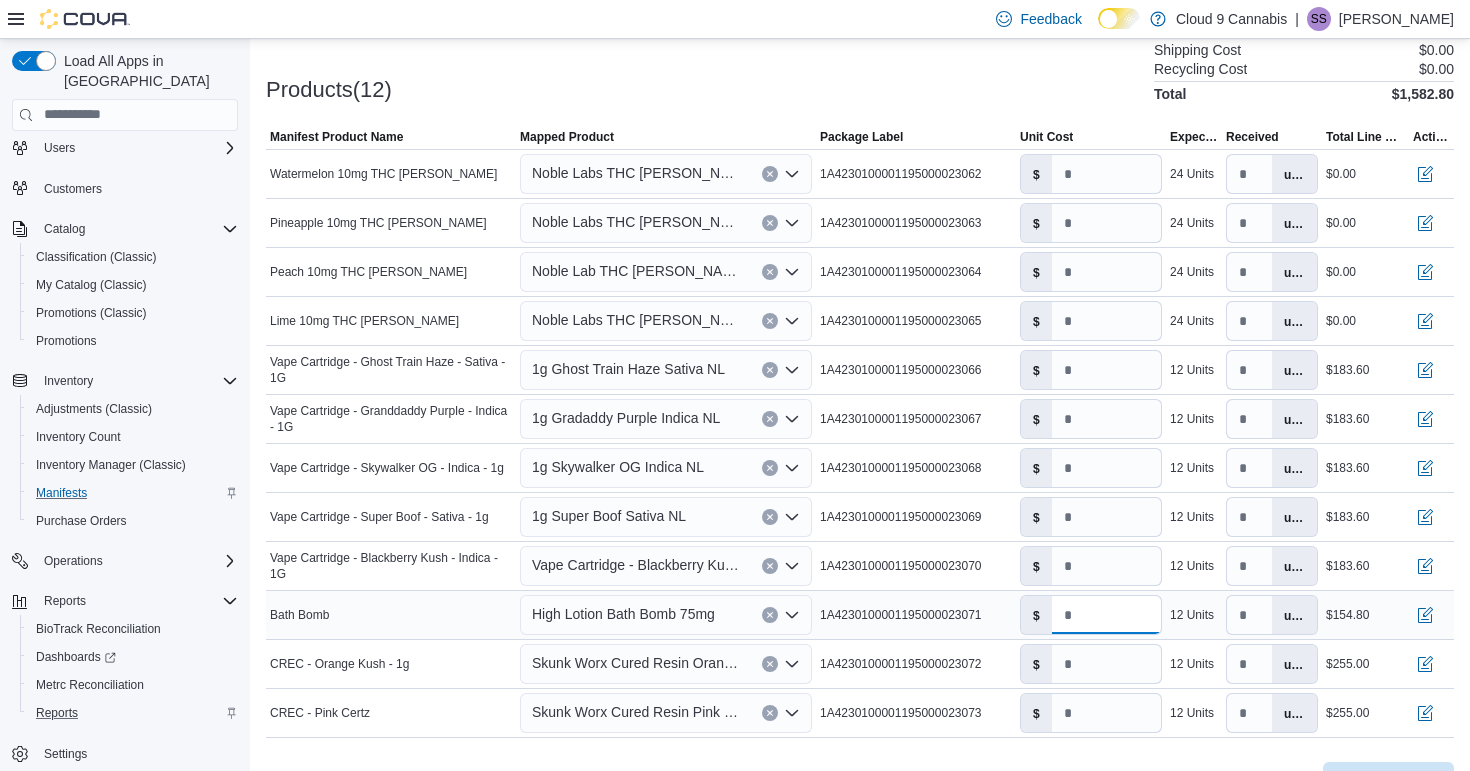 click on "****" at bounding box center (1106, 615) 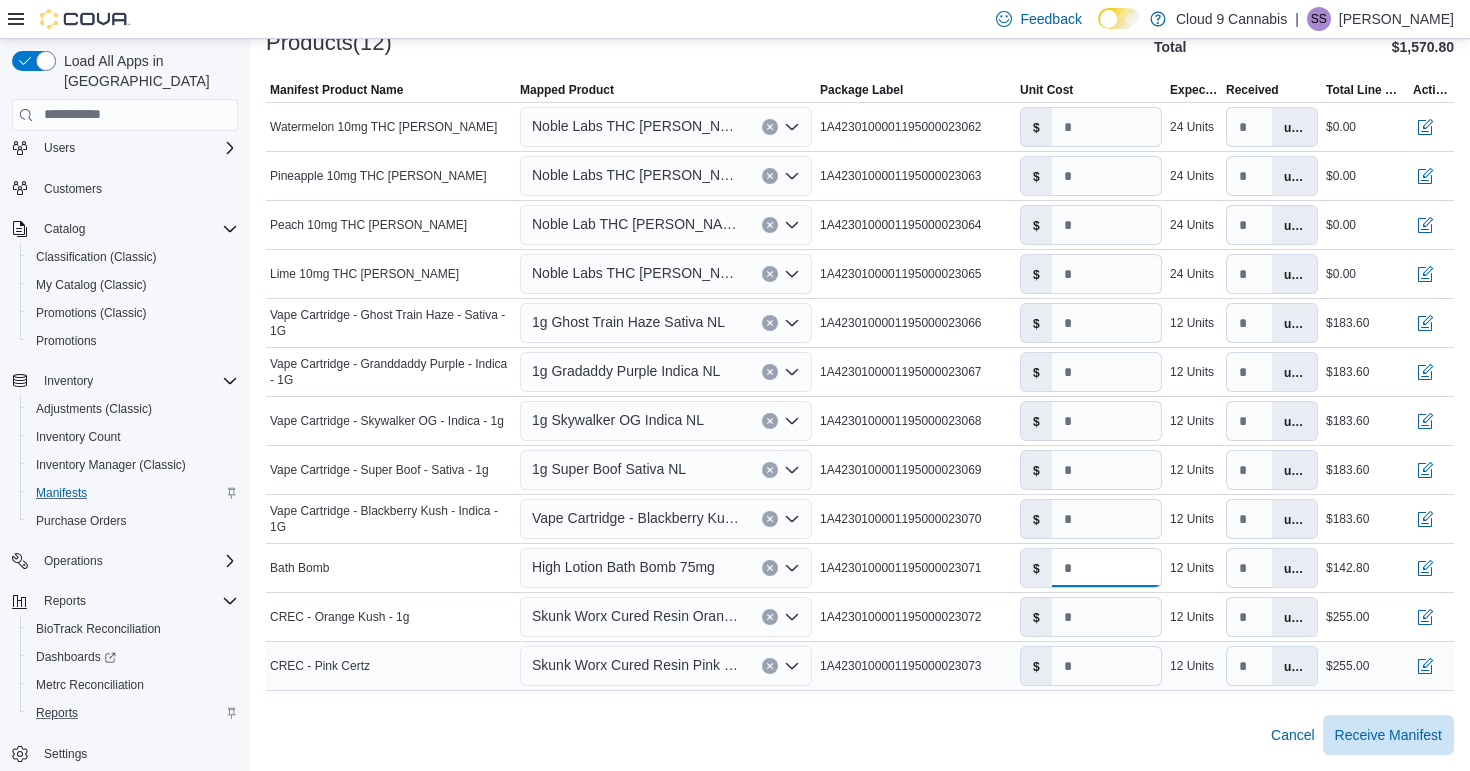 scroll, scrollTop: 659, scrollLeft: 0, axis: vertical 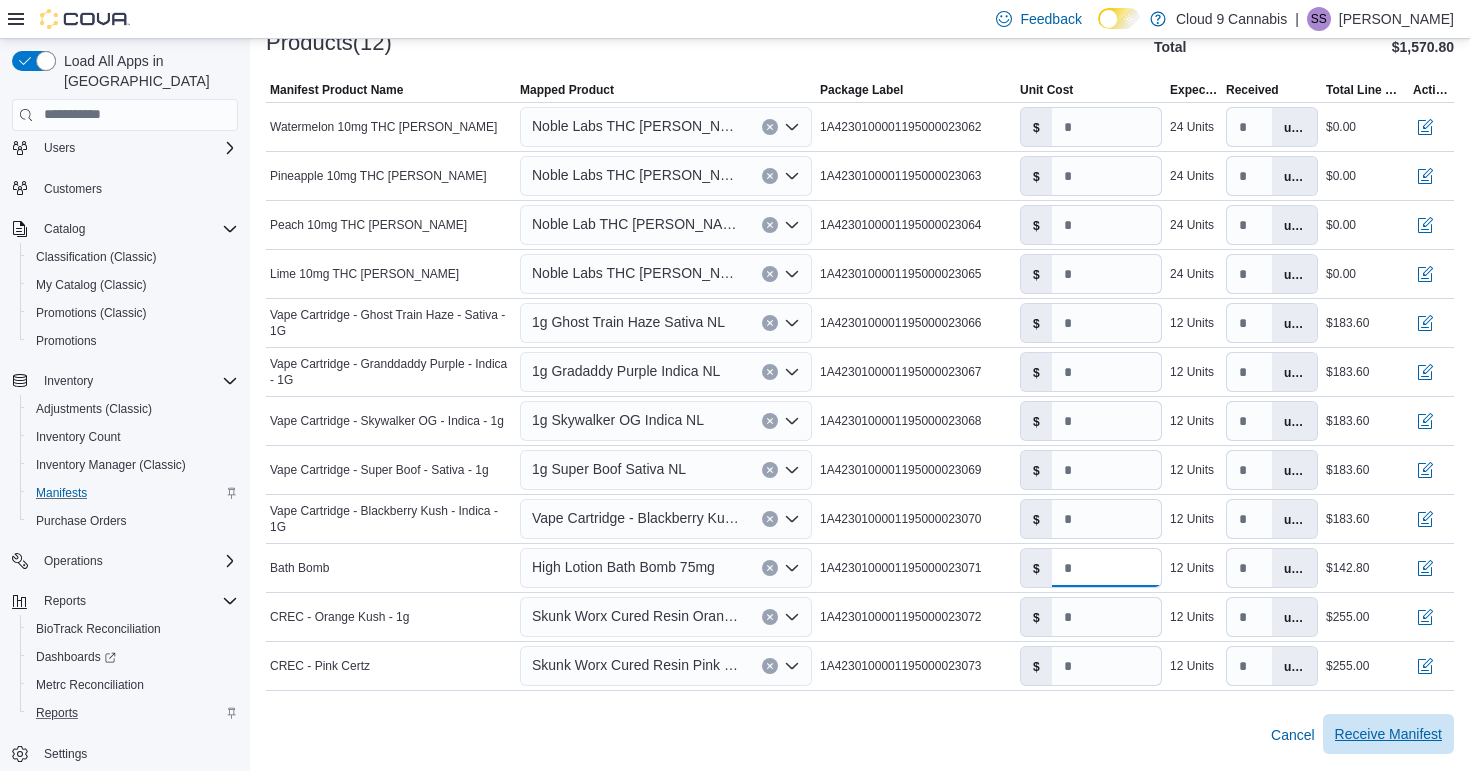type on "****" 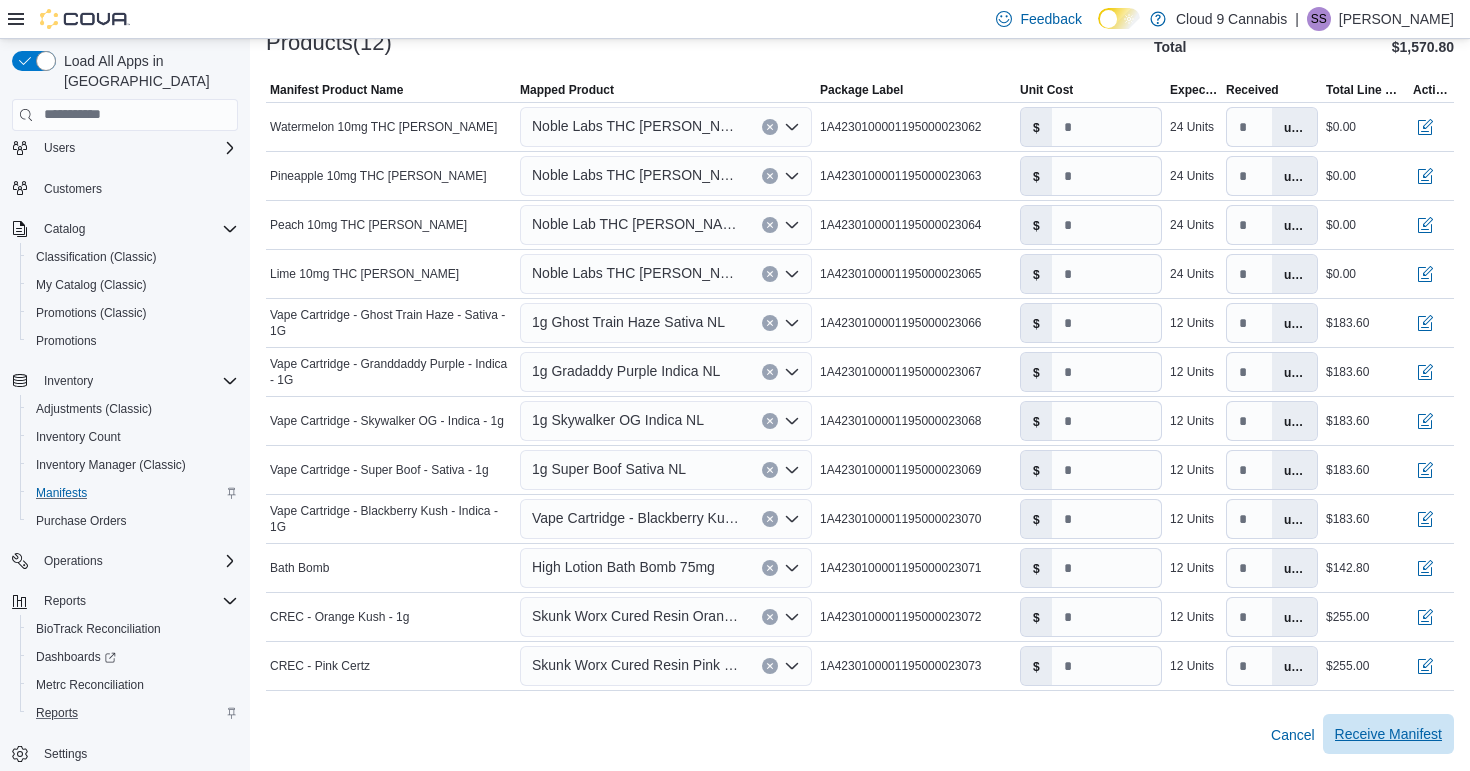 click on "Receive Manifest" at bounding box center (1388, 734) 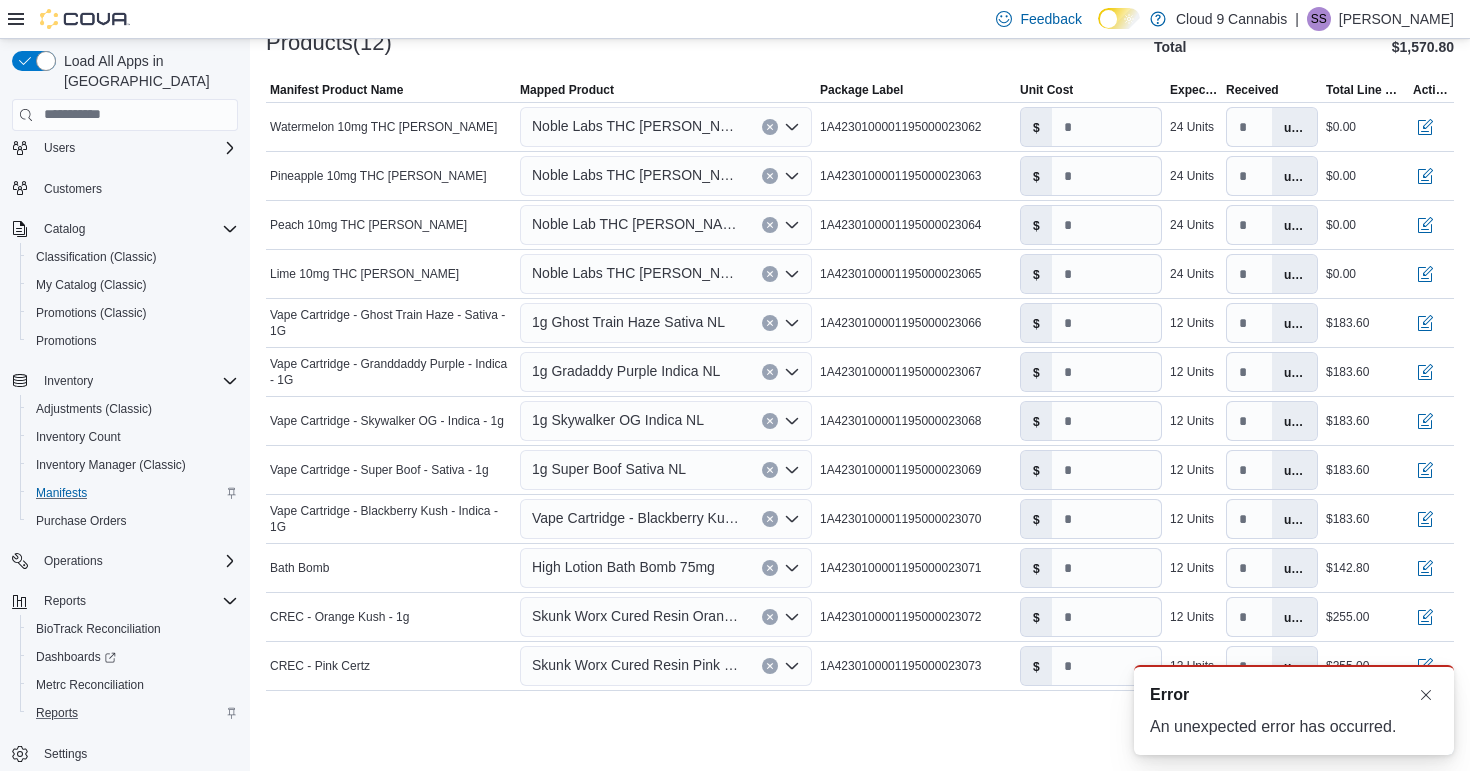 scroll, scrollTop: 0, scrollLeft: 0, axis: both 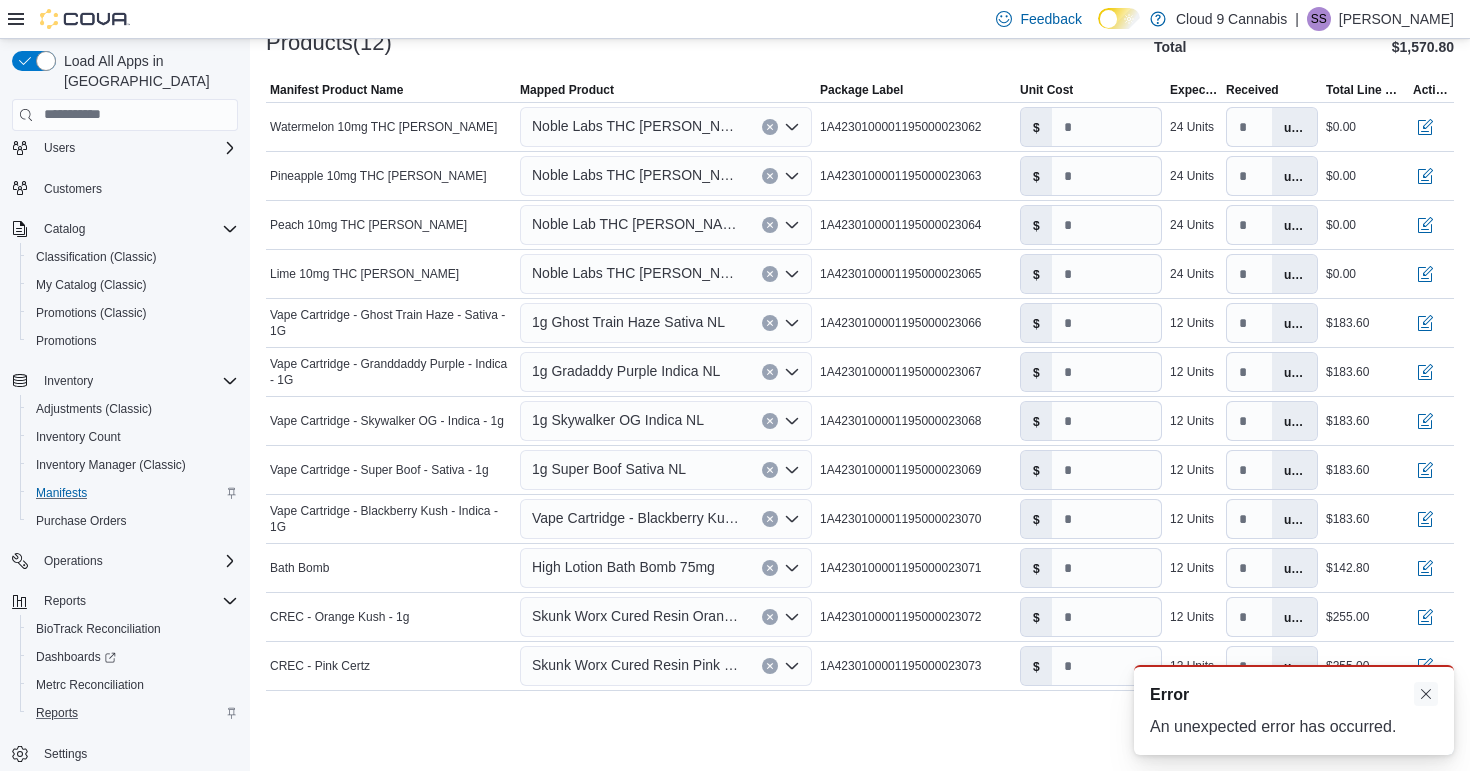 click at bounding box center [1426, 694] 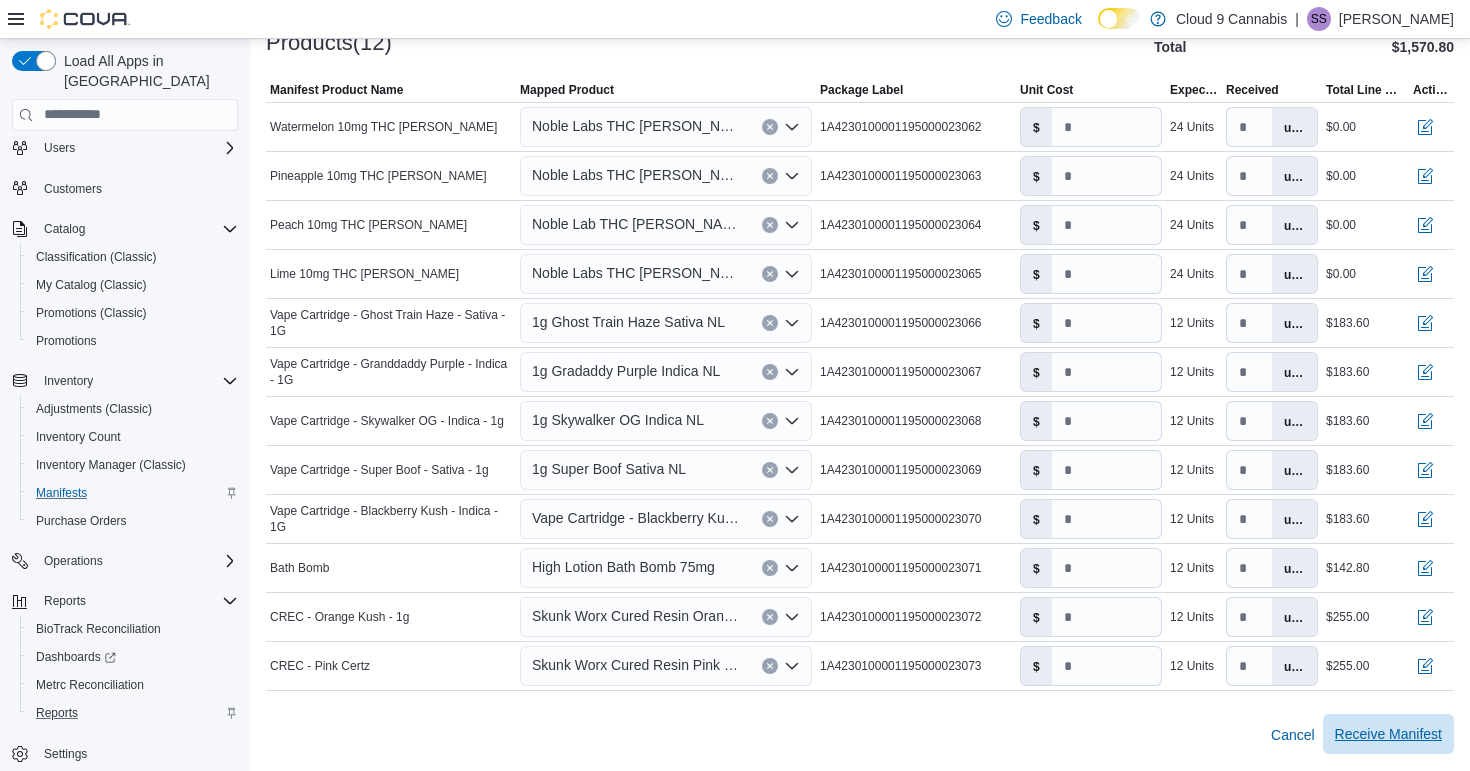 click on "Receive Manifest" at bounding box center [1388, 734] 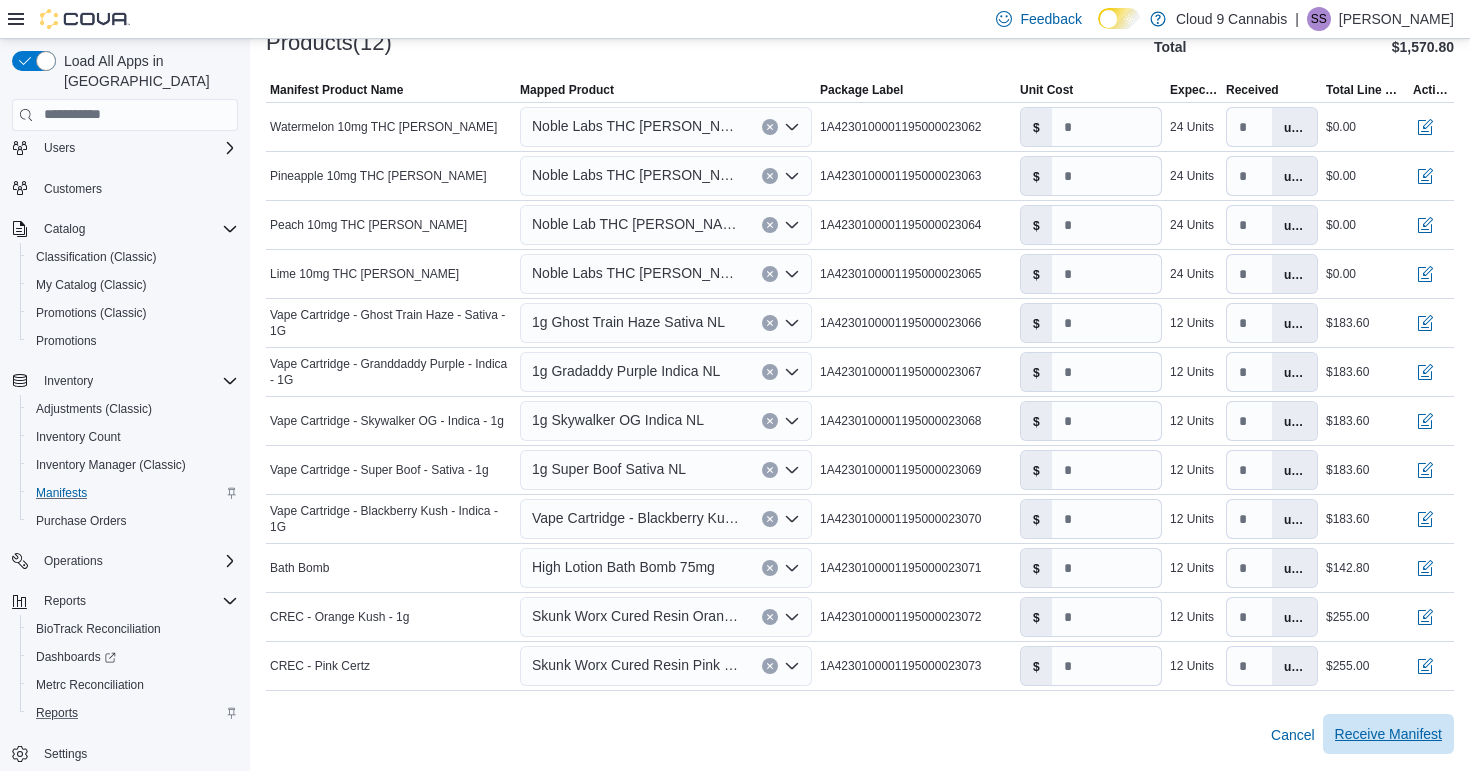 click on "Receive Manifest" at bounding box center (1388, 734) 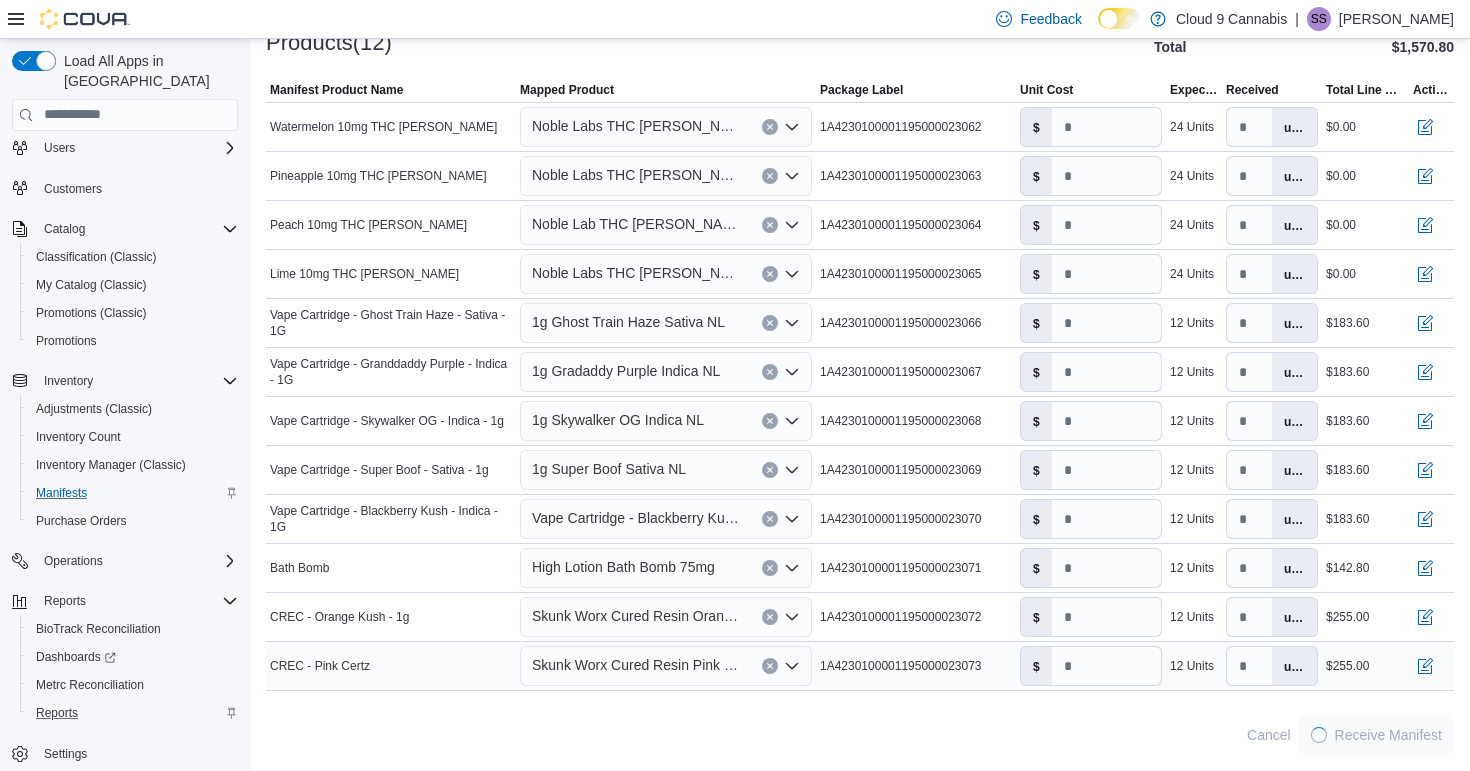 scroll, scrollTop: 659, scrollLeft: 0, axis: vertical 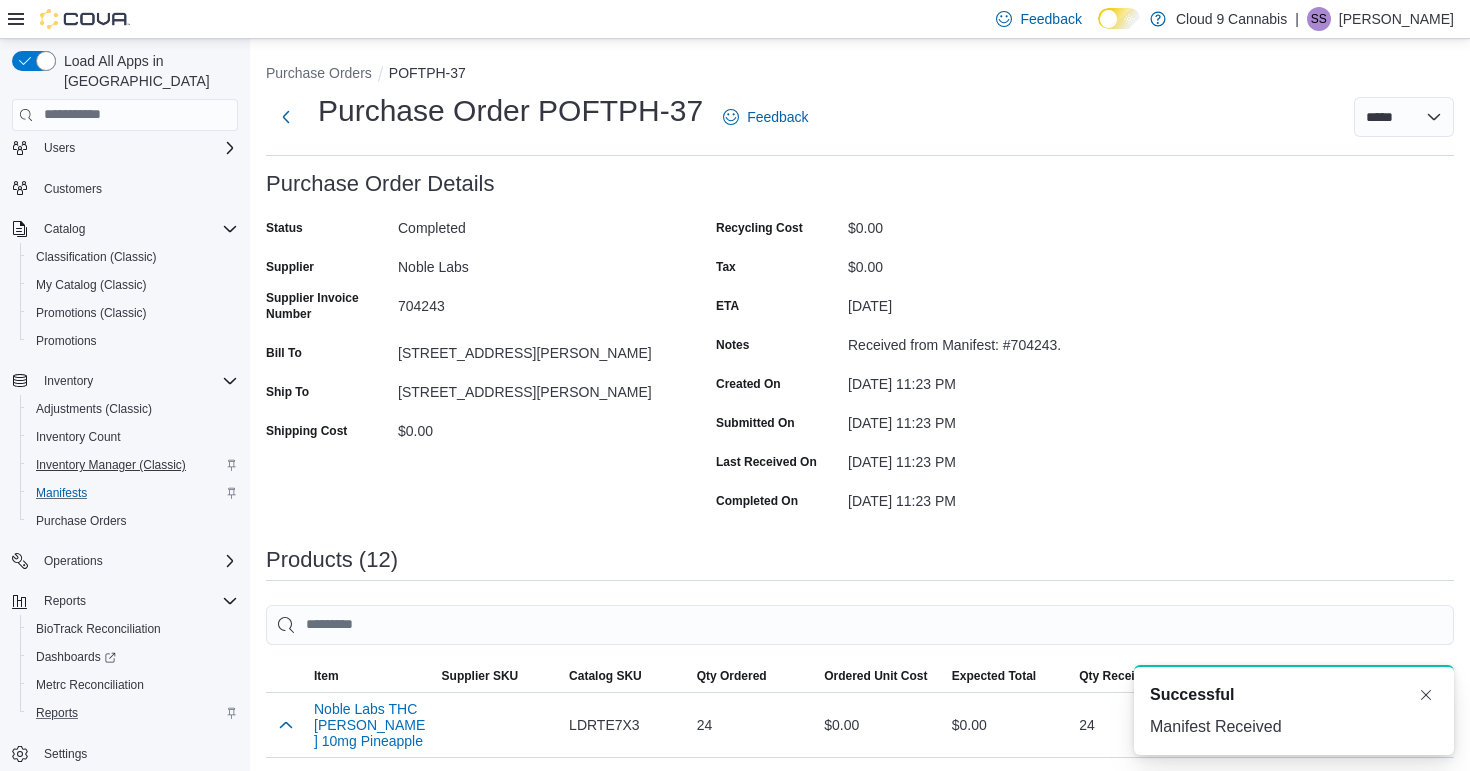 click on "Inventory Manager (Classic)" at bounding box center [111, 465] 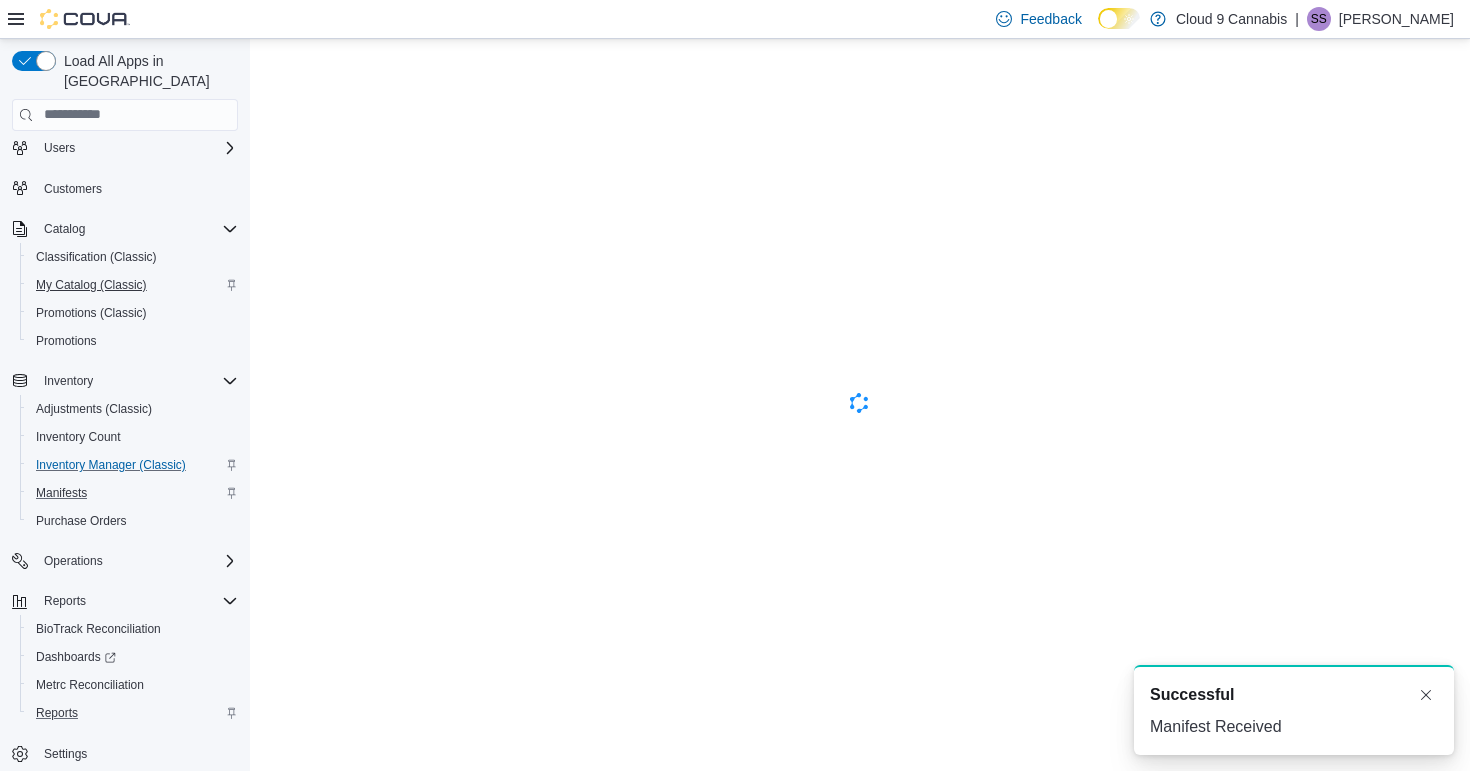 scroll, scrollTop: 0, scrollLeft: 0, axis: both 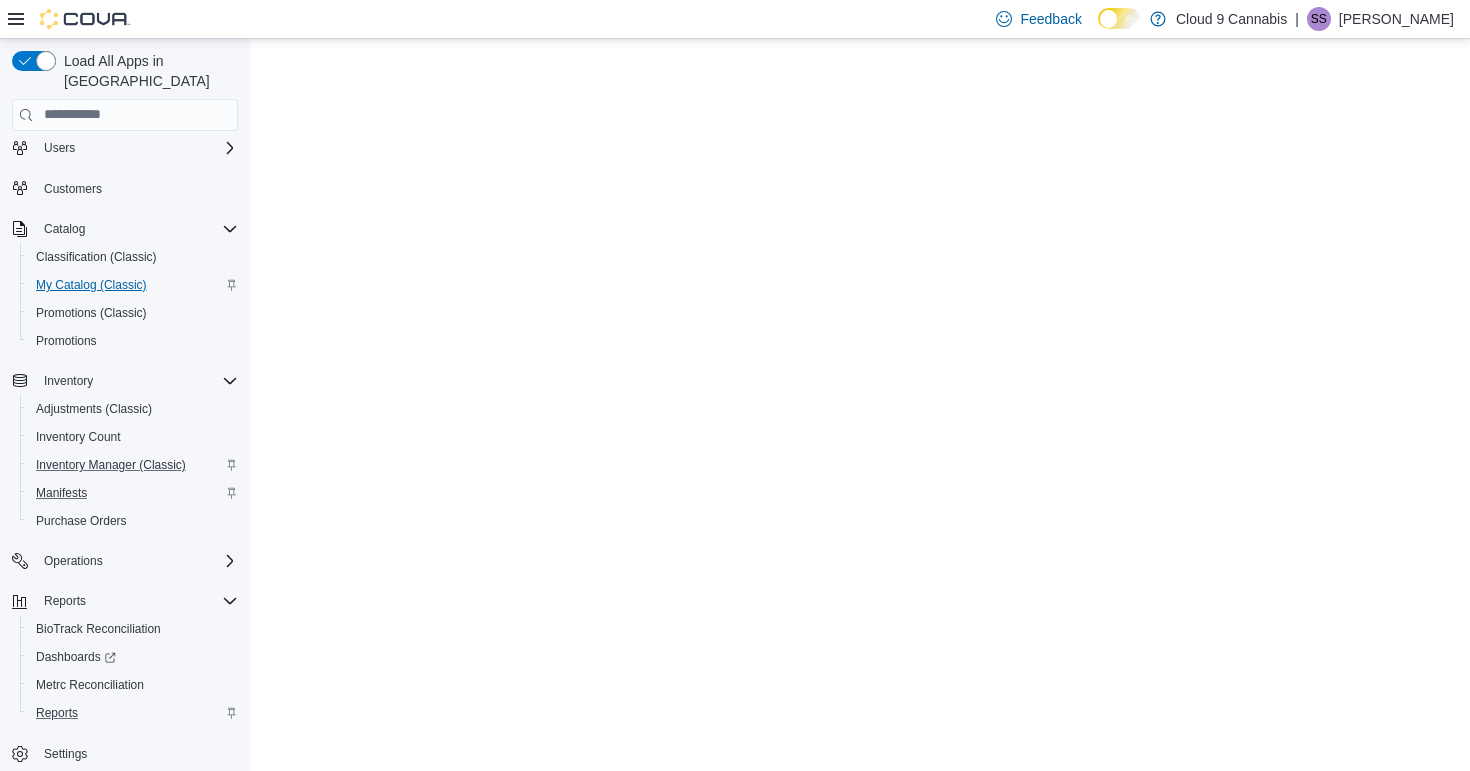 click on "My Catalog (Classic)" at bounding box center (91, 285) 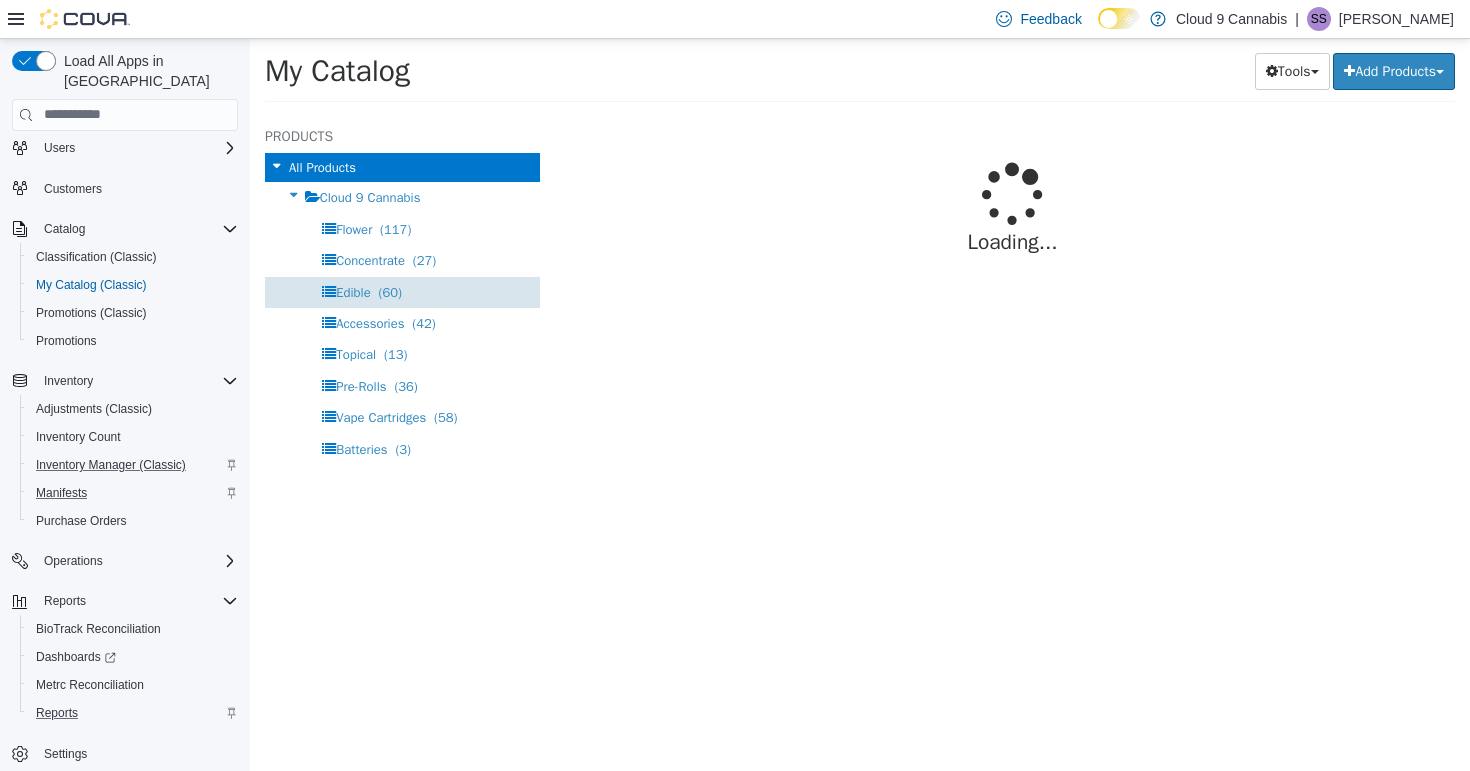 select on "**********" 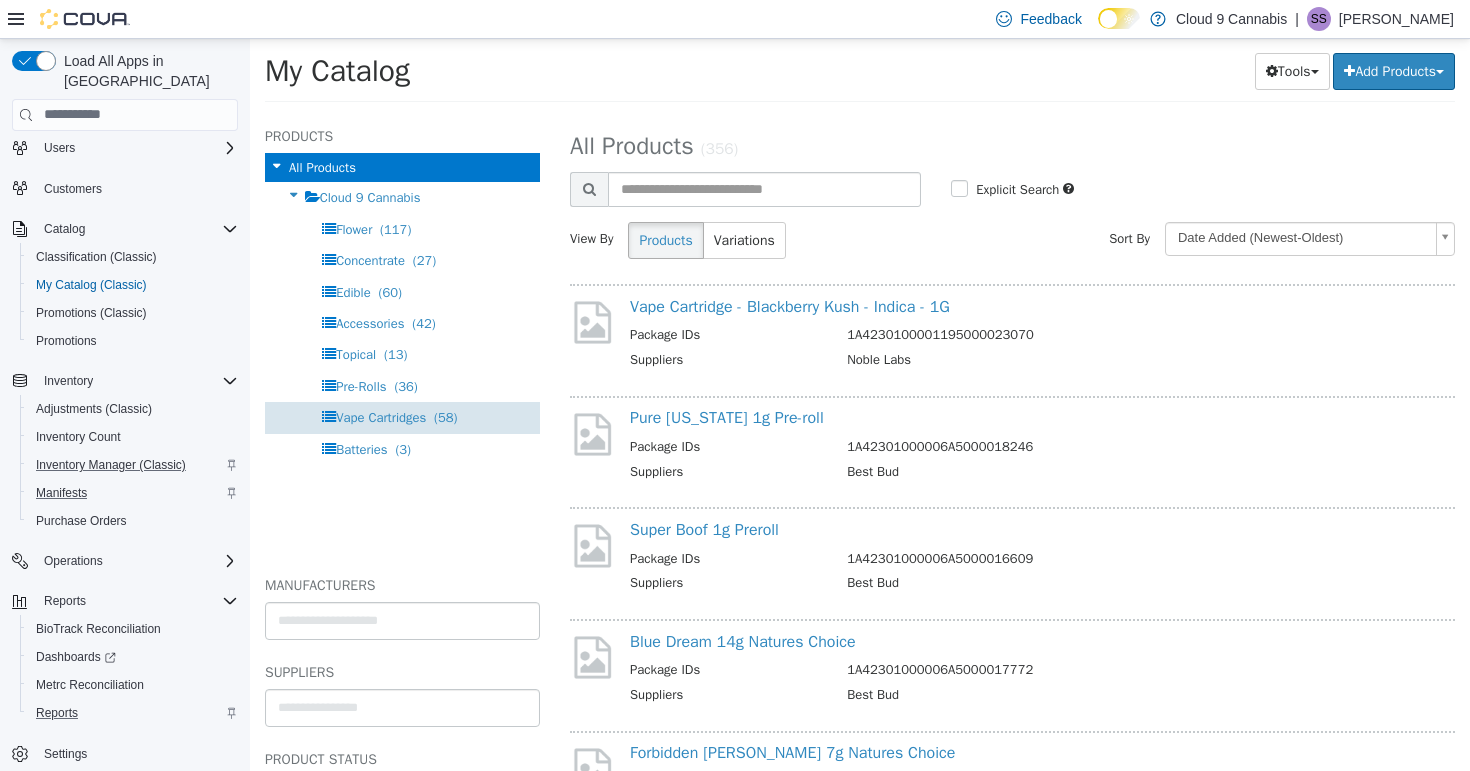 click on "(58)" at bounding box center (445, 416) 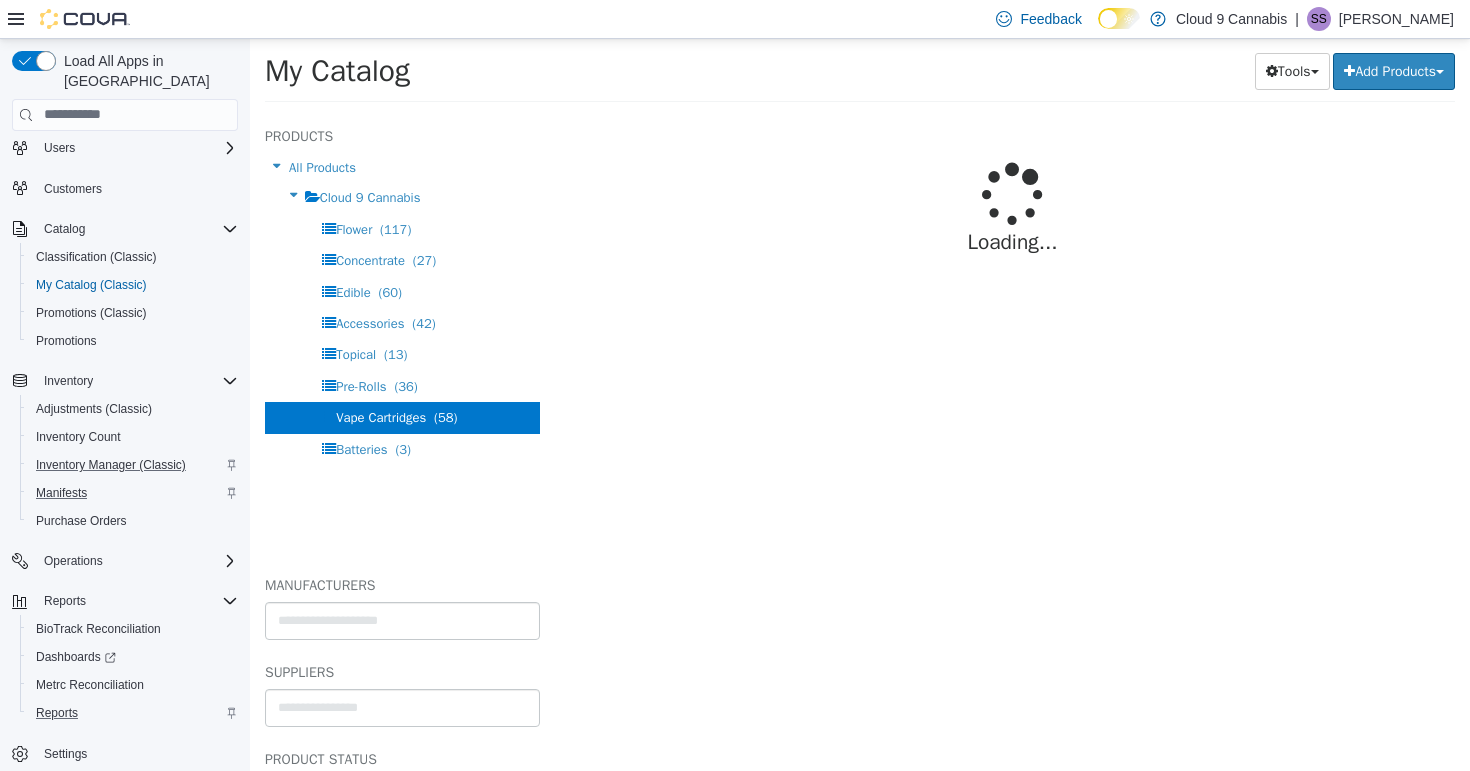 select on "**********" 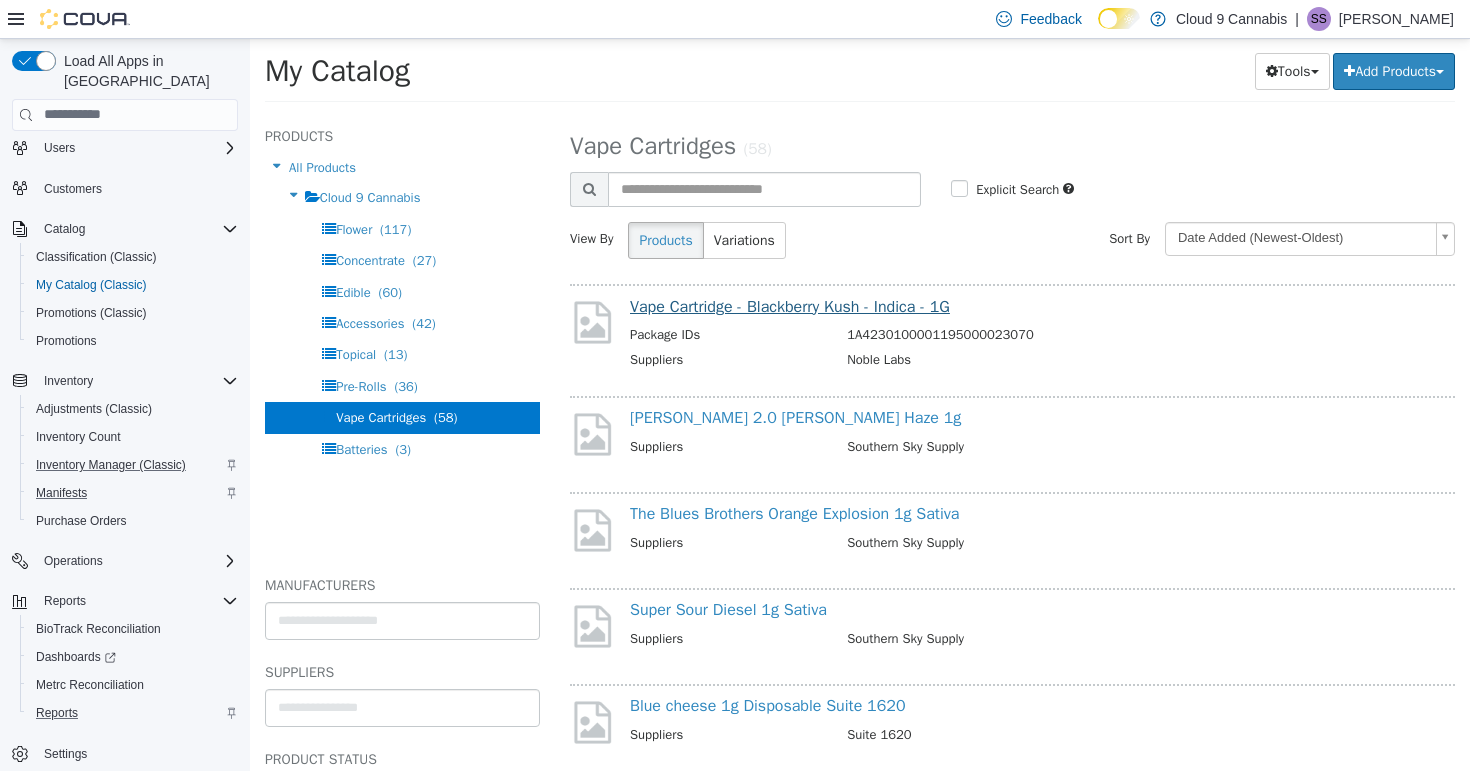 scroll, scrollTop: -1, scrollLeft: 0, axis: vertical 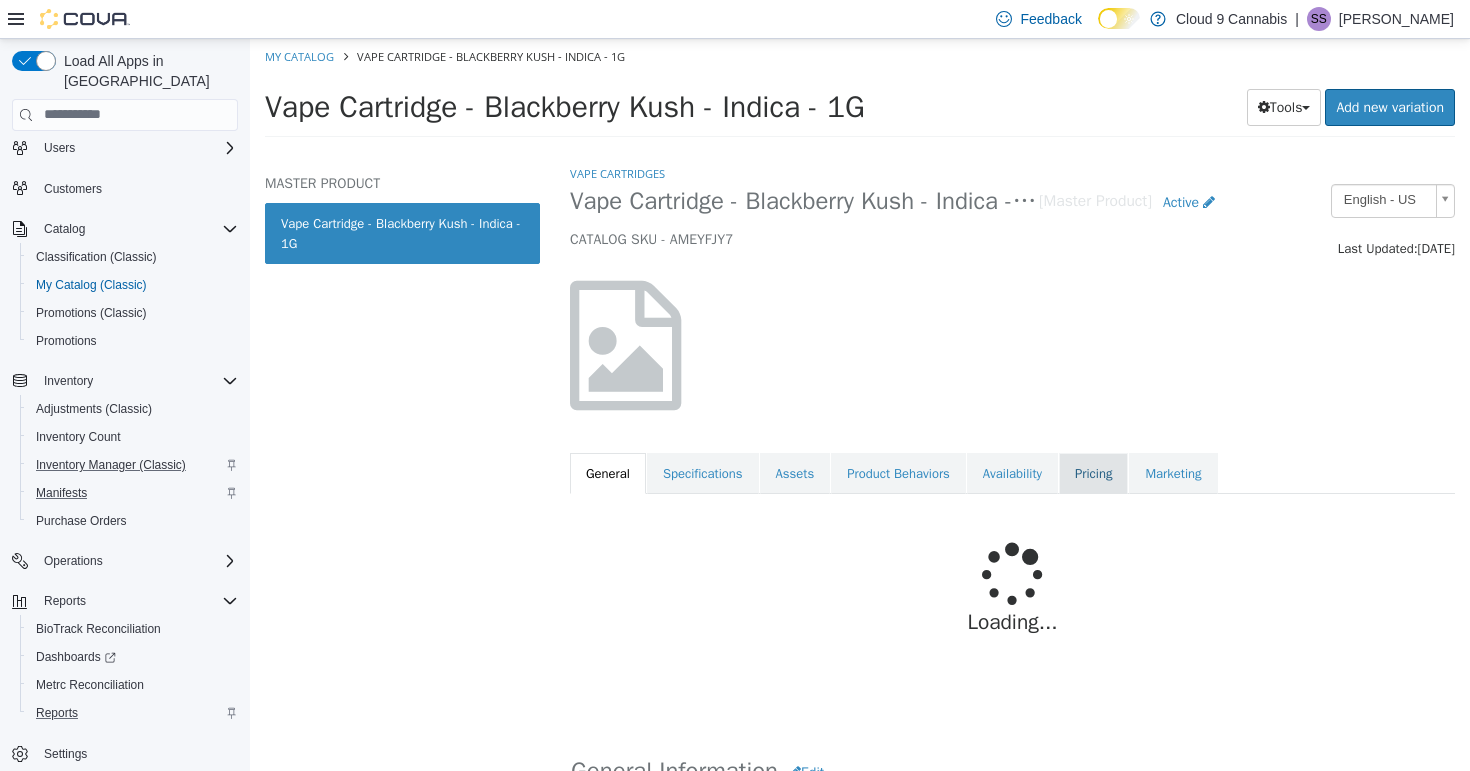 click on "Pricing" at bounding box center [1093, 473] 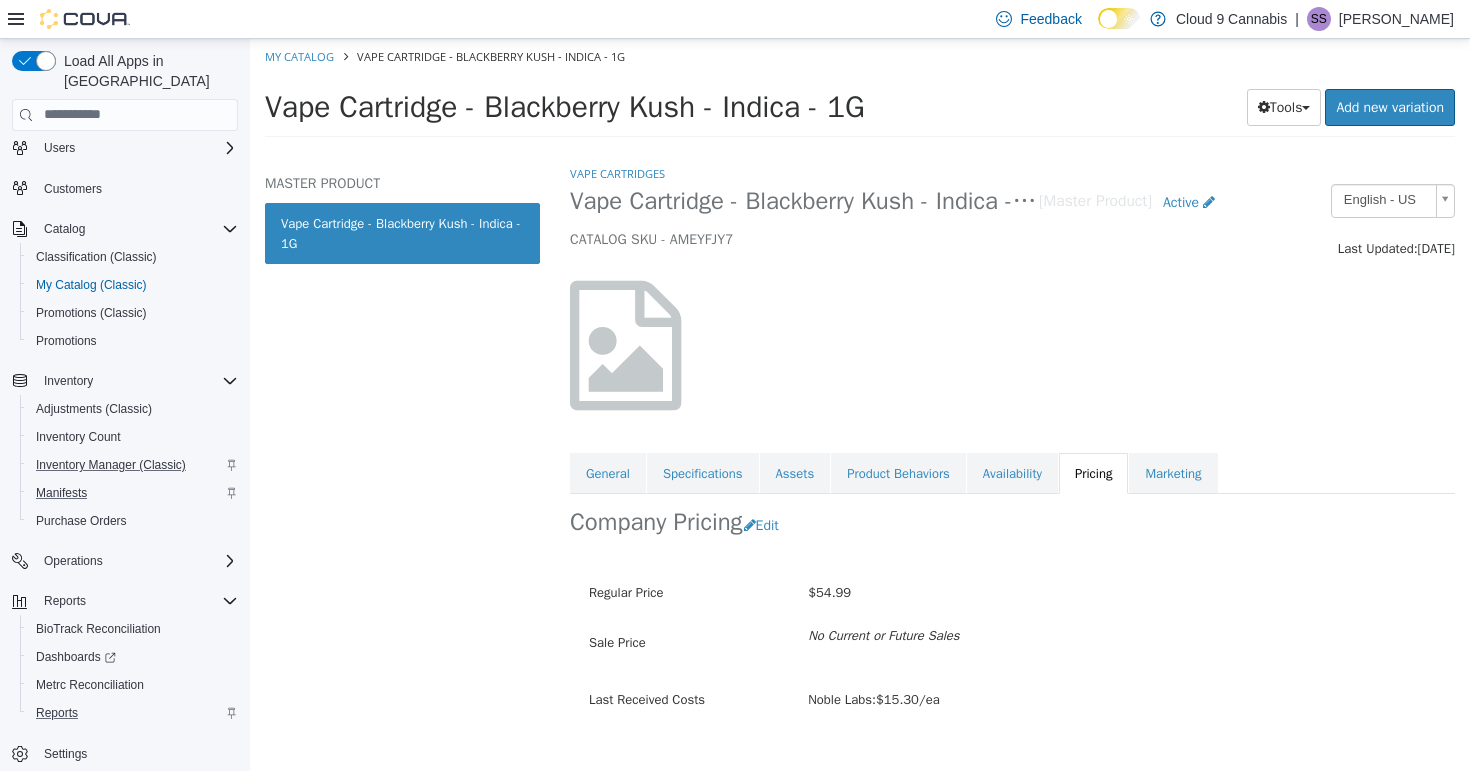 scroll, scrollTop: 0, scrollLeft: 0, axis: both 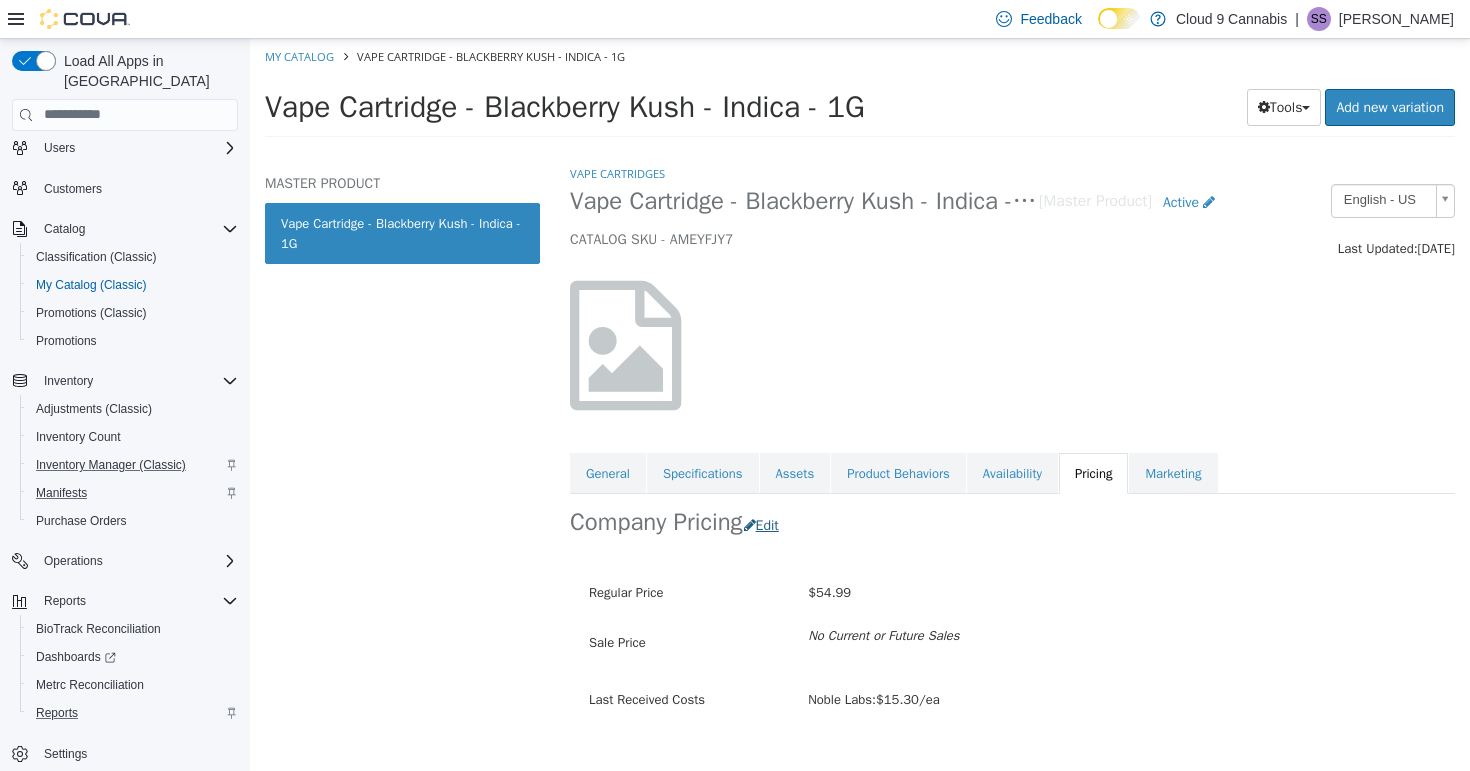 click on "Edit" at bounding box center (766, 524) 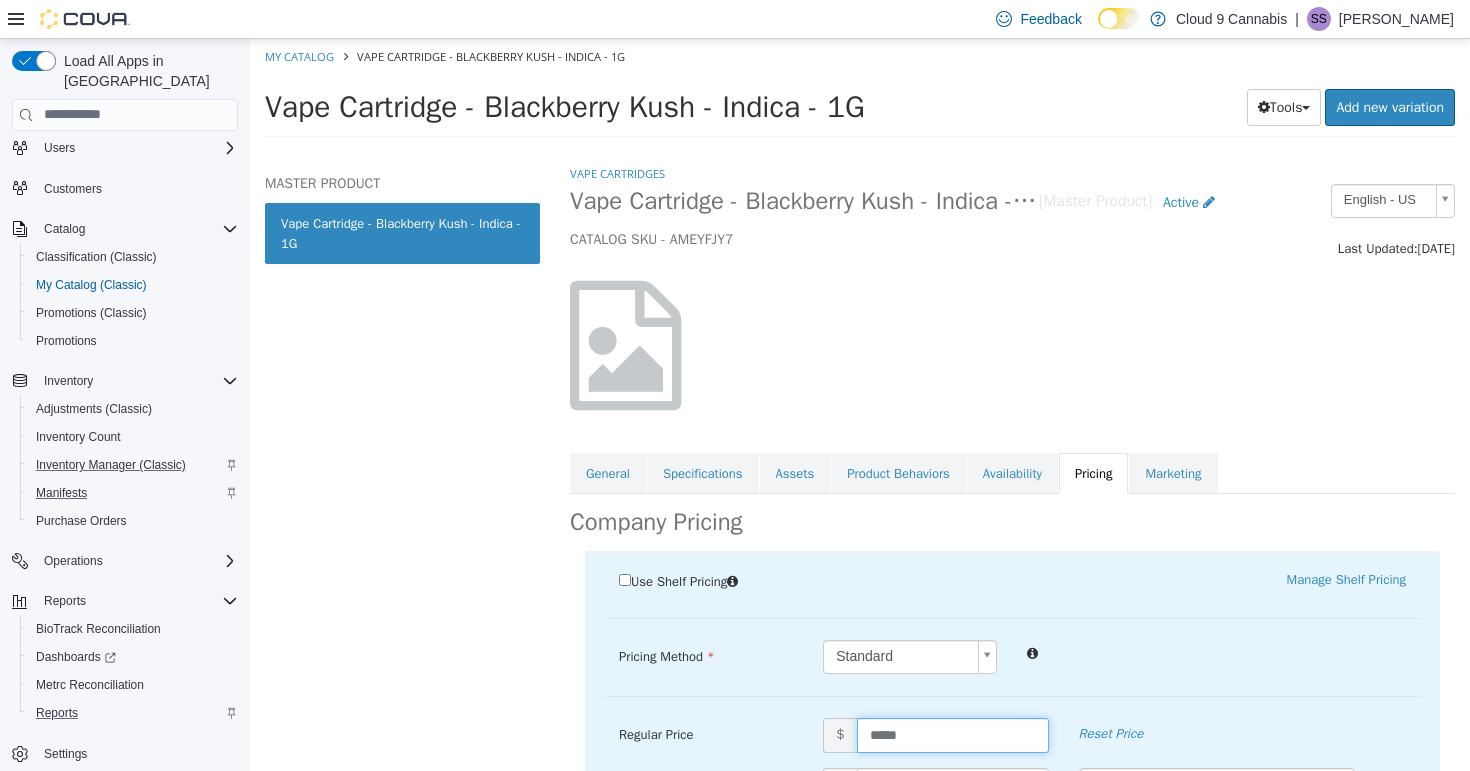 drag, startPoint x: 920, startPoint y: 732, endPoint x: 842, endPoint y: 729, distance: 78.05767 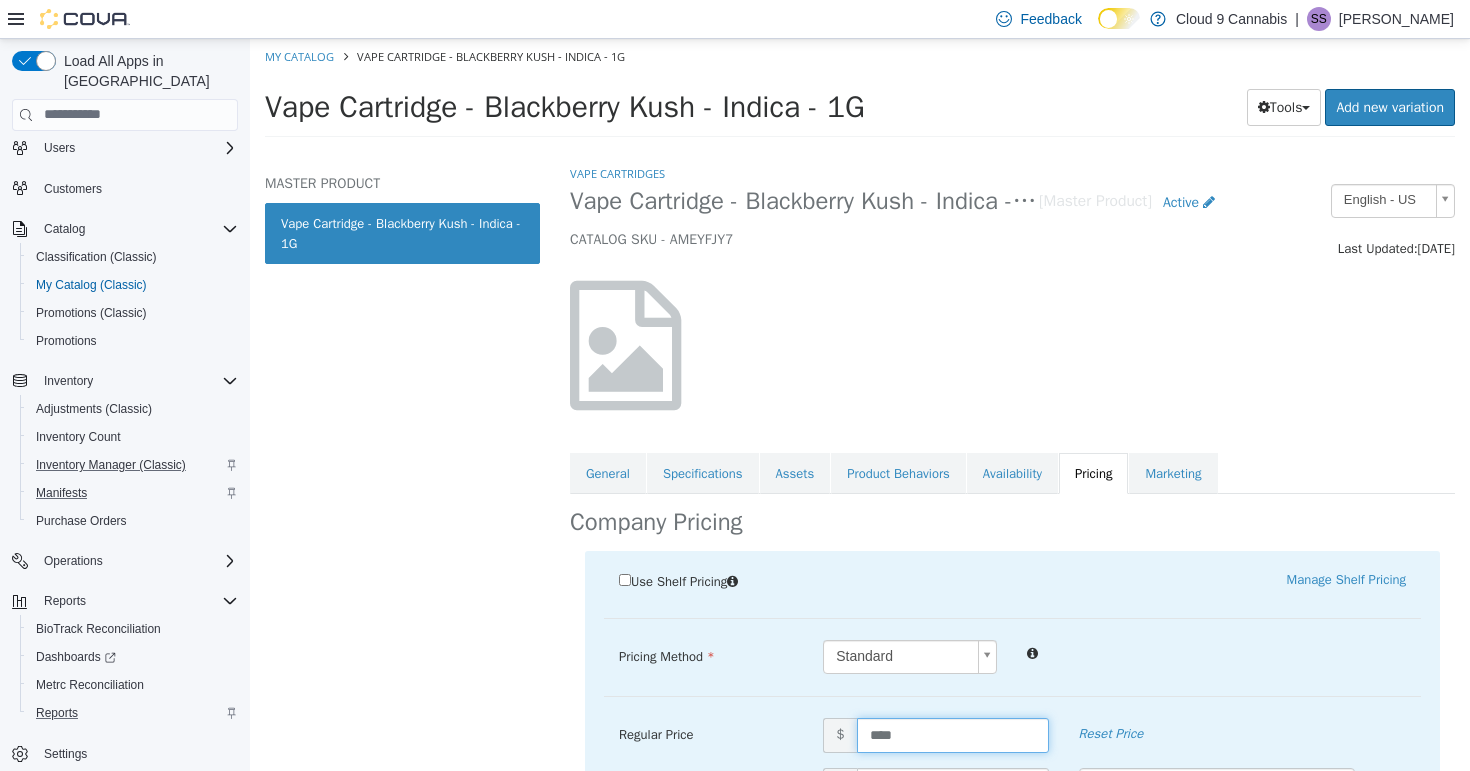 type on "*****" 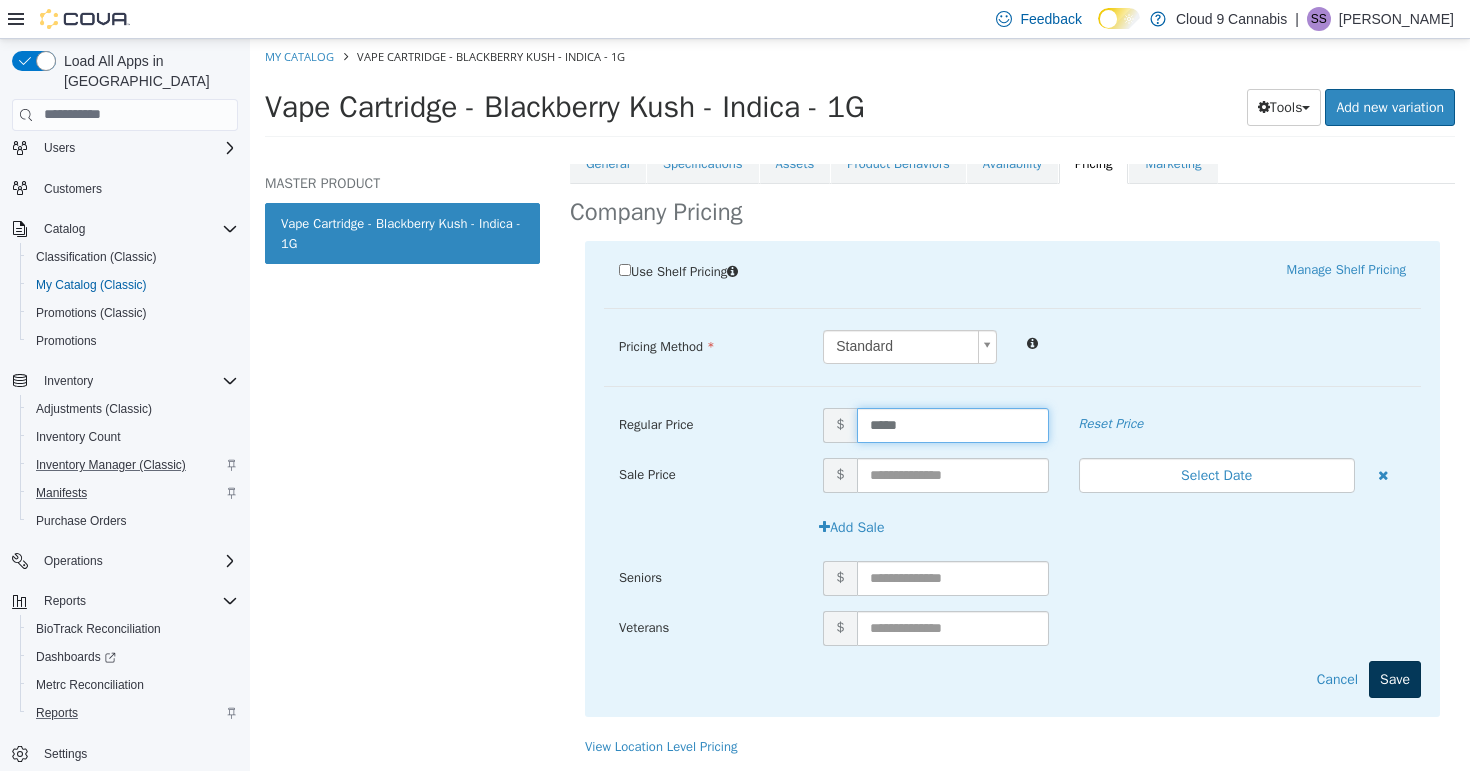 scroll, scrollTop: 332, scrollLeft: 0, axis: vertical 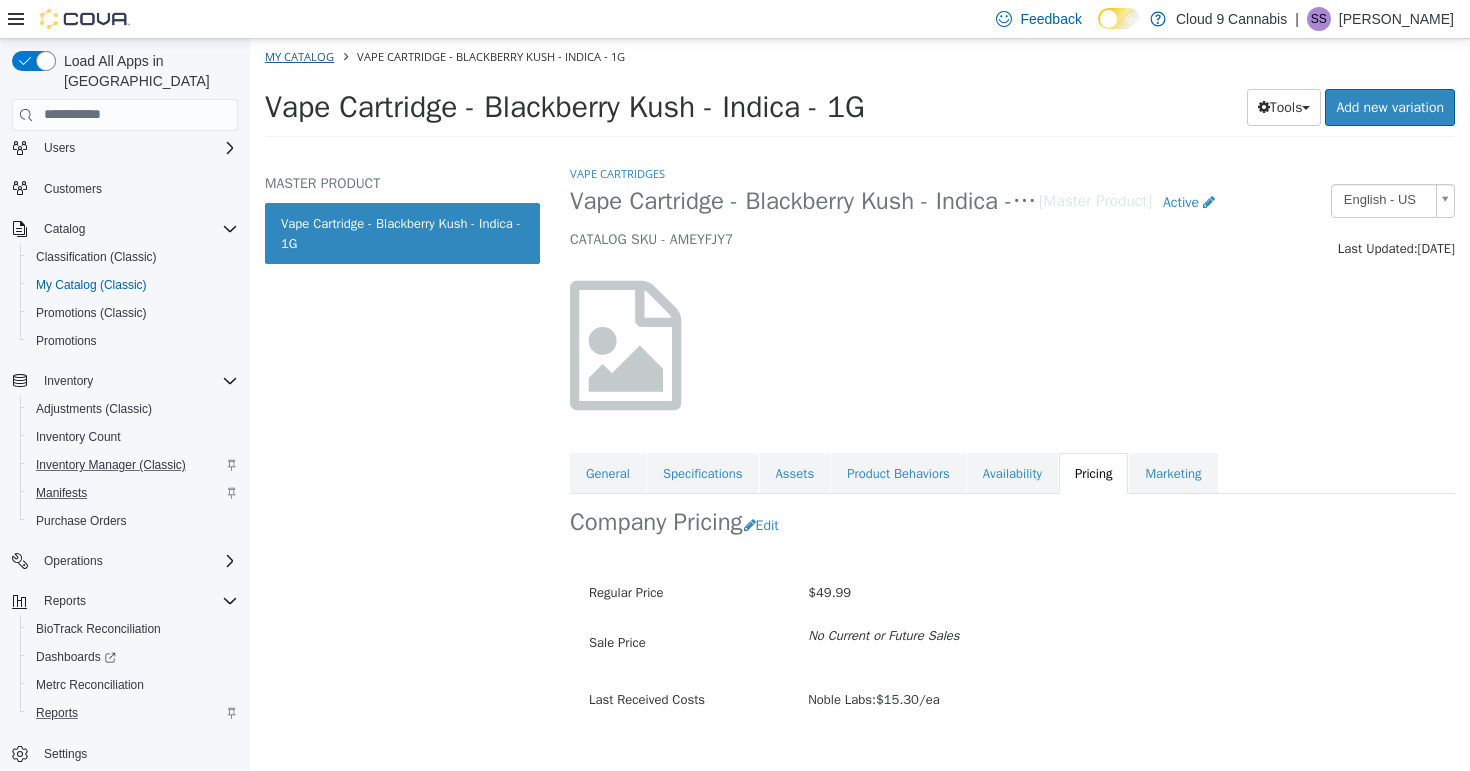 click on "My Catalog" at bounding box center [299, 55] 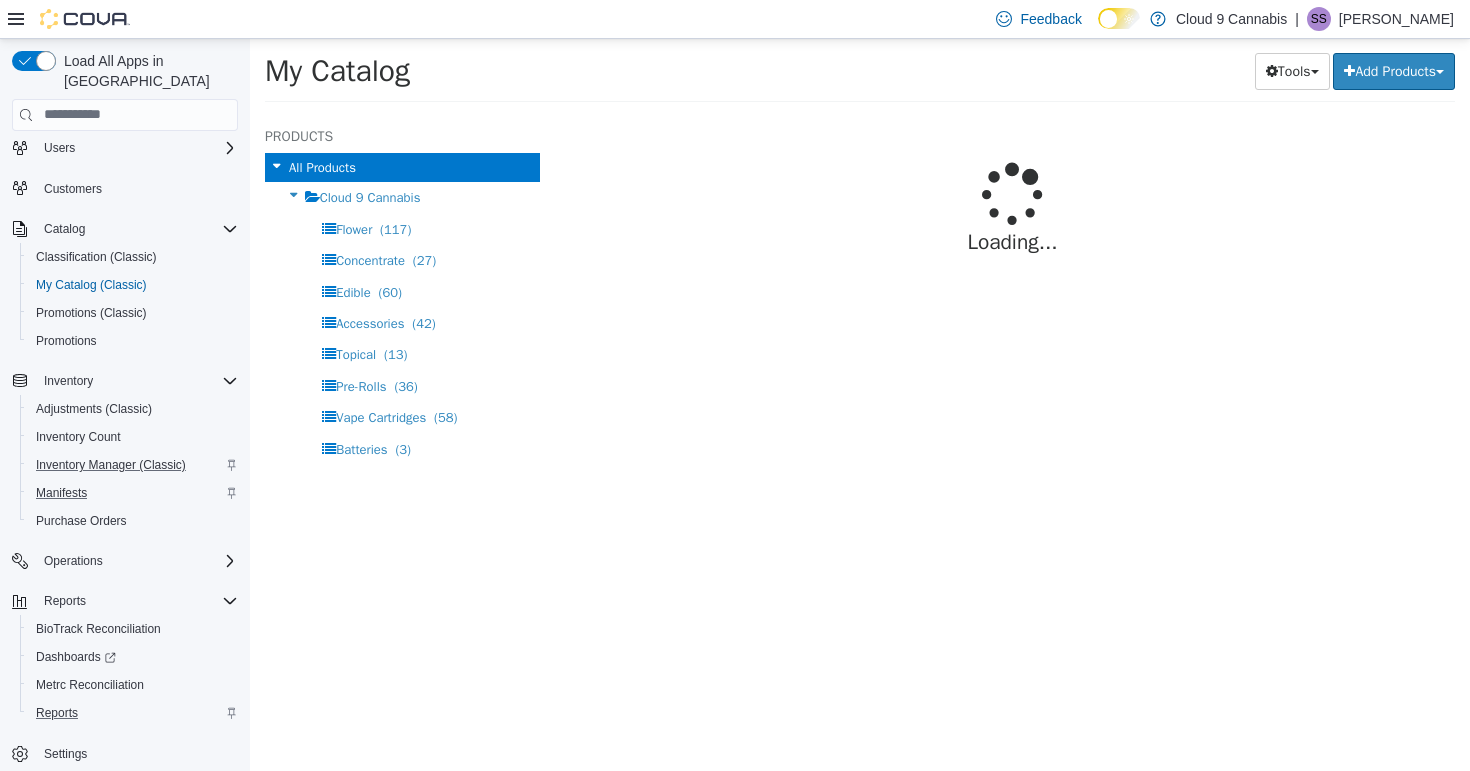 select on "**********" 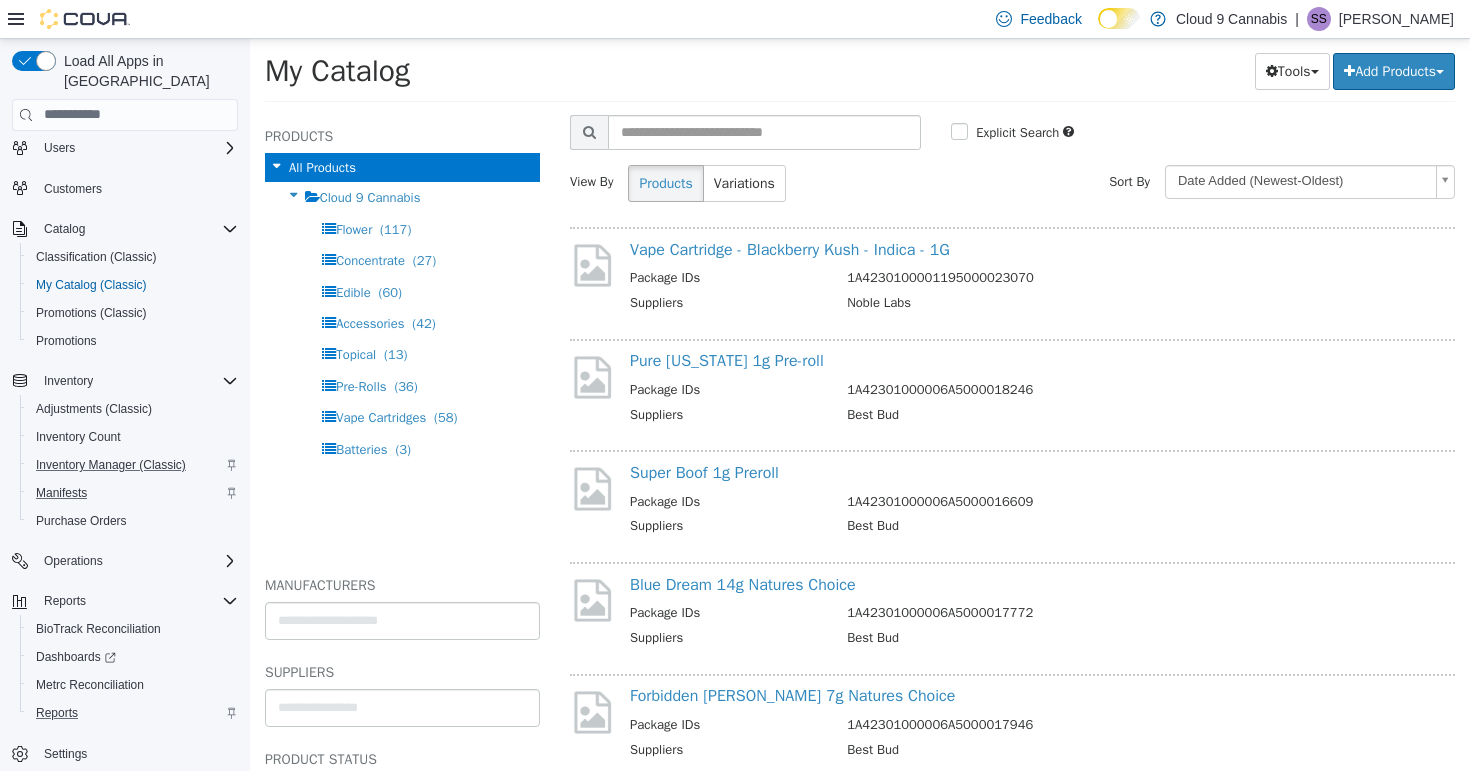scroll, scrollTop: 58, scrollLeft: 0, axis: vertical 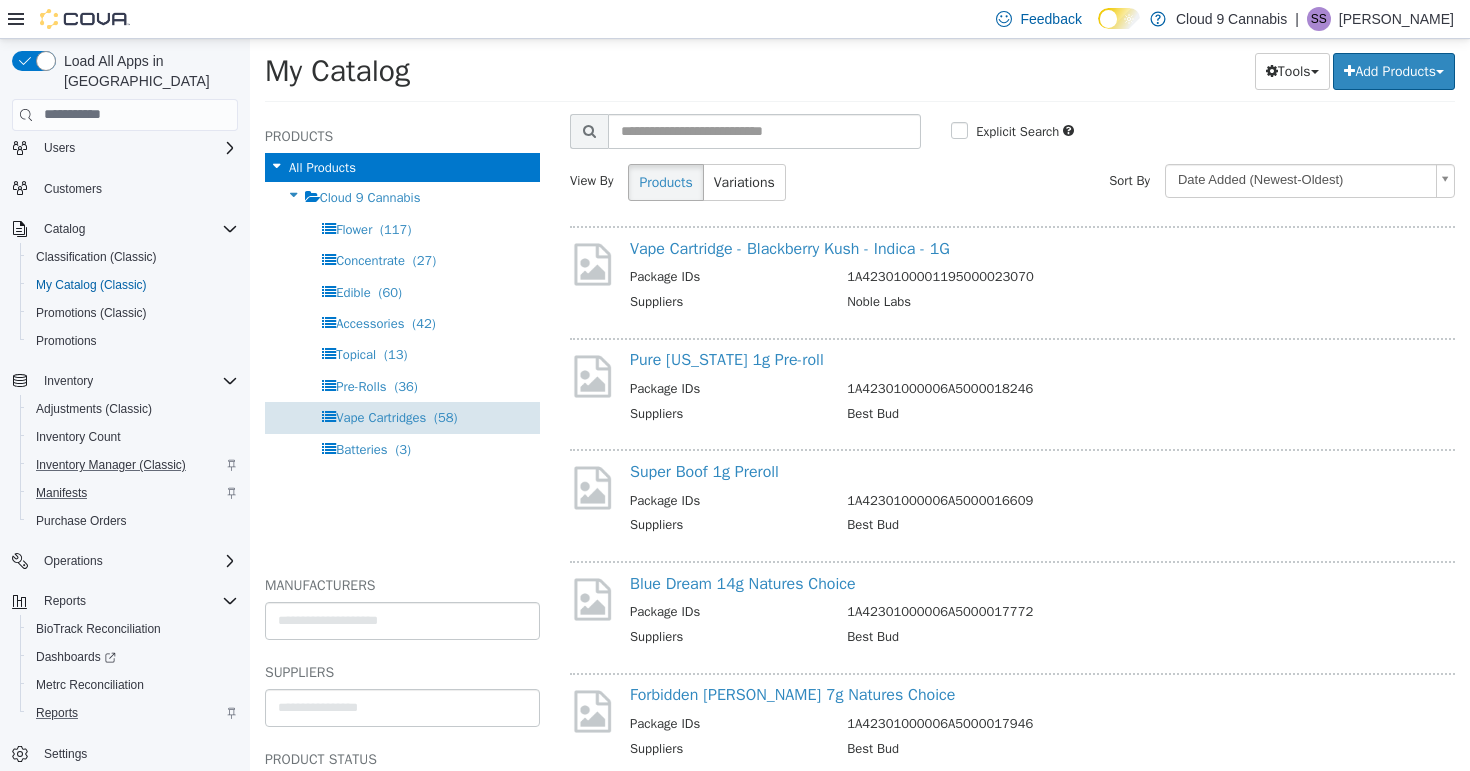 click on "(58)" at bounding box center (445, 416) 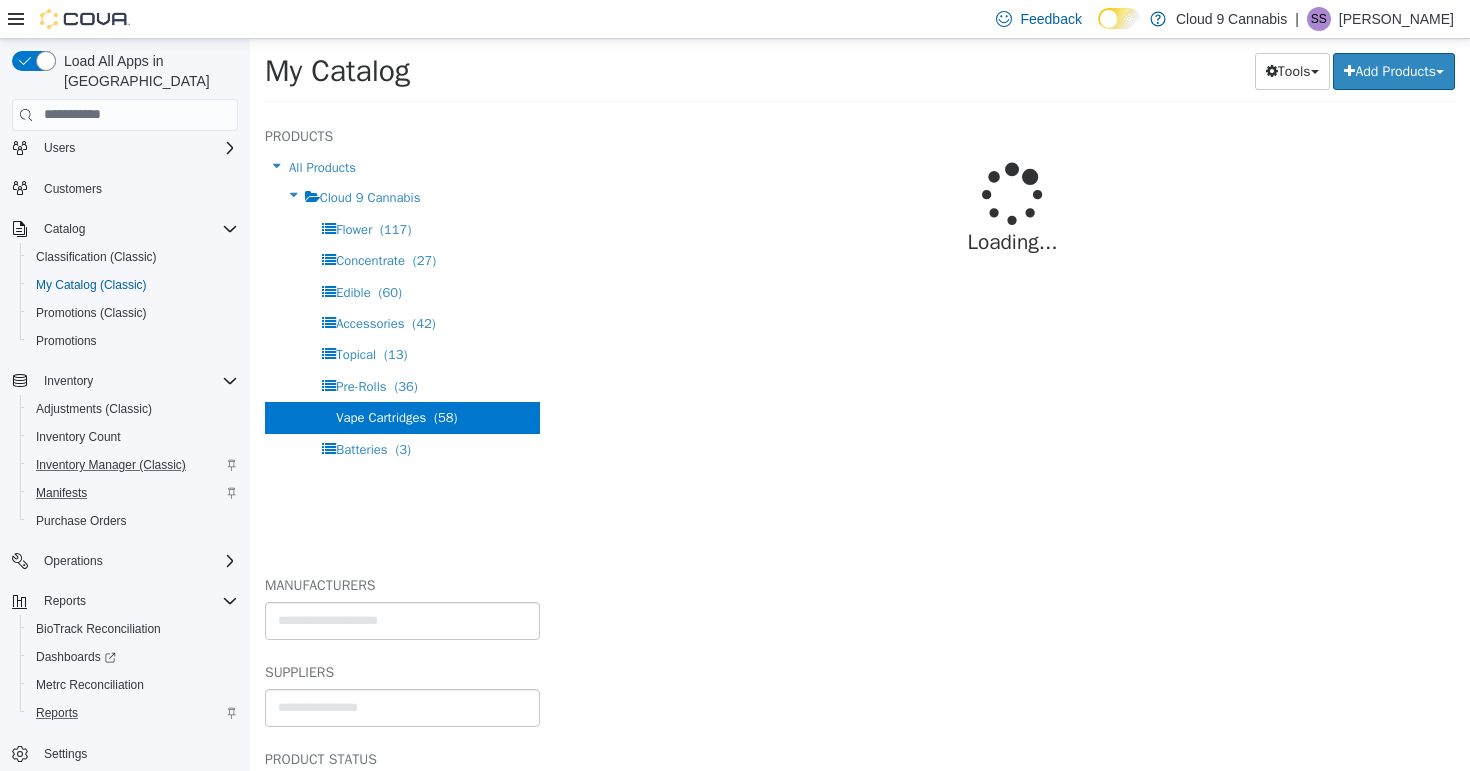 scroll, scrollTop: 0, scrollLeft: 0, axis: both 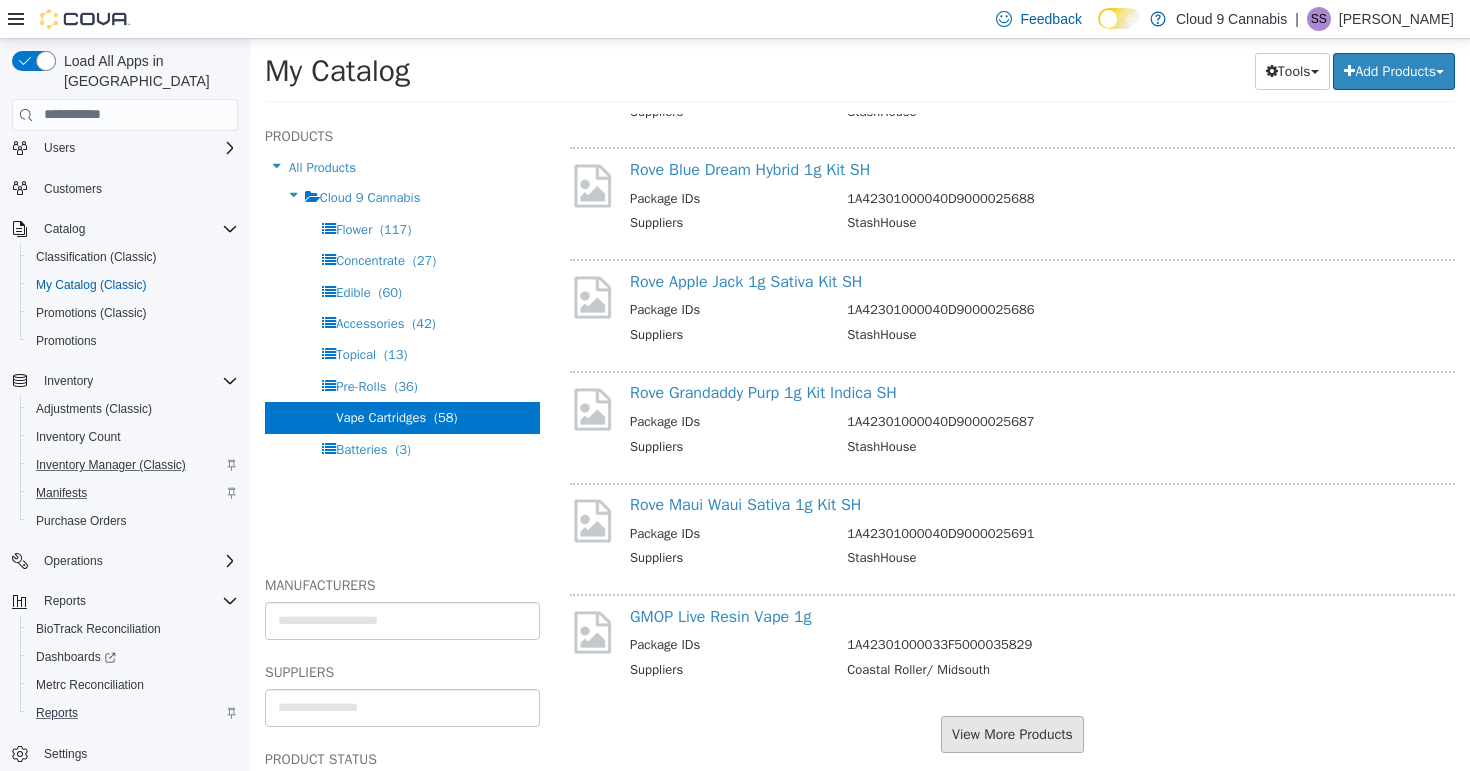 click on "View More Products" at bounding box center (1012, 733) 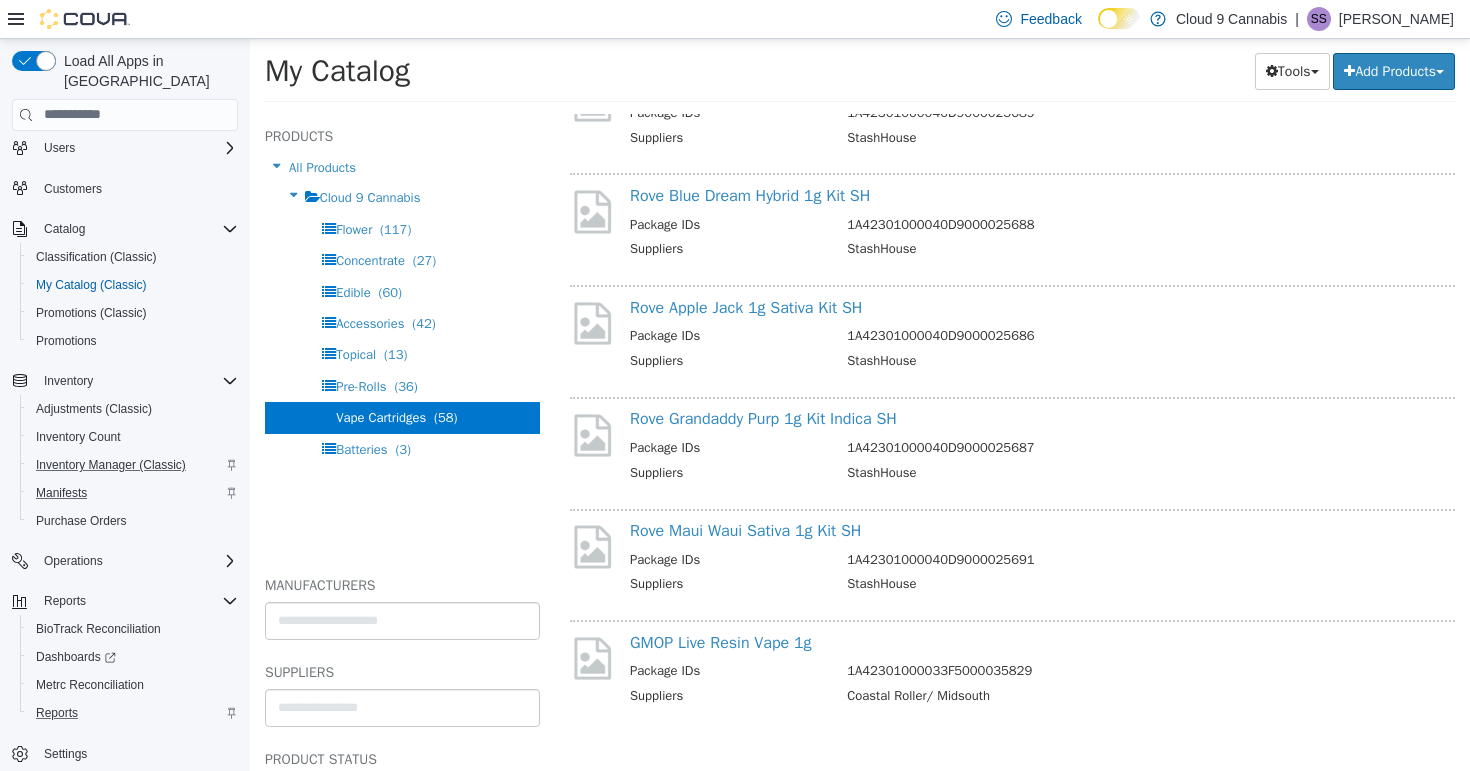 select on "**********" 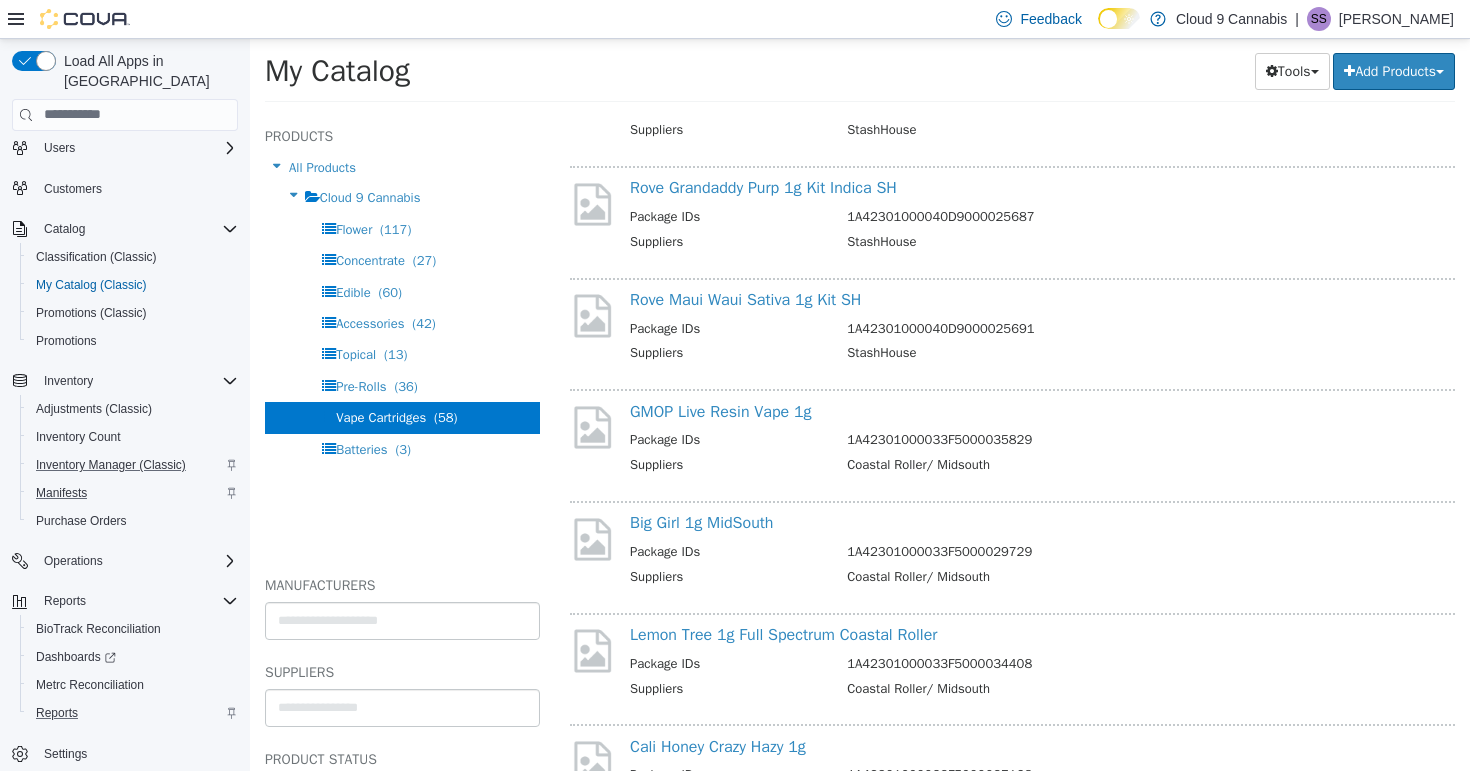 scroll, scrollTop: 1955, scrollLeft: 0, axis: vertical 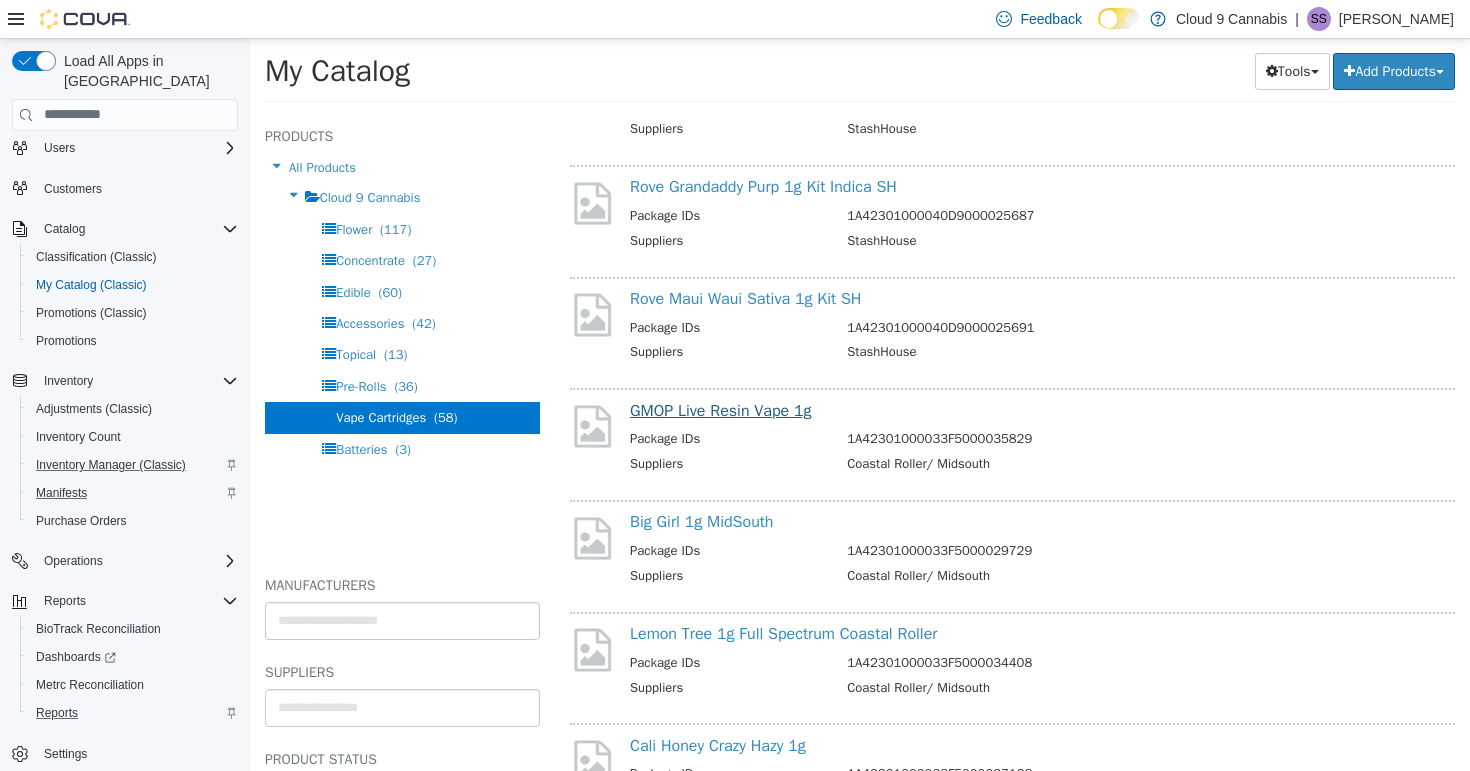 click on "GMOP Live Resin Vape 1g" at bounding box center [721, 410] 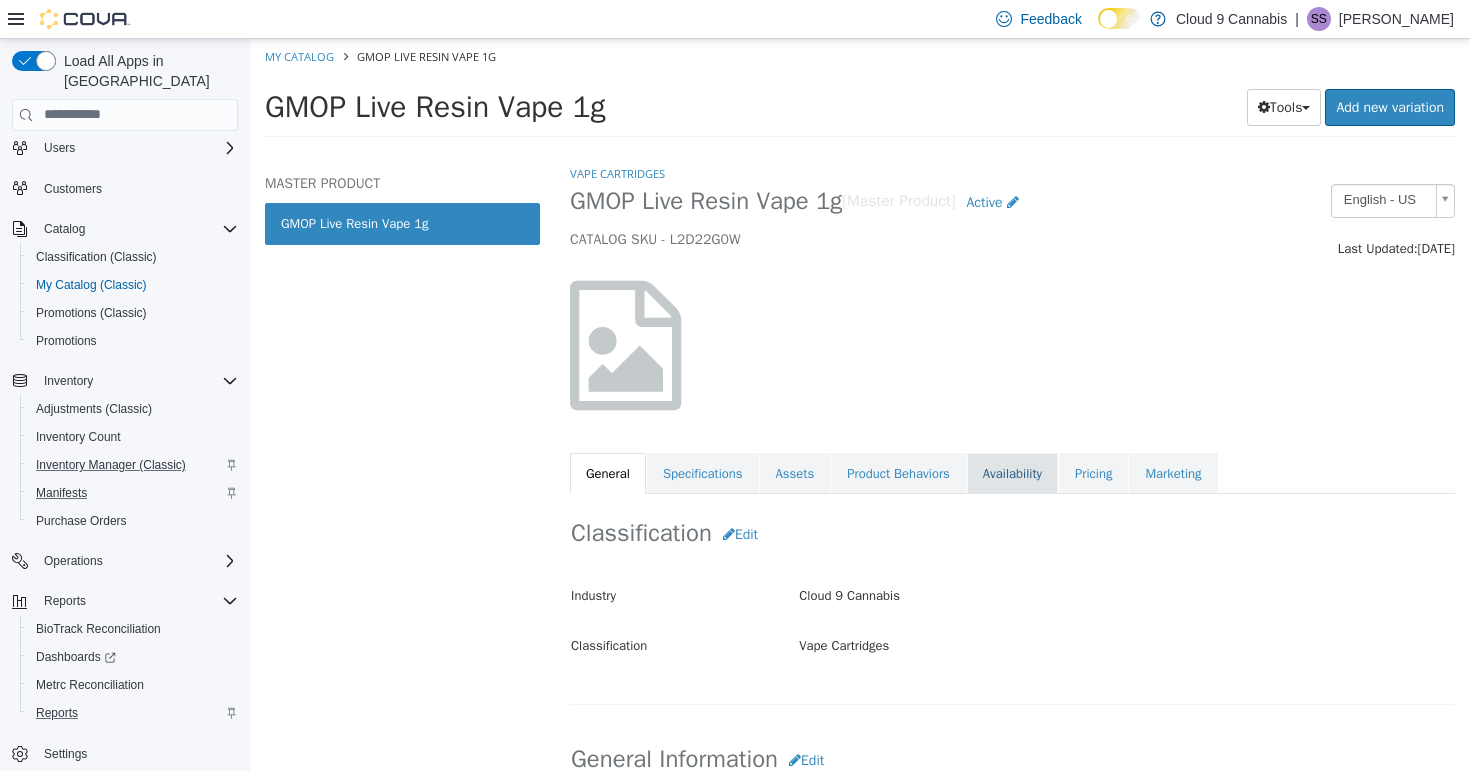 click on "Availability" at bounding box center (1012, 473) 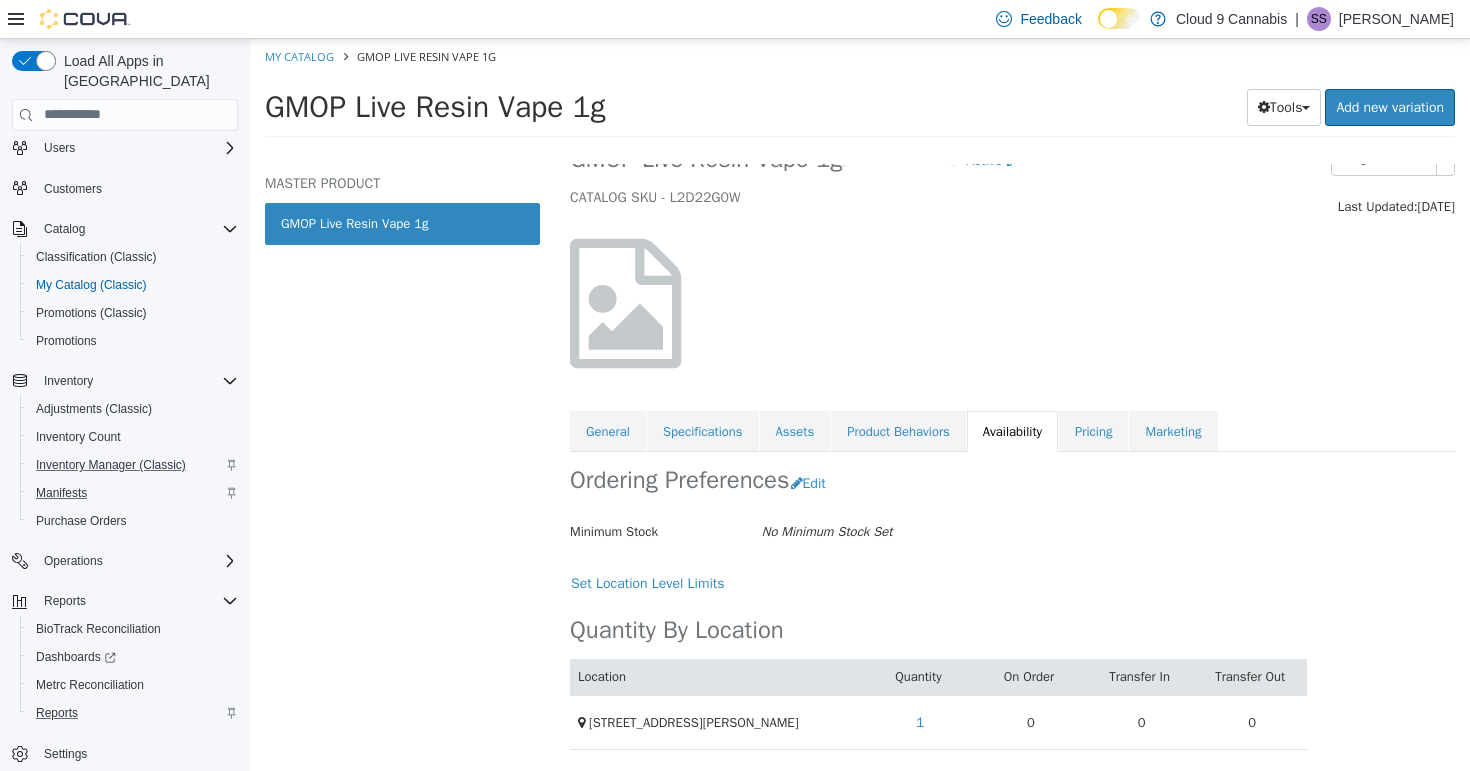 scroll, scrollTop: 66, scrollLeft: 0, axis: vertical 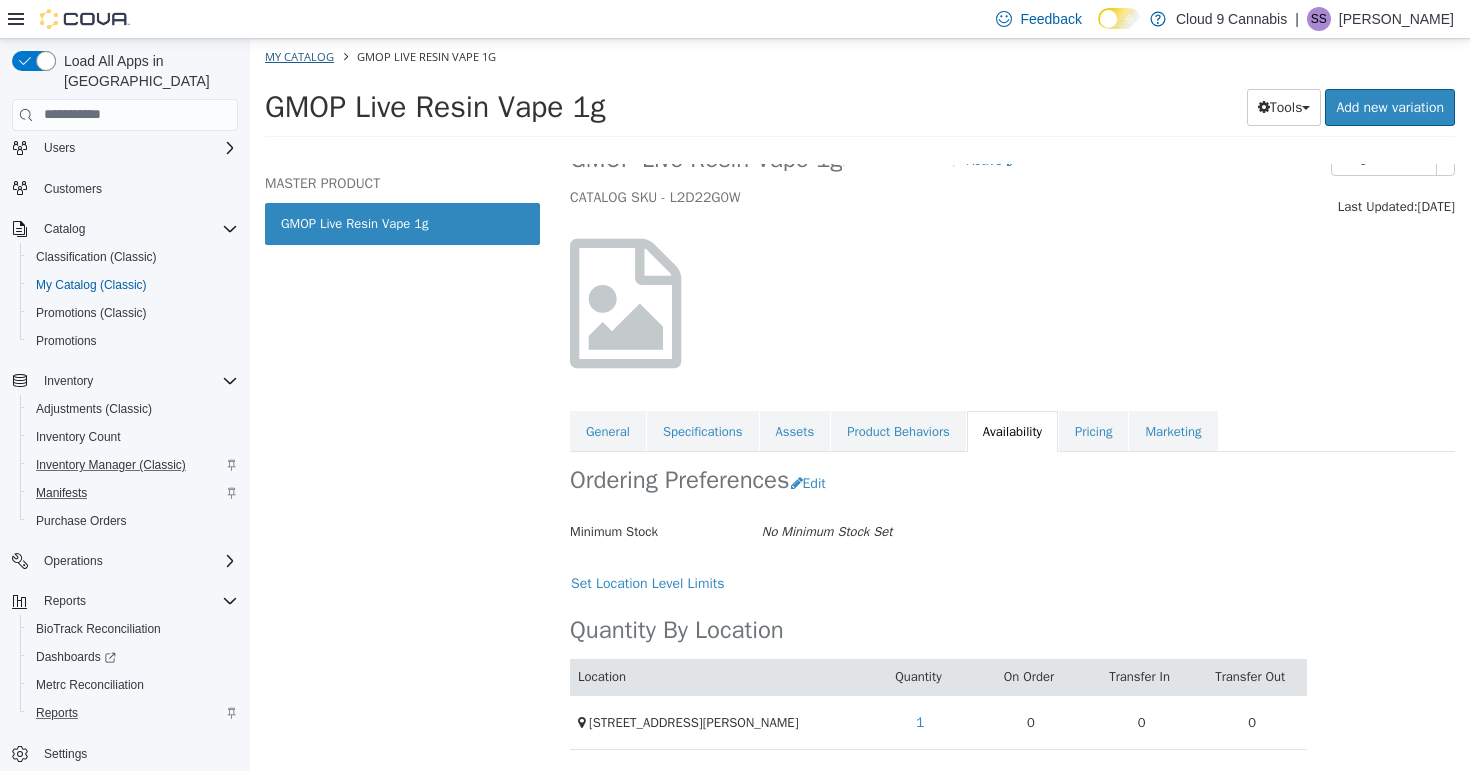 click on "My Catalog" at bounding box center [299, 55] 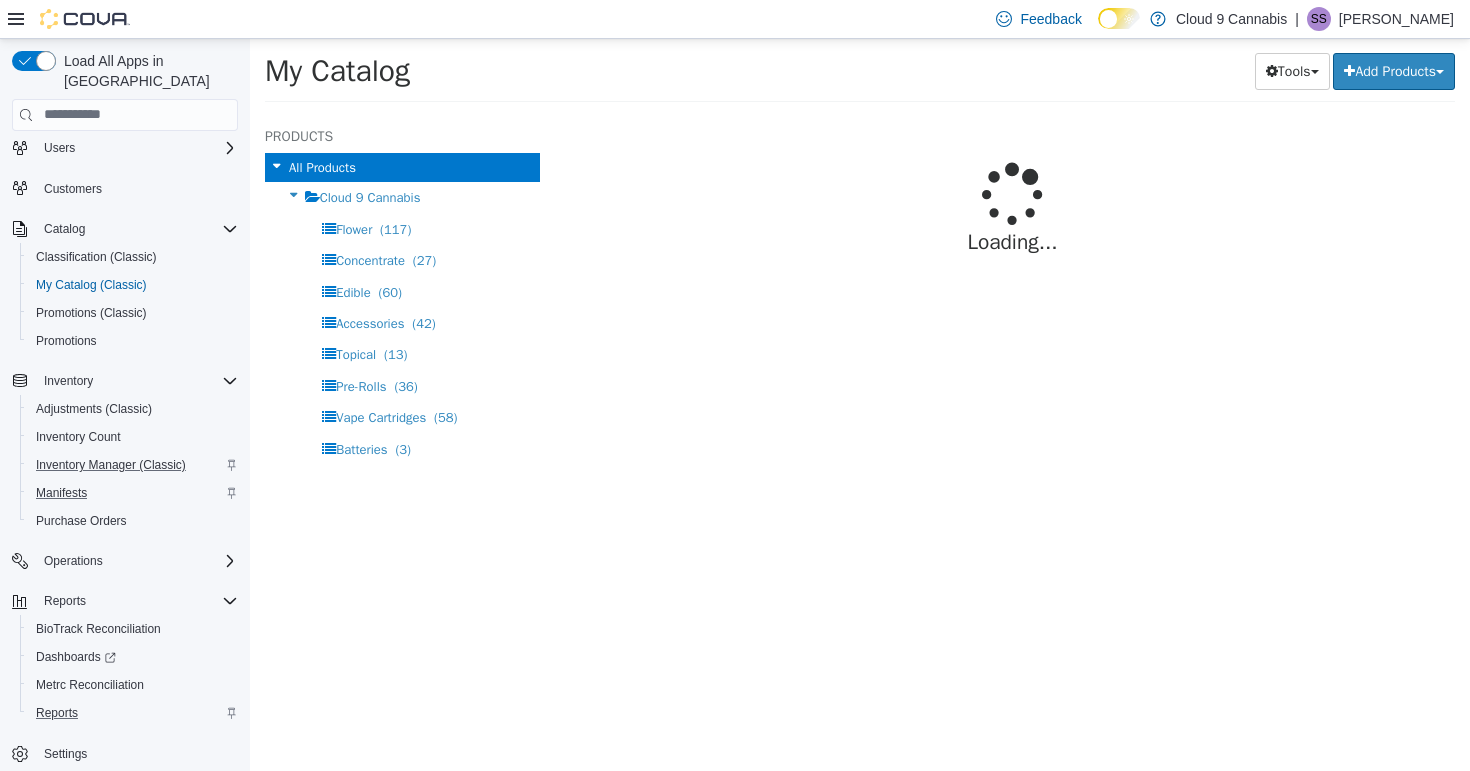select on "**********" 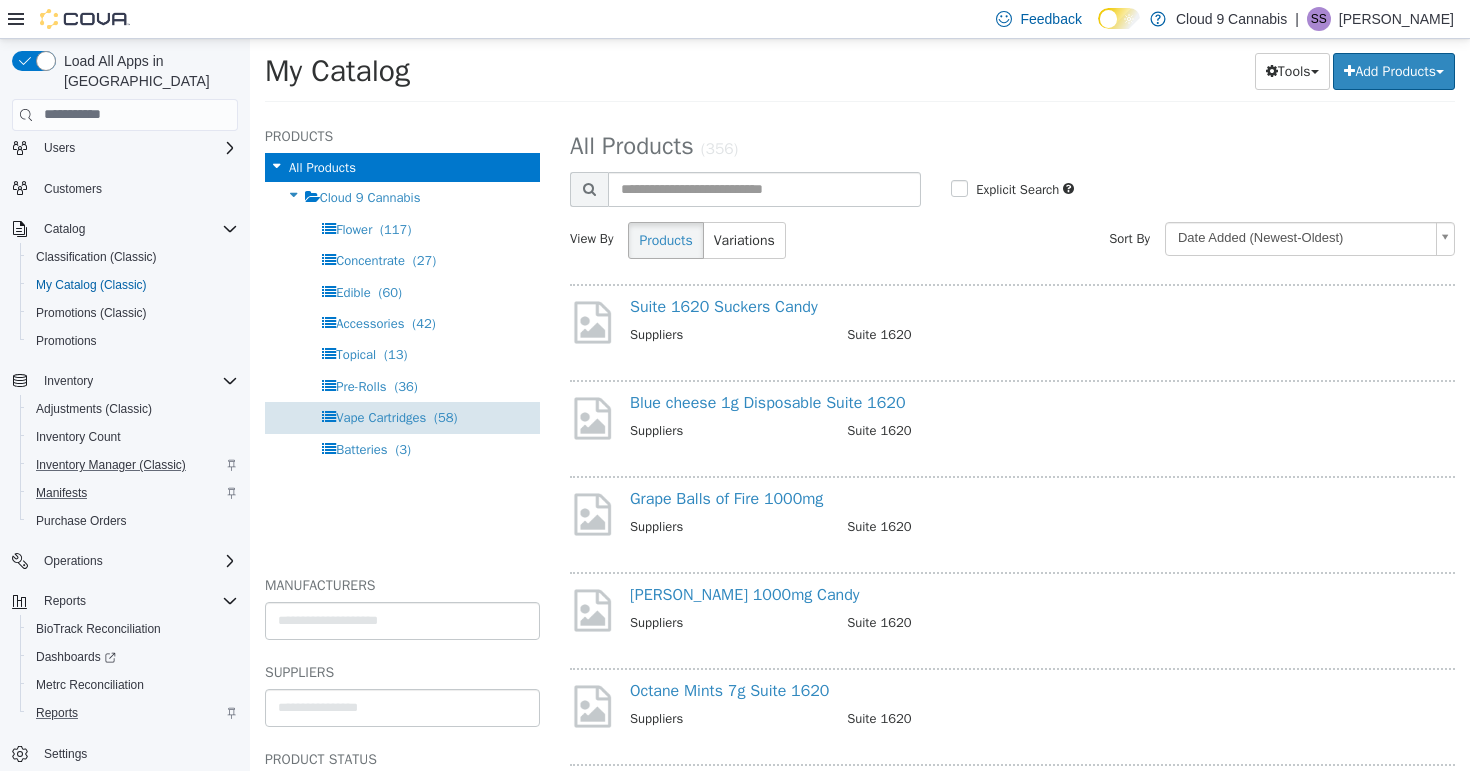 click on "Vape Cartridges
(58)" at bounding box center [402, 416] 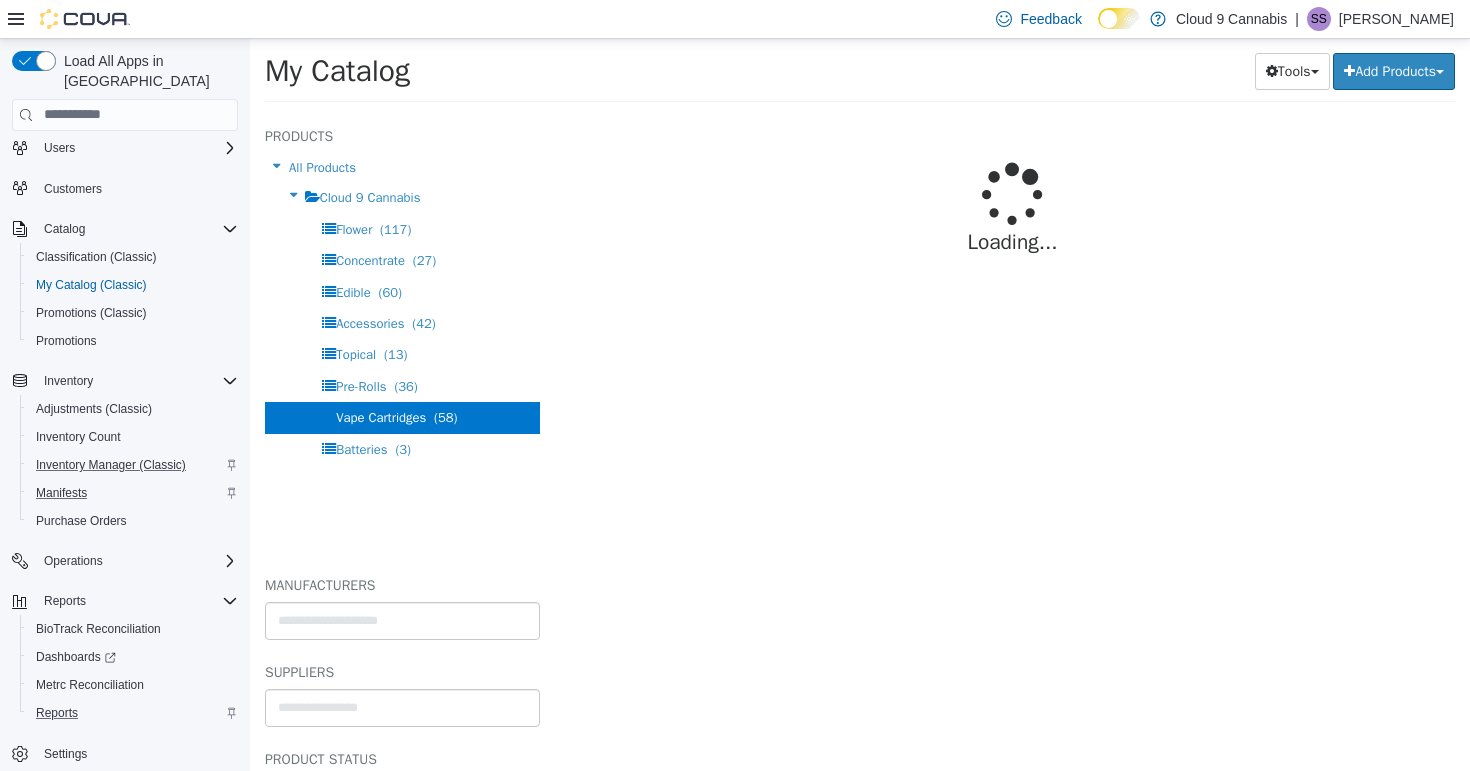 select on "**********" 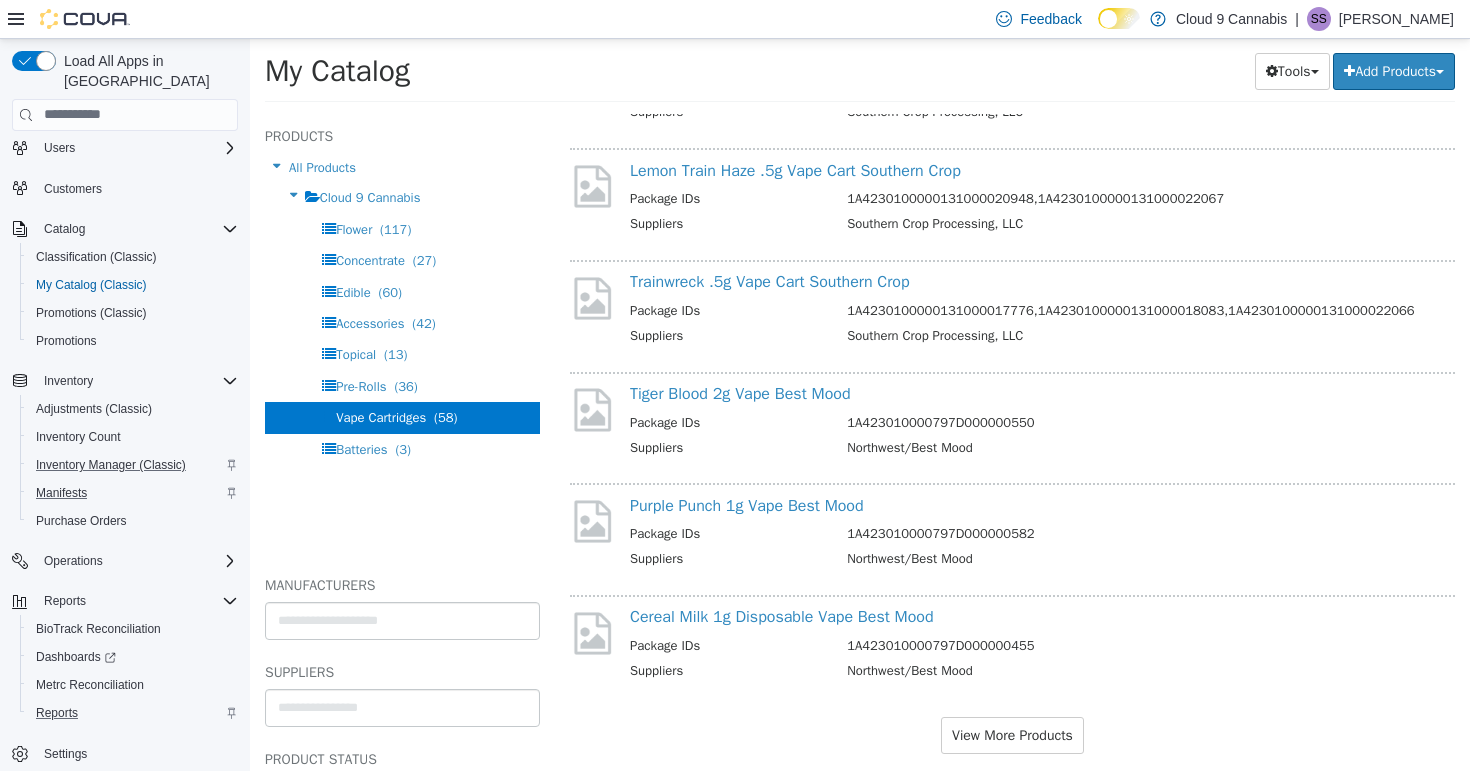 scroll, scrollTop: 1805, scrollLeft: 0, axis: vertical 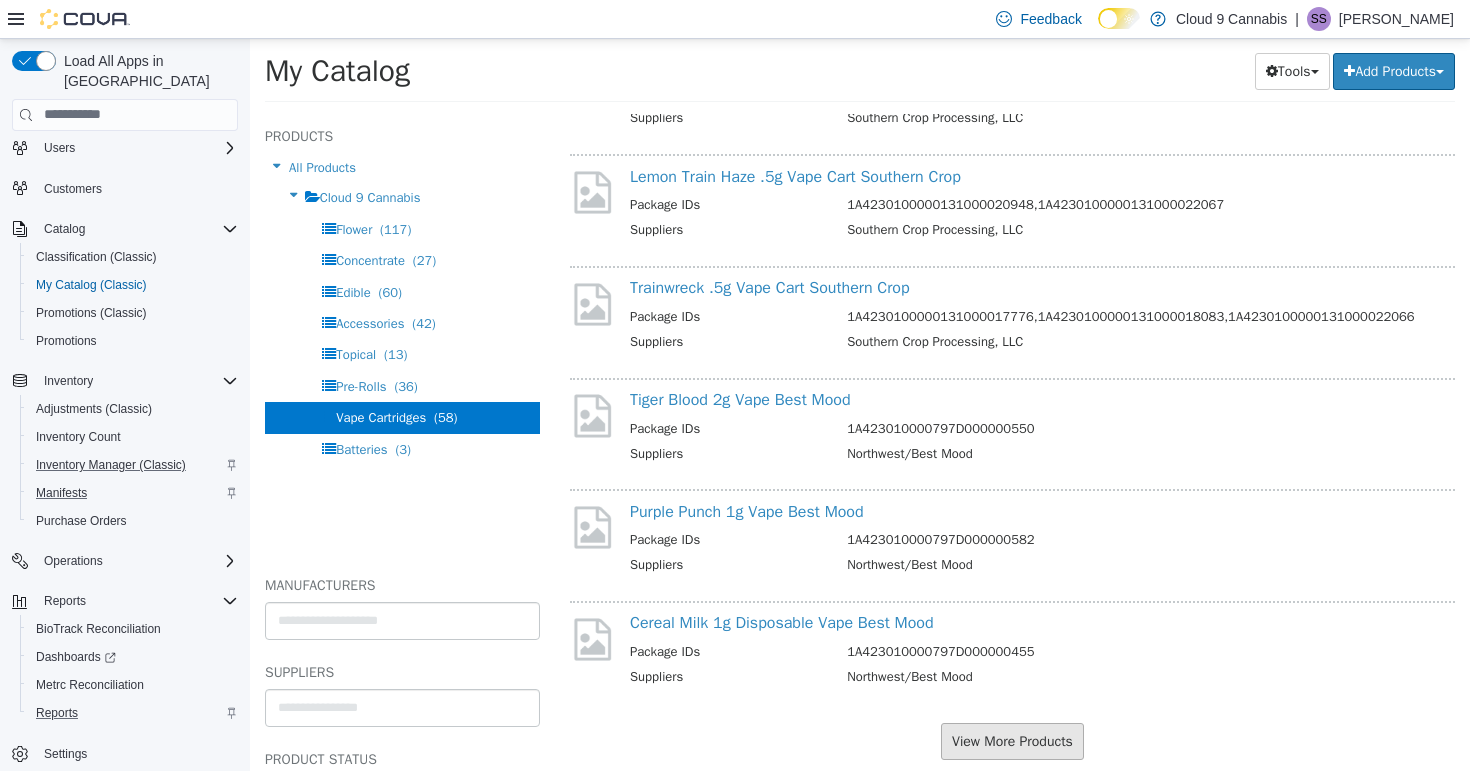 click on "View More Products" at bounding box center [1012, 740] 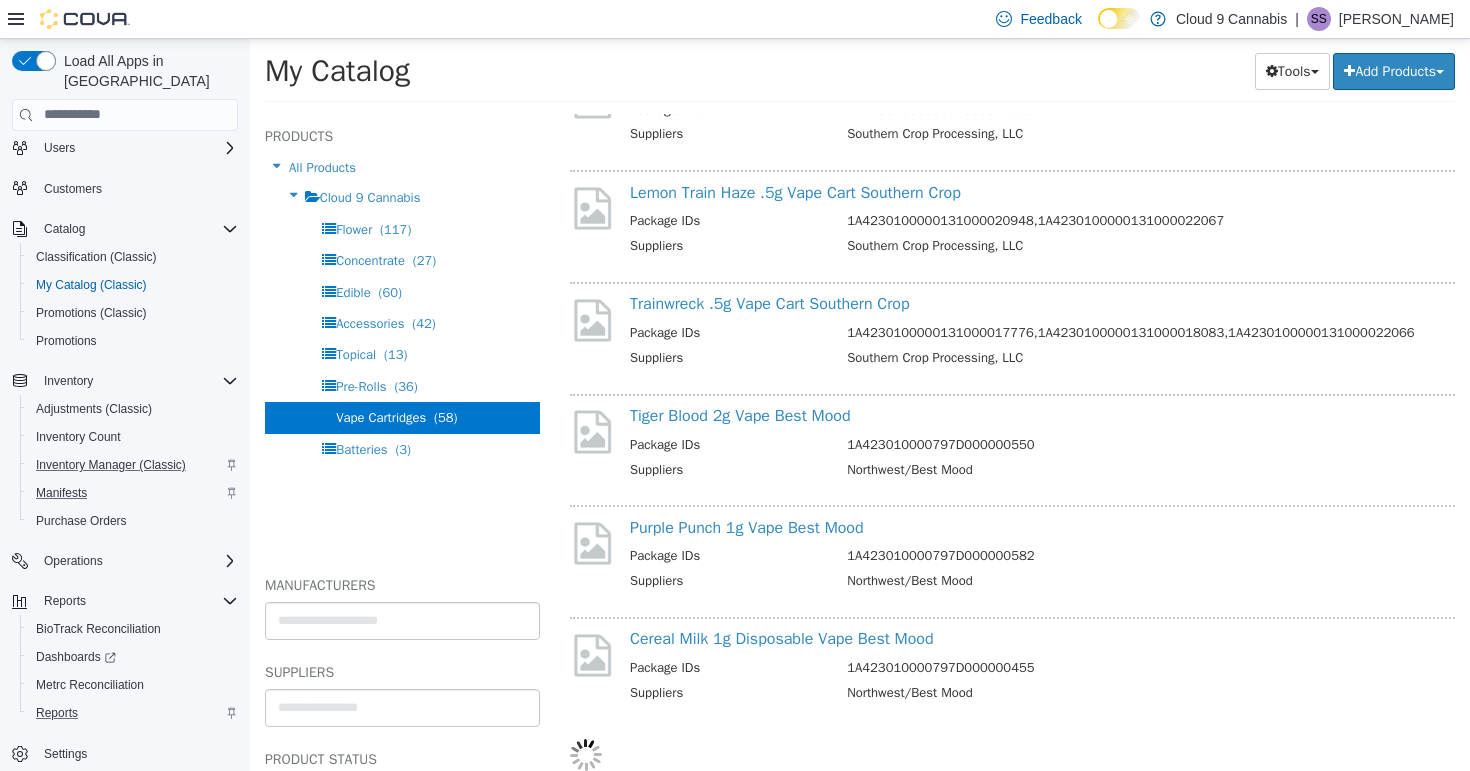 select on "**********" 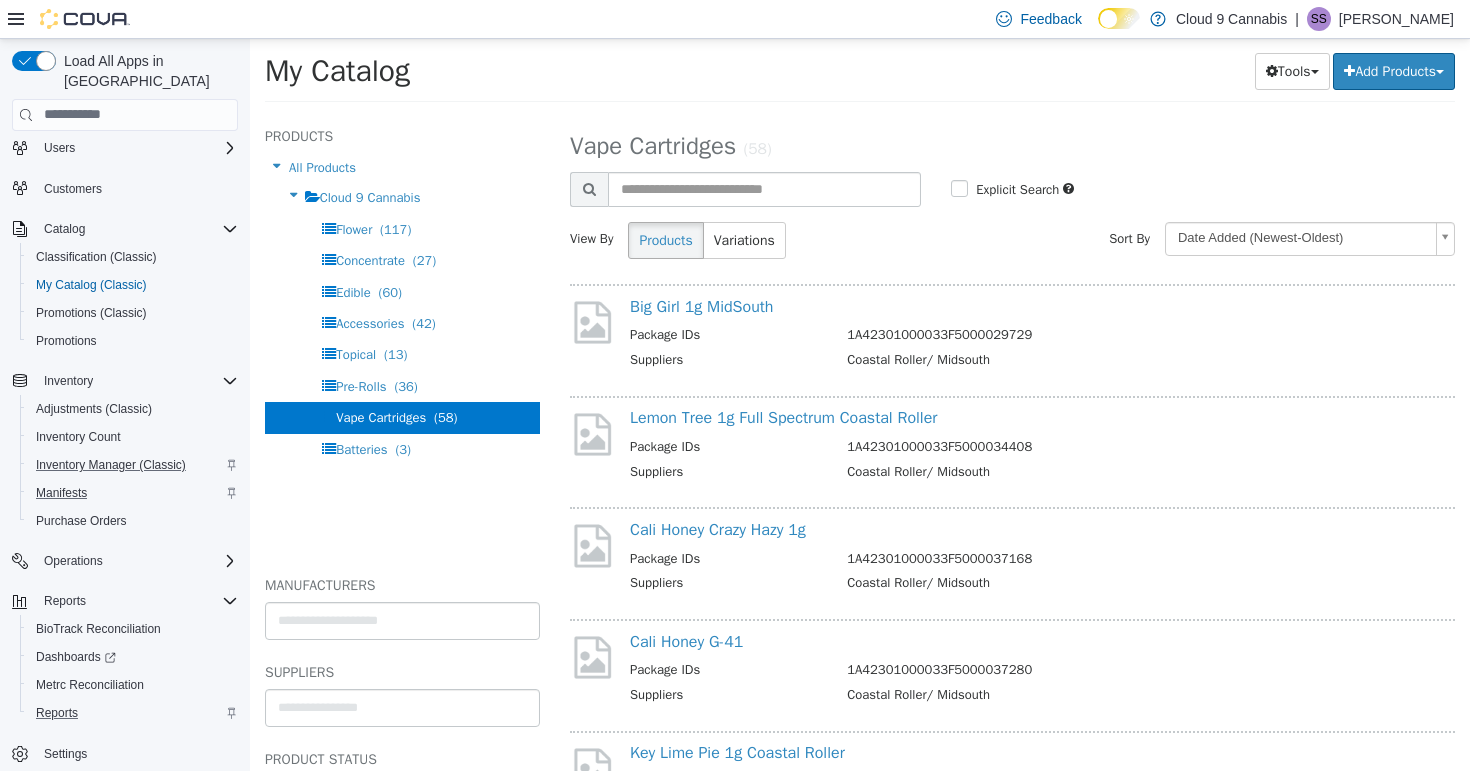 scroll, scrollTop: 0, scrollLeft: 0, axis: both 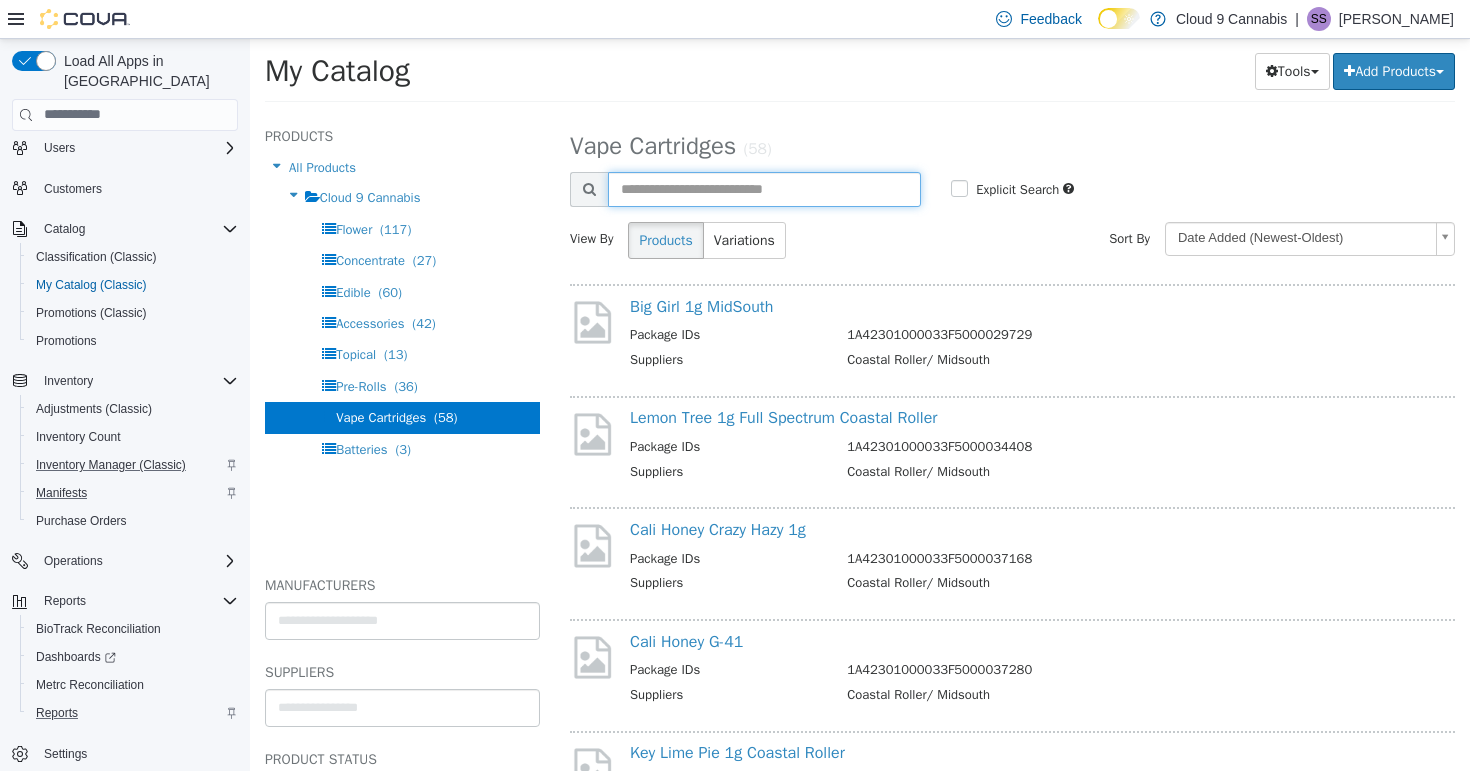 click at bounding box center (764, 188) 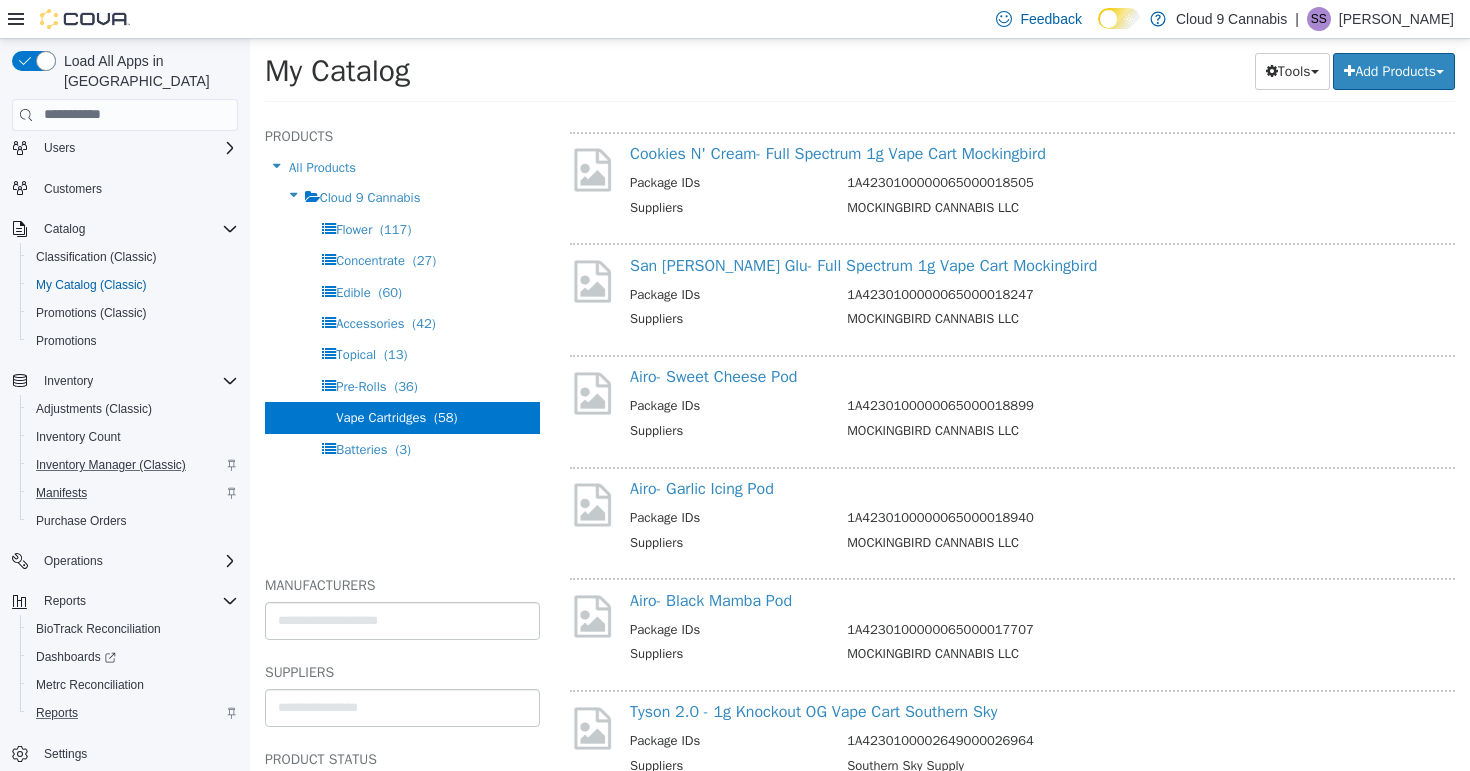 scroll, scrollTop: 3725, scrollLeft: 0, axis: vertical 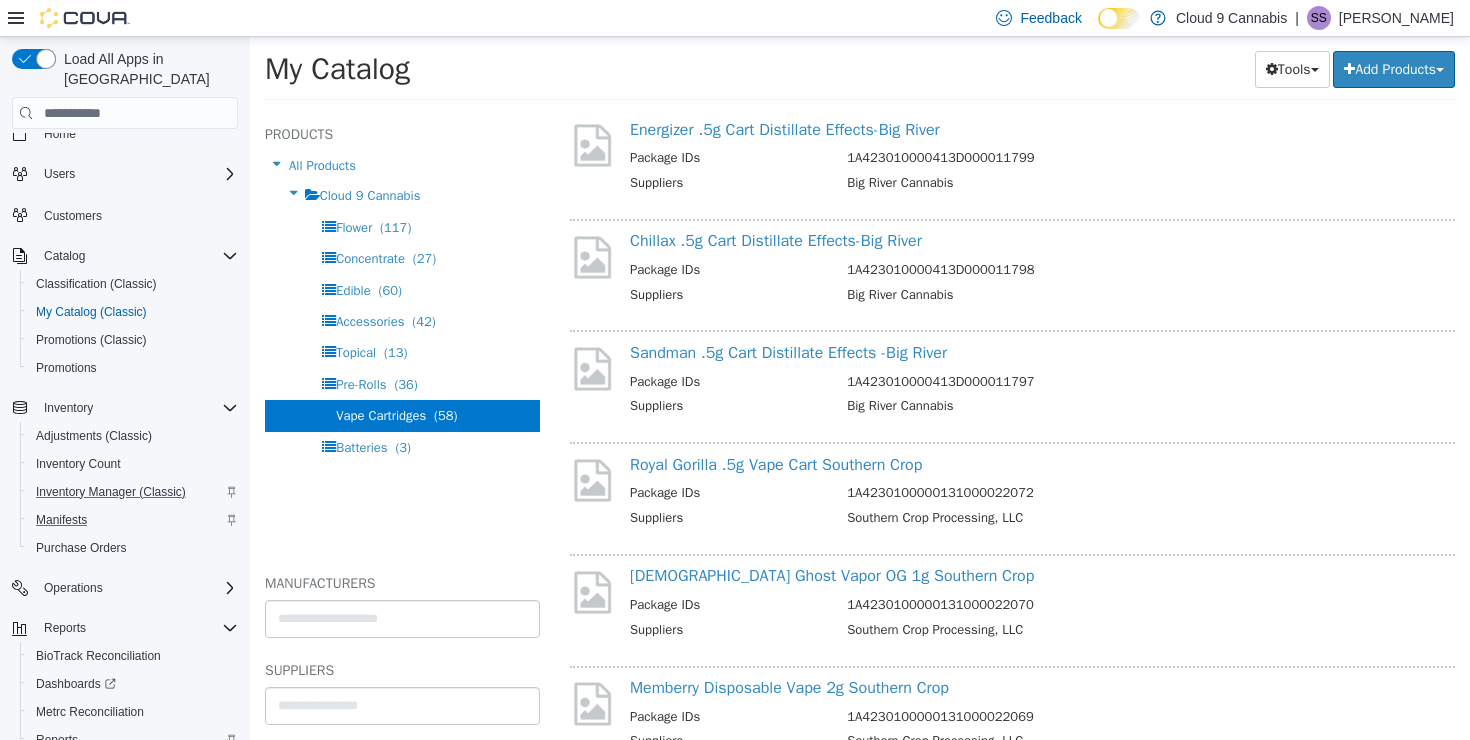 click on "(58)" at bounding box center (445, 415) 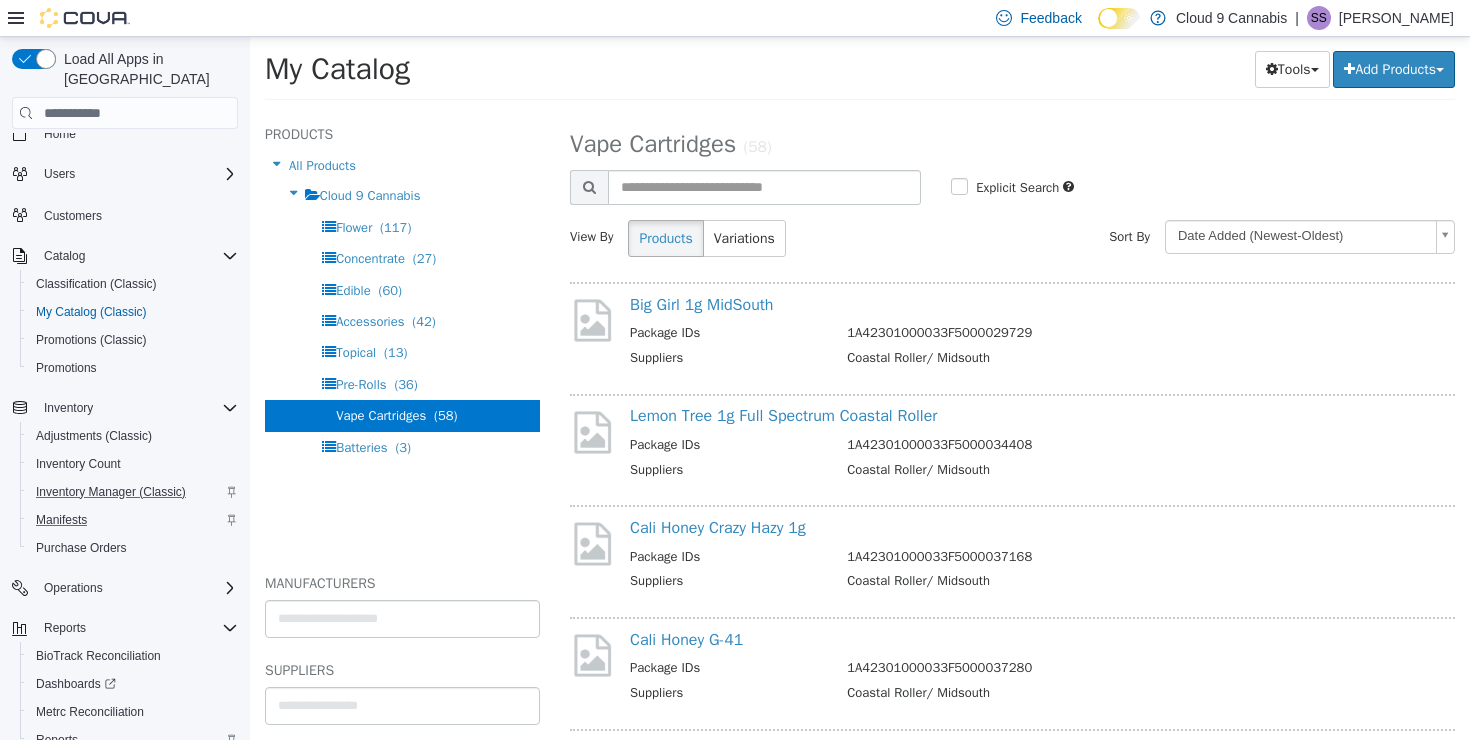 scroll, scrollTop: -1, scrollLeft: 0, axis: vertical 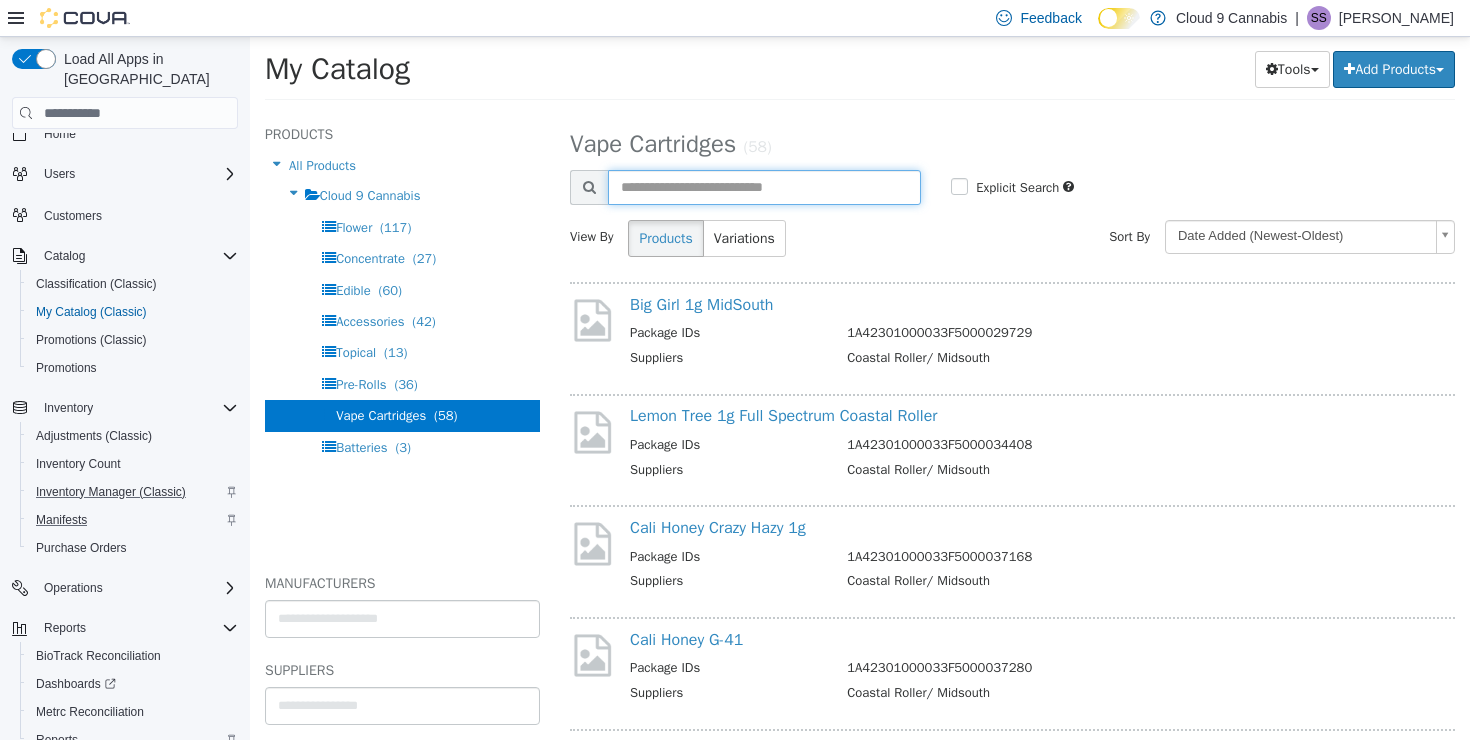 click at bounding box center (764, 187) 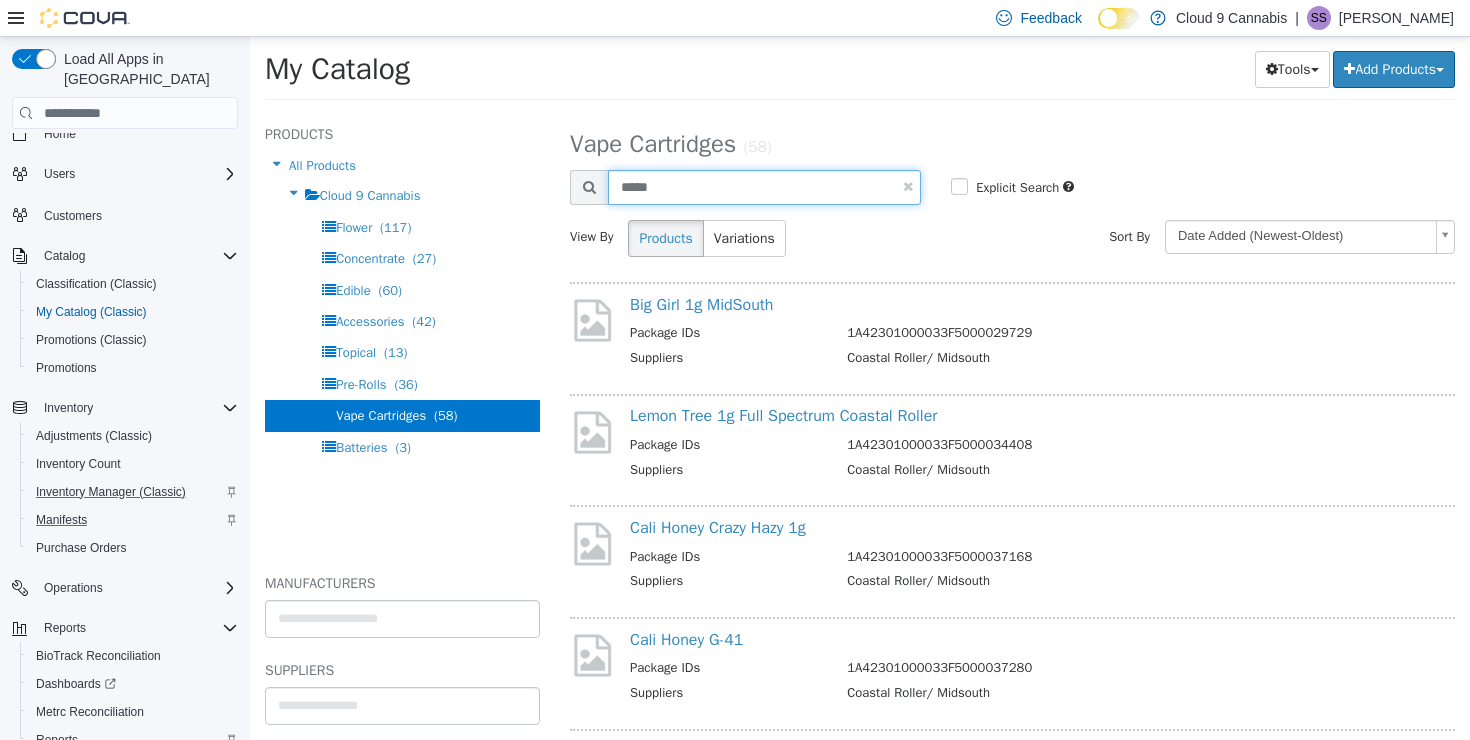 type on "*****" 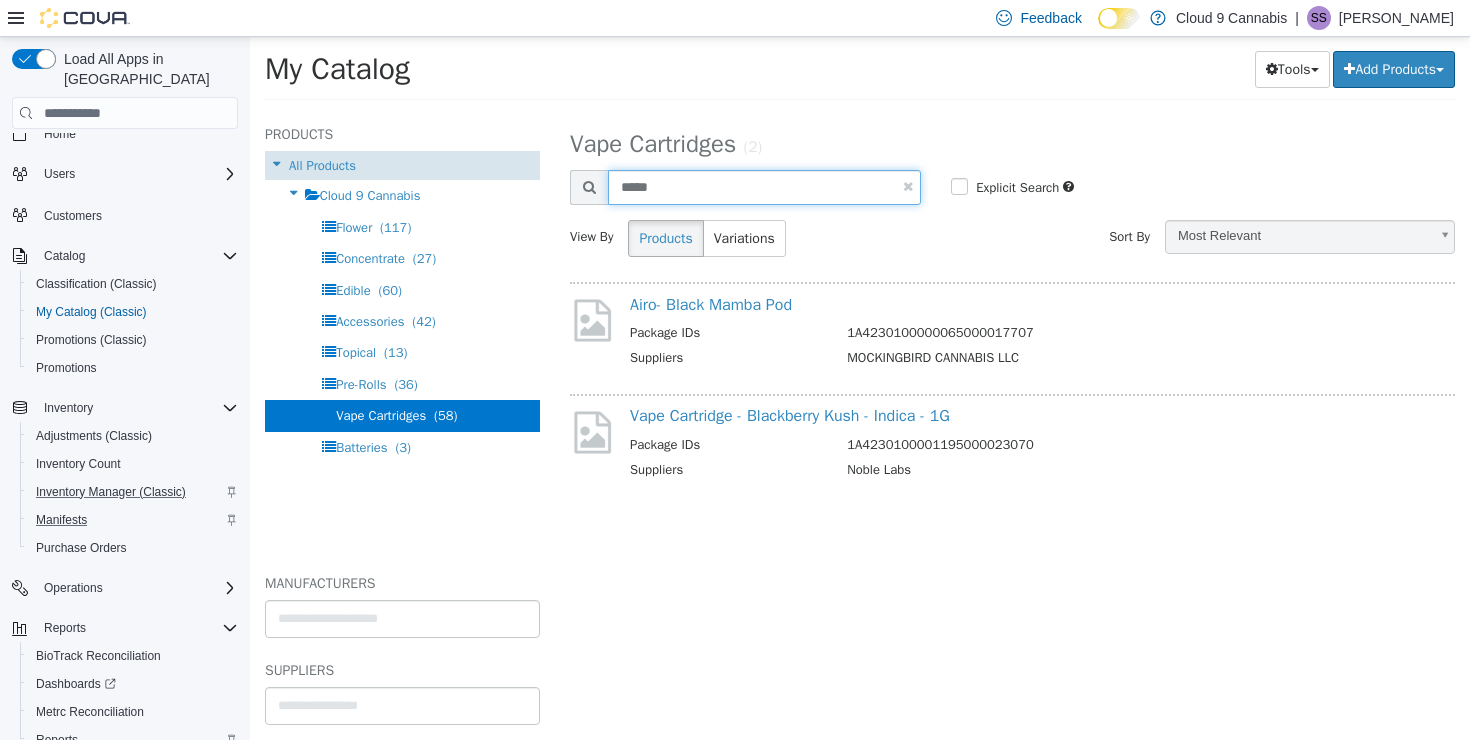 drag, startPoint x: 756, startPoint y: 180, endPoint x: 504, endPoint y: 177, distance: 252.01785 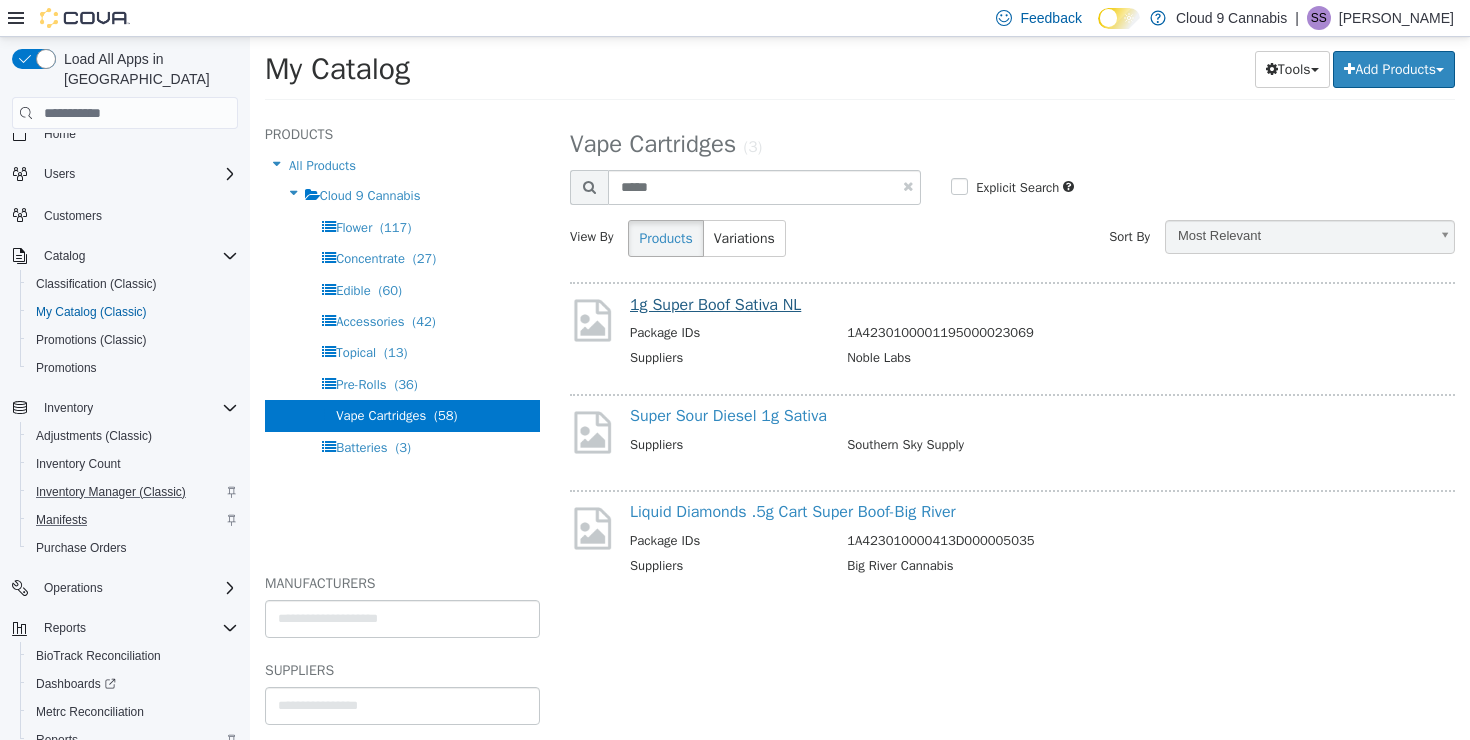 click on "1g Super Boof Sativa NL" at bounding box center (715, 305) 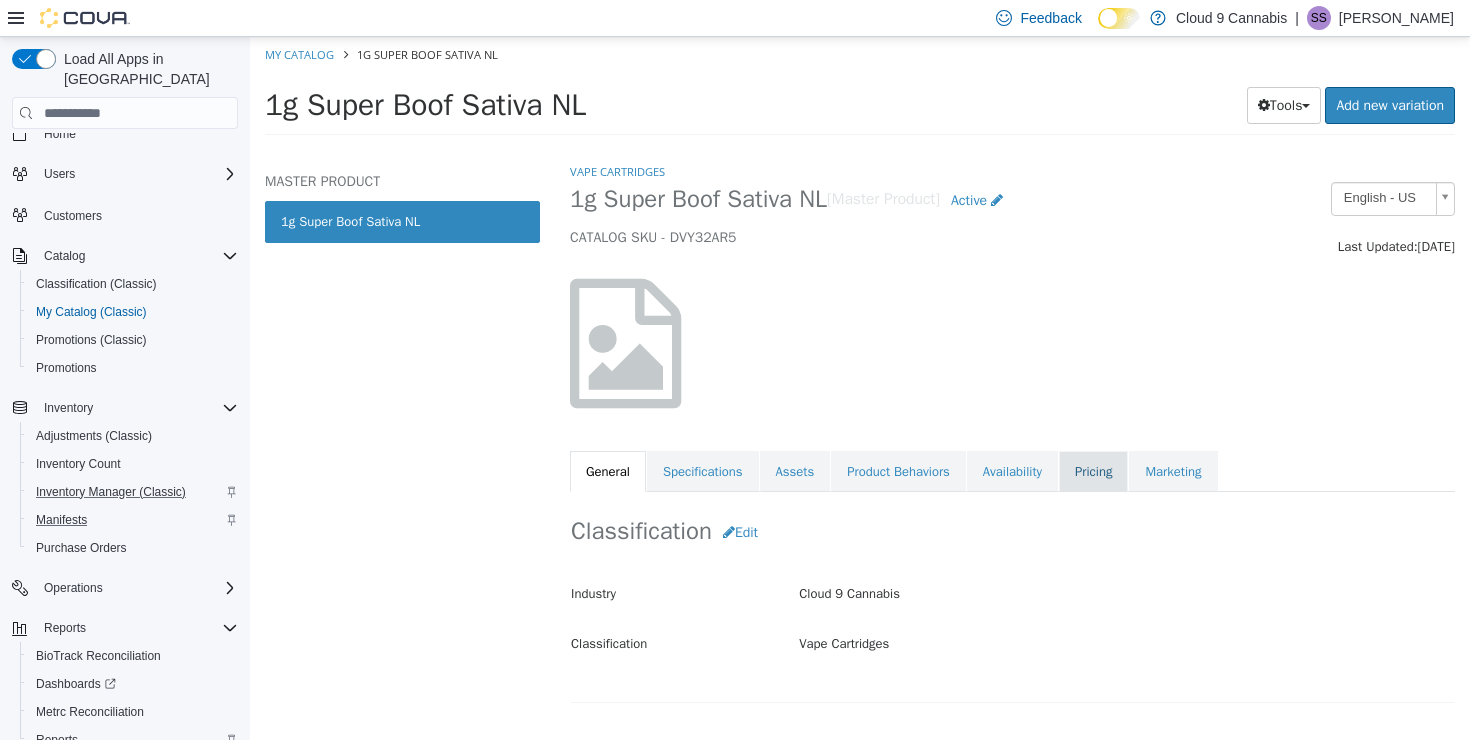 click on "Pricing" at bounding box center [1093, 472] 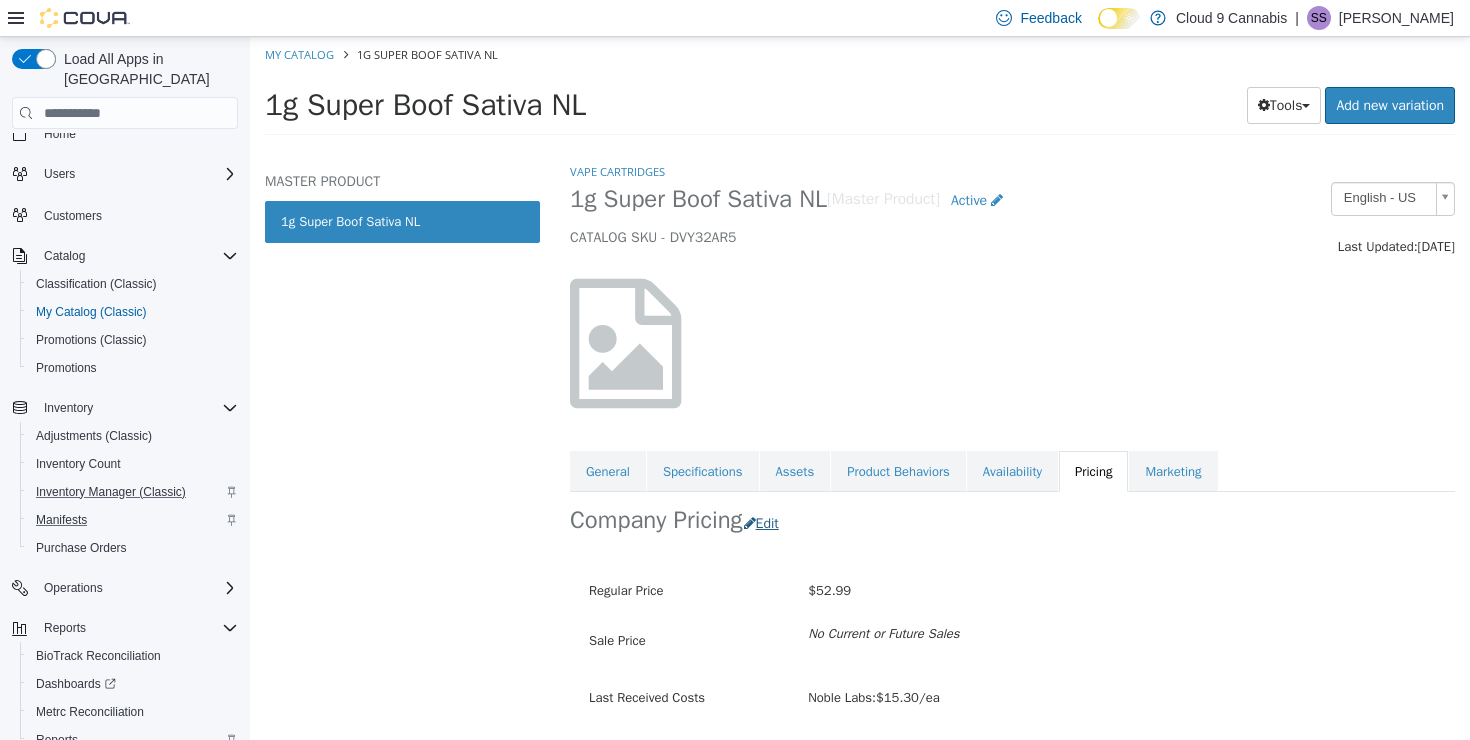 click on "Edit" at bounding box center [766, 523] 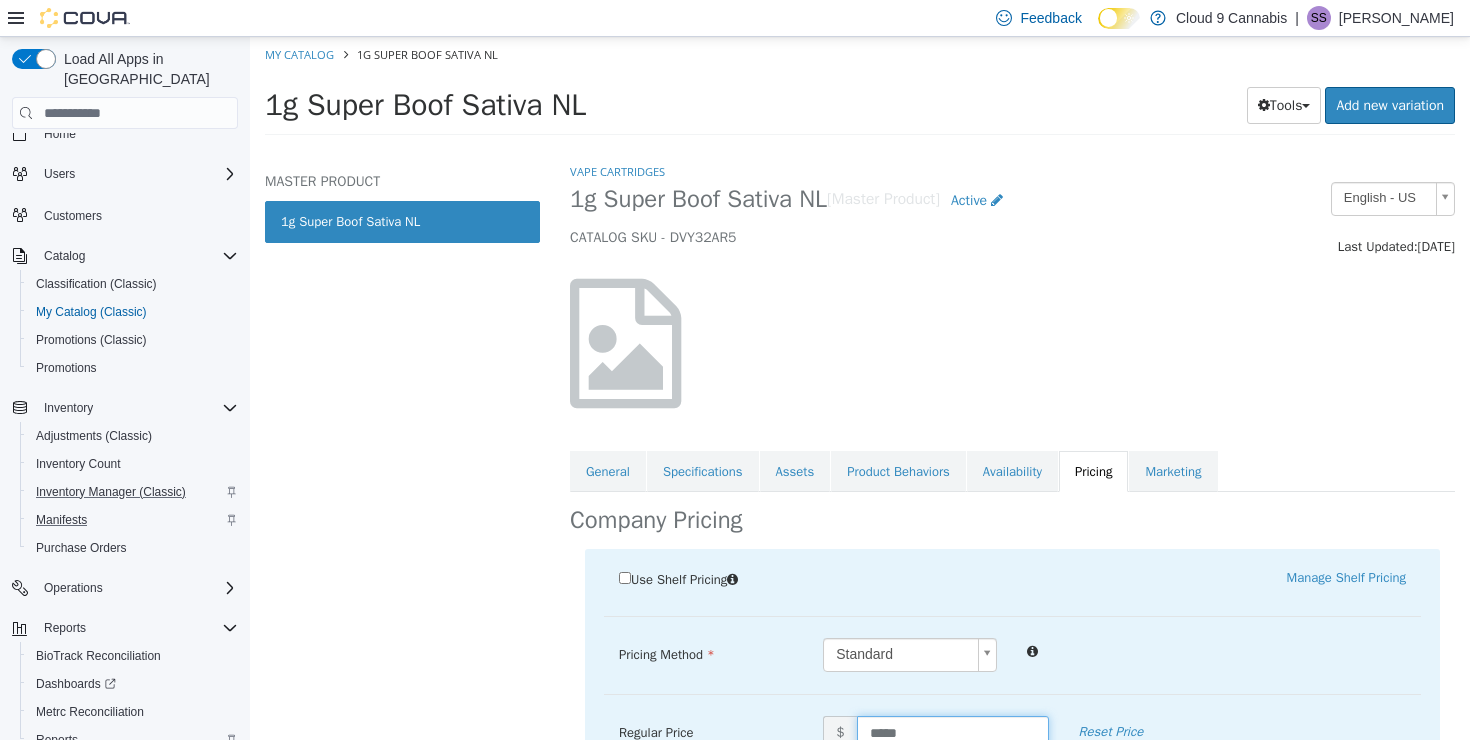 drag, startPoint x: 917, startPoint y: 725, endPoint x: 838, endPoint y: 718, distance: 79.30952 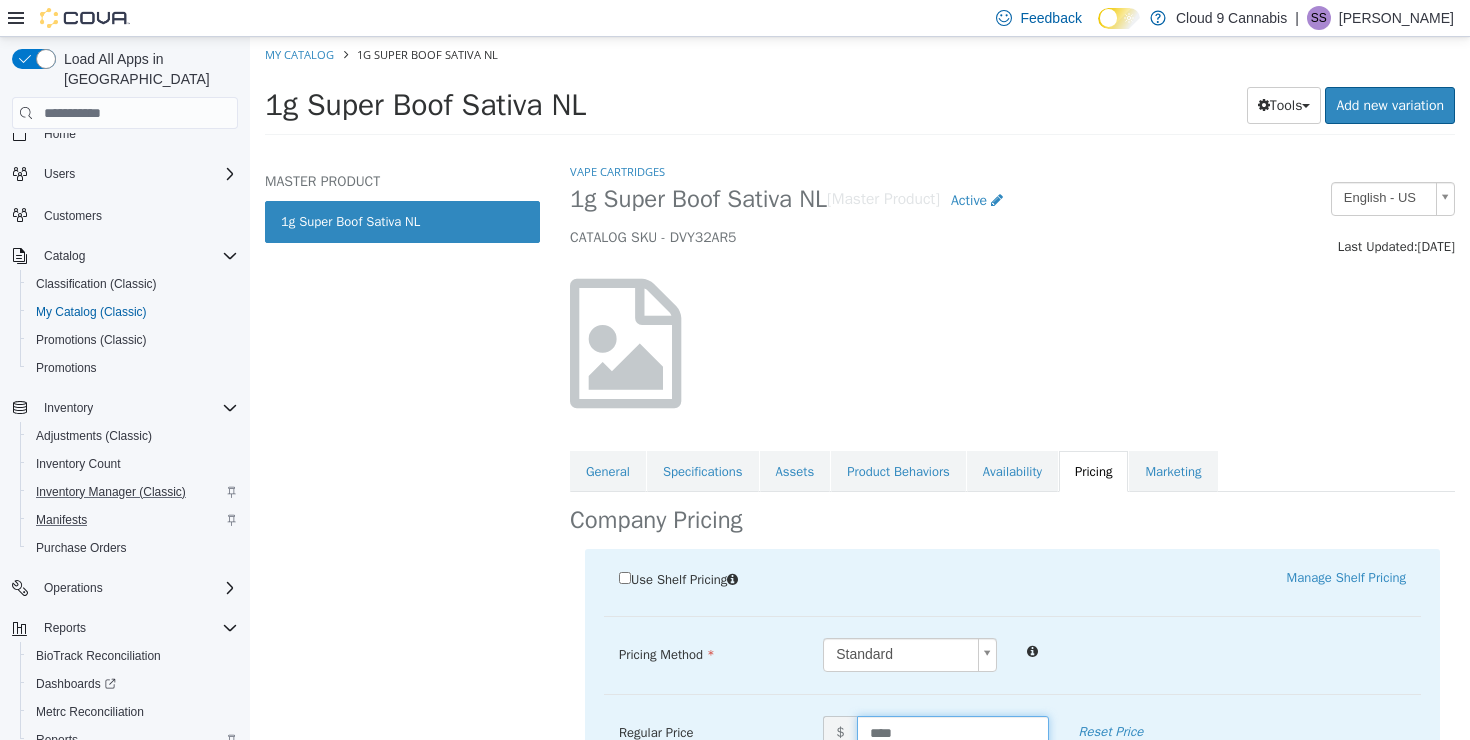 type on "*****" 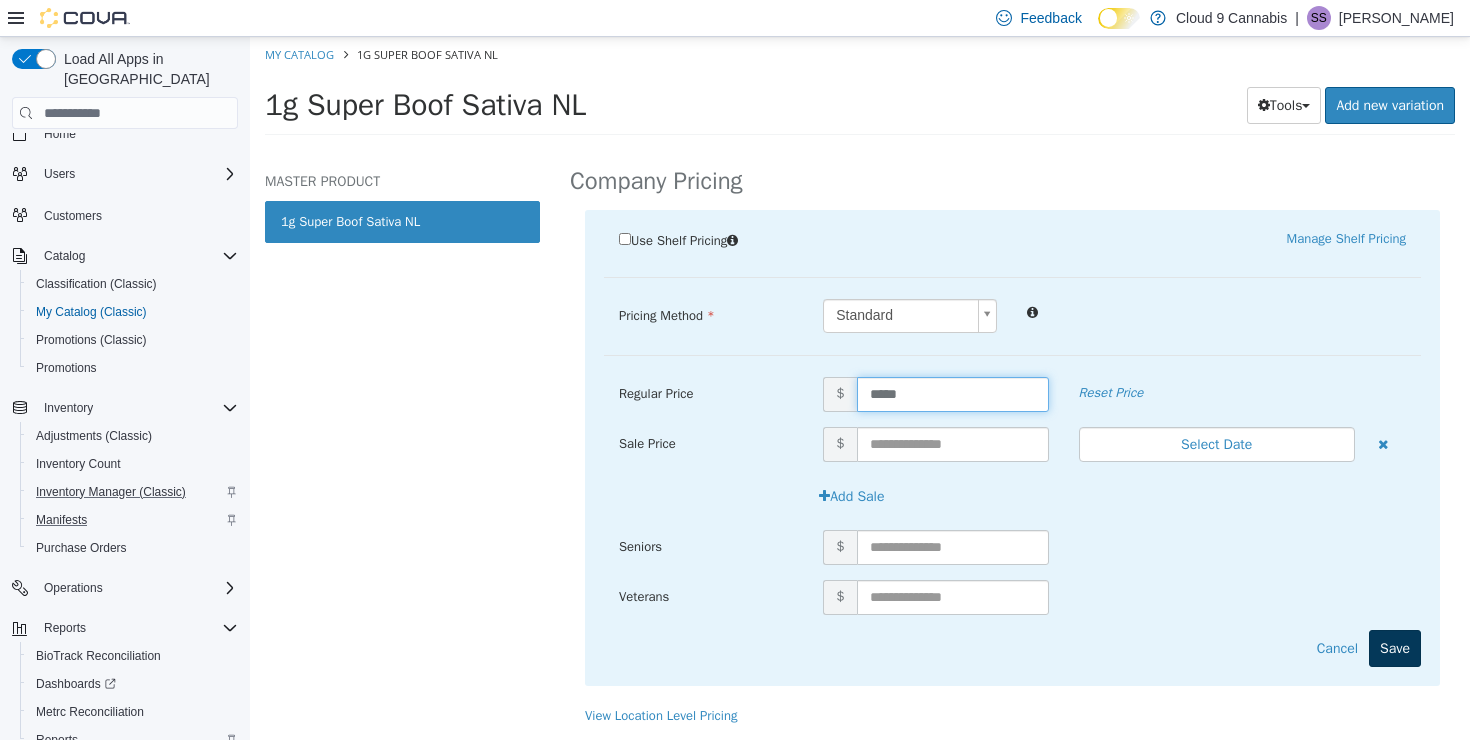 scroll, scrollTop: 361, scrollLeft: 0, axis: vertical 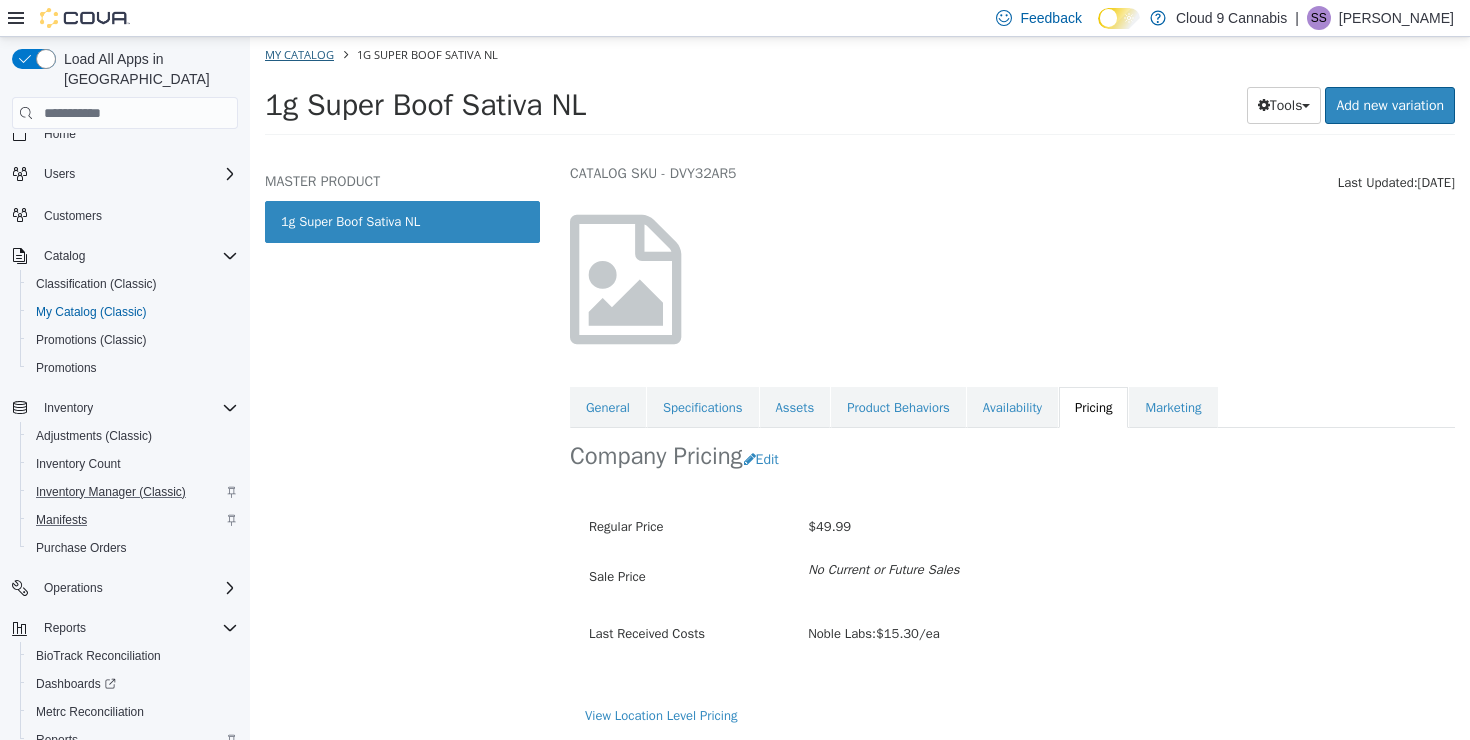 click on "My Catalog" at bounding box center (299, 54) 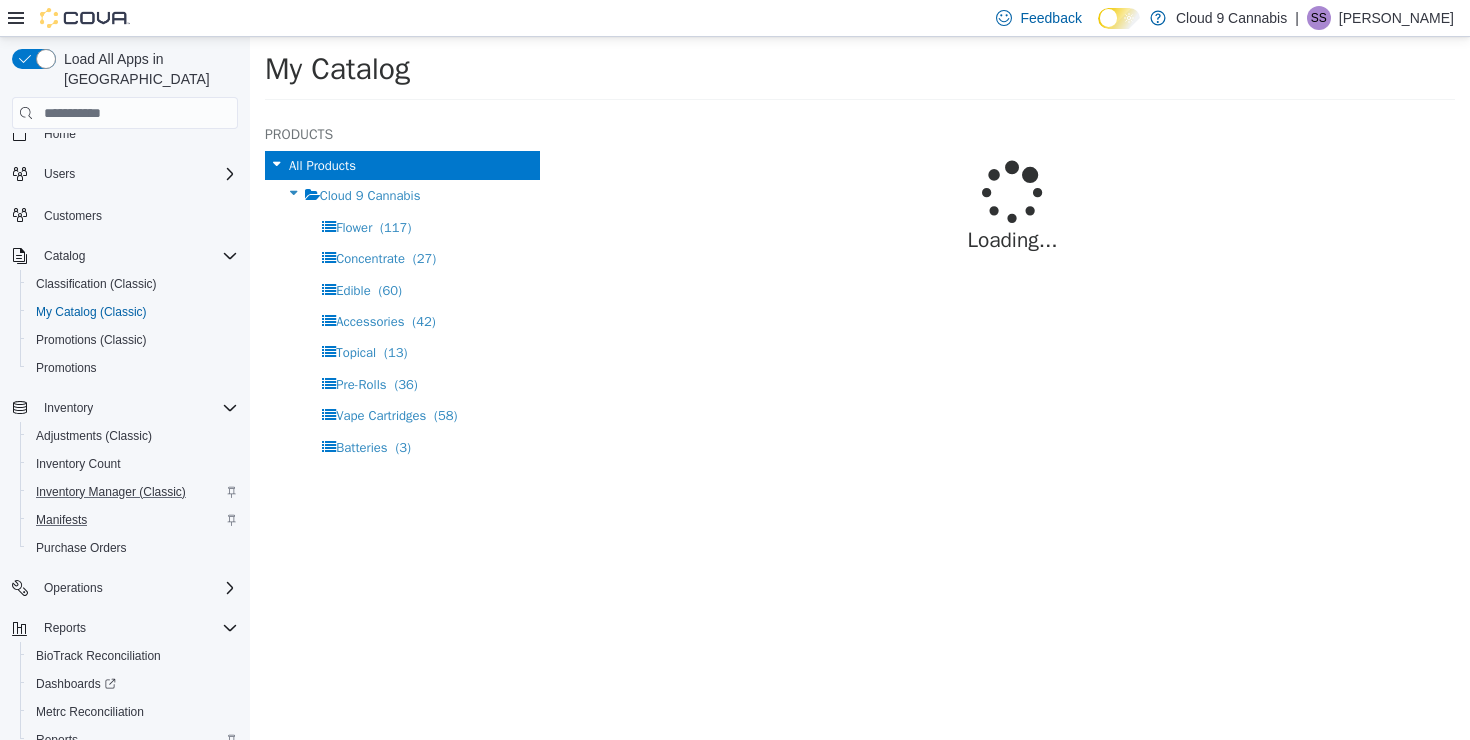 select on "**********" 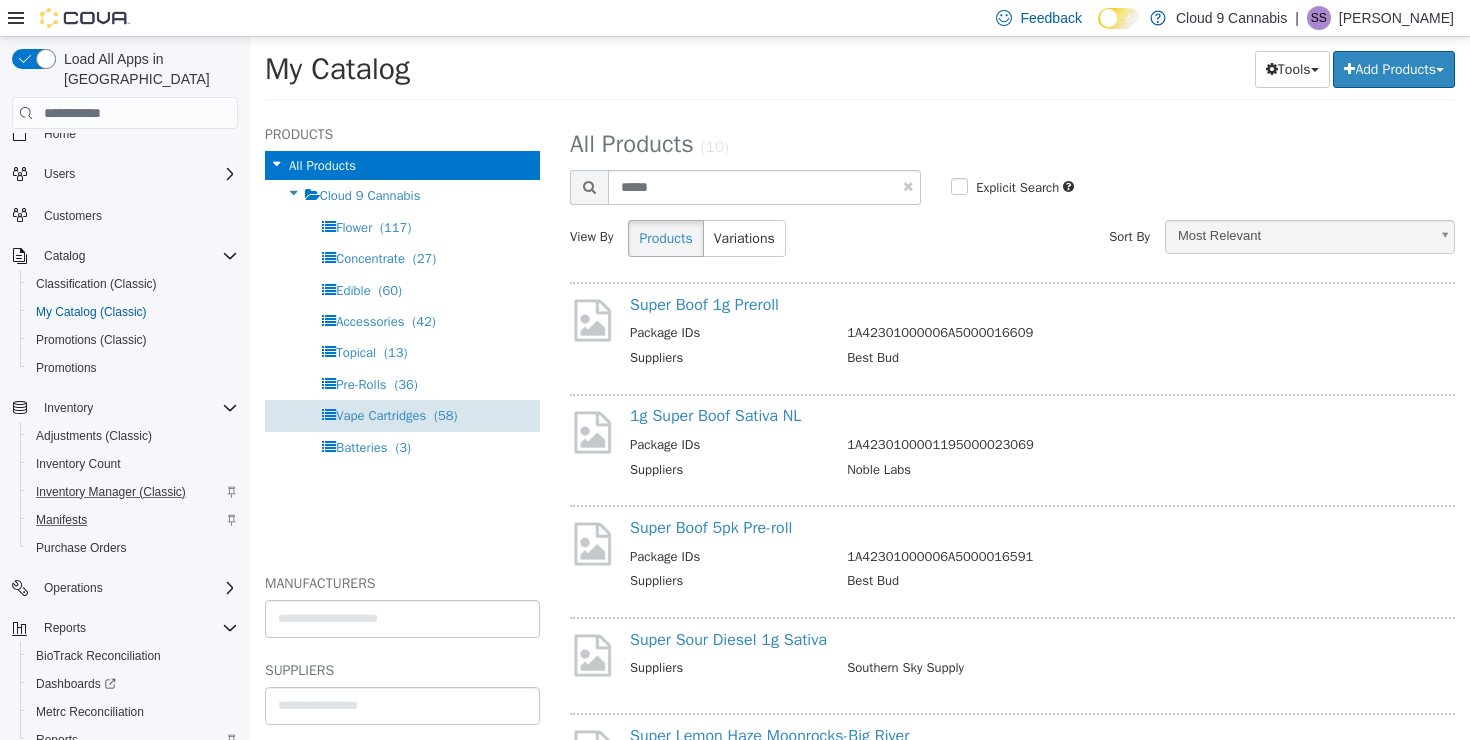 click on "Vape Cartridges" at bounding box center [381, 415] 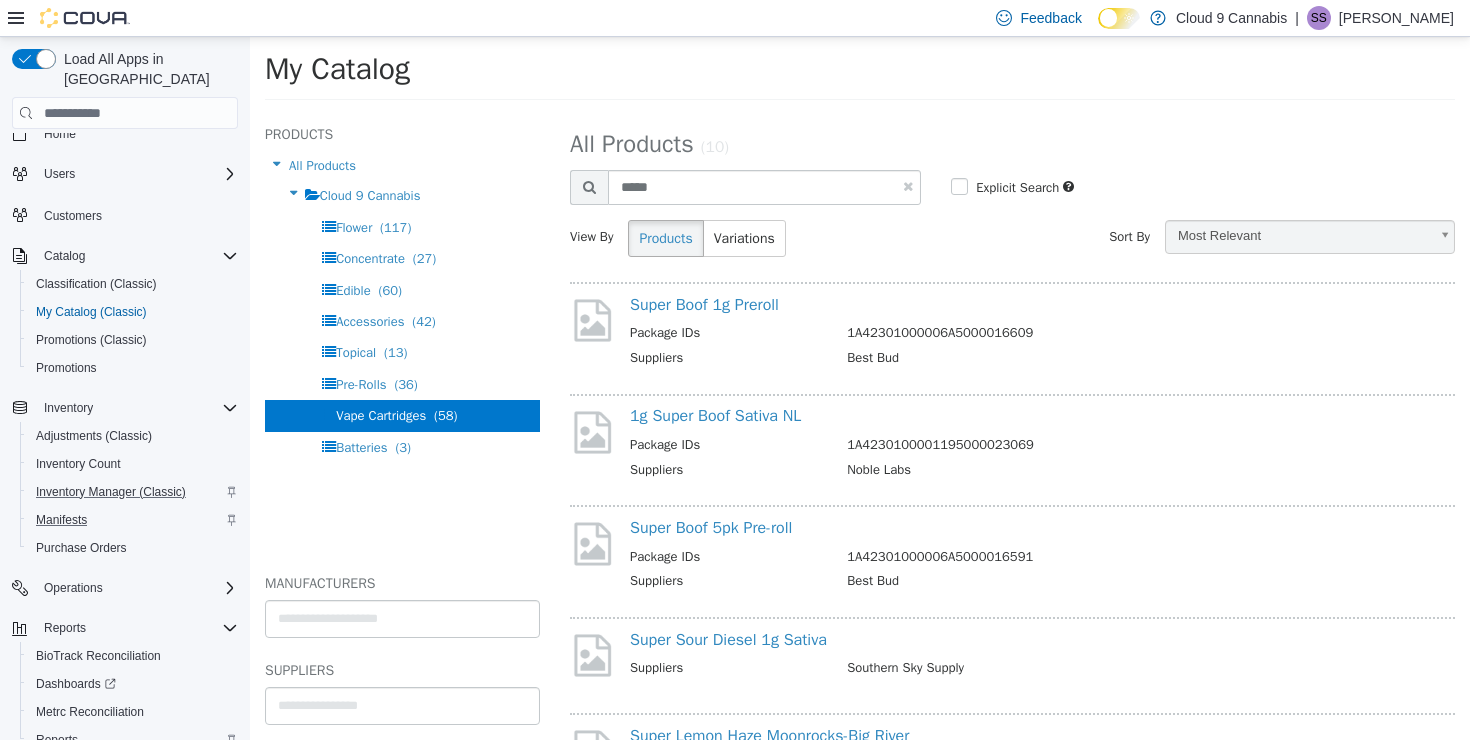select on "**********" 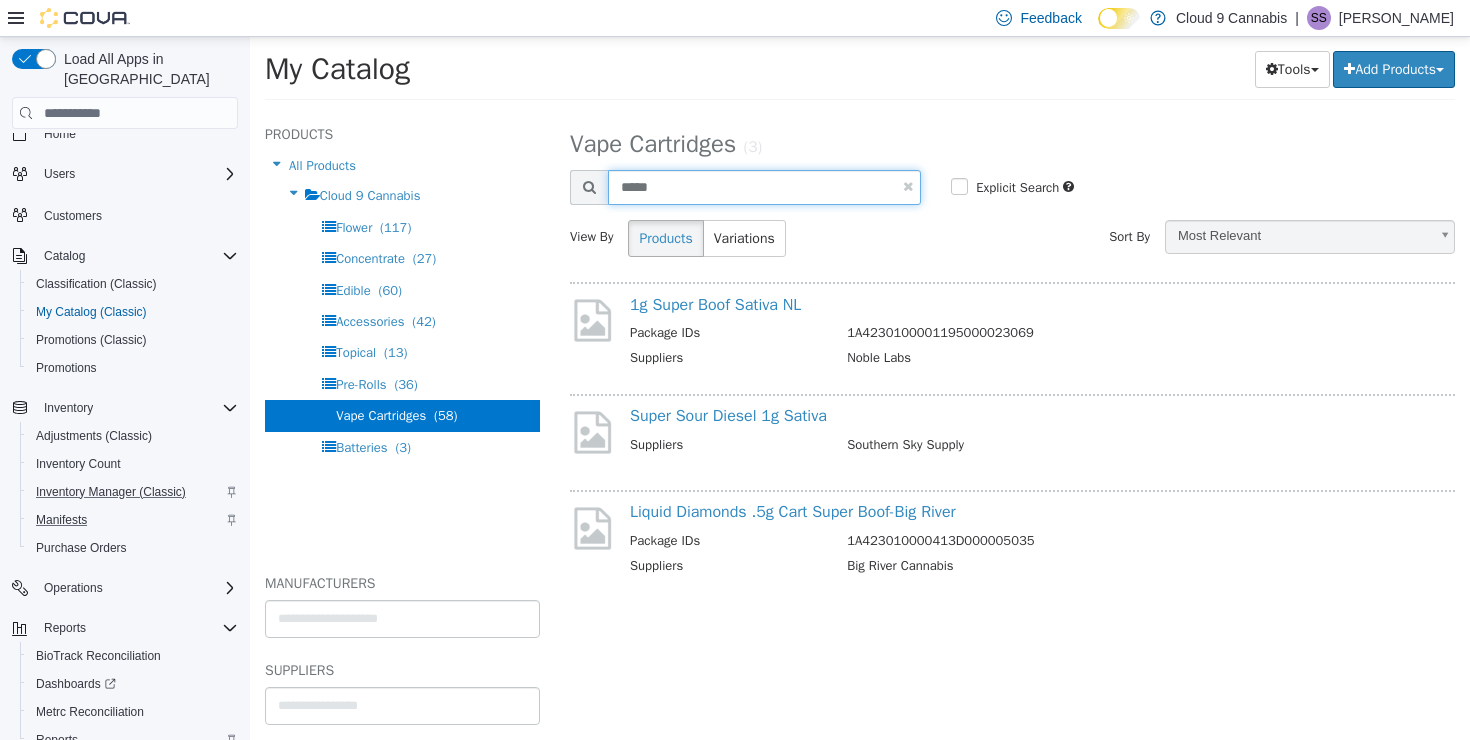 click on "*****" at bounding box center [764, 187] 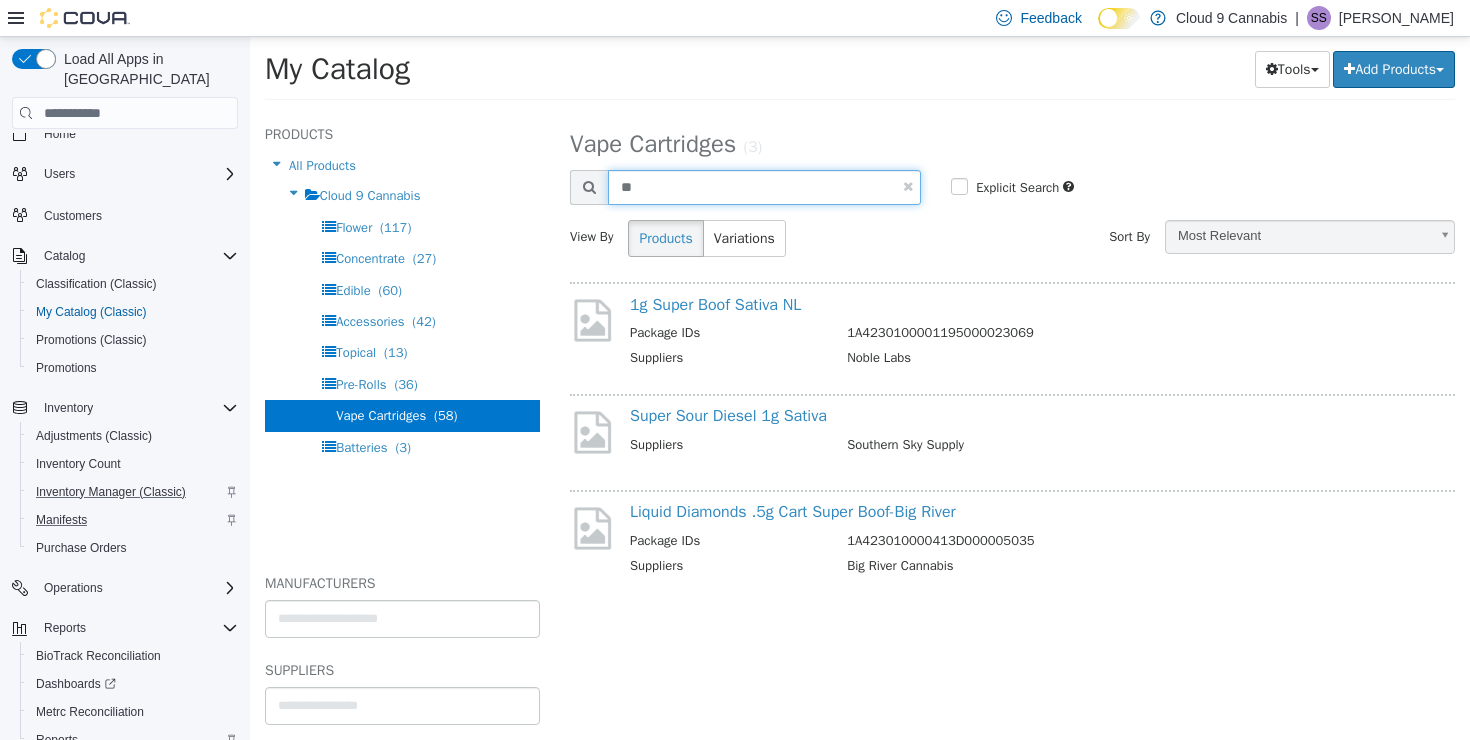 type on "*" 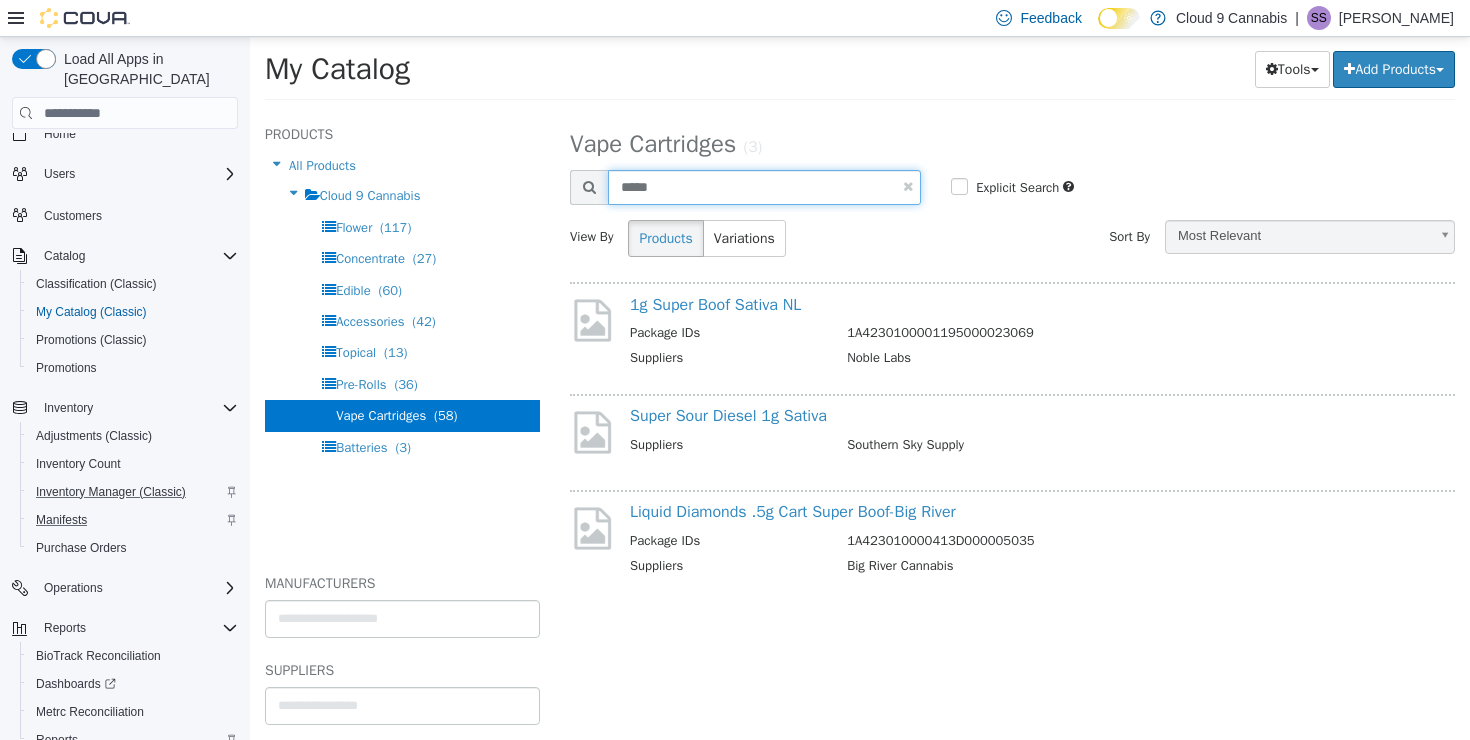 type on "*****" 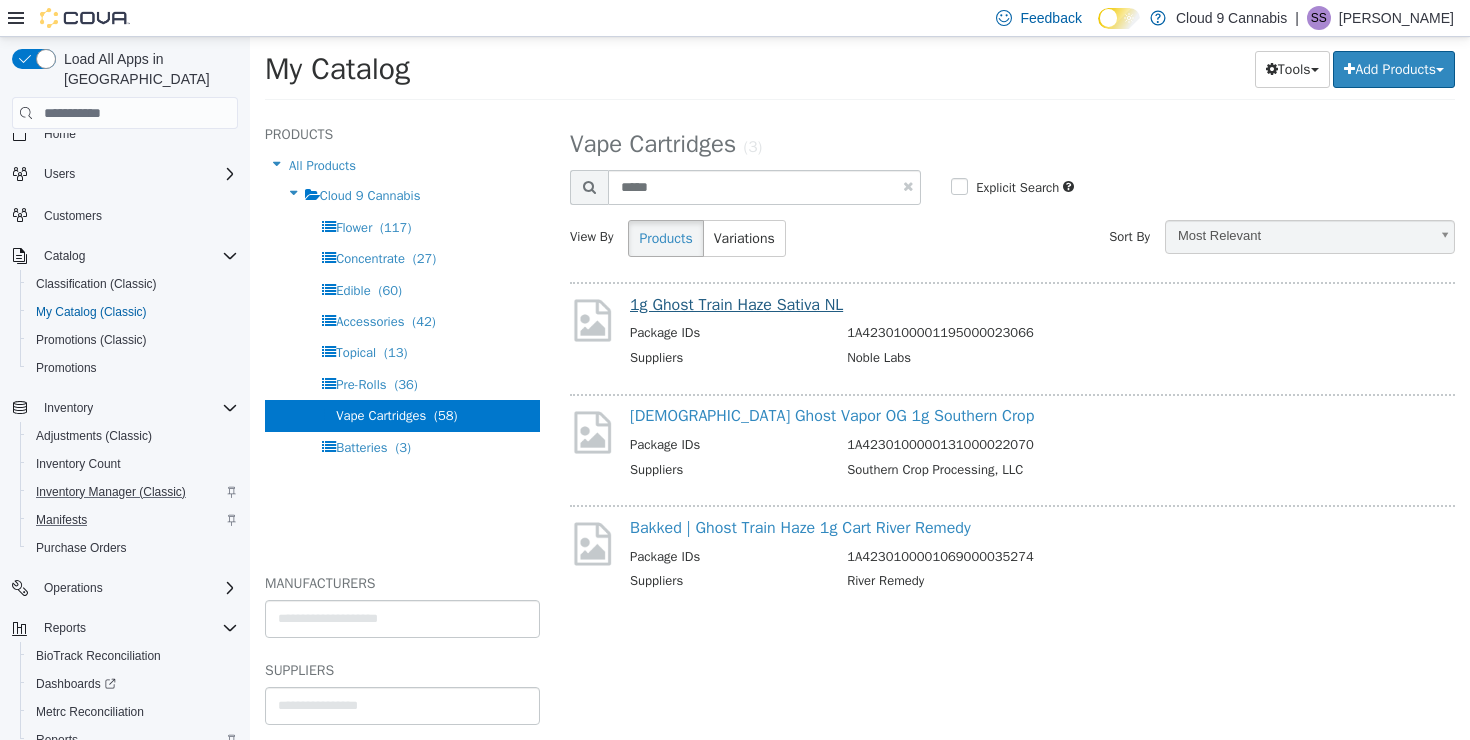 click on "1g Ghost Train Haze Sativa NL" at bounding box center [736, 305] 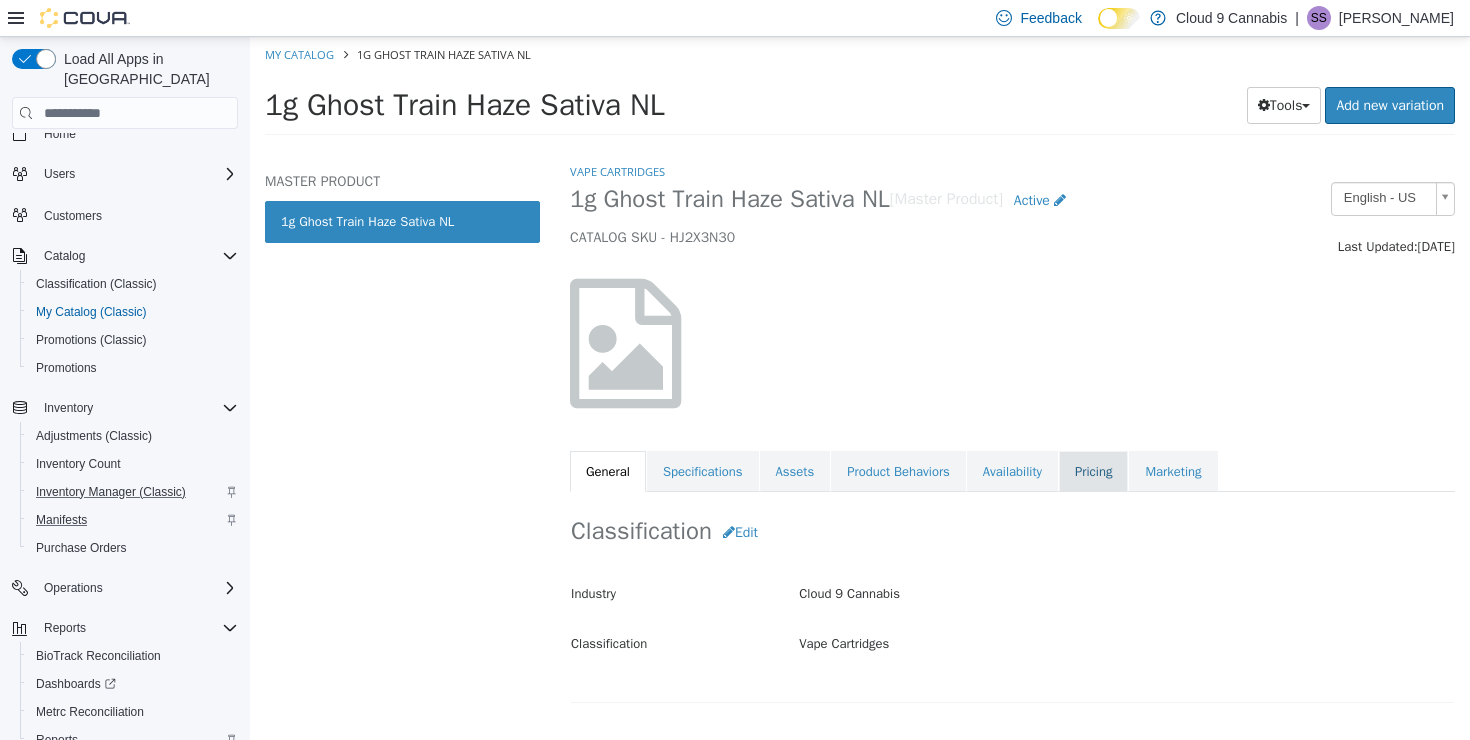 click on "Pricing" at bounding box center (1093, 472) 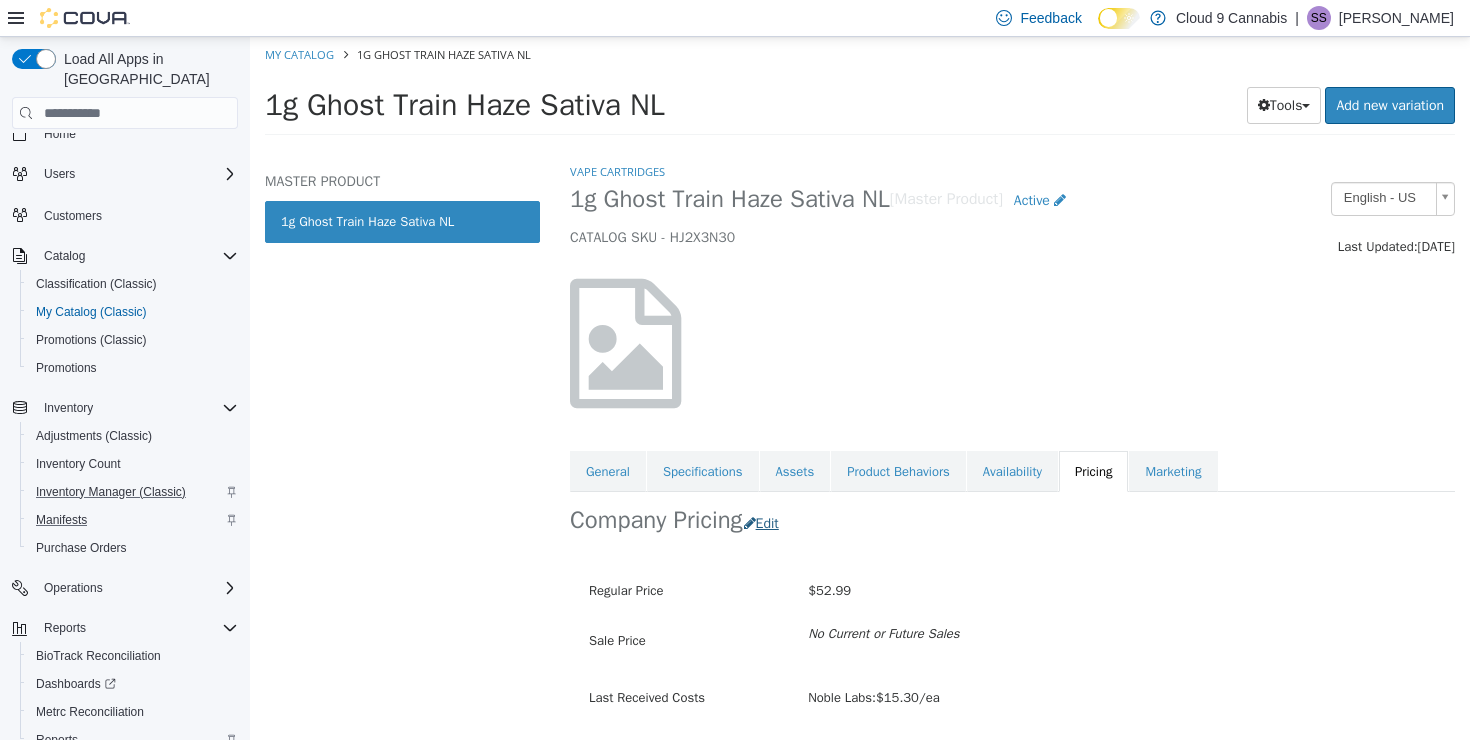 click on "Edit" at bounding box center [766, 523] 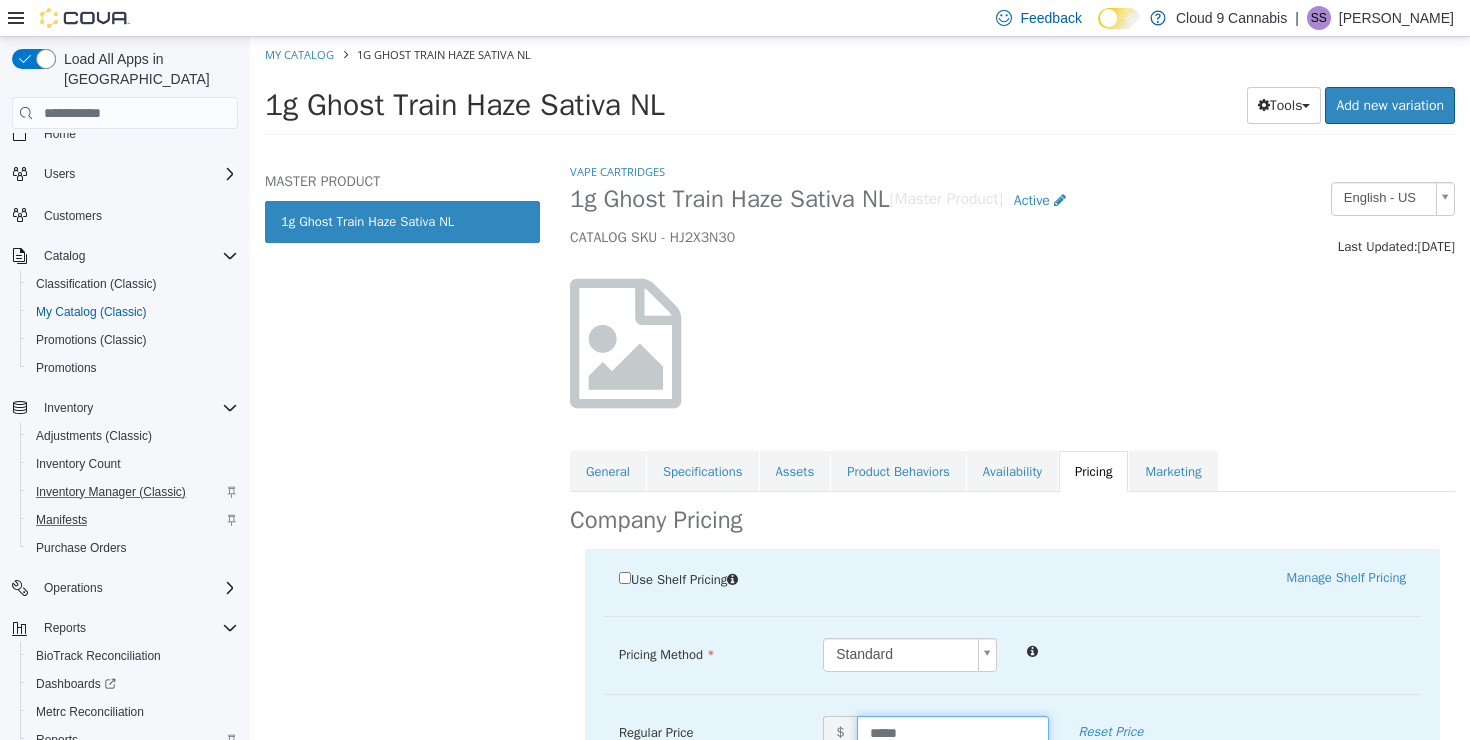drag, startPoint x: 936, startPoint y: 724, endPoint x: 814, endPoint y: 724, distance: 122 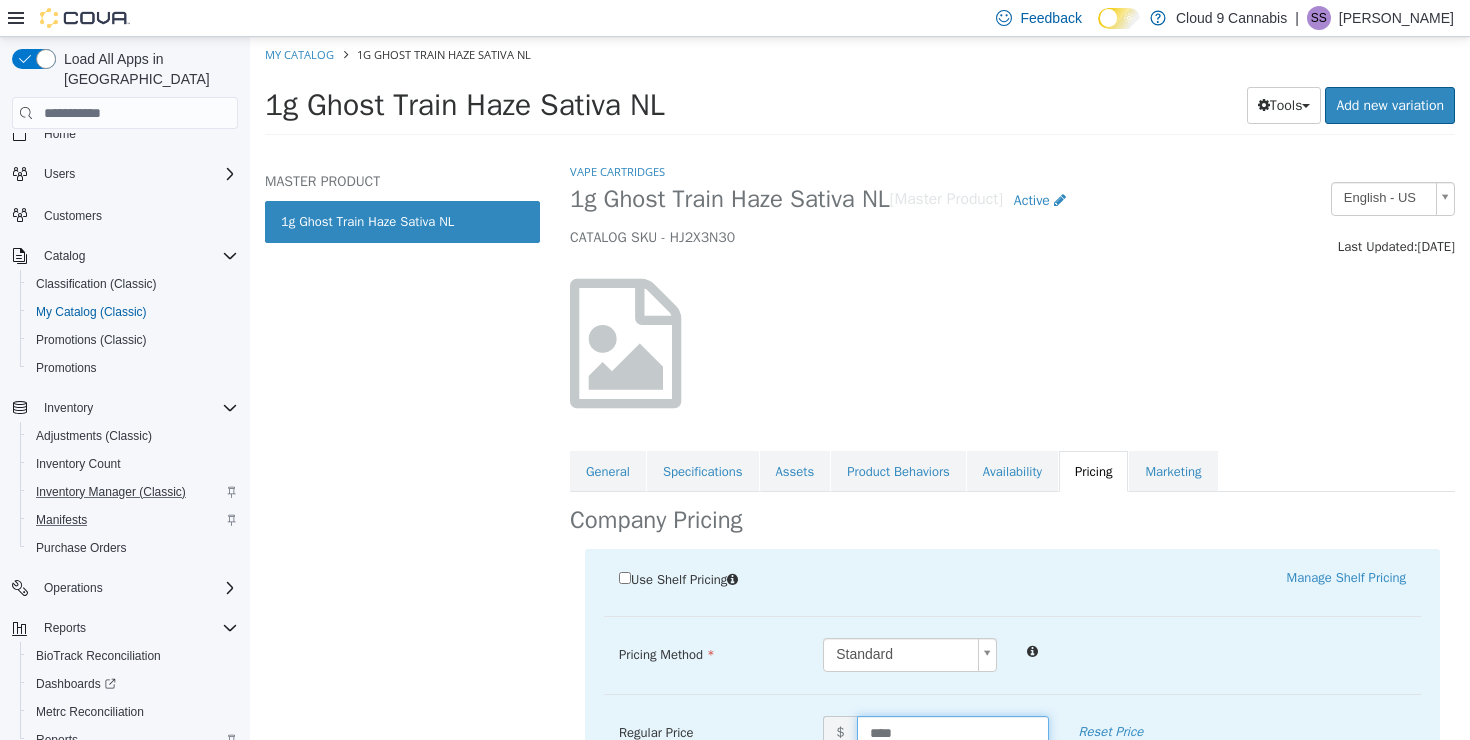 type on "*****" 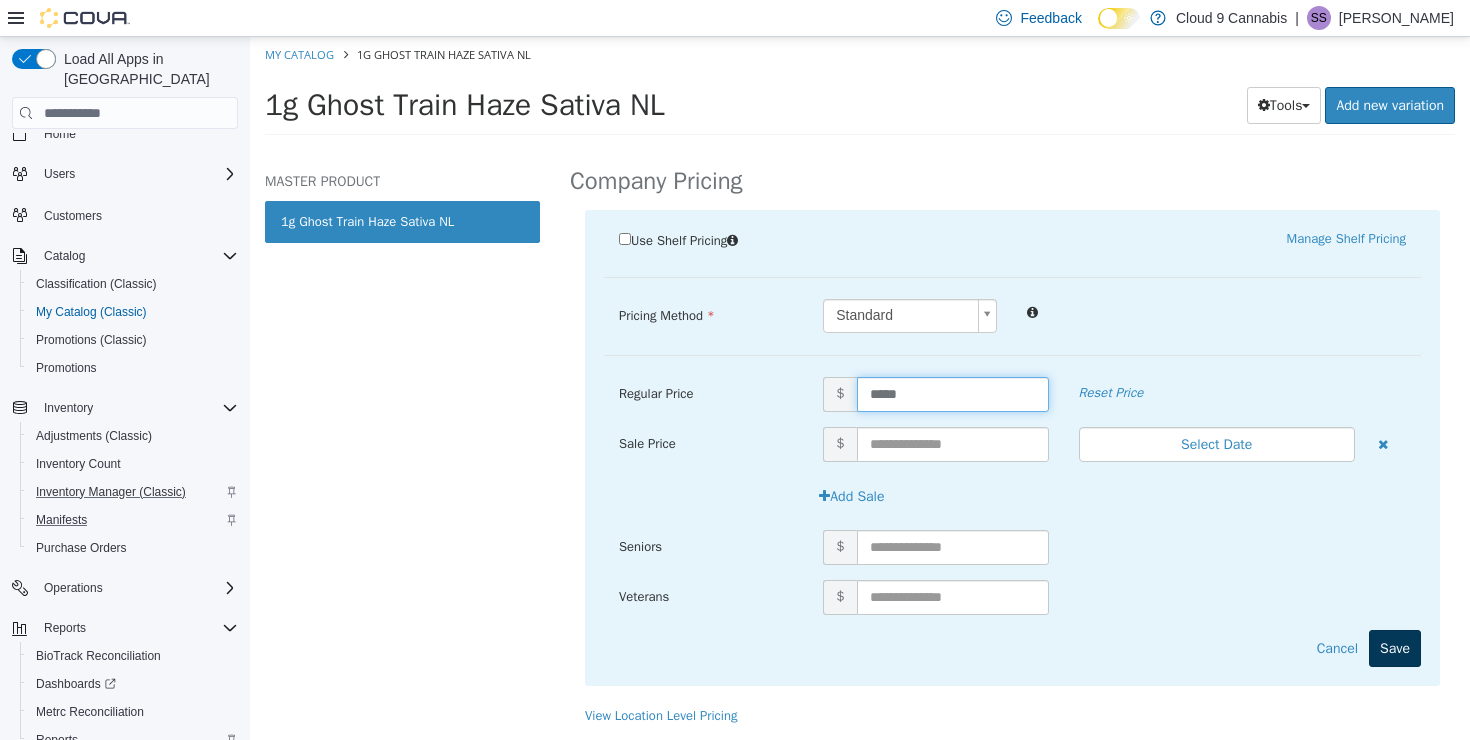 click on "Save" at bounding box center [1395, 648] 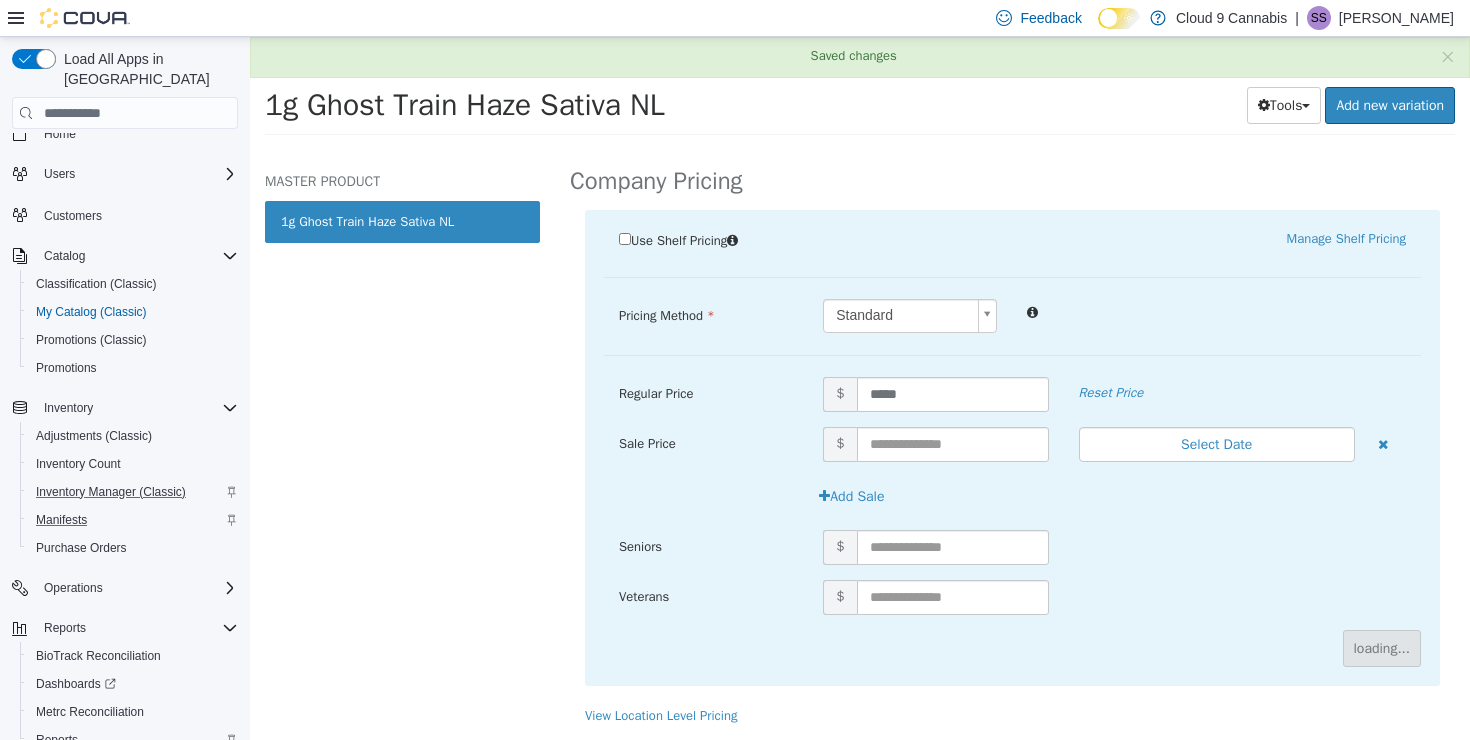scroll, scrollTop: 14, scrollLeft: 0, axis: vertical 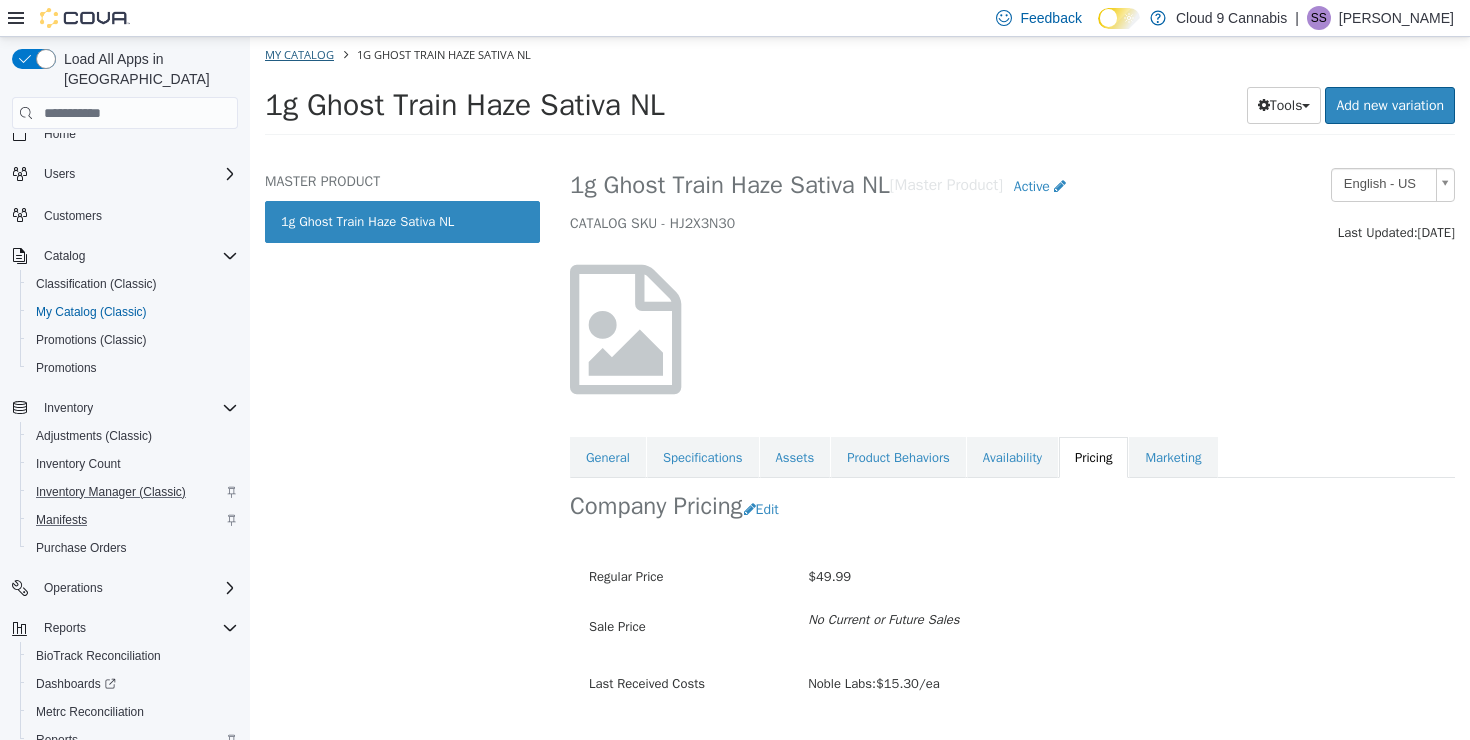 click on "My Catalog" at bounding box center [299, 54] 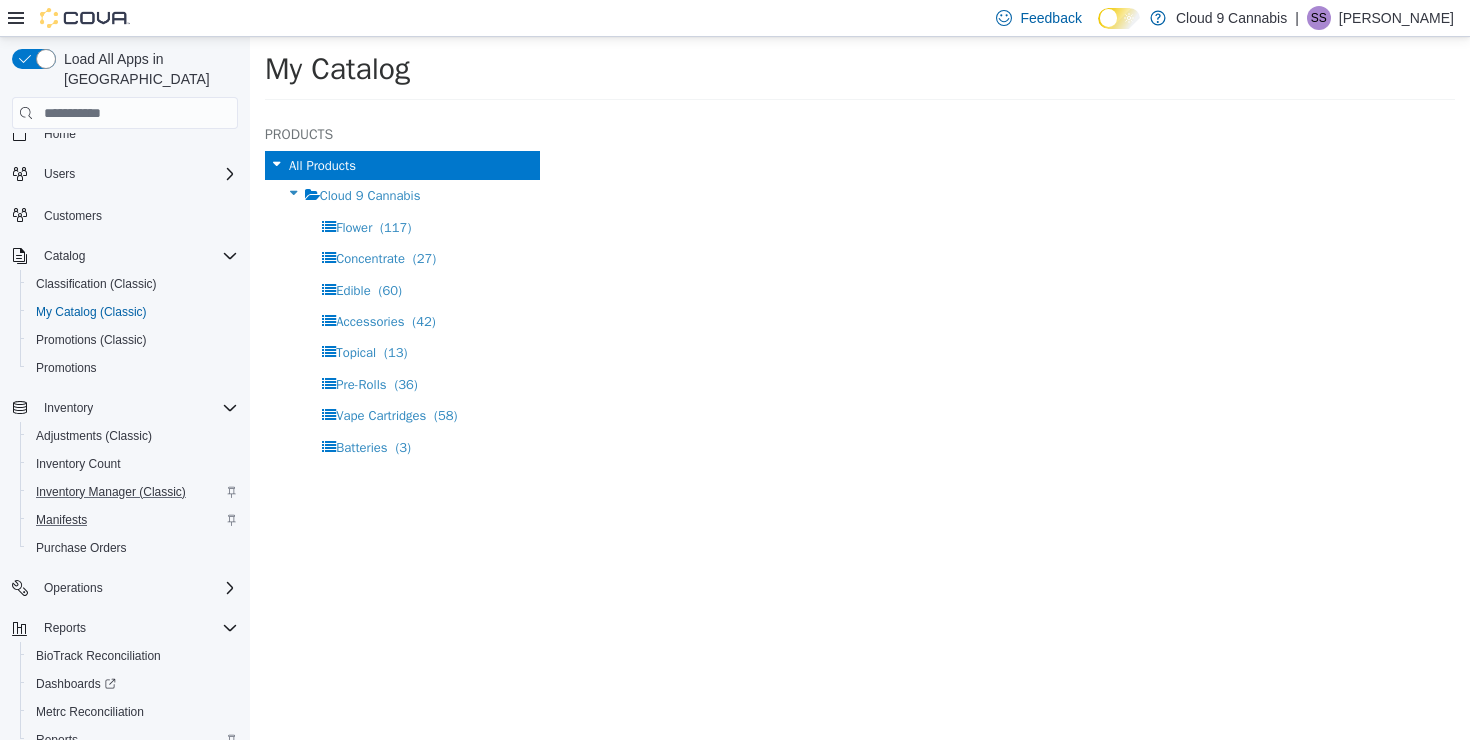 select on "**********" 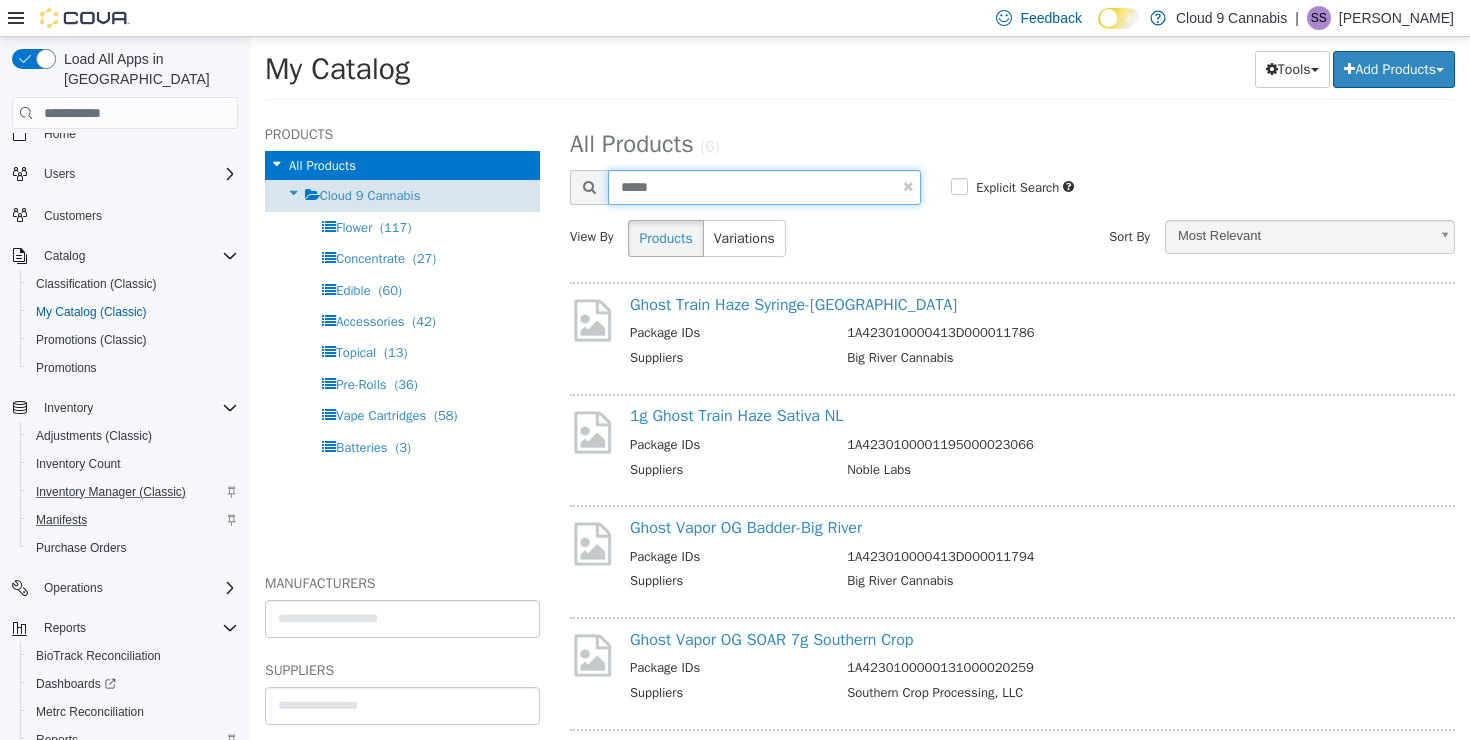drag, startPoint x: 705, startPoint y: 187, endPoint x: 463, endPoint y: 184, distance: 242.0186 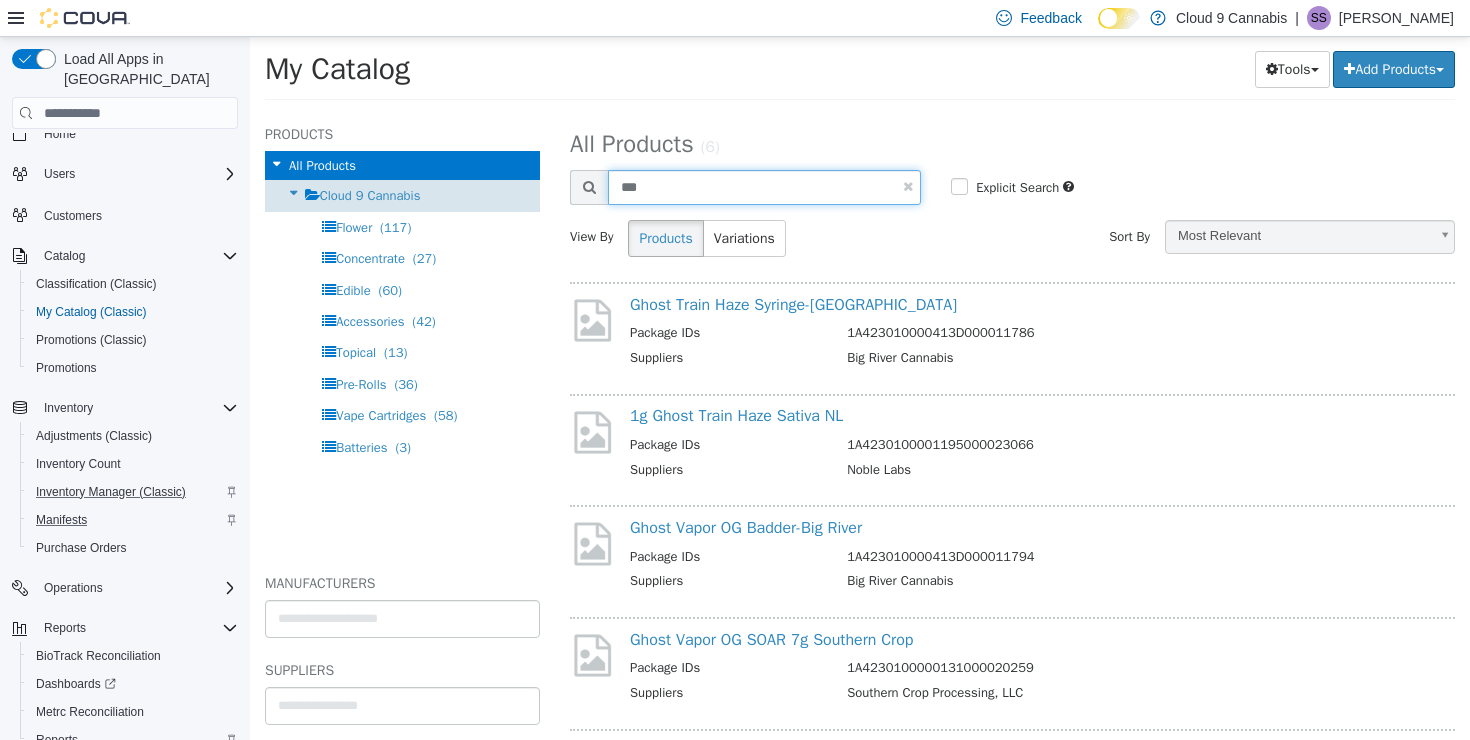 type on "***" 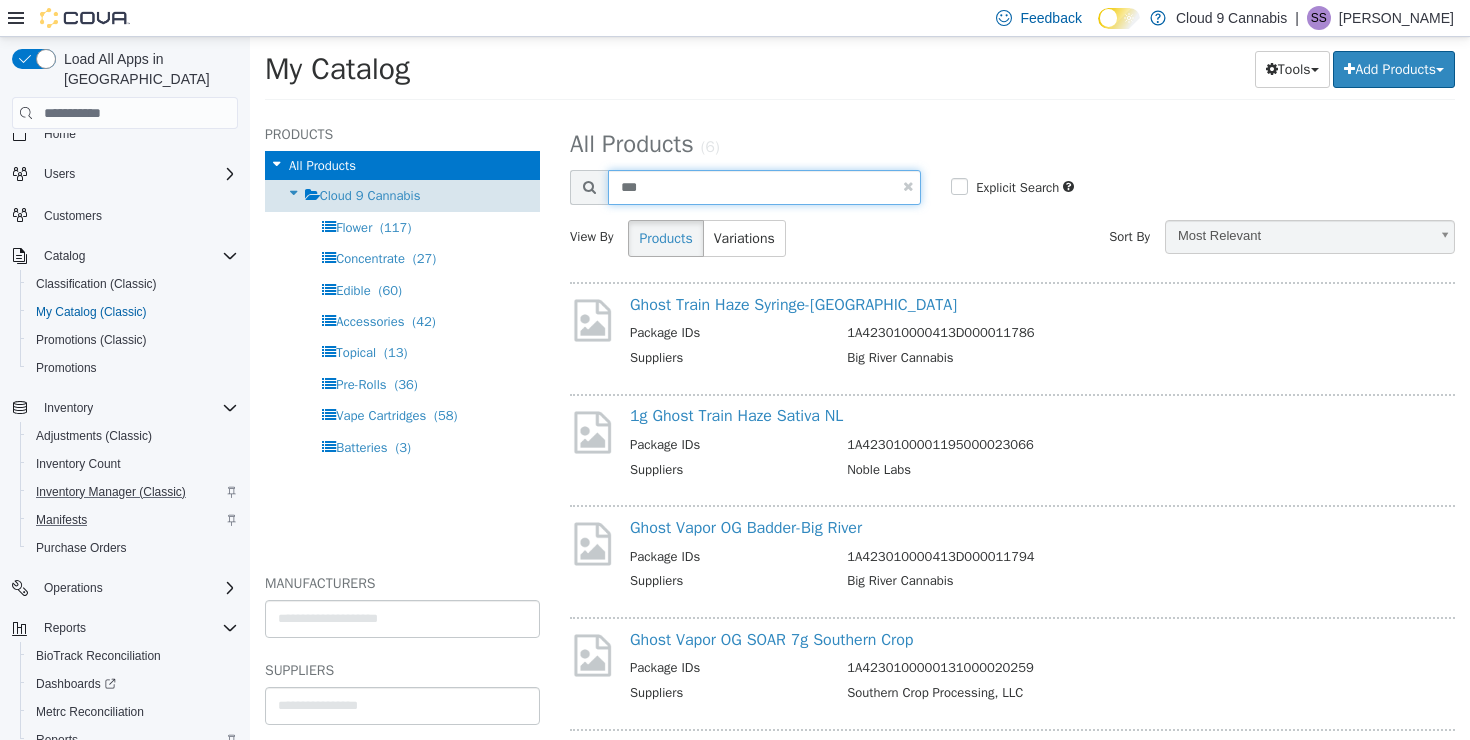 select on "**********" 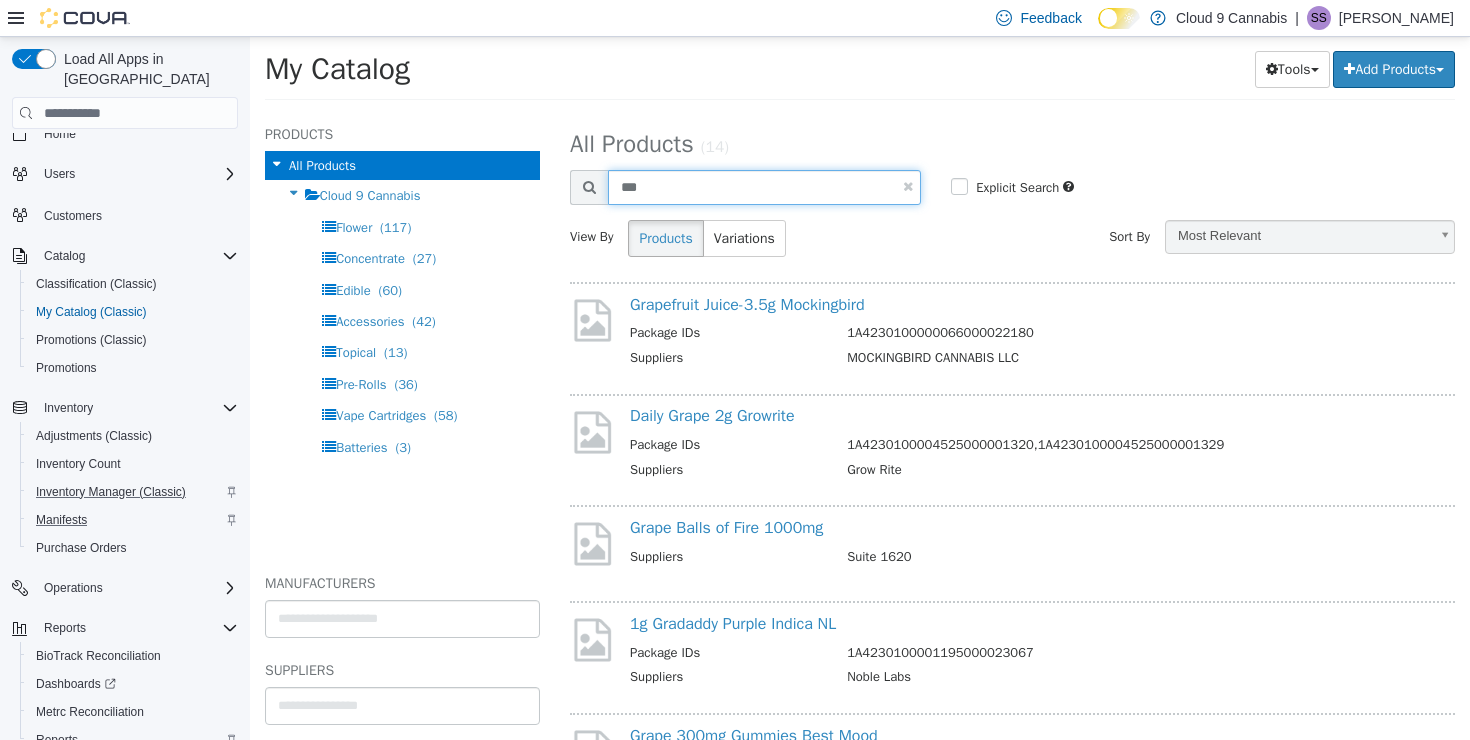 click on "***" at bounding box center [764, 187] 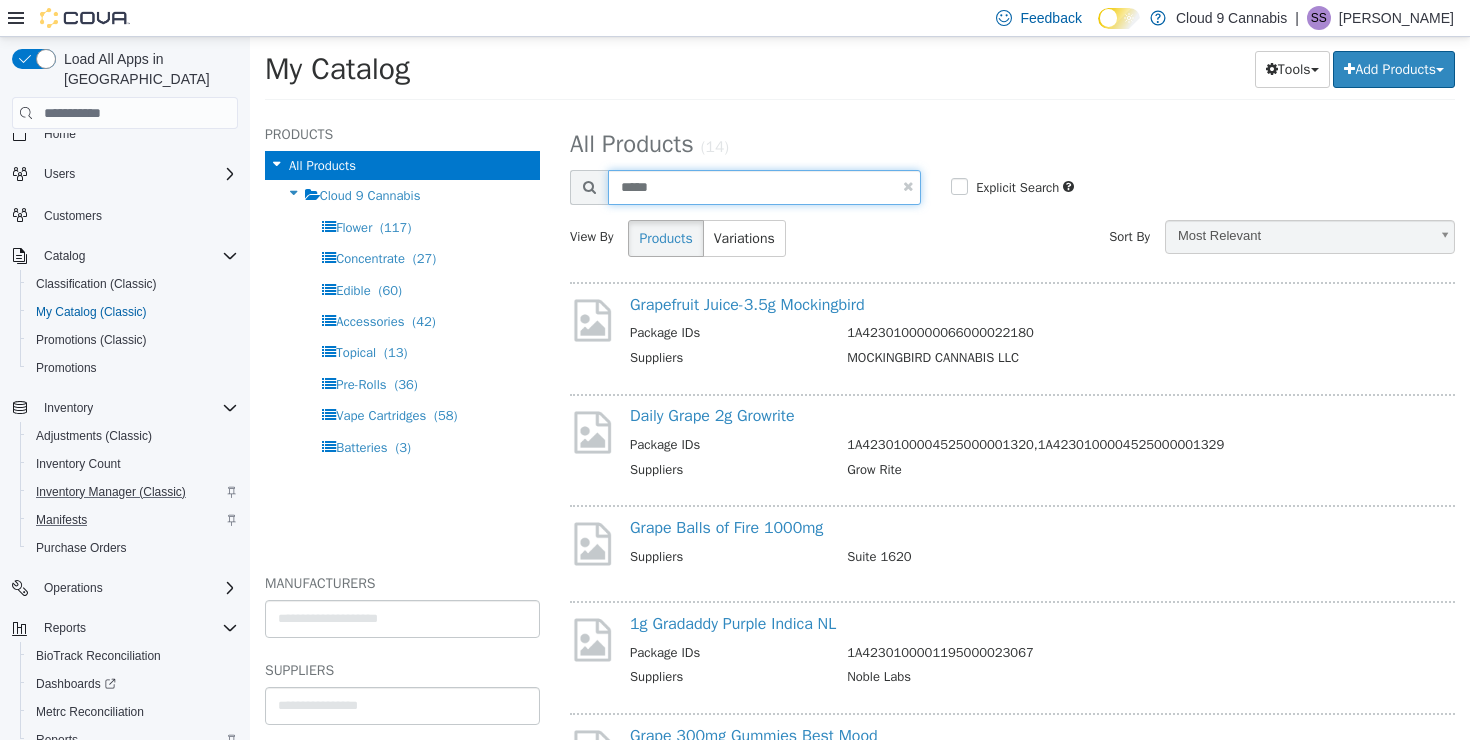 type on "*****" 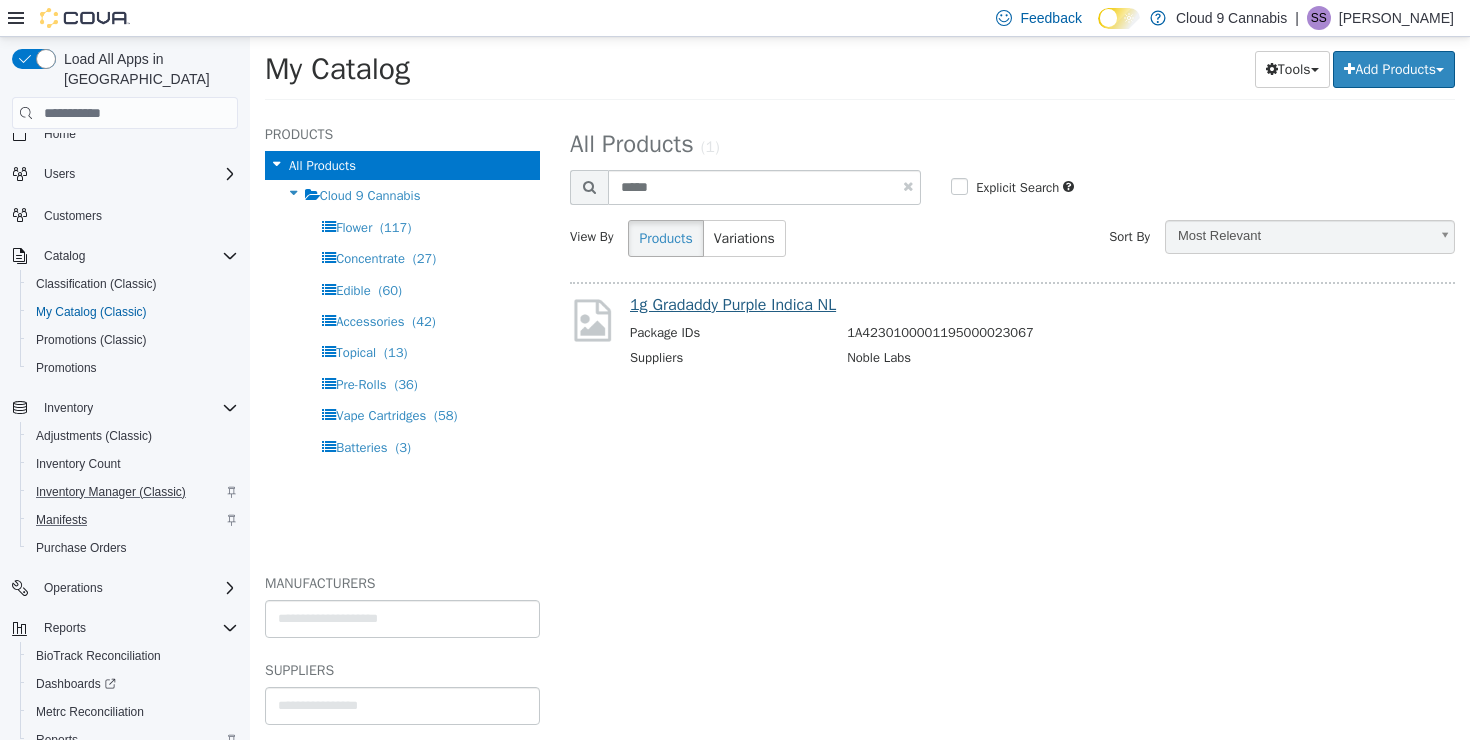 click on "1g Gradaddy Purple Indica NL" at bounding box center [733, 305] 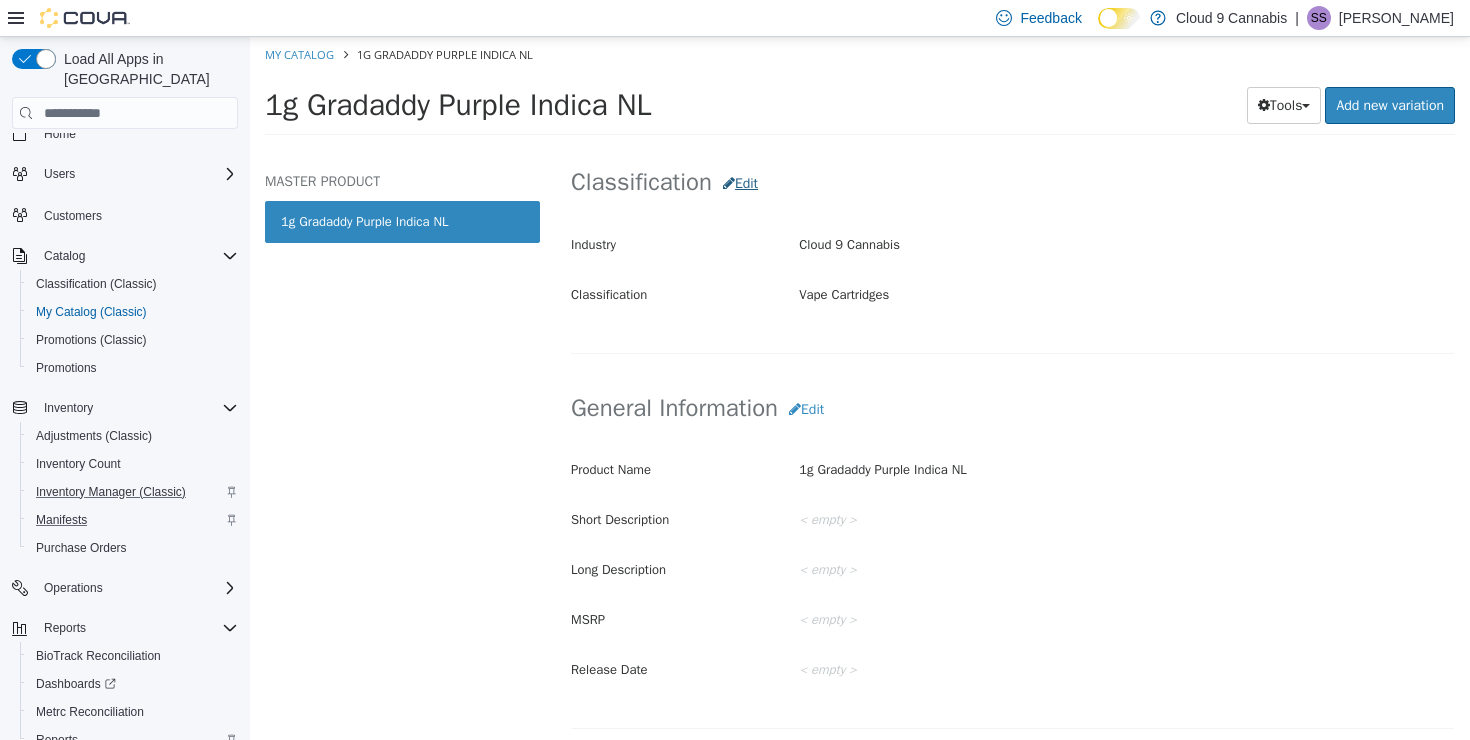 scroll, scrollTop: 409, scrollLeft: 0, axis: vertical 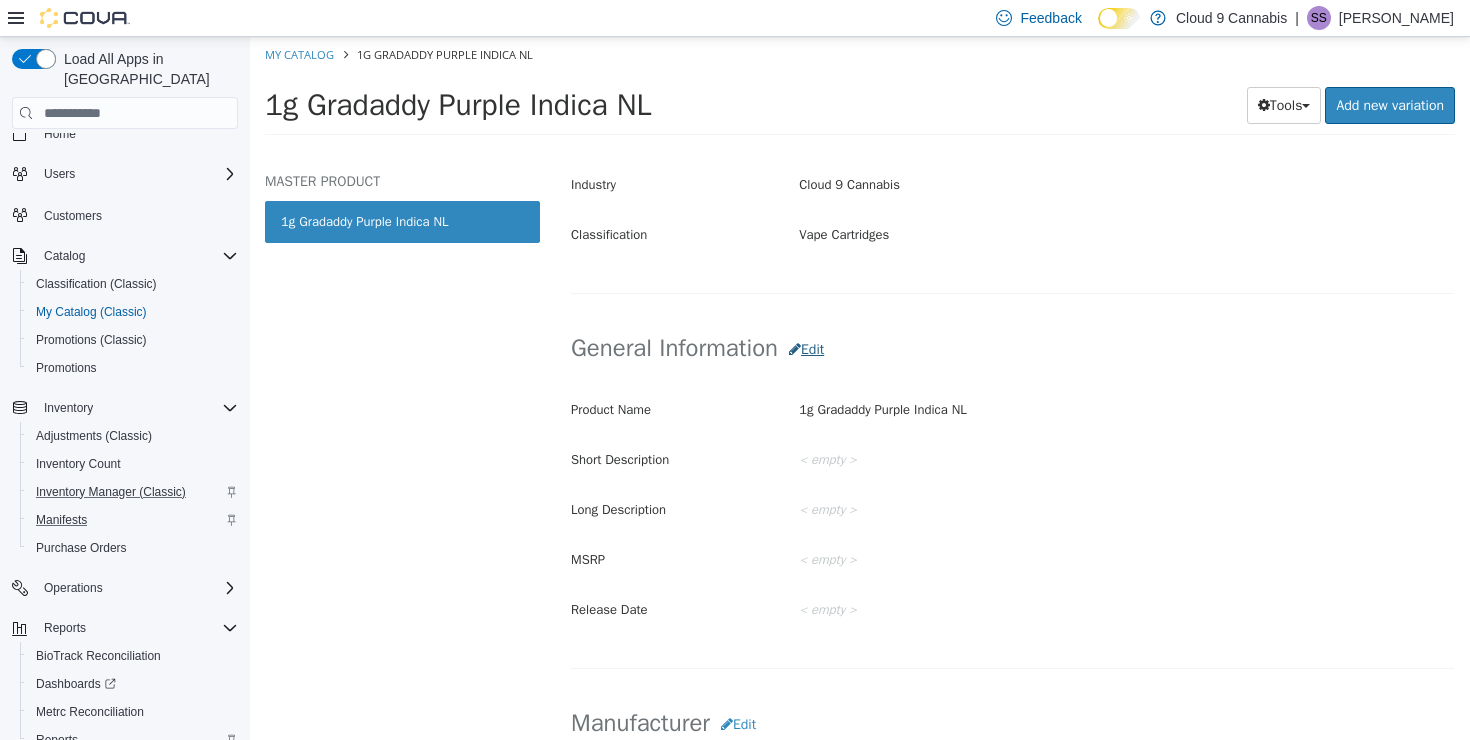 click on "Edit" at bounding box center (806, 349) 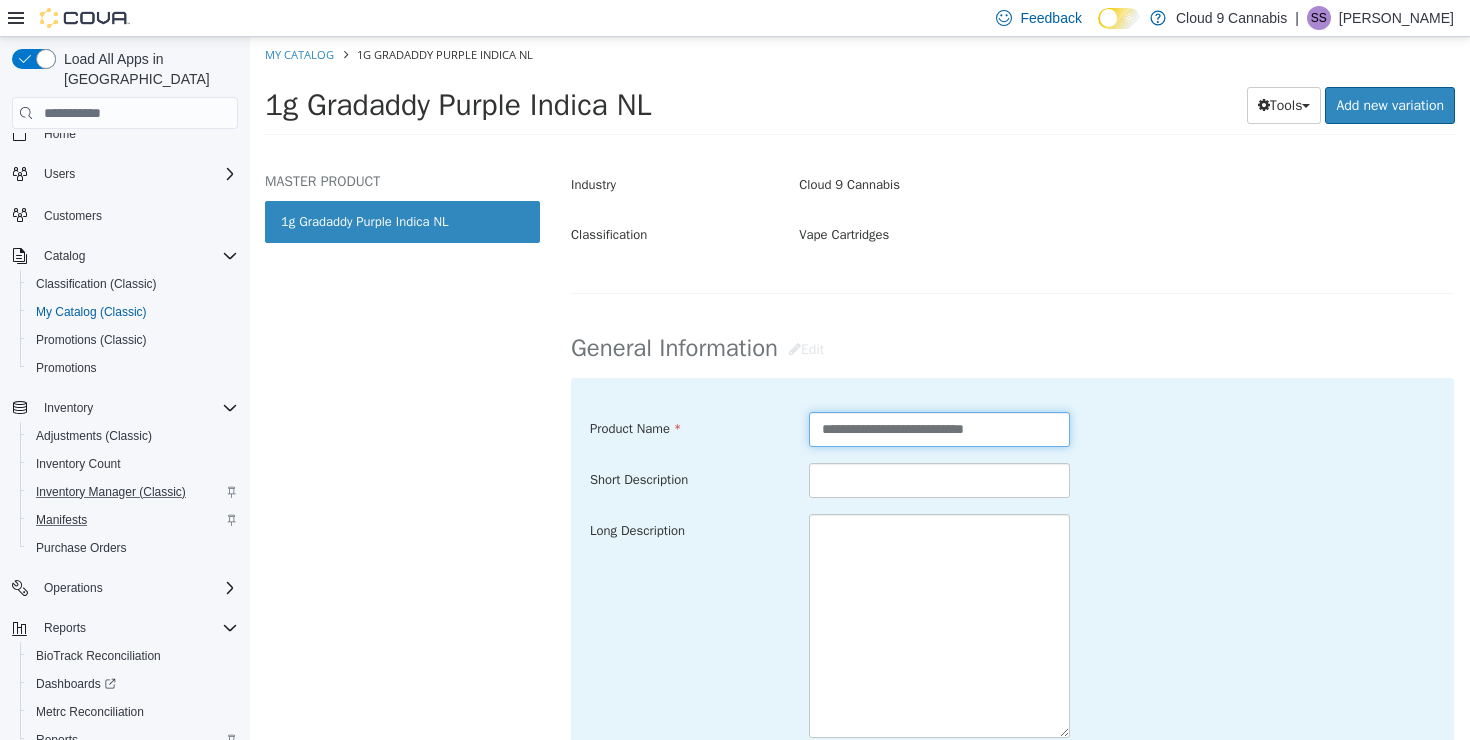 click on "**********" at bounding box center (940, 429) 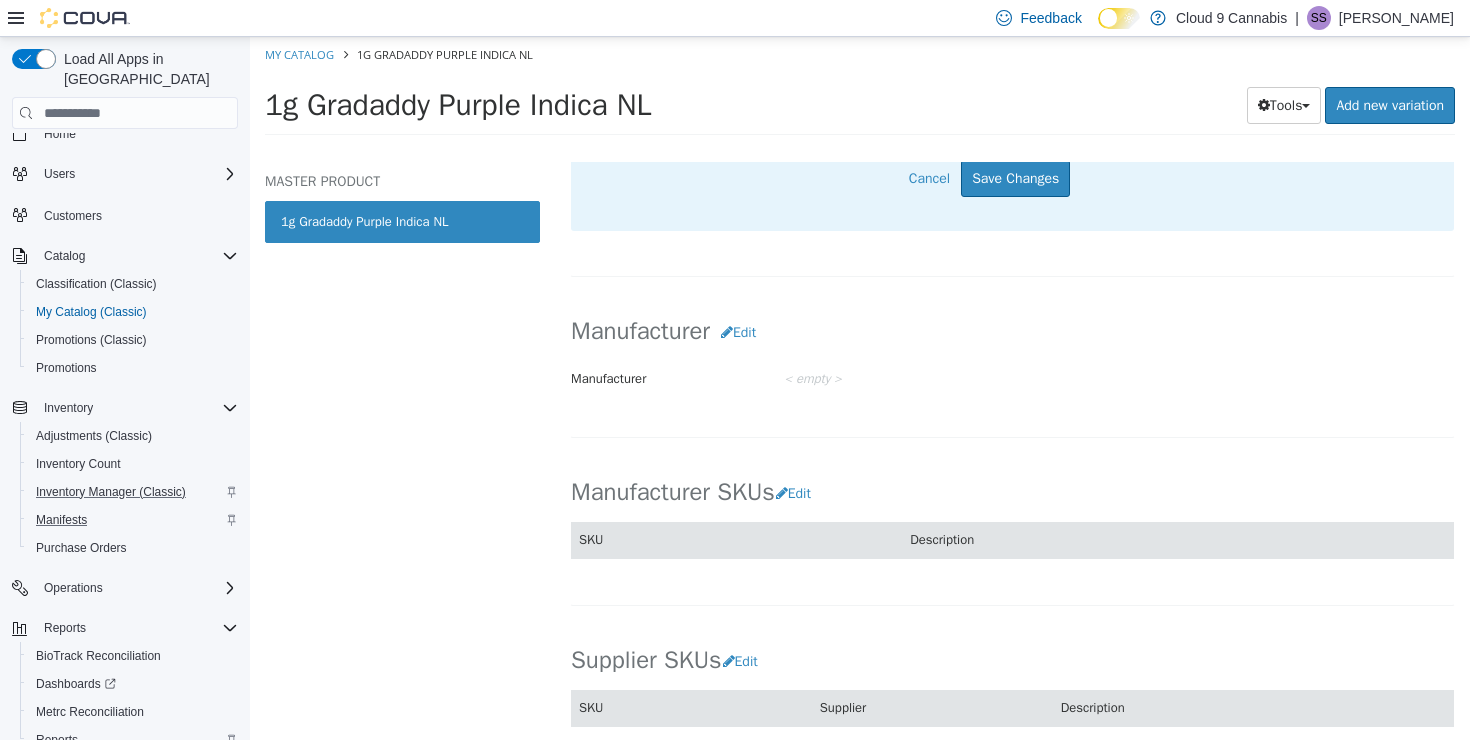 scroll, scrollTop: 1065, scrollLeft: 0, axis: vertical 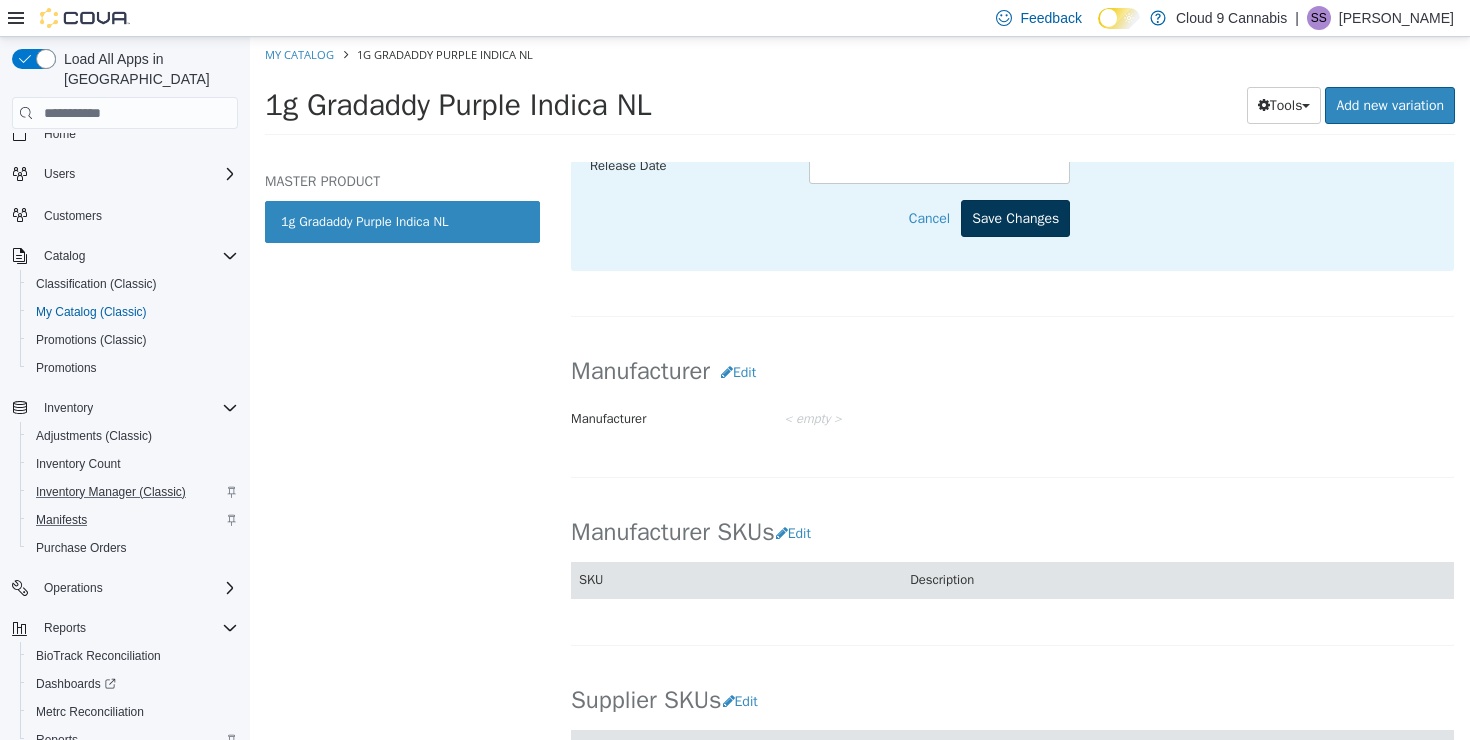 type on "**********" 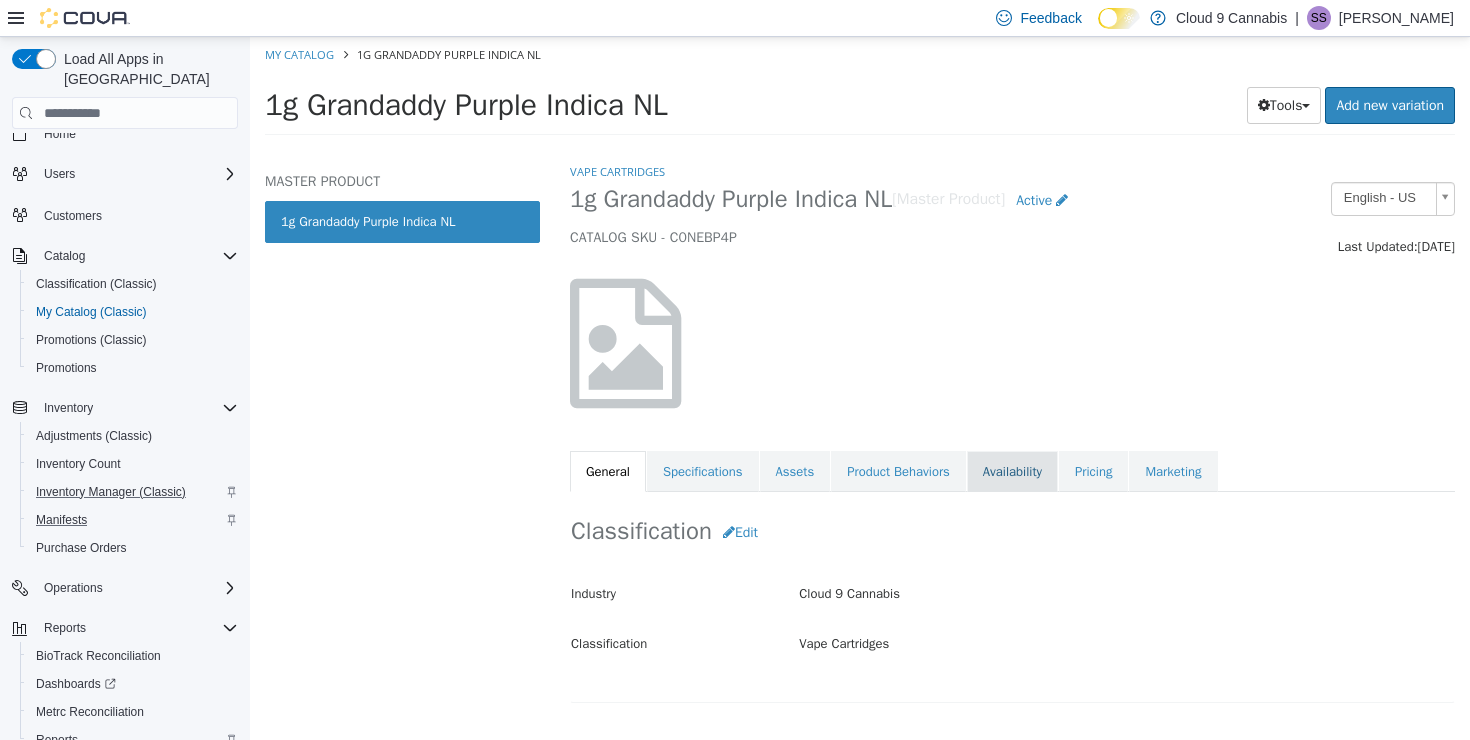 scroll, scrollTop: 0, scrollLeft: 0, axis: both 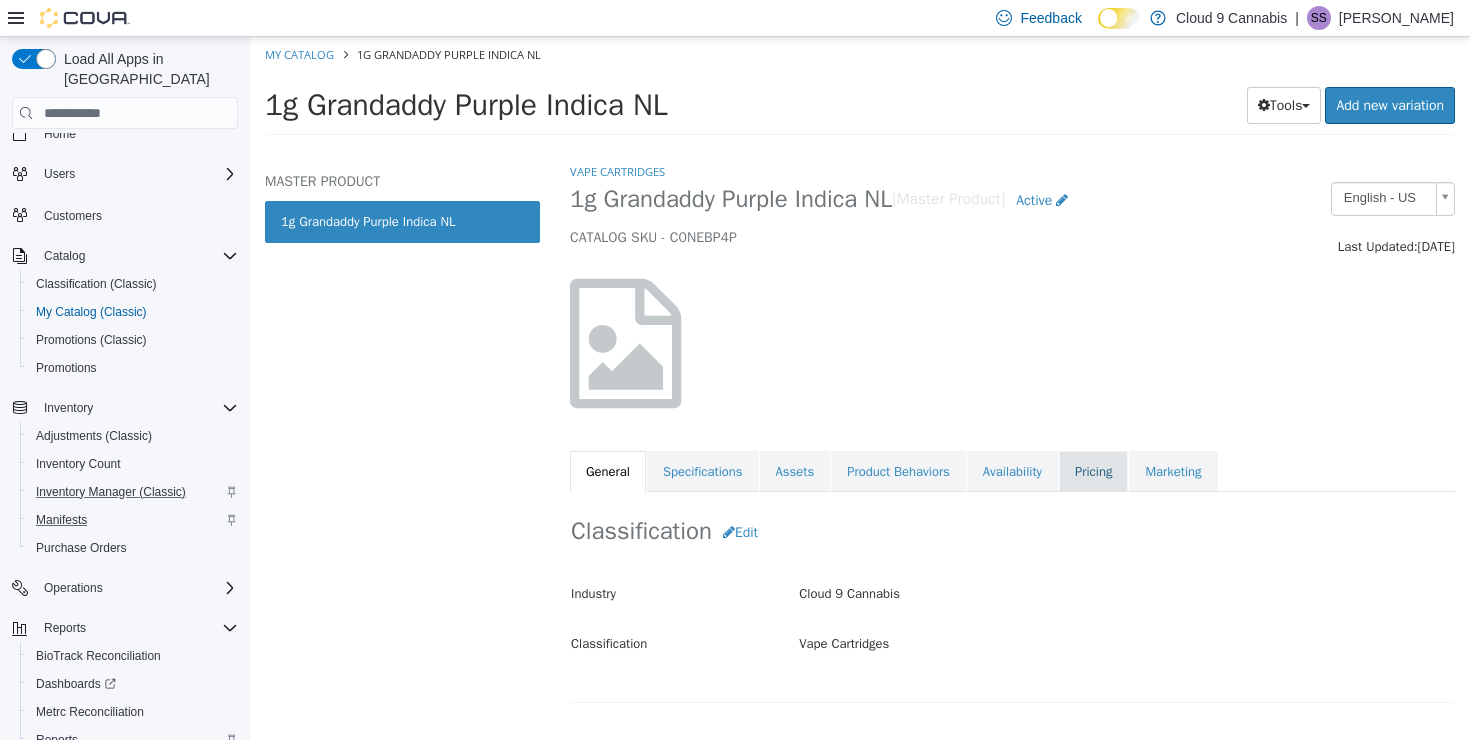 click on "Pricing" at bounding box center (1093, 472) 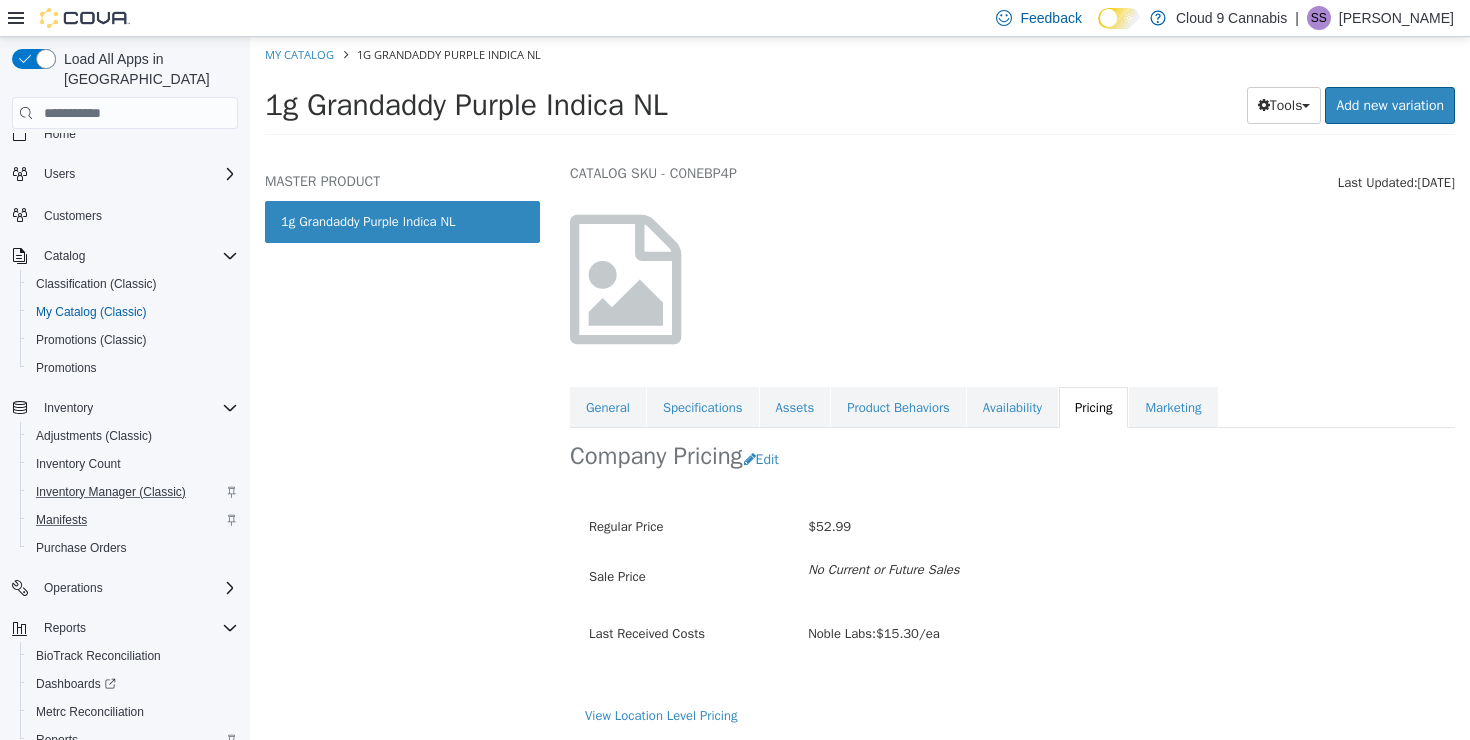 scroll, scrollTop: 88, scrollLeft: 0, axis: vertical 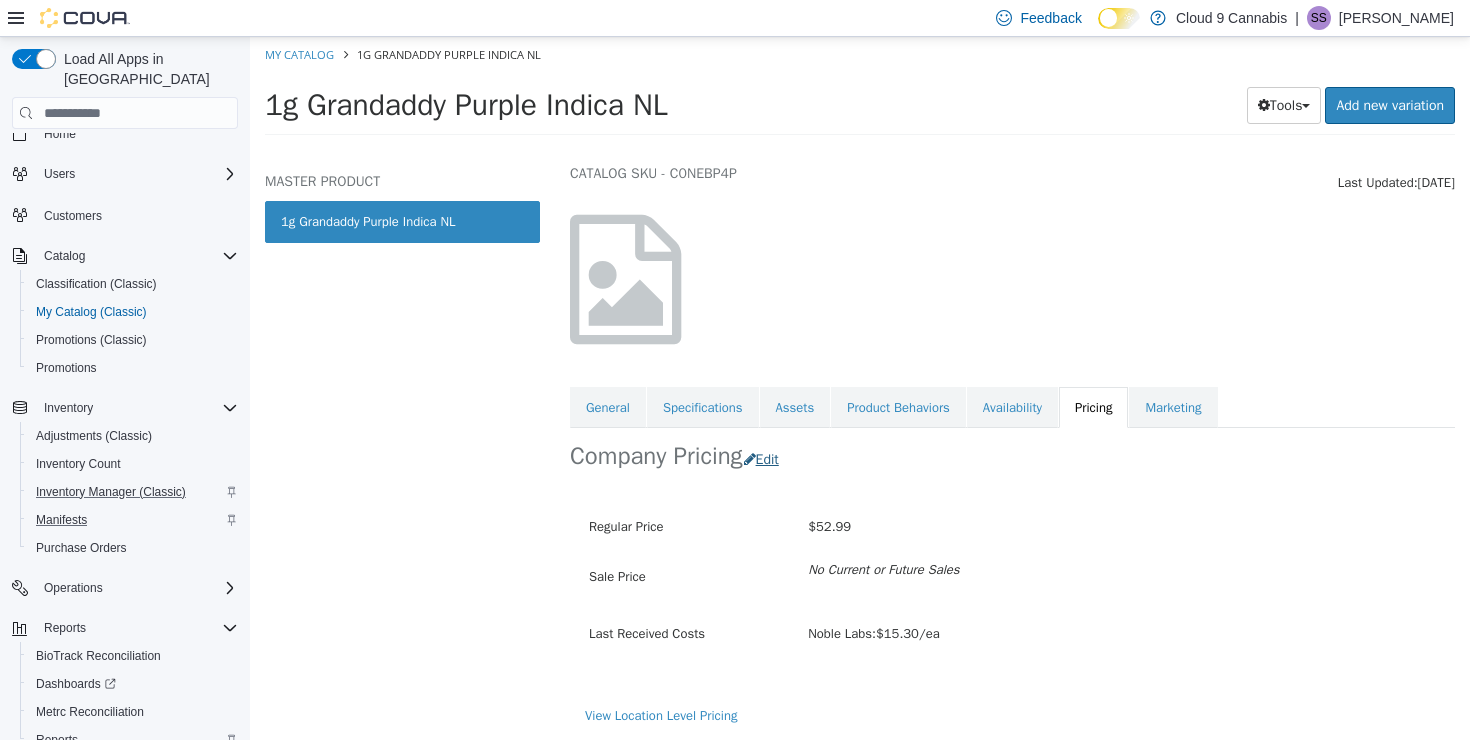 click on "Edit" at bounding box center [766, 459] 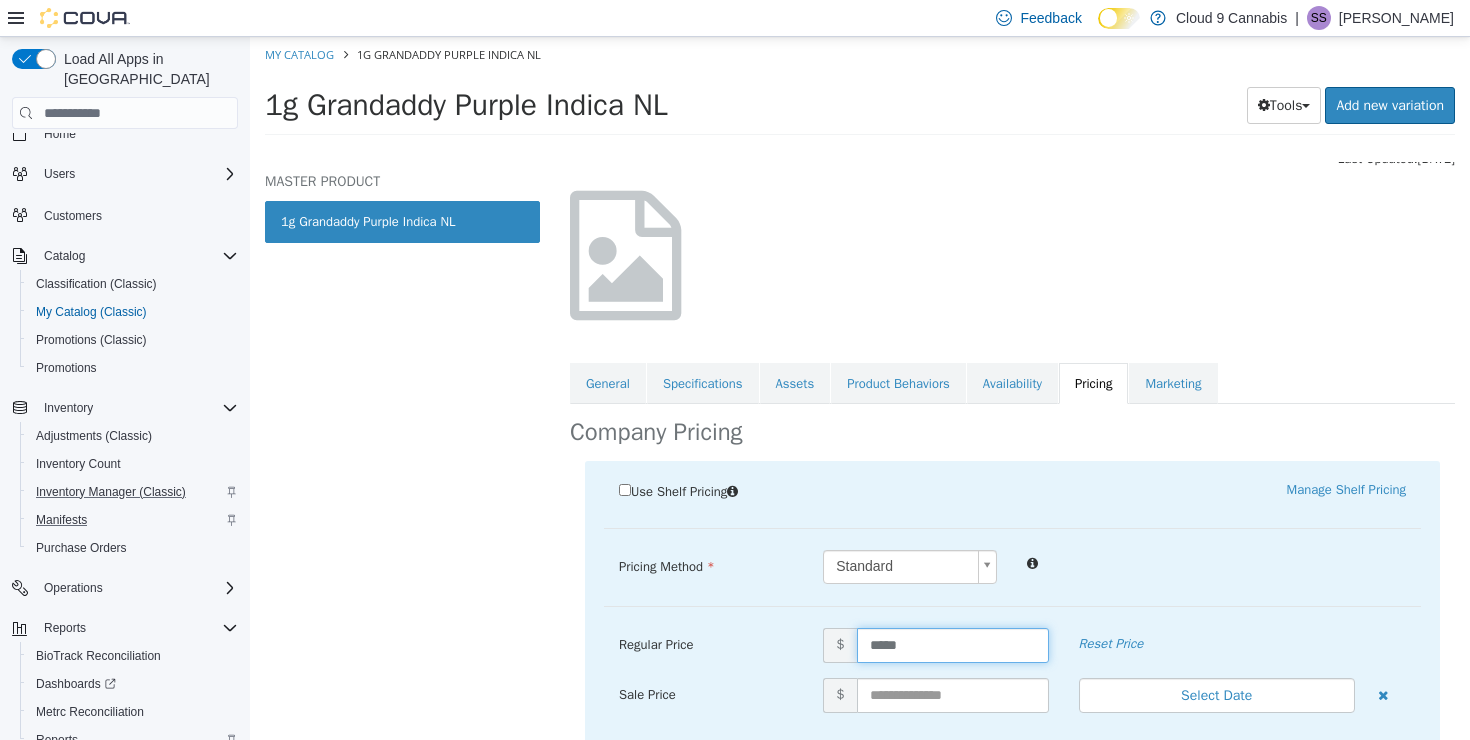 drag, startPoint x: 919, startPoint y: 640, endPoint x: 836, endPoint y: 635, distance: 83.15047 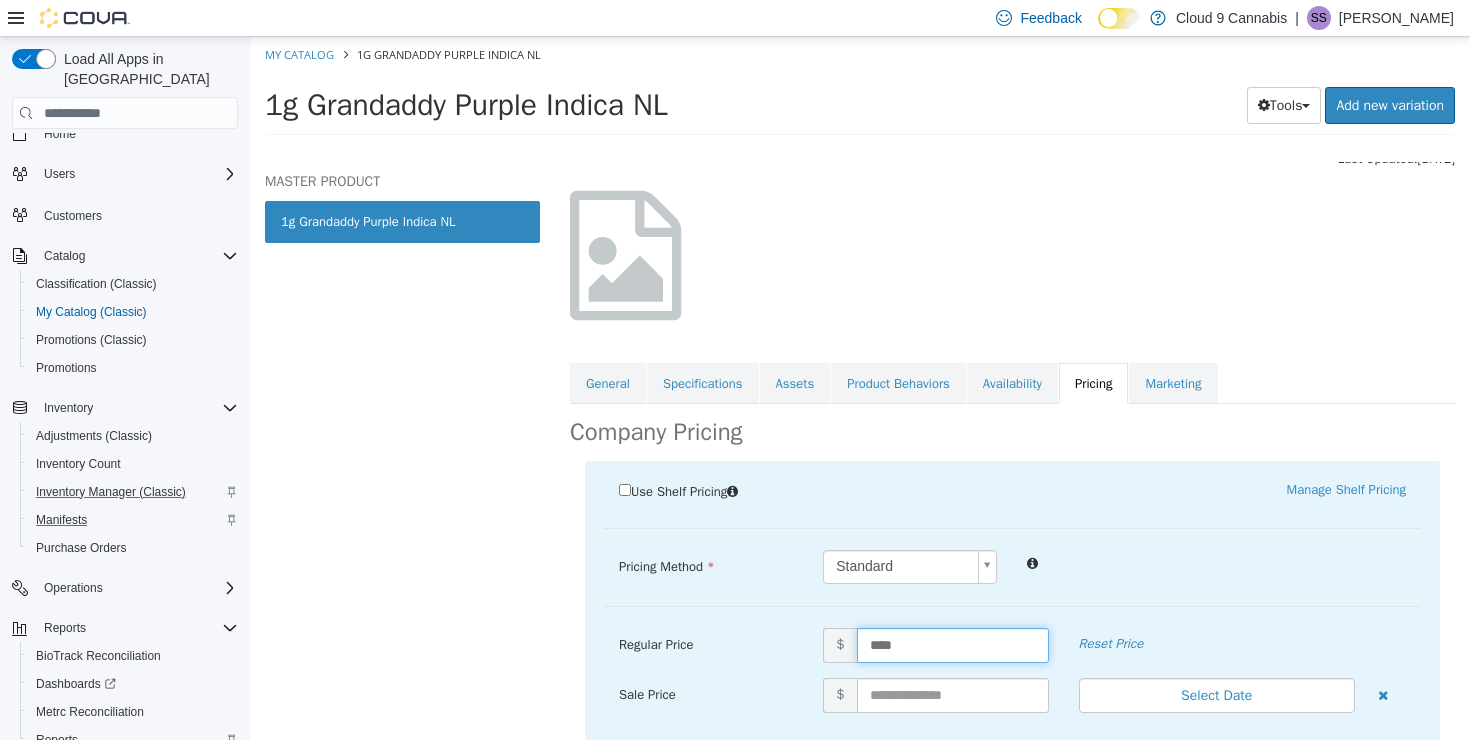 type on "*****" 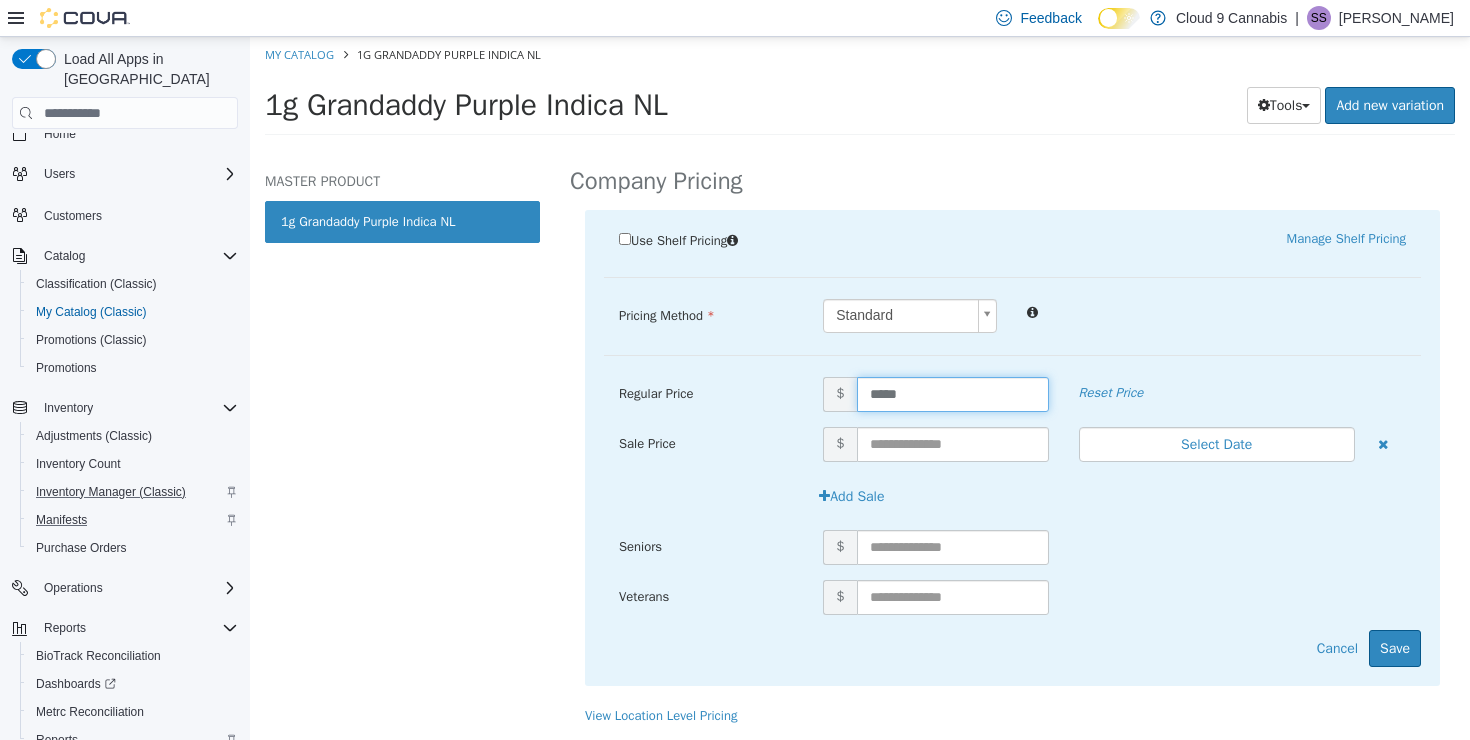 scroll, scrollTop: 361, scrollLeft: 0, axis: vertical 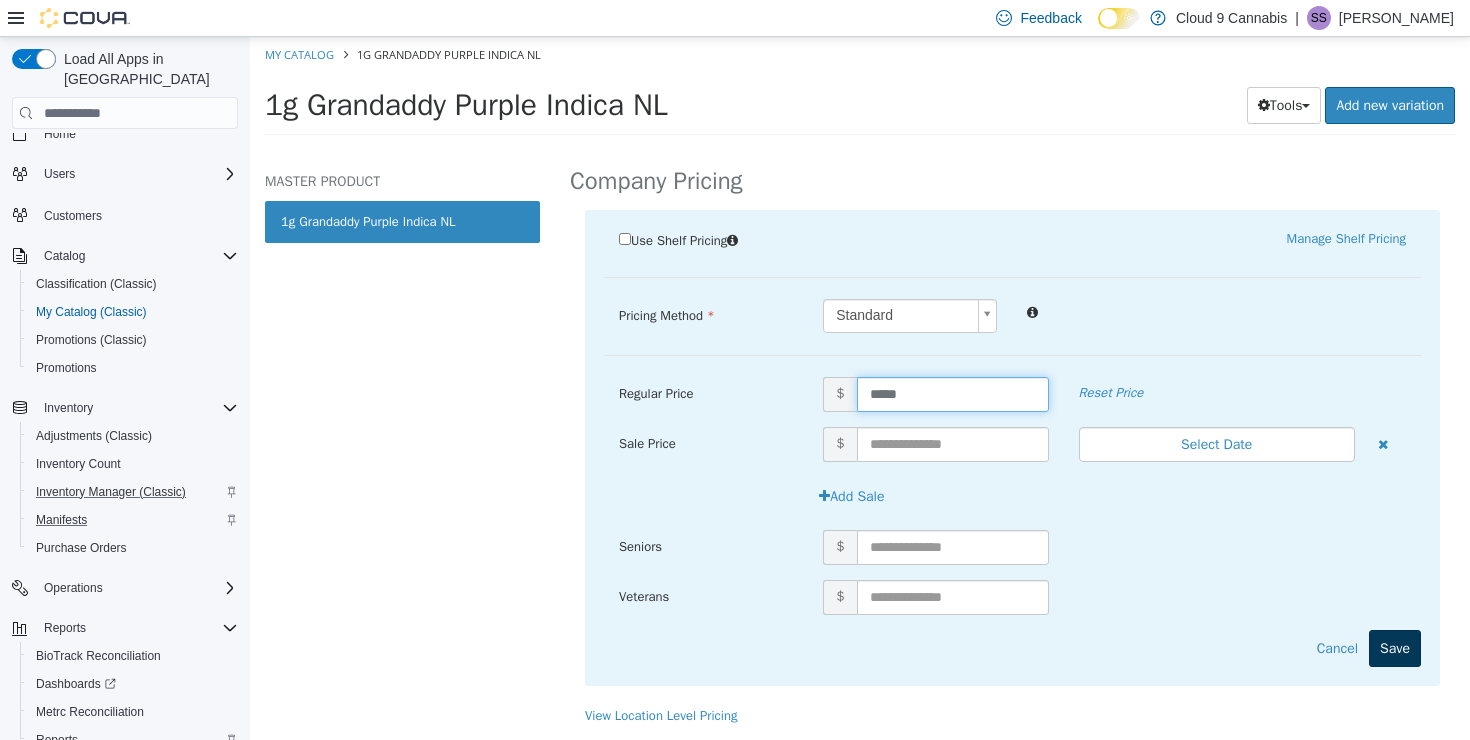 click on "Save" at bounding box center (1395, 648) 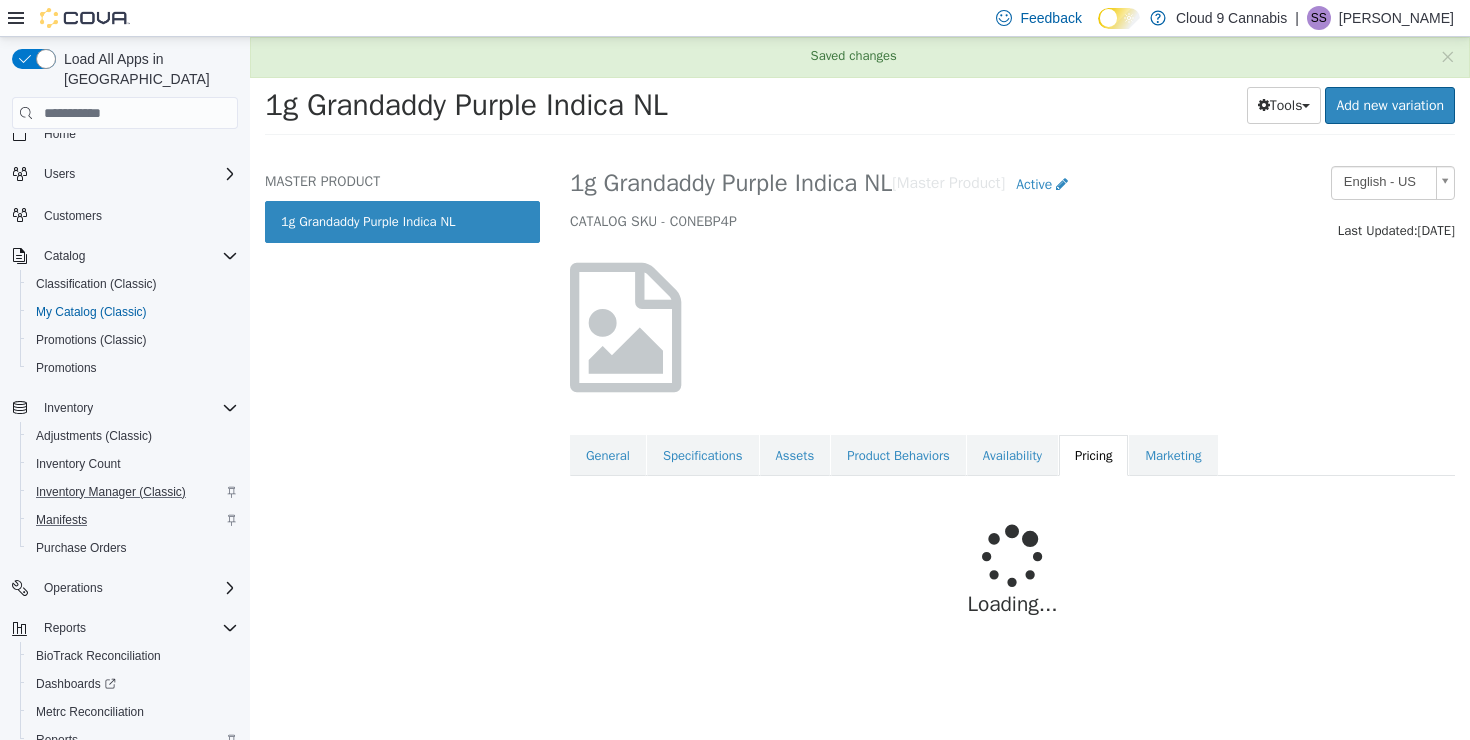scroll, scrollTop: 14, scrollLeft: 0, axis: vertical 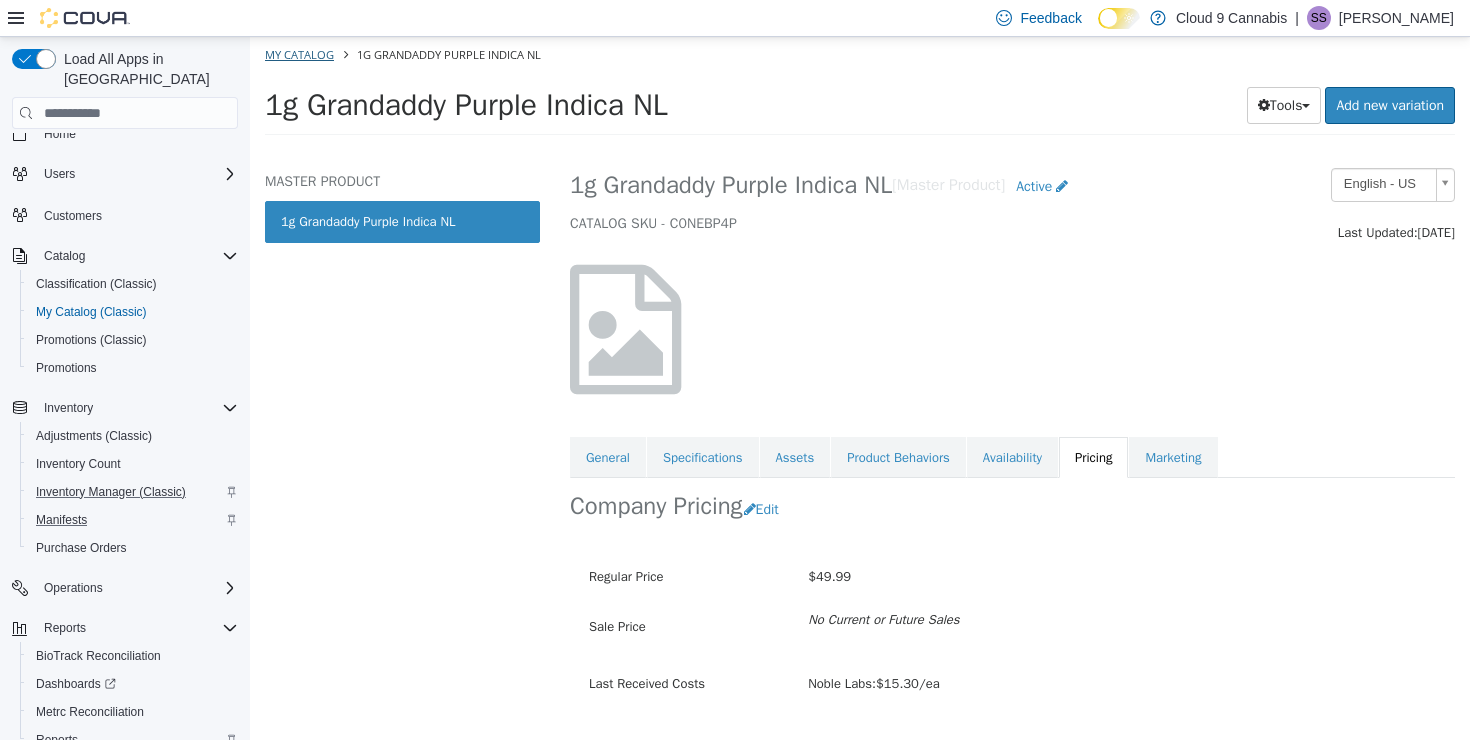 click on "My Catalog" at bounding box center [299, 54] 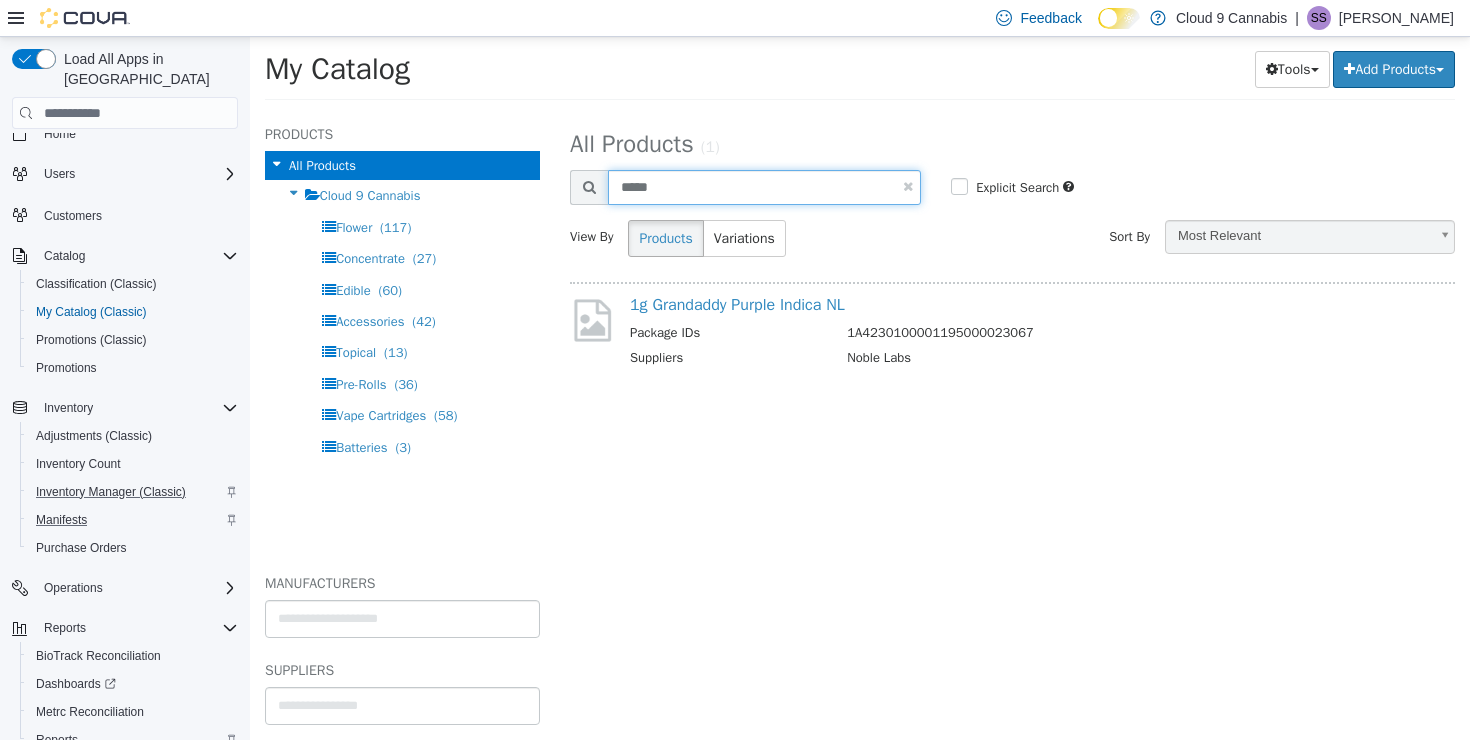 drag, startPoint x: 684, startPoint y: 186, endPoint x: 589, endPoint y: 184, distance: 95.02105 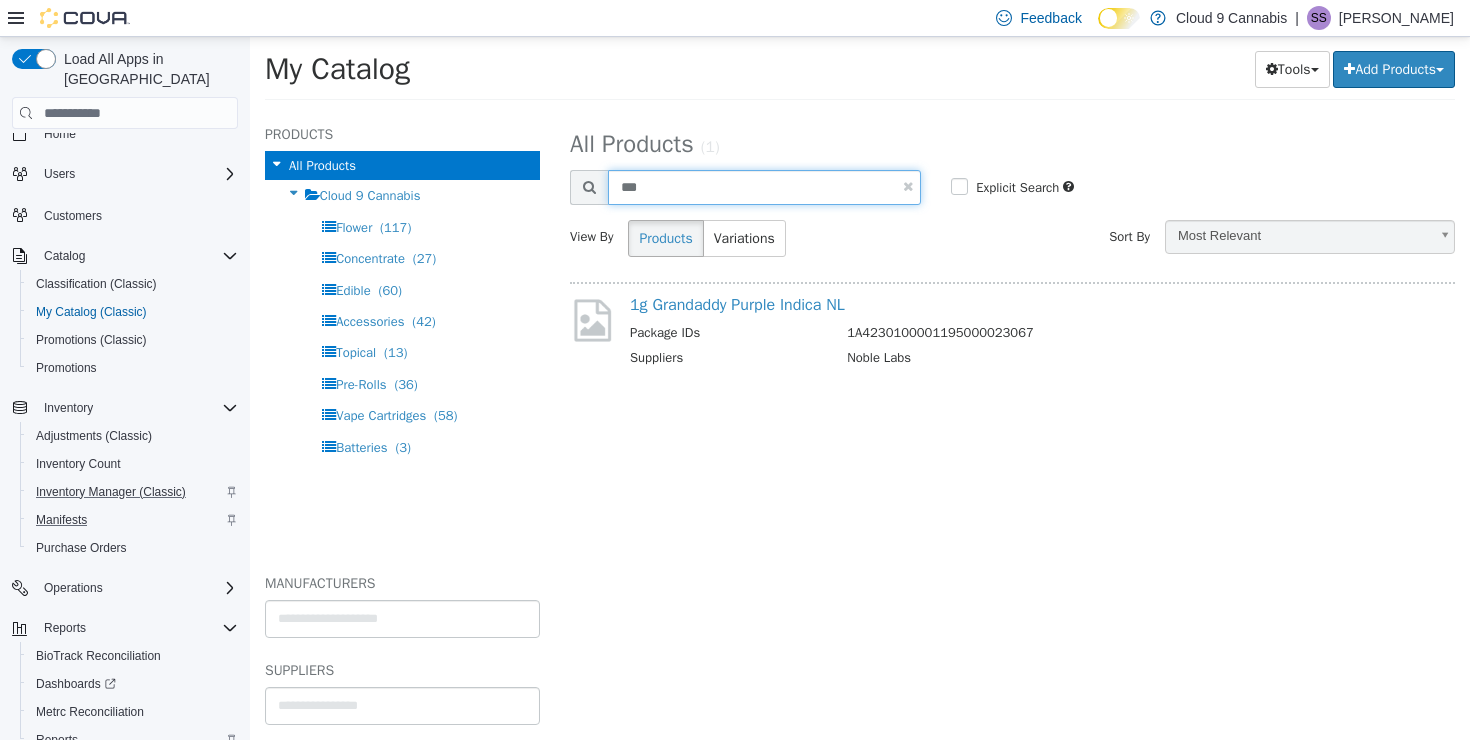 type on "***" 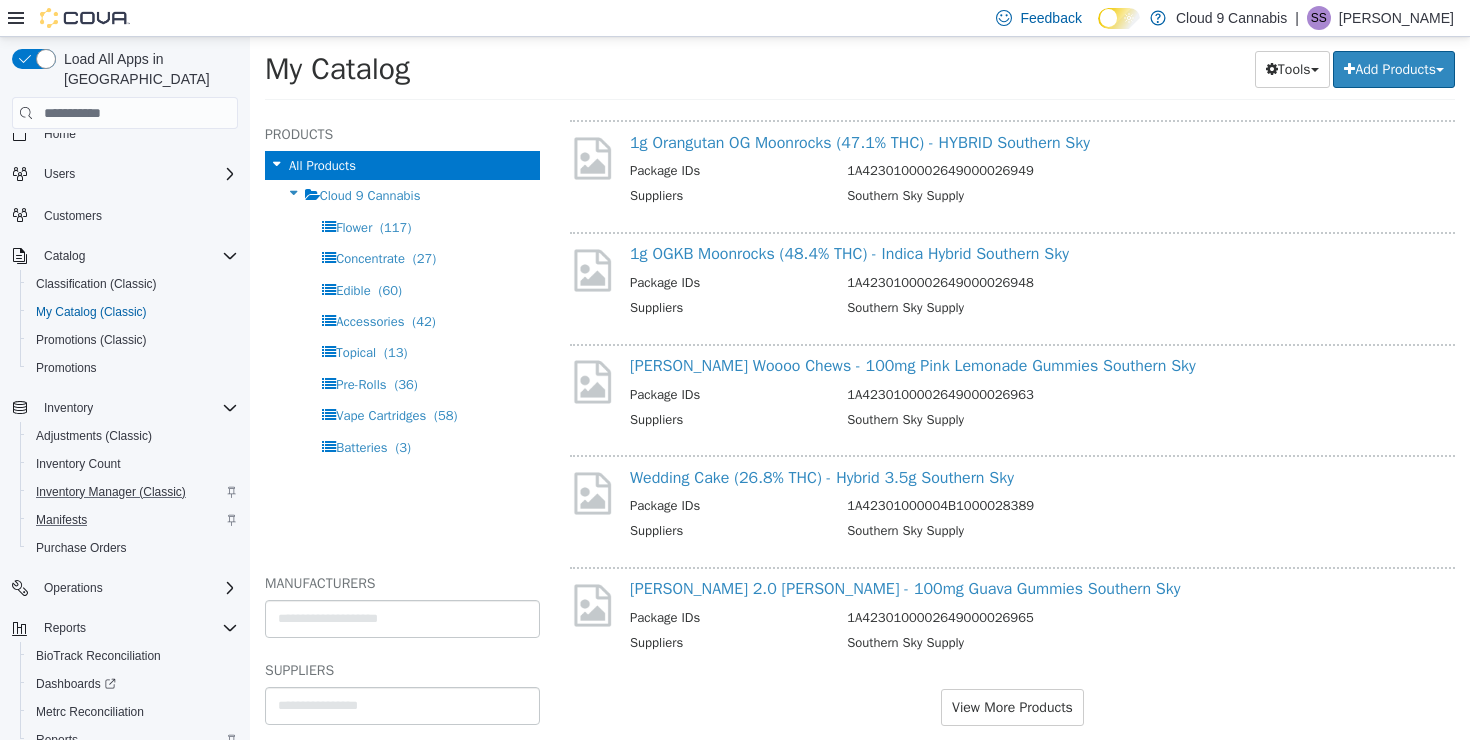 scroll, scrollTop: 1834, scrollLeft: 0, axis: vertical 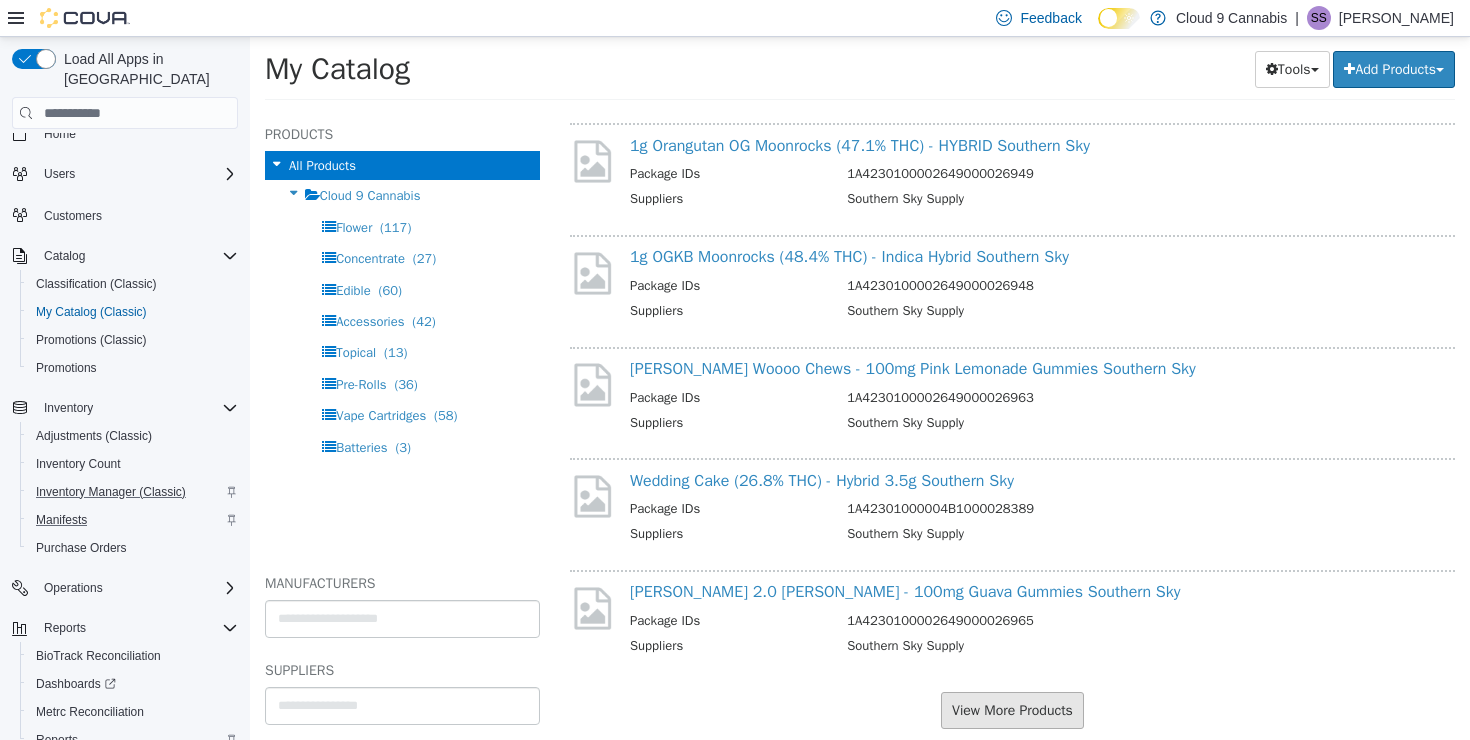 click on "View More Products" at bounding box center (1012, 710) 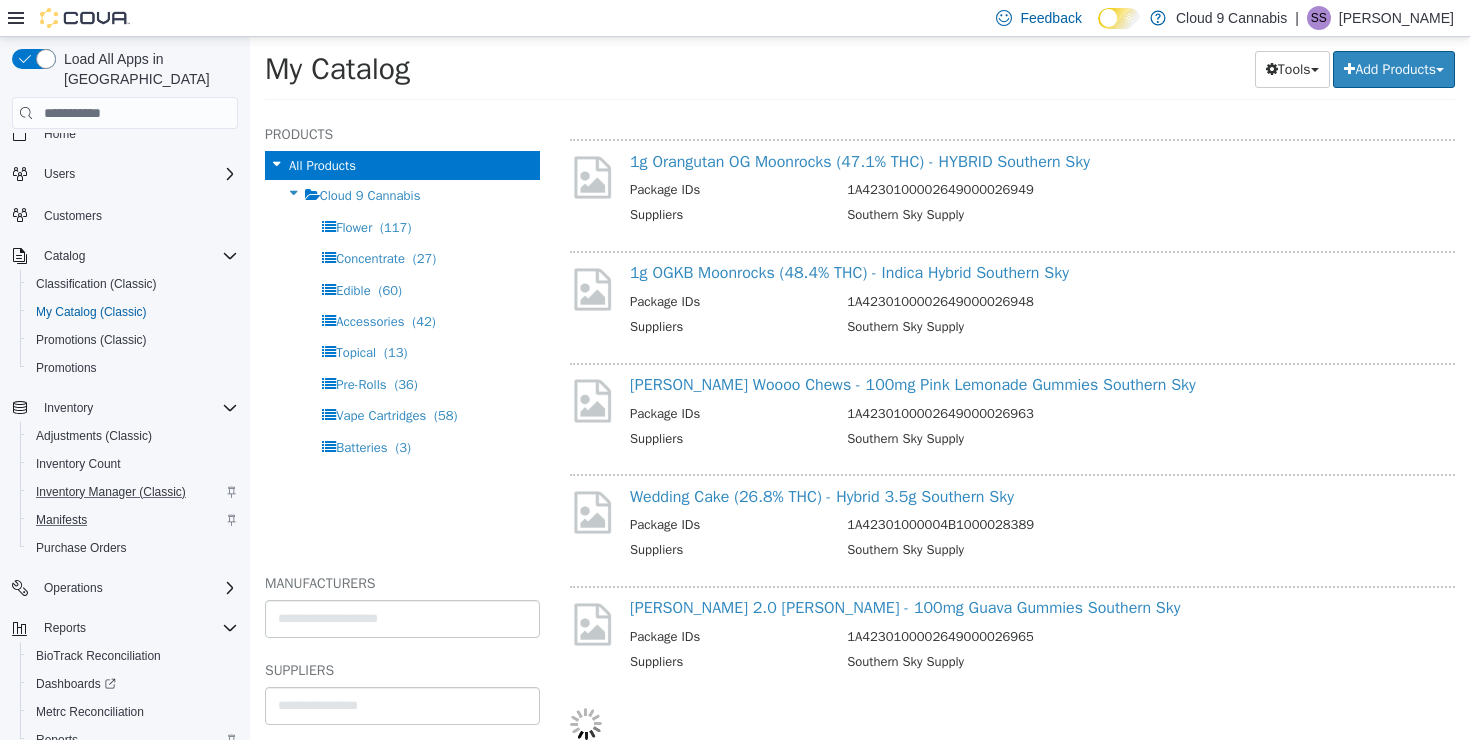 select on "**********" 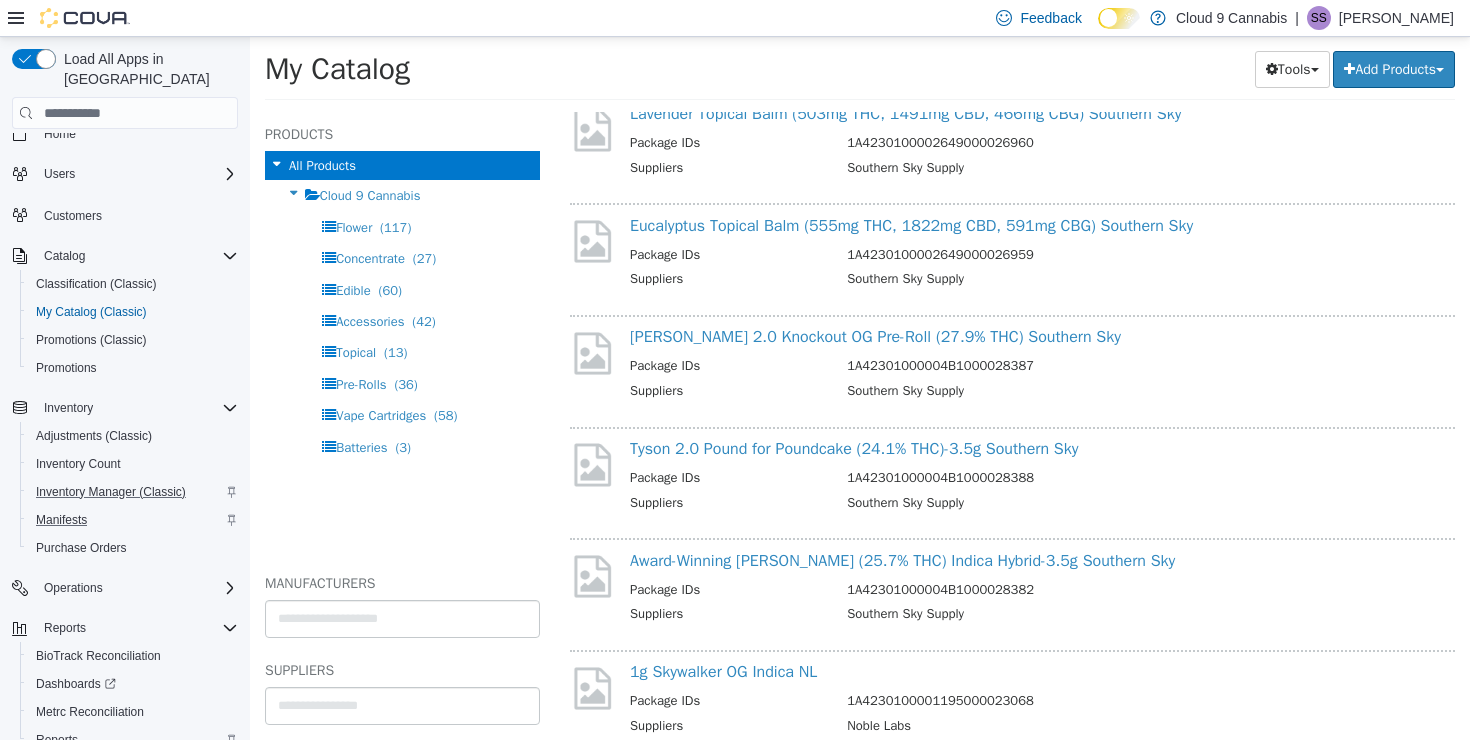 scroll, scrollTop: 2767, scrollLeft: 0, axis: vertical 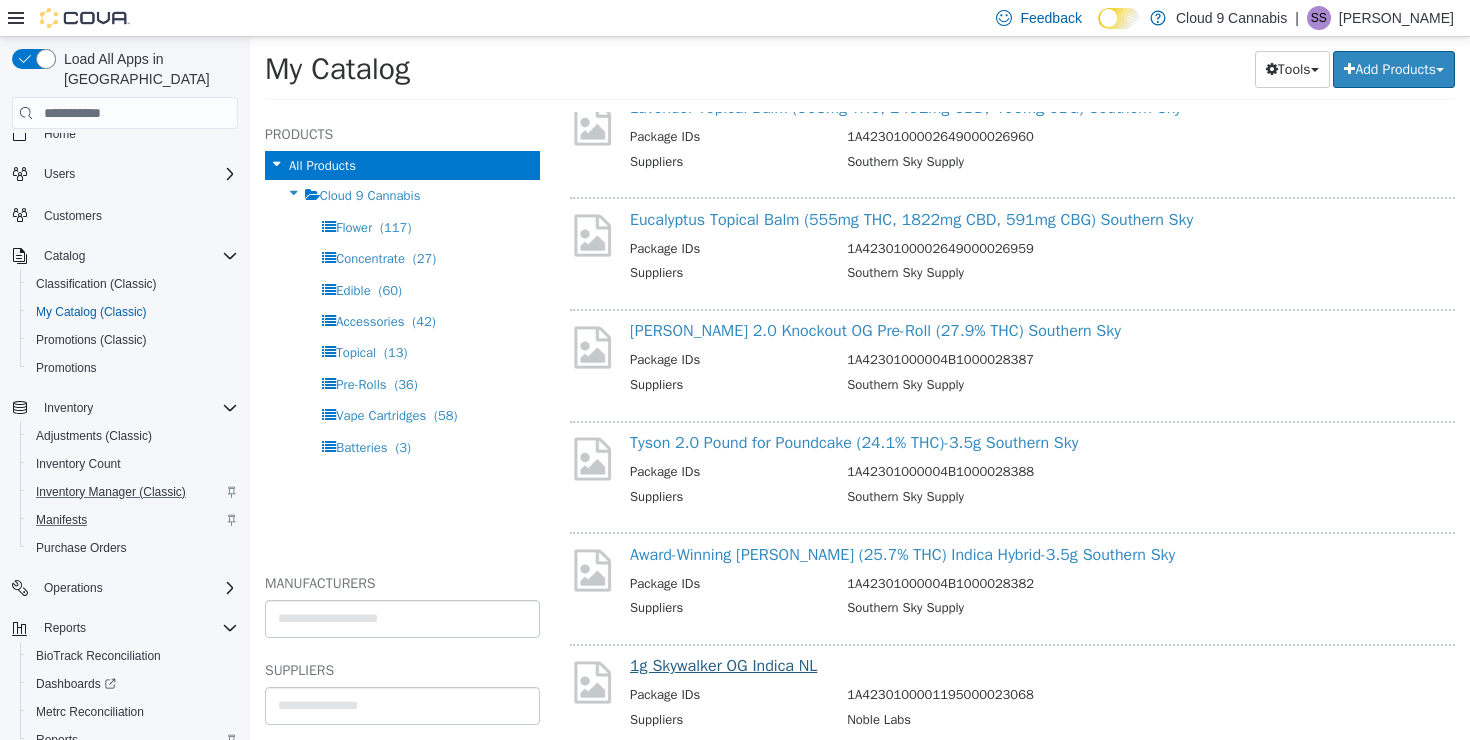 click on "1g Skywalker OG Indica NL" at bounding box center (723, 666) 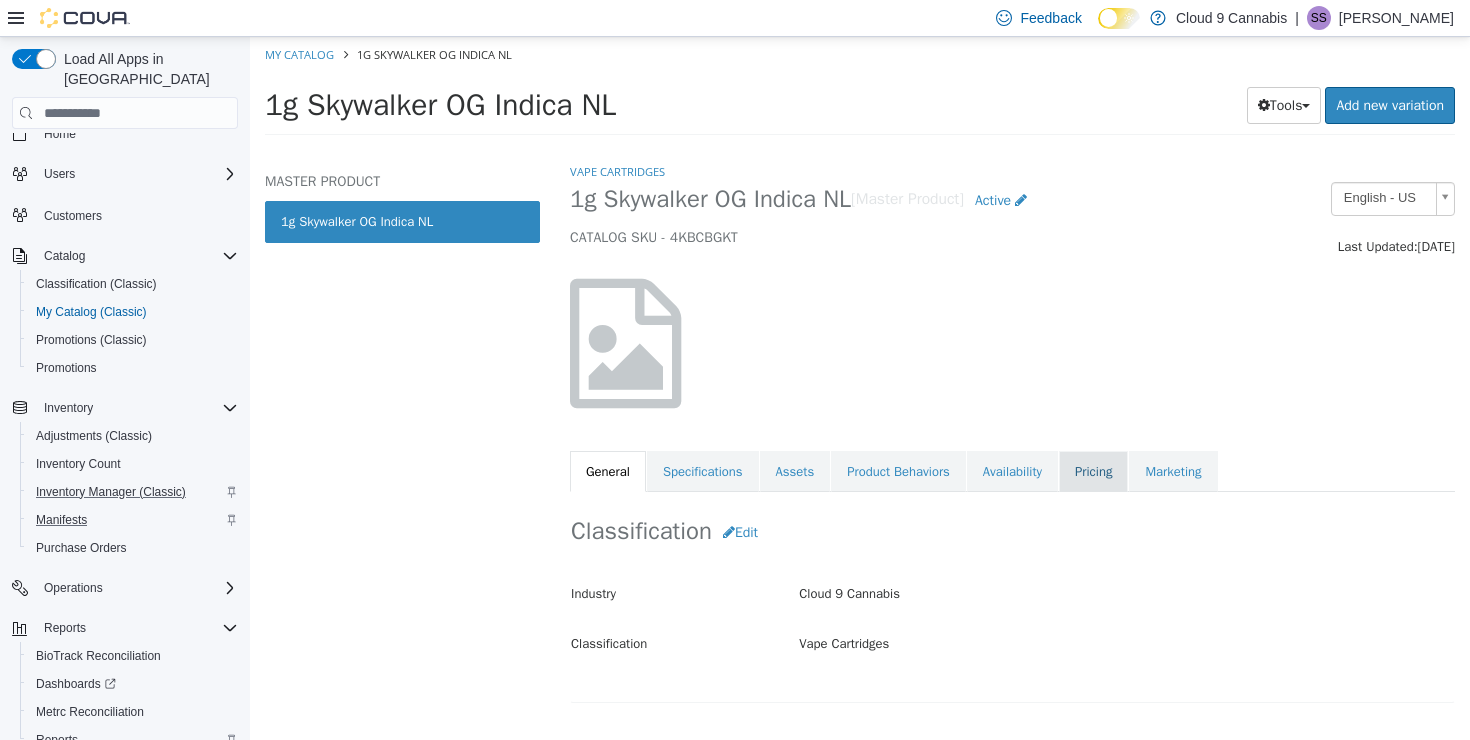 click on "Pricing" at bounding box center (1093, 472) 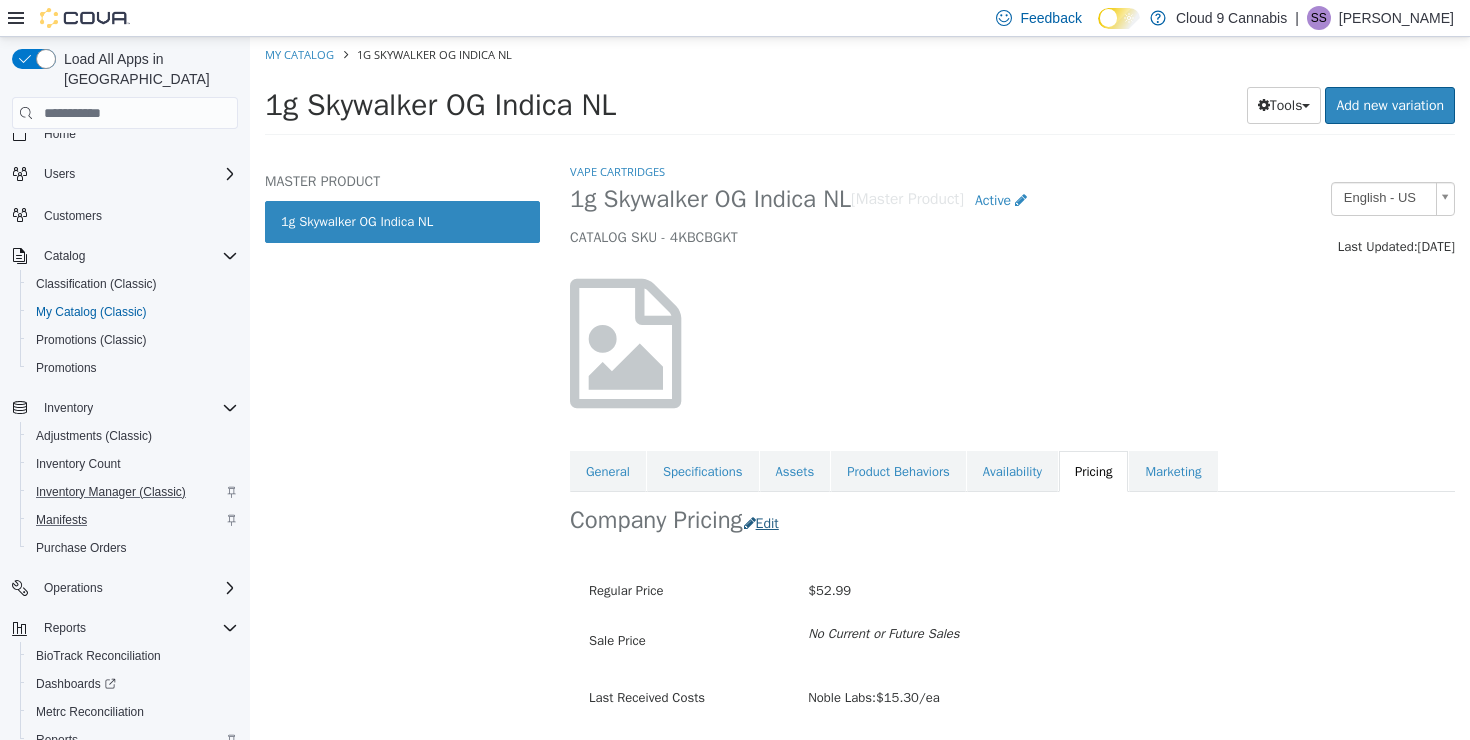 click on "Edit" at bounding box center [766, 523] 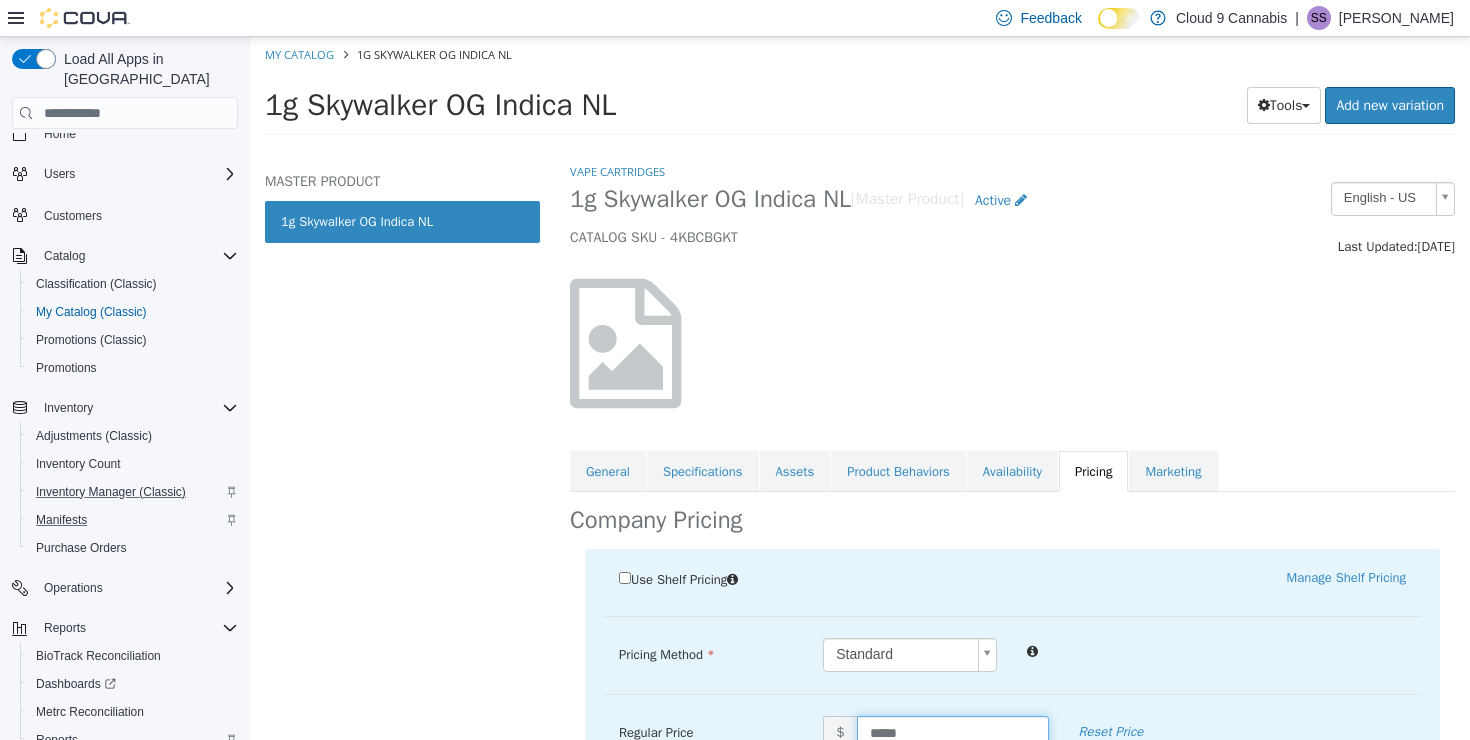 drag, startPoint x: 926, startPoint y: 727, endPoint x: 800, endPoint y: 720, distance: 126.1943 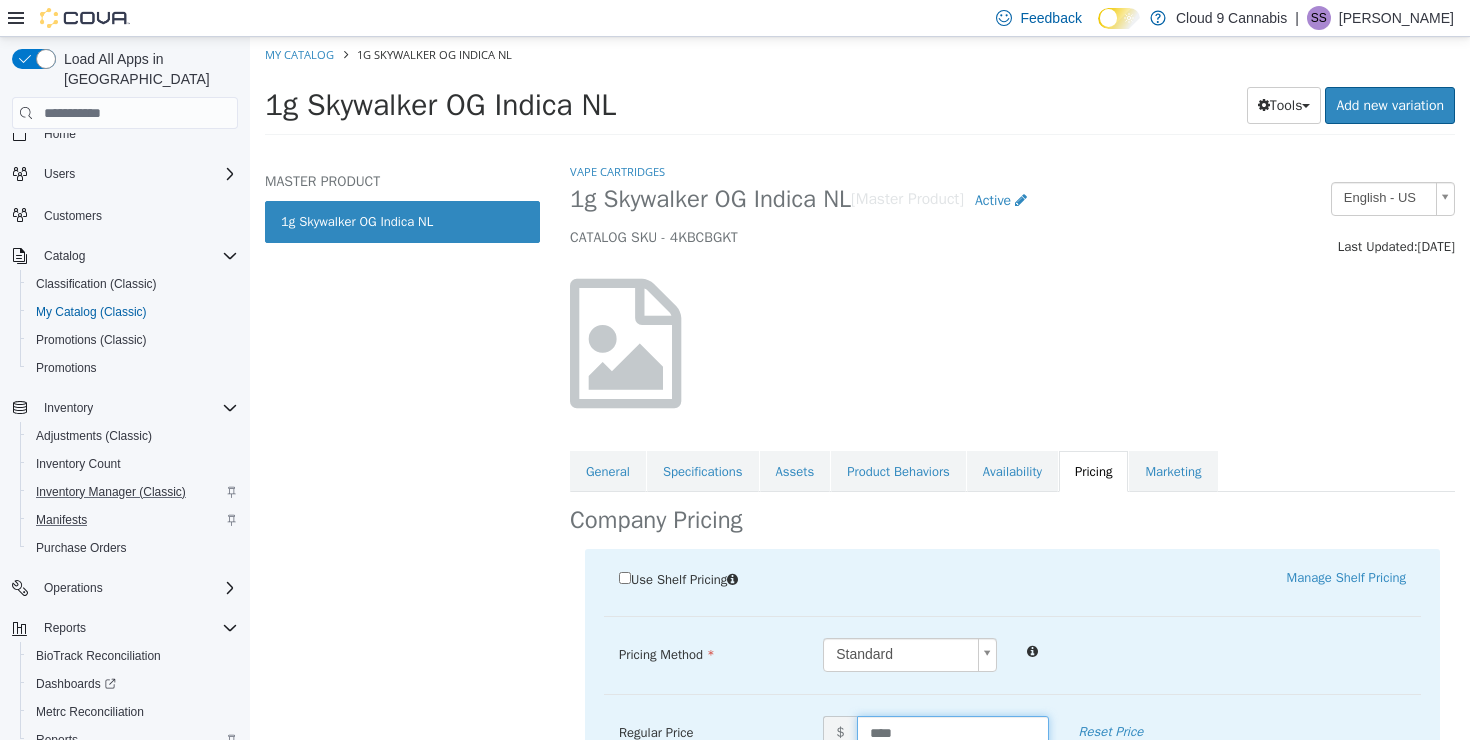 type on "*****" 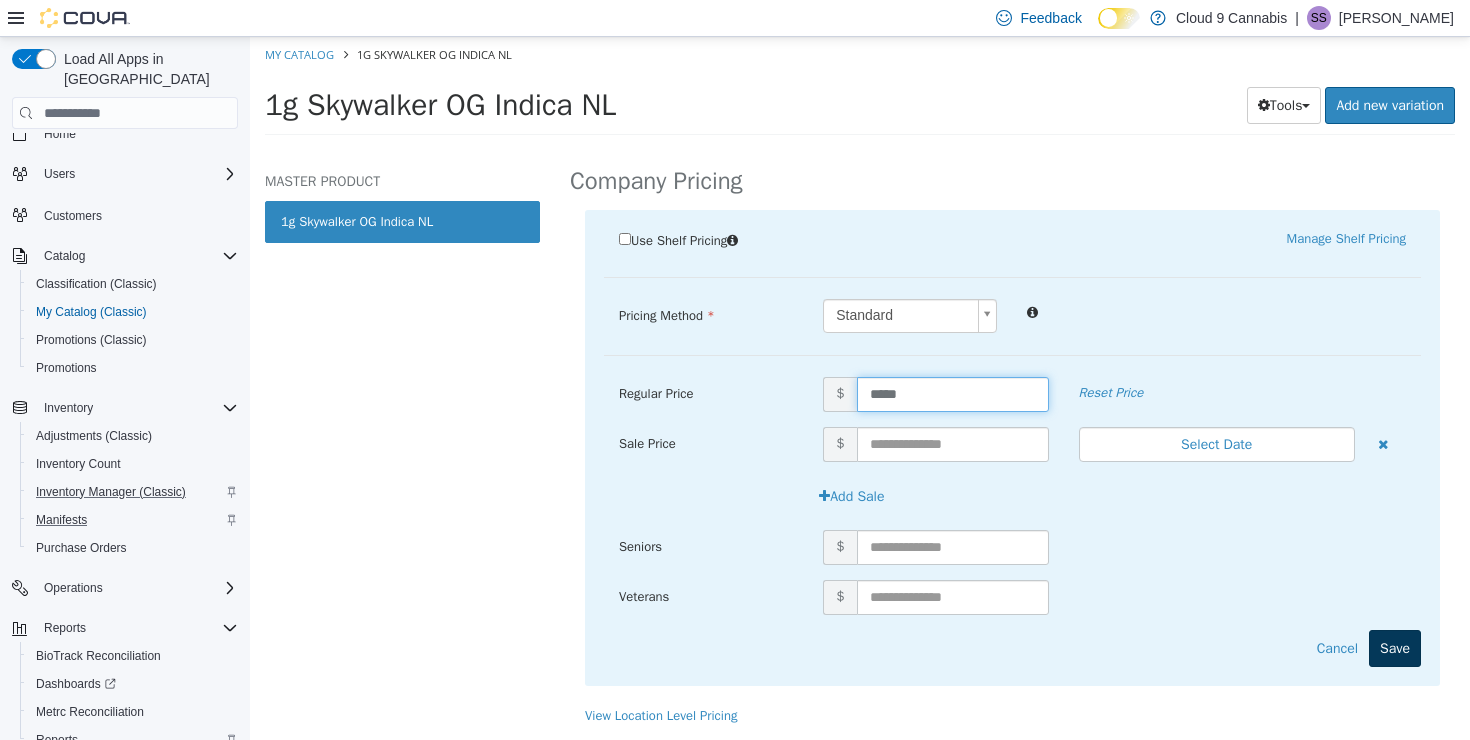 scroll, scrollTop: 361, scrollLeft: 0, axis: vertical 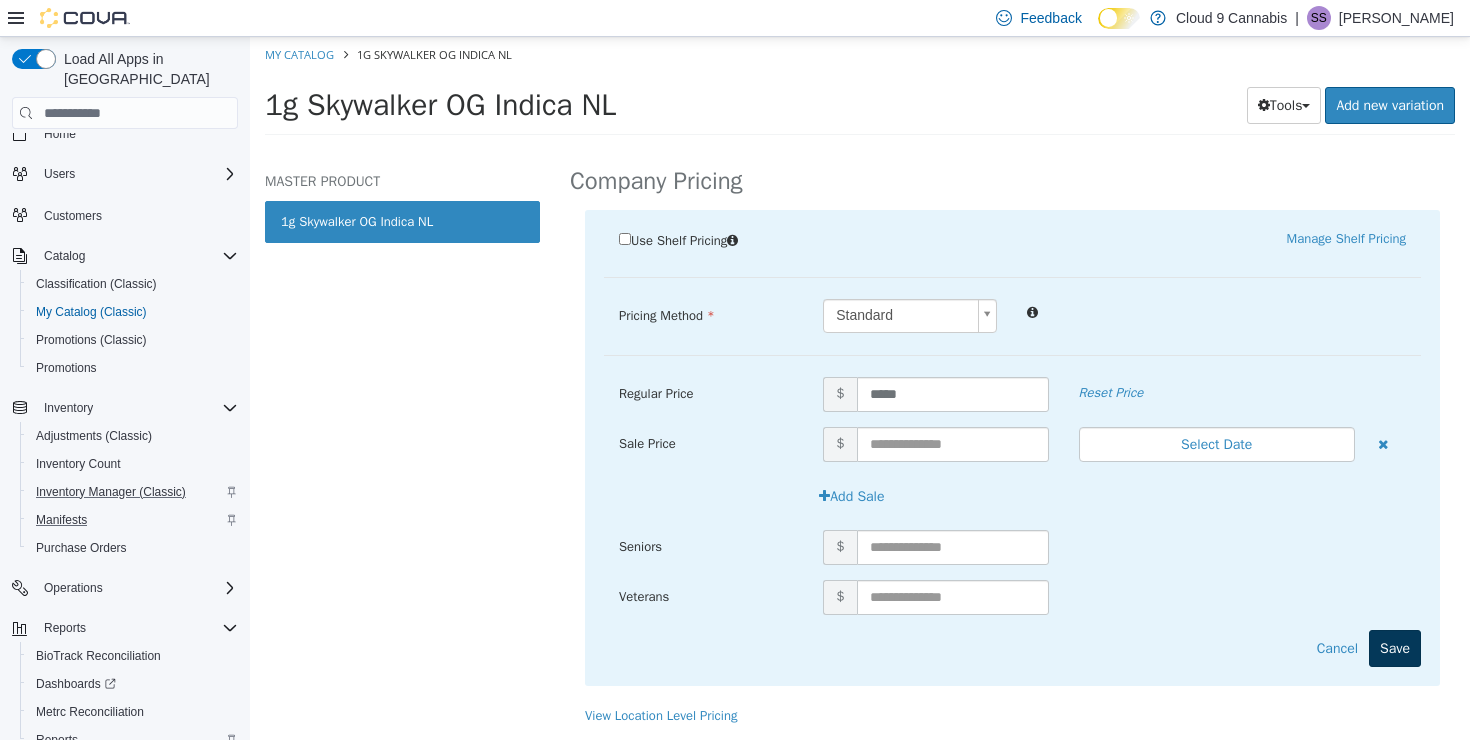 click on "Save" at bounding box center [1395, 648] 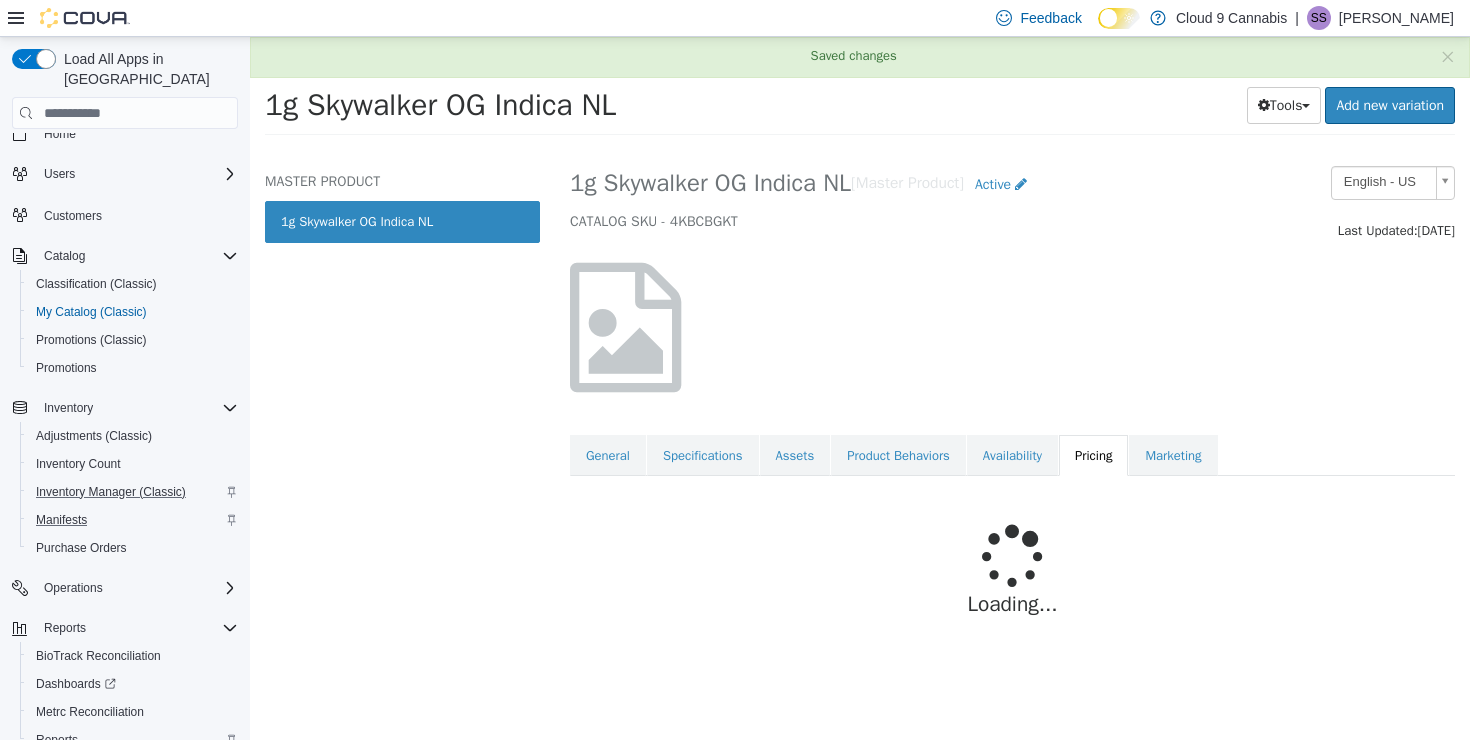 scroll, scrollTop: 14, scrollLeft: 0, axis: vertical 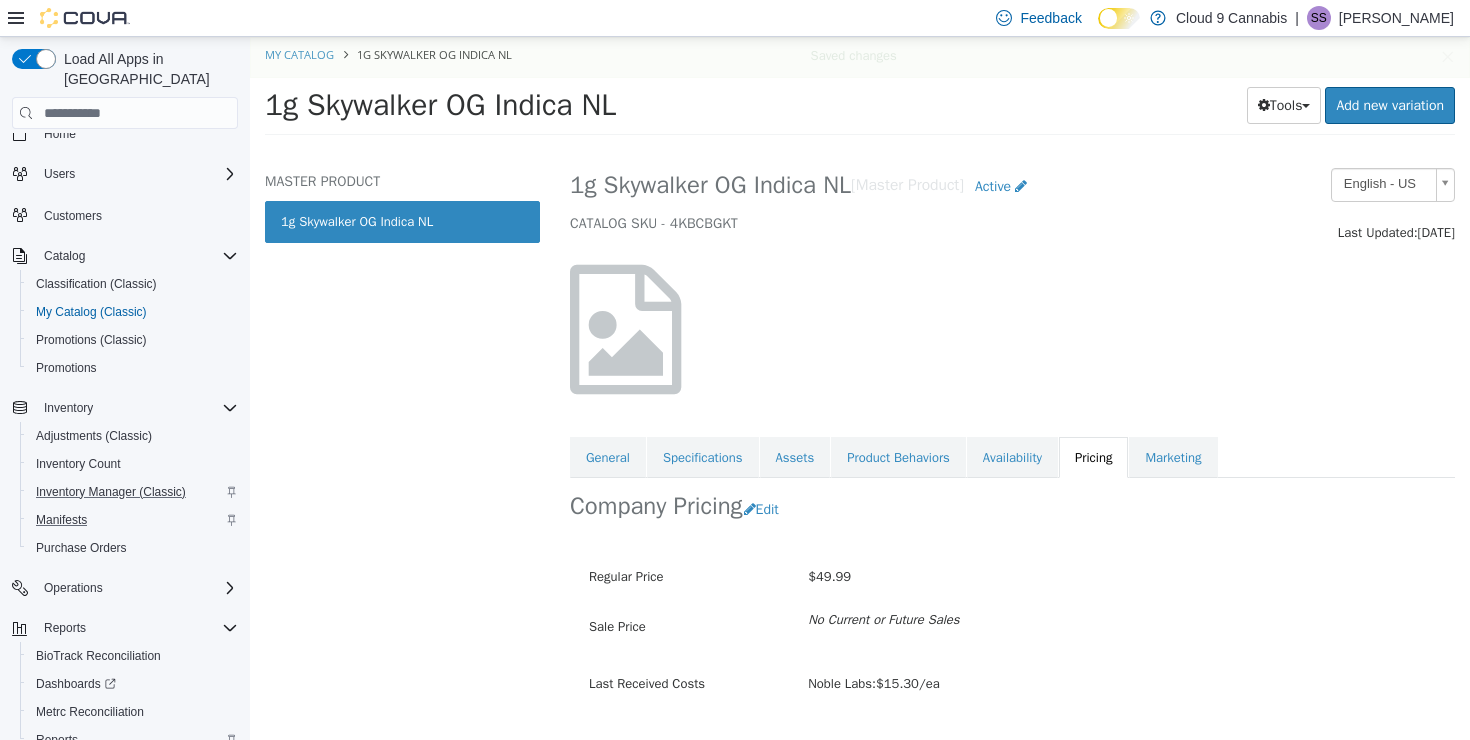 click on "My Catalog" at bounding box center [299, 54] 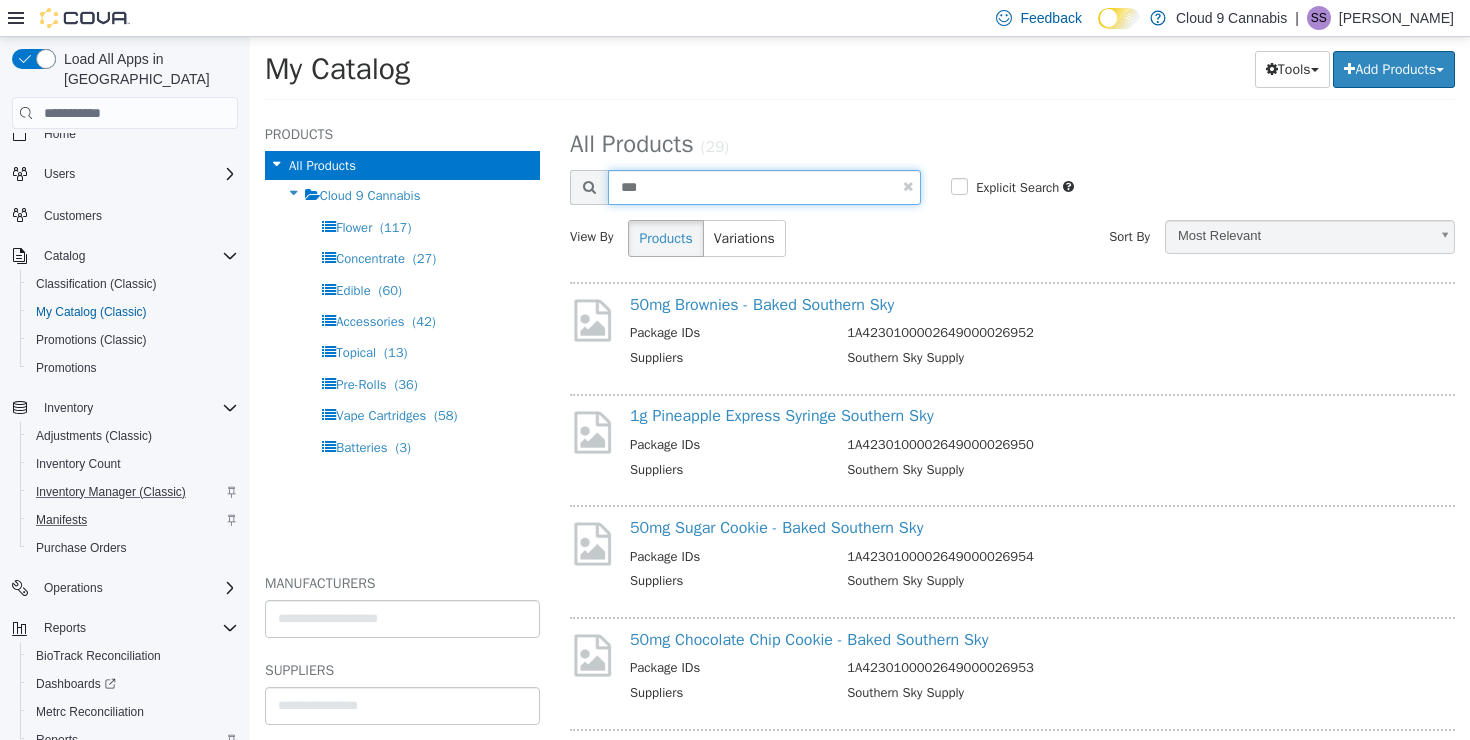 drag, startPoint x: 685, startPoint y: 200, endPoint x: 584, endPoint y: 184, distance: 102.259476 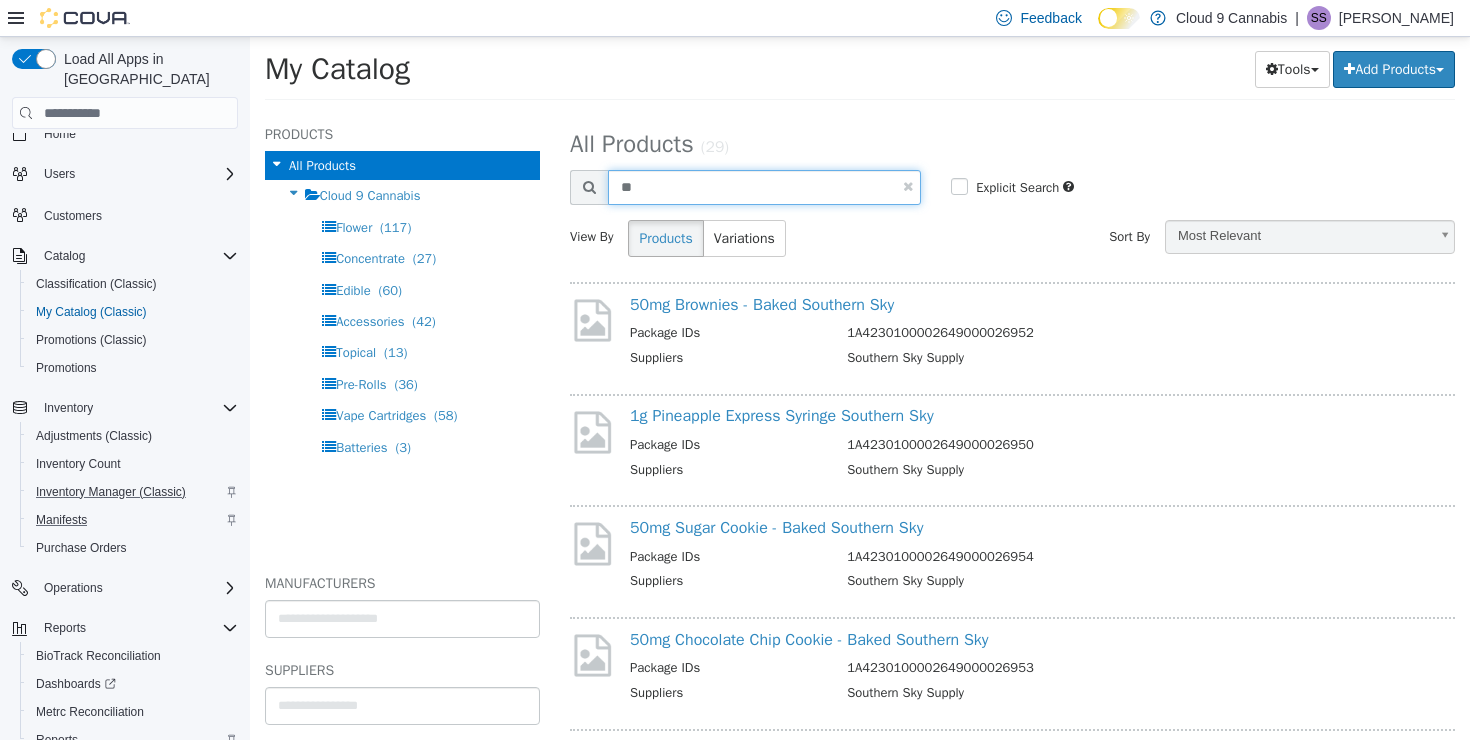type on "**" 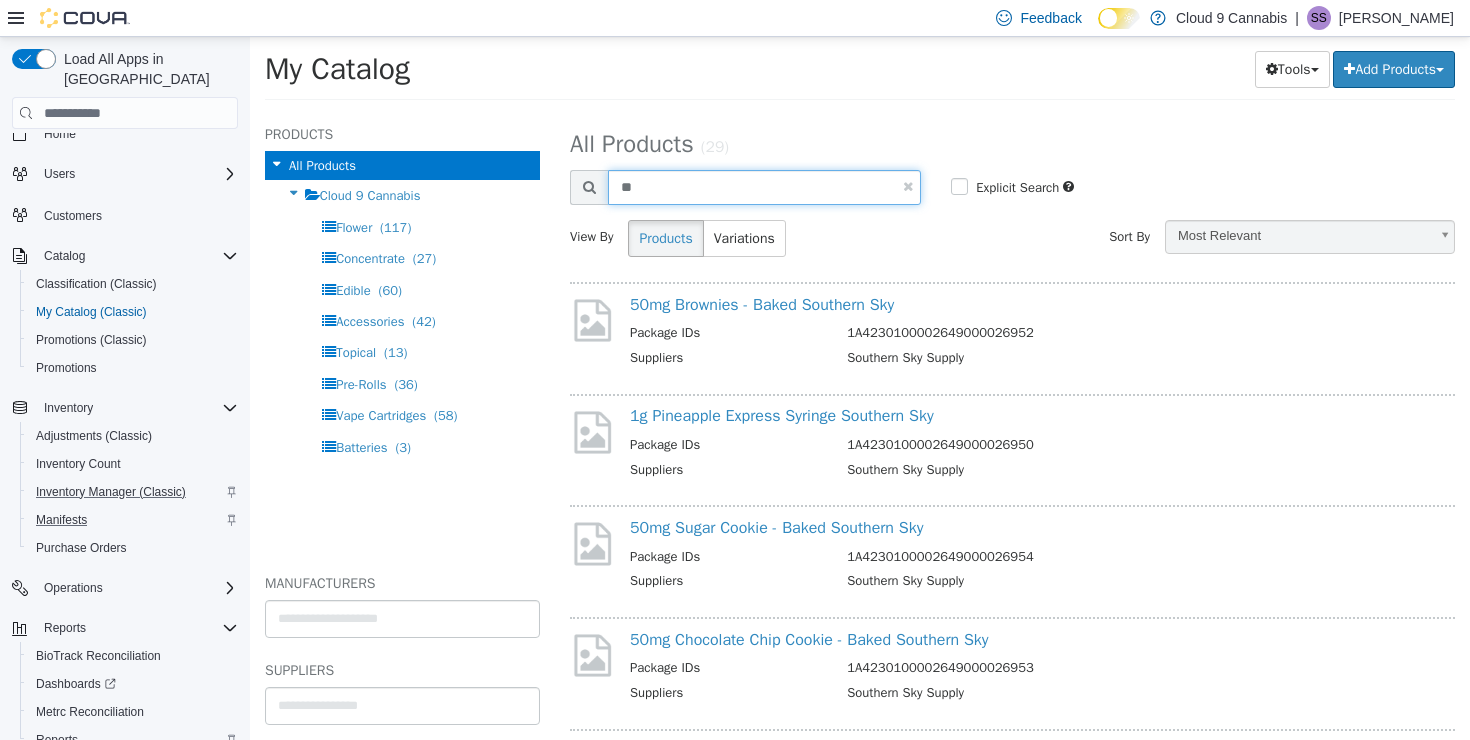 select on "**********" 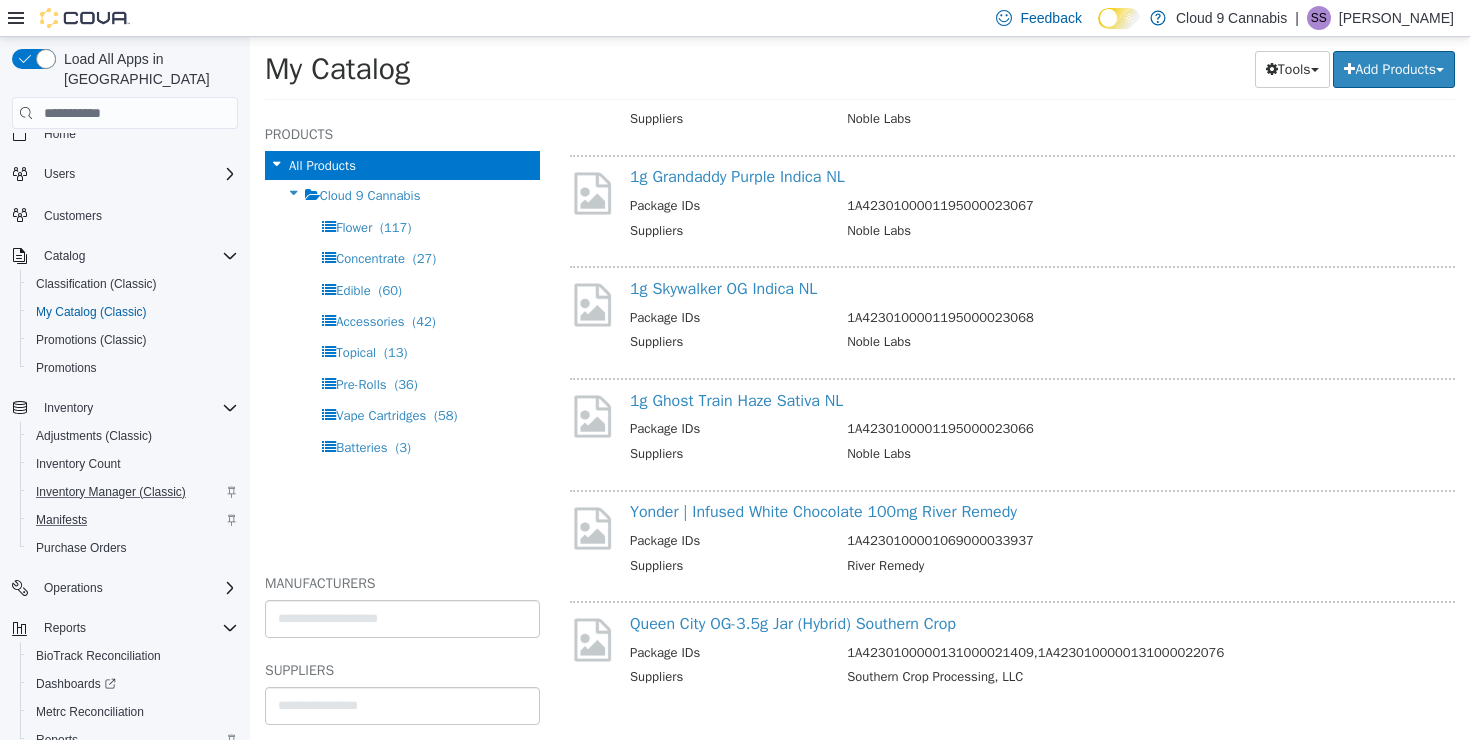 scroll, scrollTop: 238, scrollLeft: 0, axis: vertical 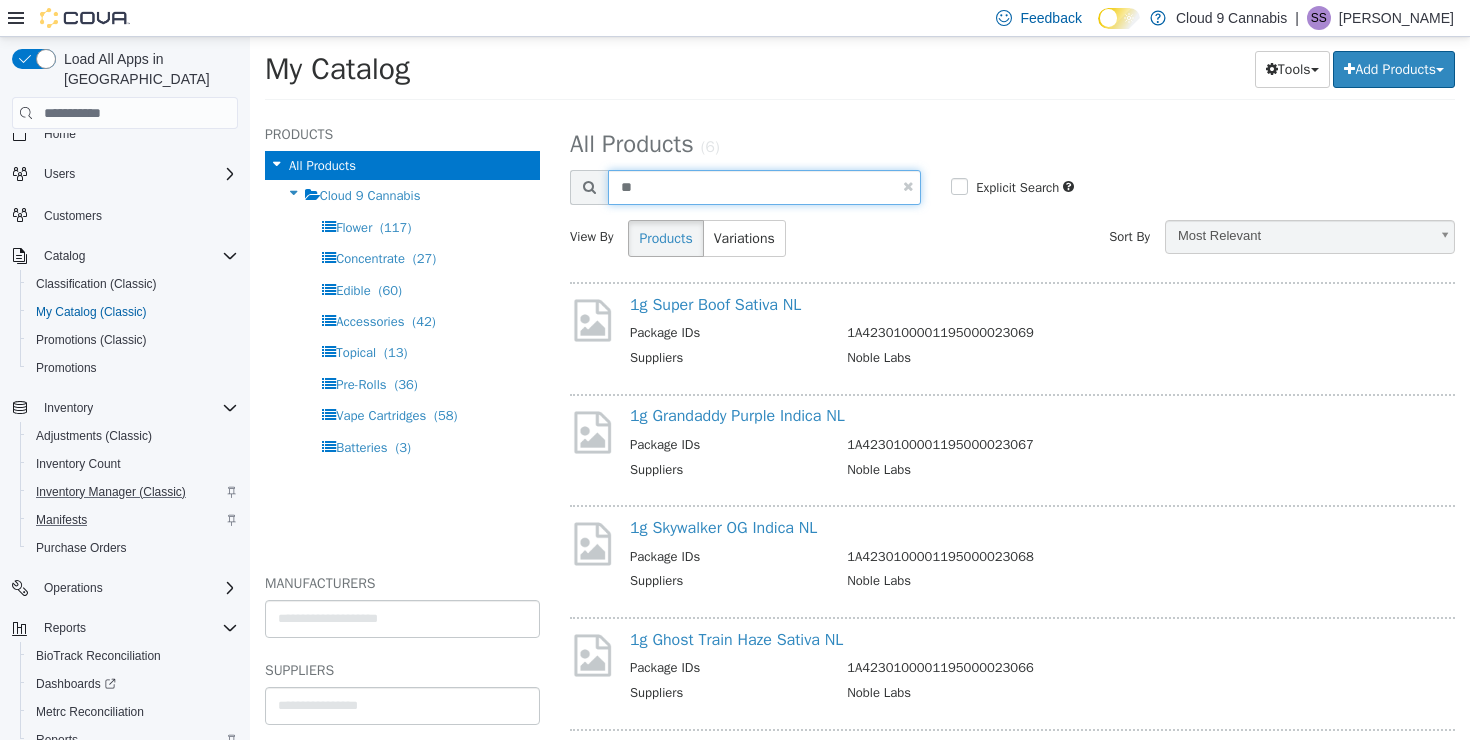 drag, startPoint x: 704, startPoint y: 190, endPoint x: 592, endPoint y: 186, distance: 112.0714 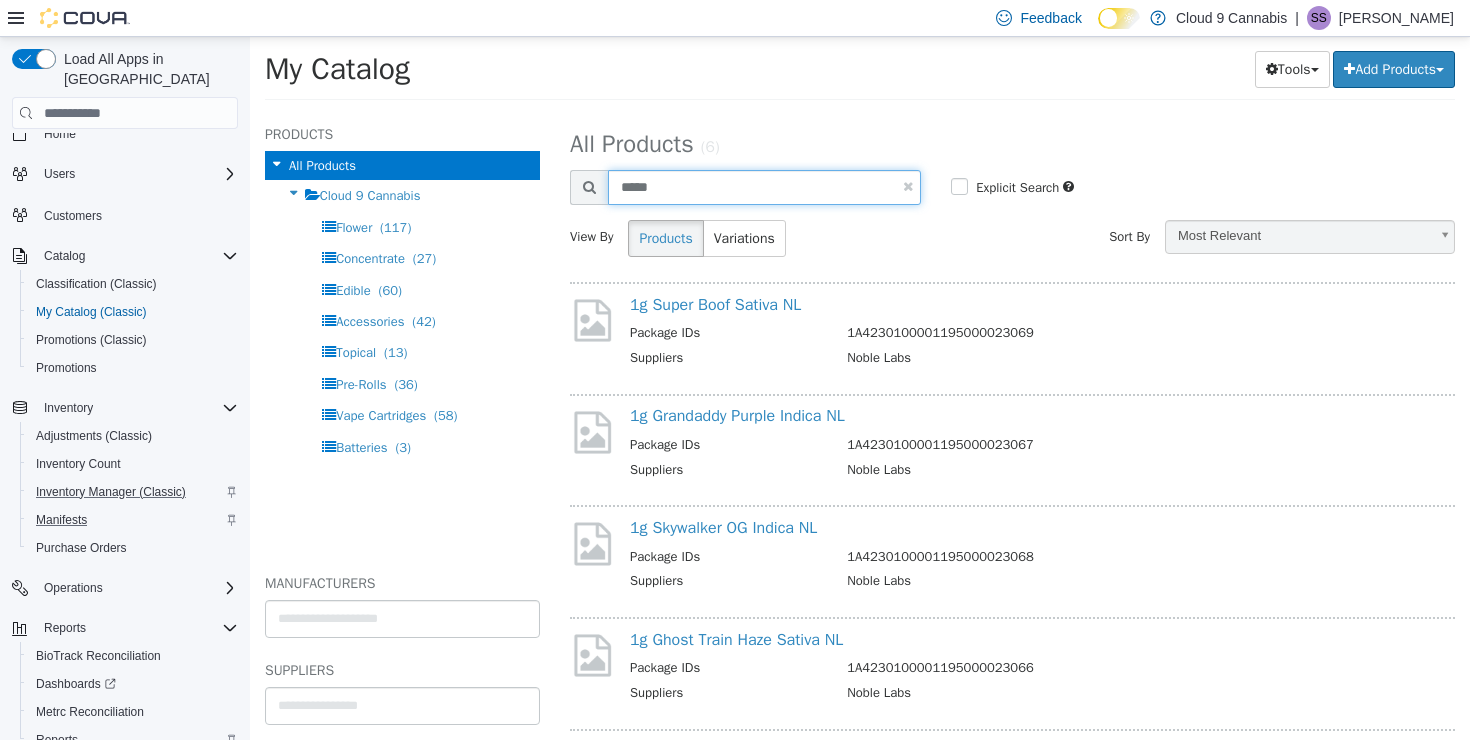 type on "*****" 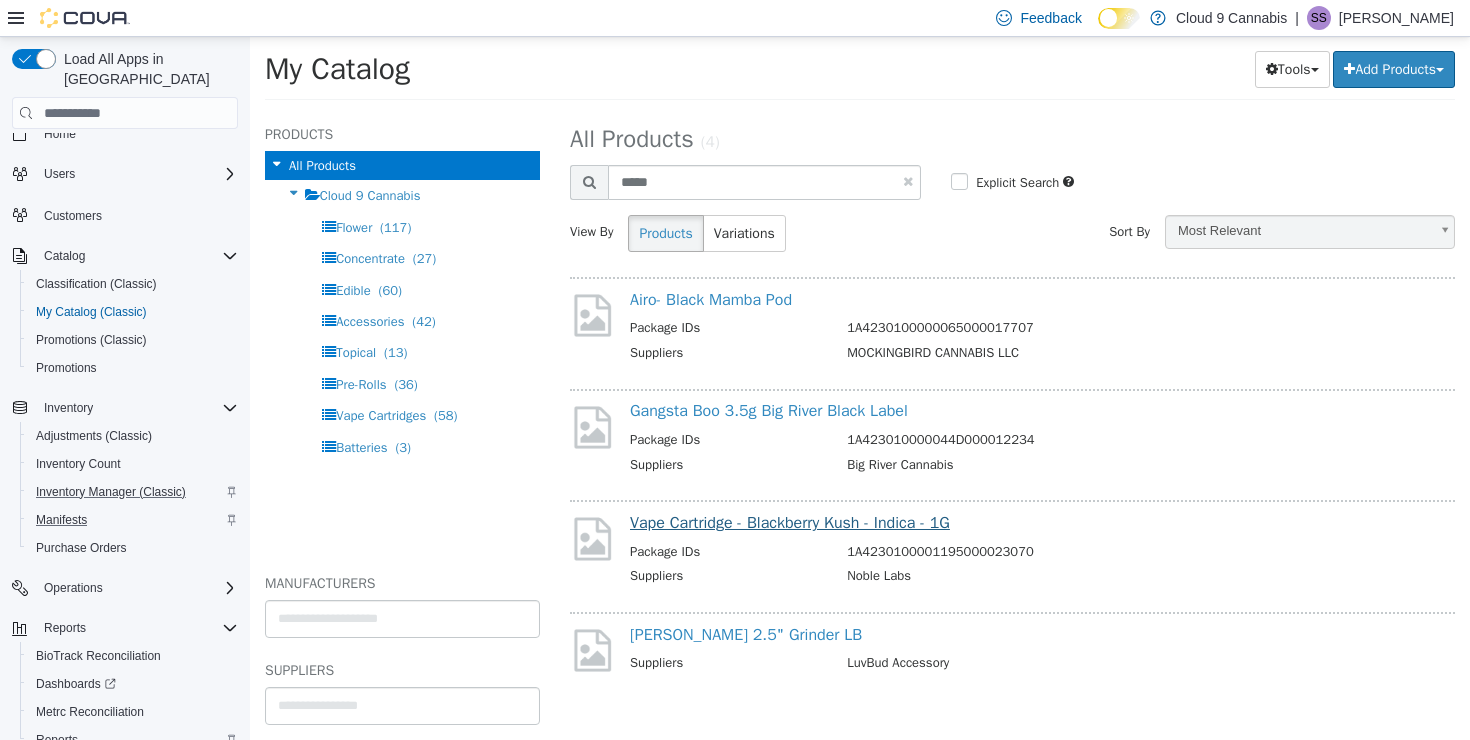 scroll, scrollTop: 4, scrollLeft: 0, axis: vertical 